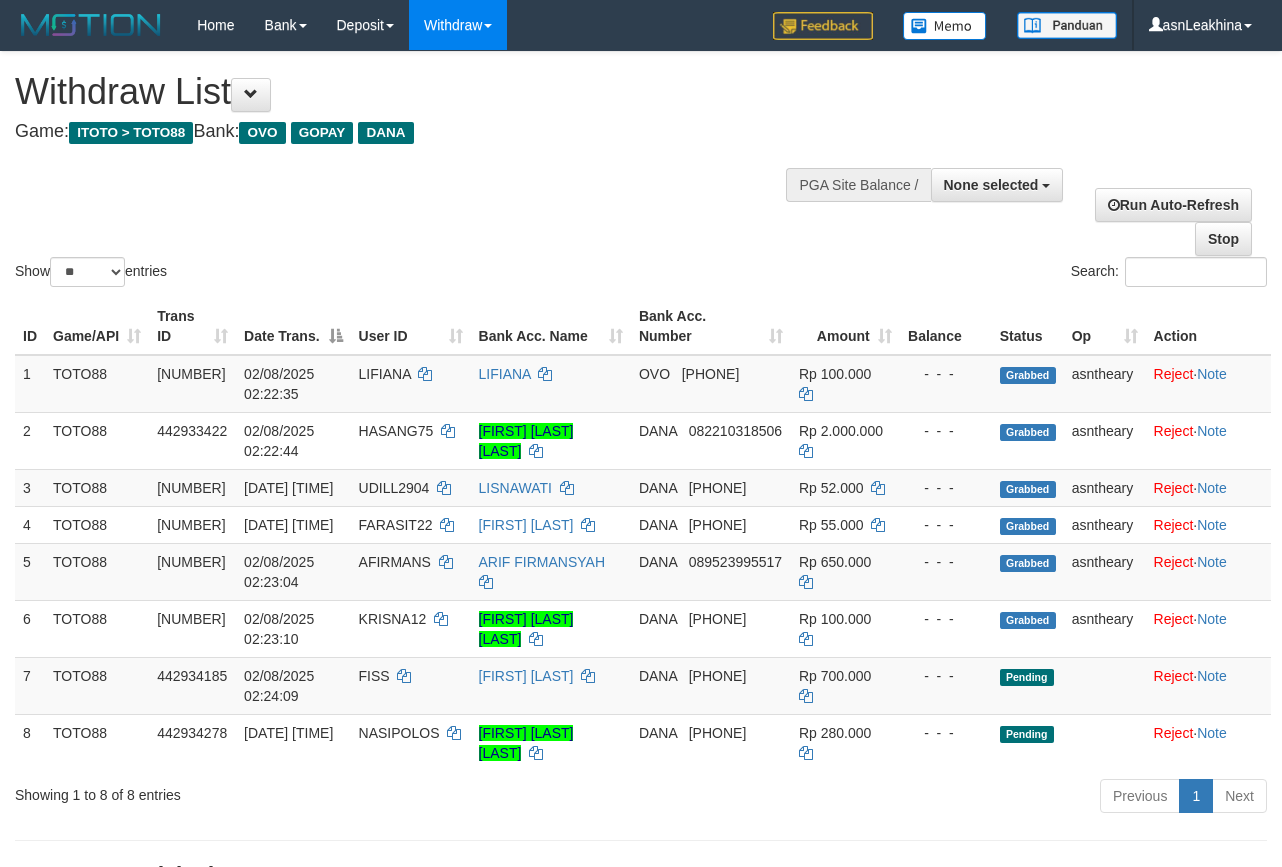 select 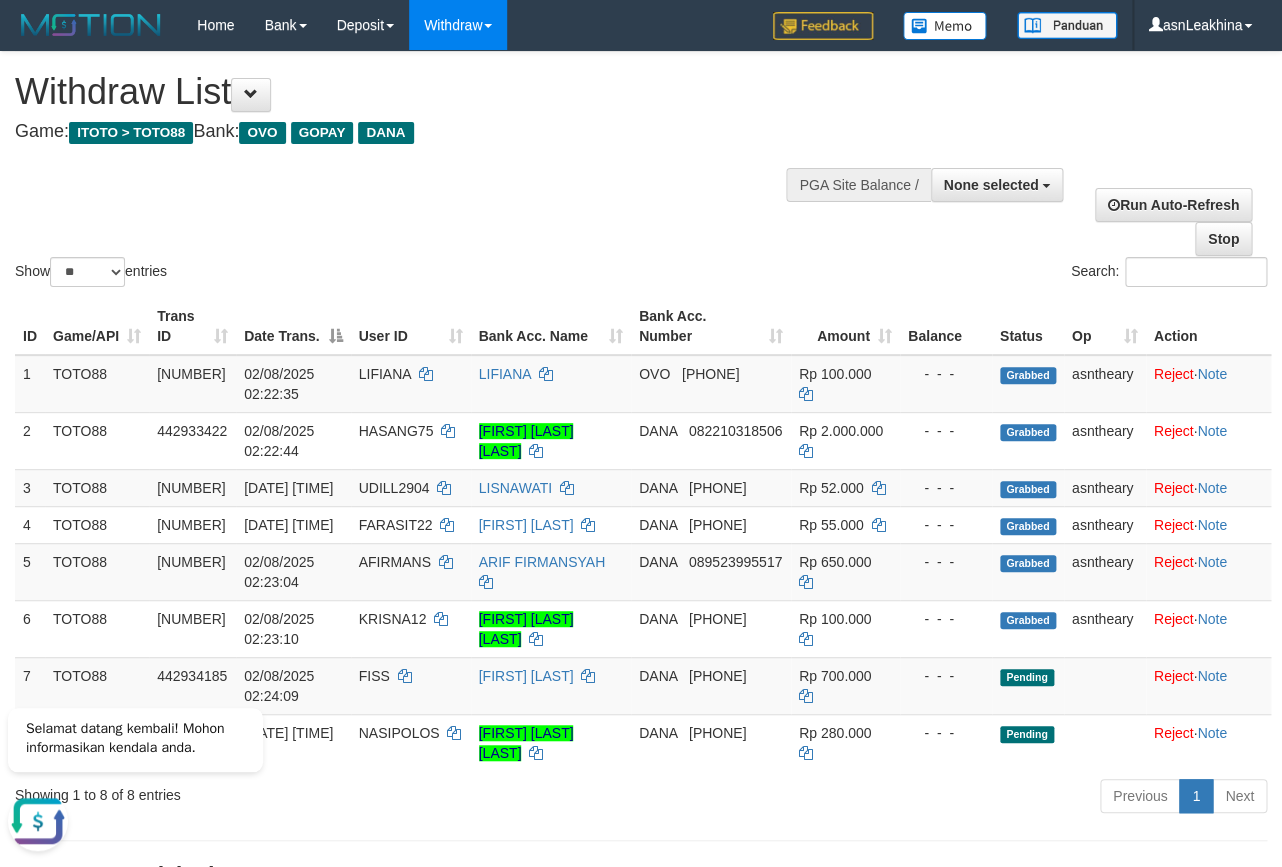 scroll, scrollTop: 0, scrollLeft: 0, axis: both 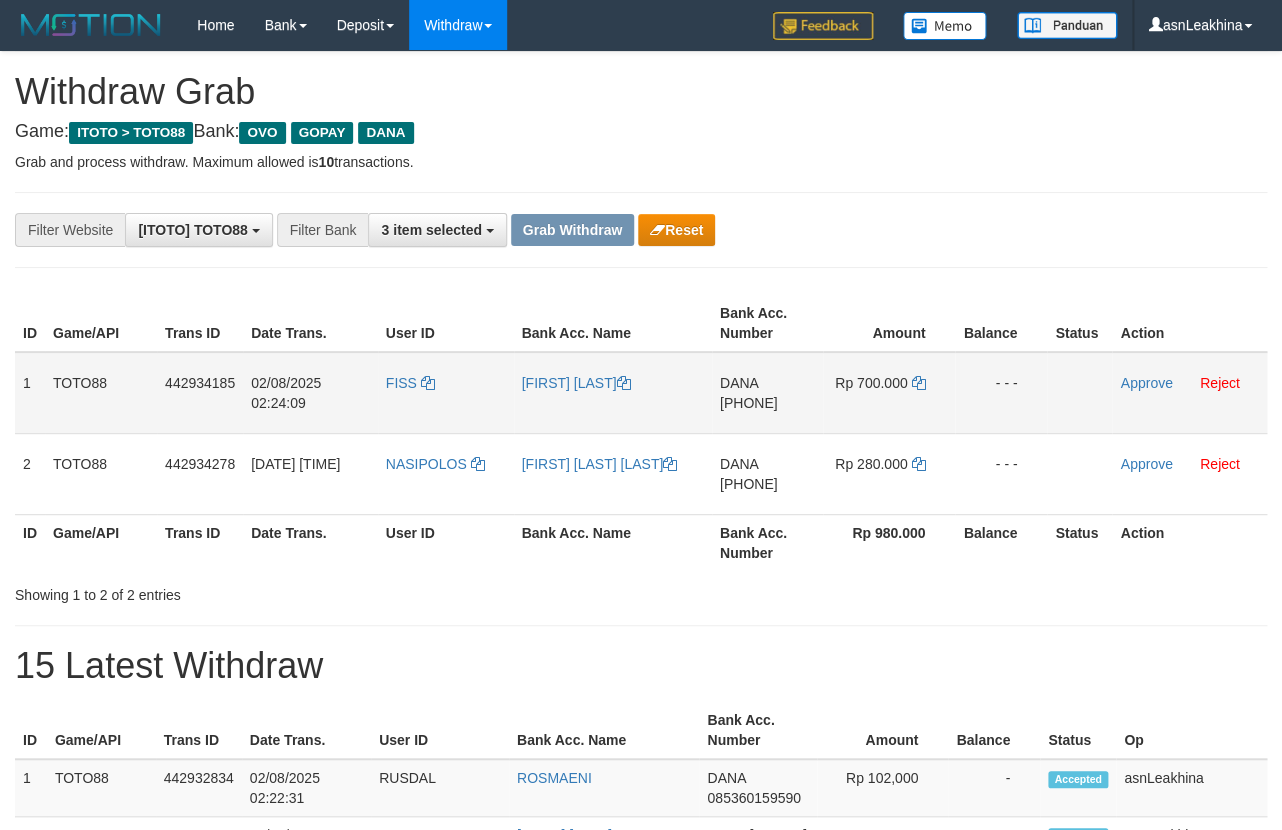 drag, startPoint x: 738, startPoint y: 386, endPoint x: 738, endPoint y: 399, distance: 13 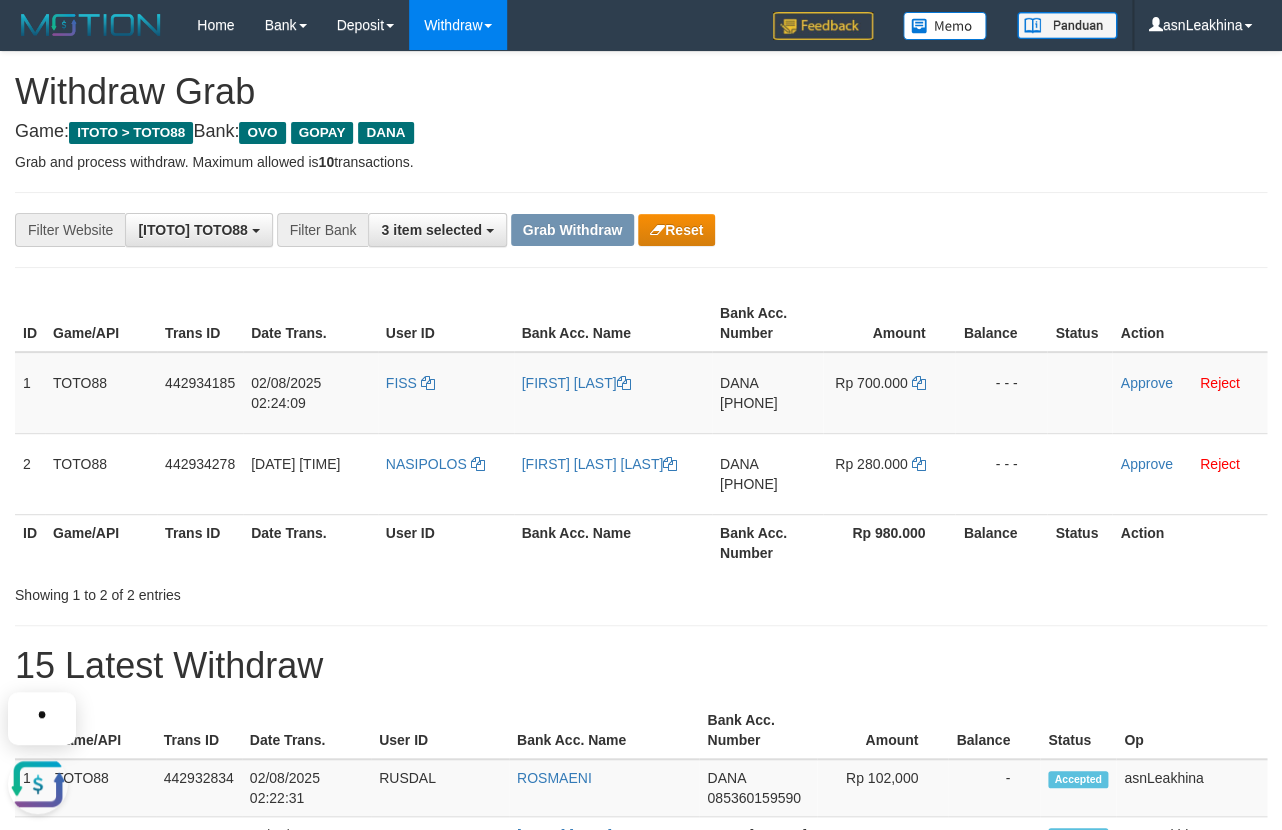 scroll, scrollTop: 0, scrollLeft: 0, axis: both 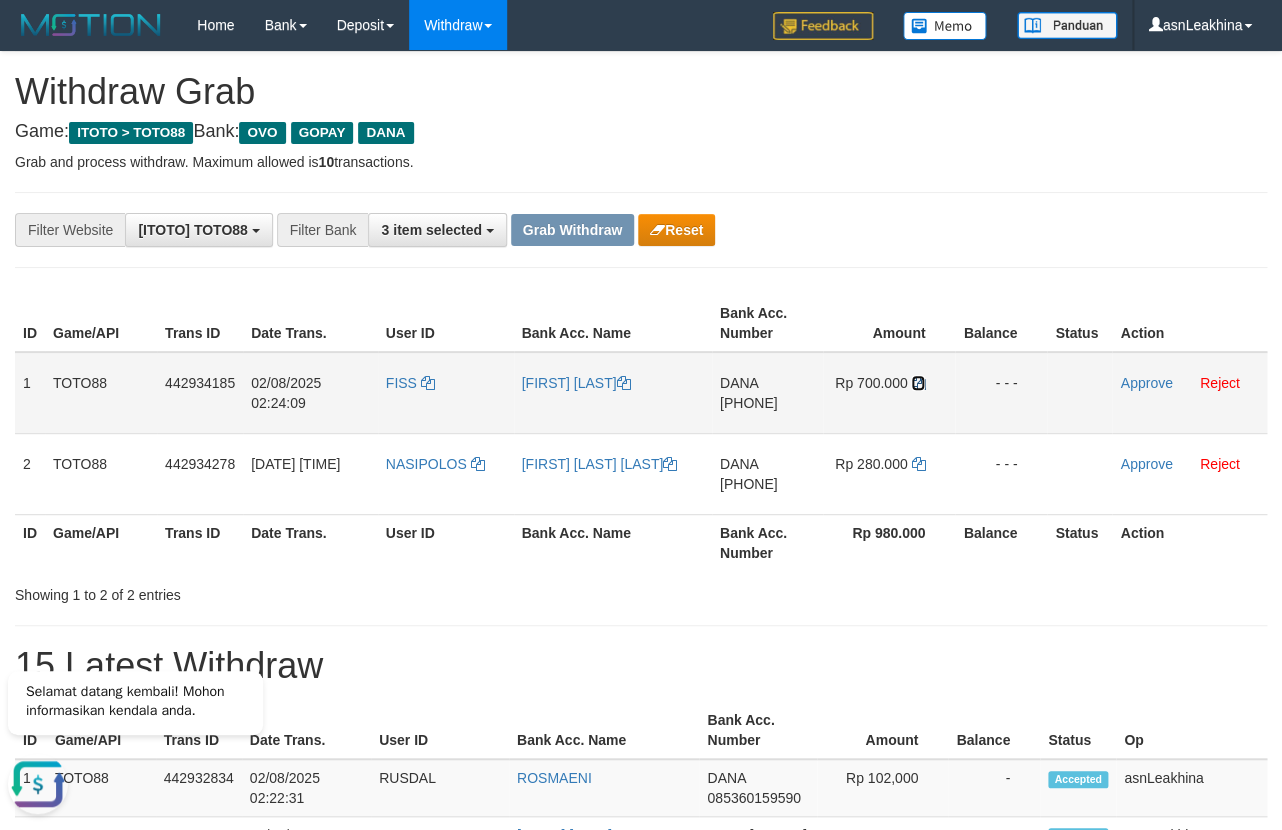 click at bounding box center (918, 383) 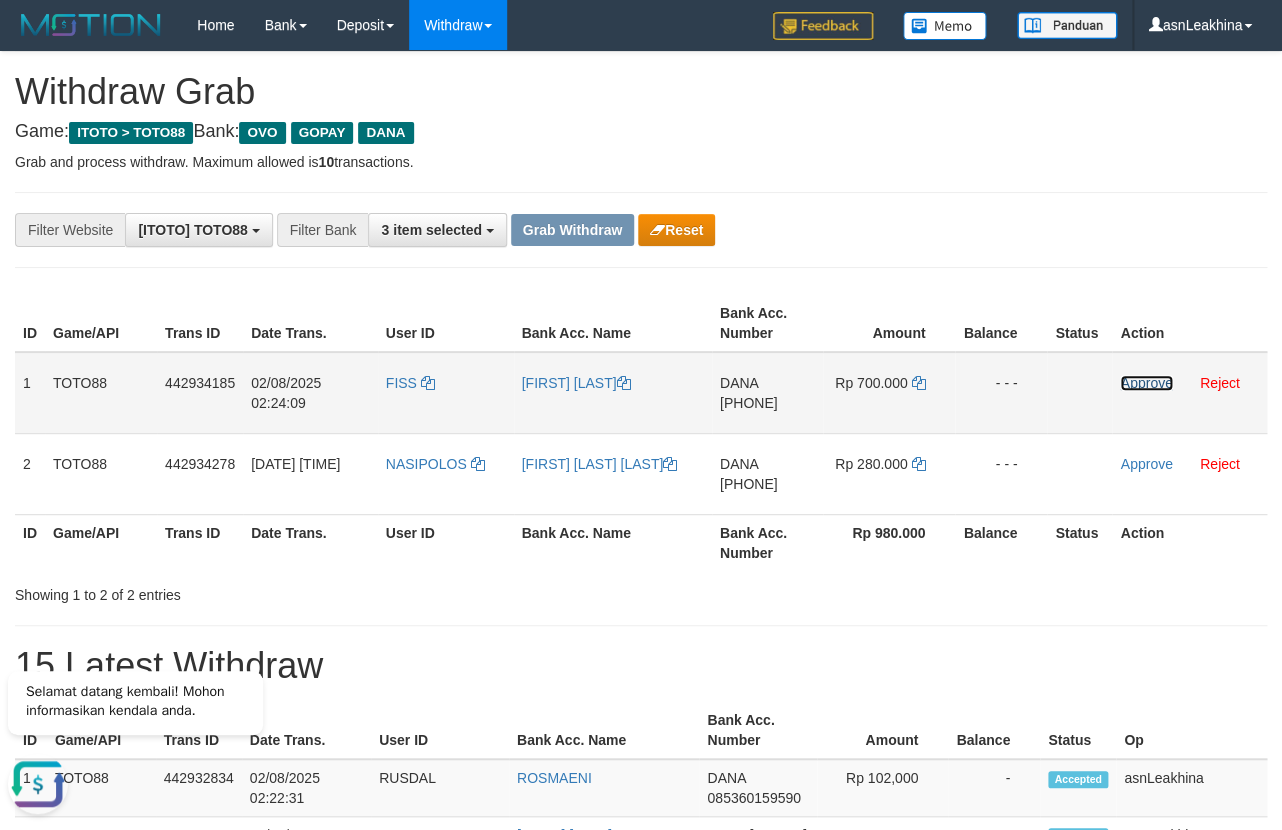 click on "Approve" at bounding box center [1146, 383] 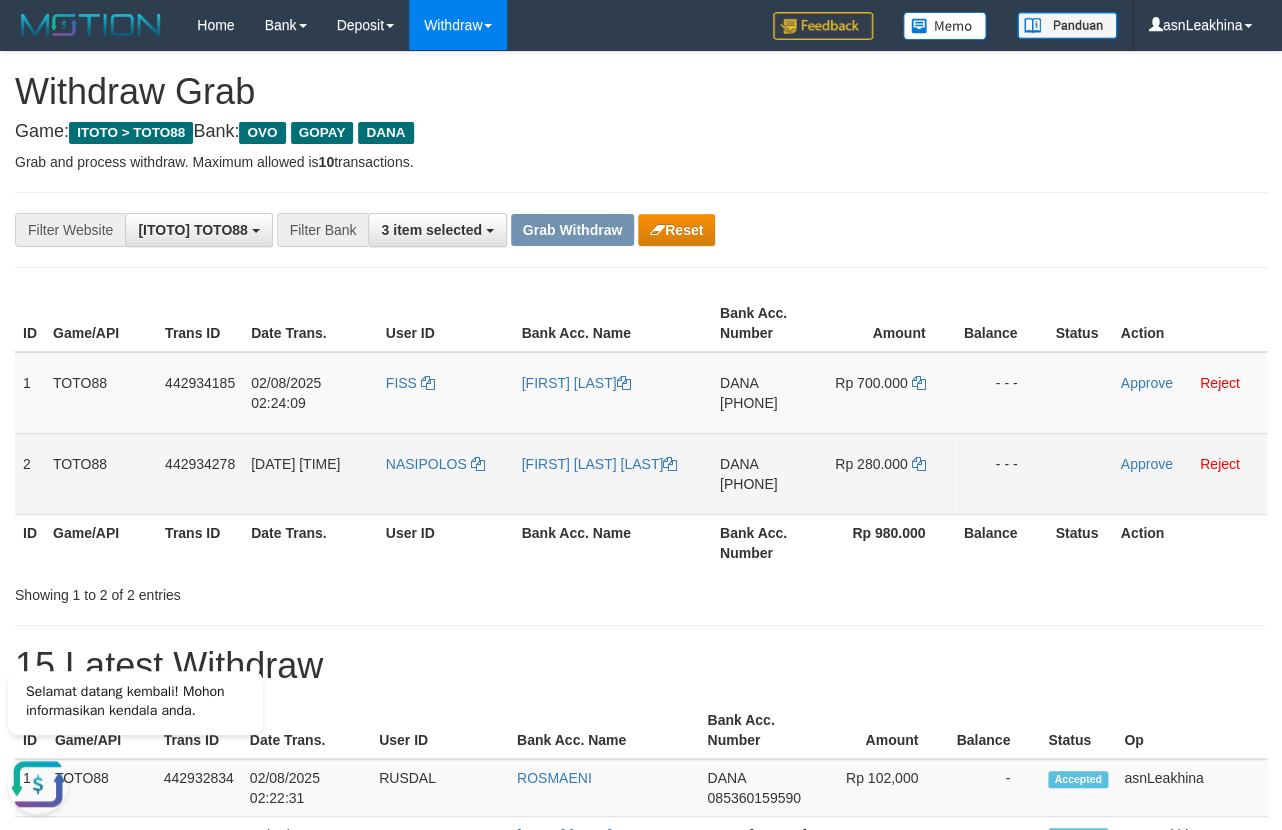 click on "DANA
085215378759" at bounding box center [767, 473] 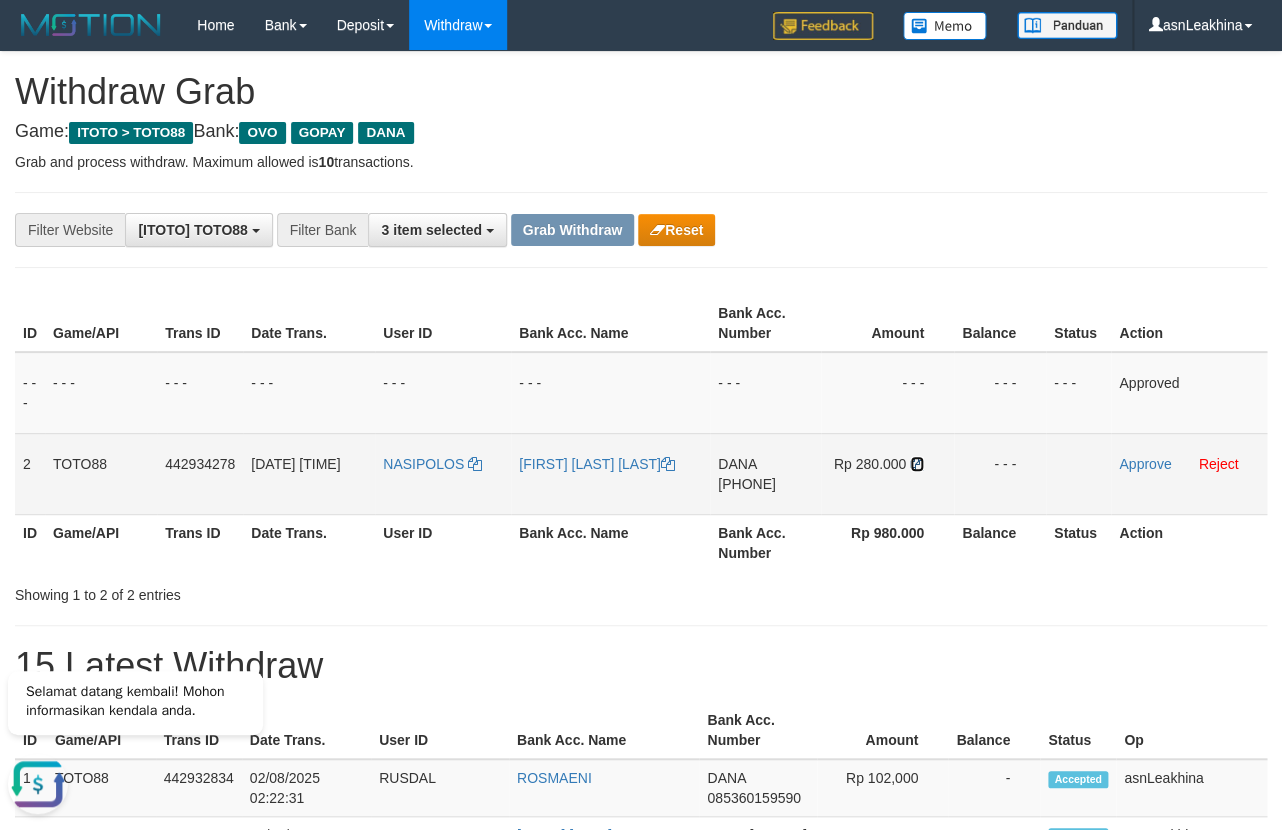 click at bounding box center (917, 464) 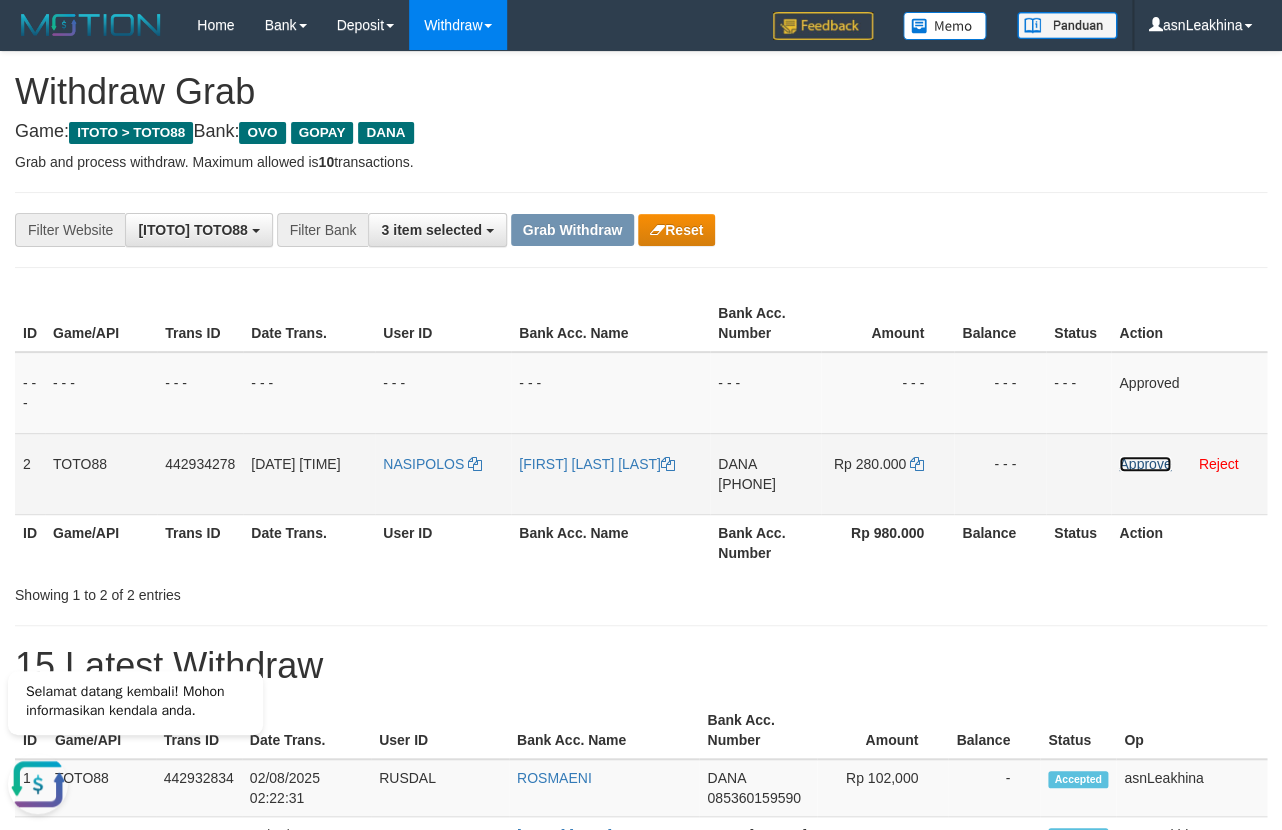 click on "Approve" at bounding box center (1145, 464) 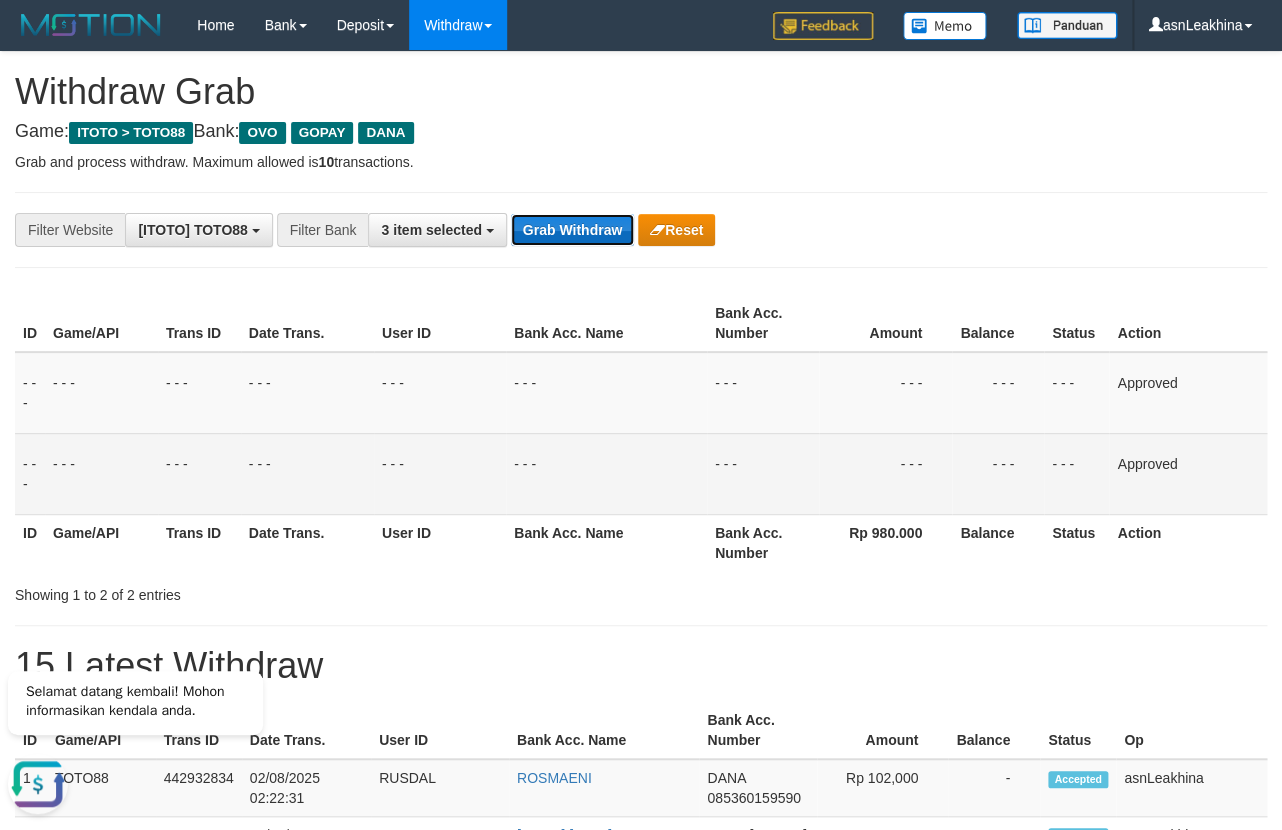 click on "Grab Withdraw" at bounding box center (572, 230) 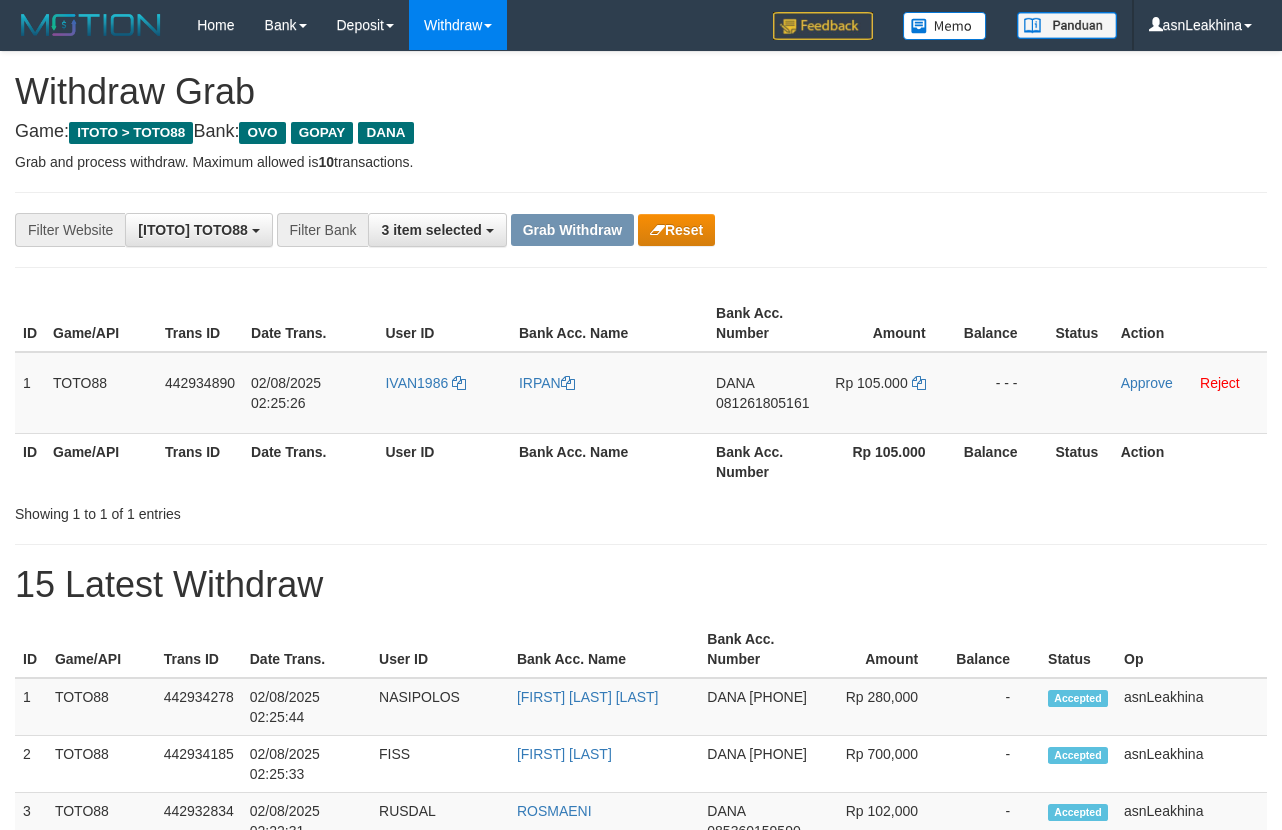 scroll, scrollTop: 0, scrollLeft: 0, axis: both 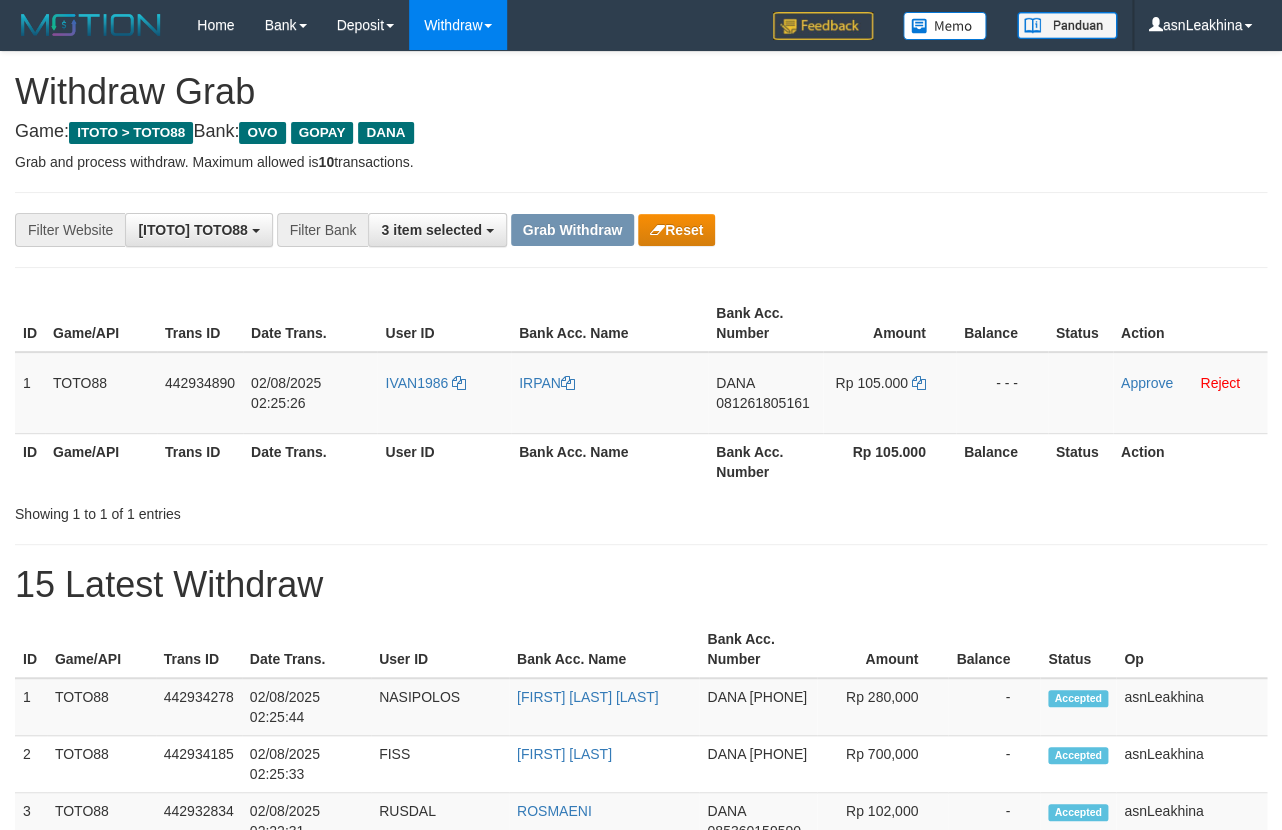 click on "Grab and process withdraw.
Maximum allowed is  10  transactions." at bounding box center (641, 162) 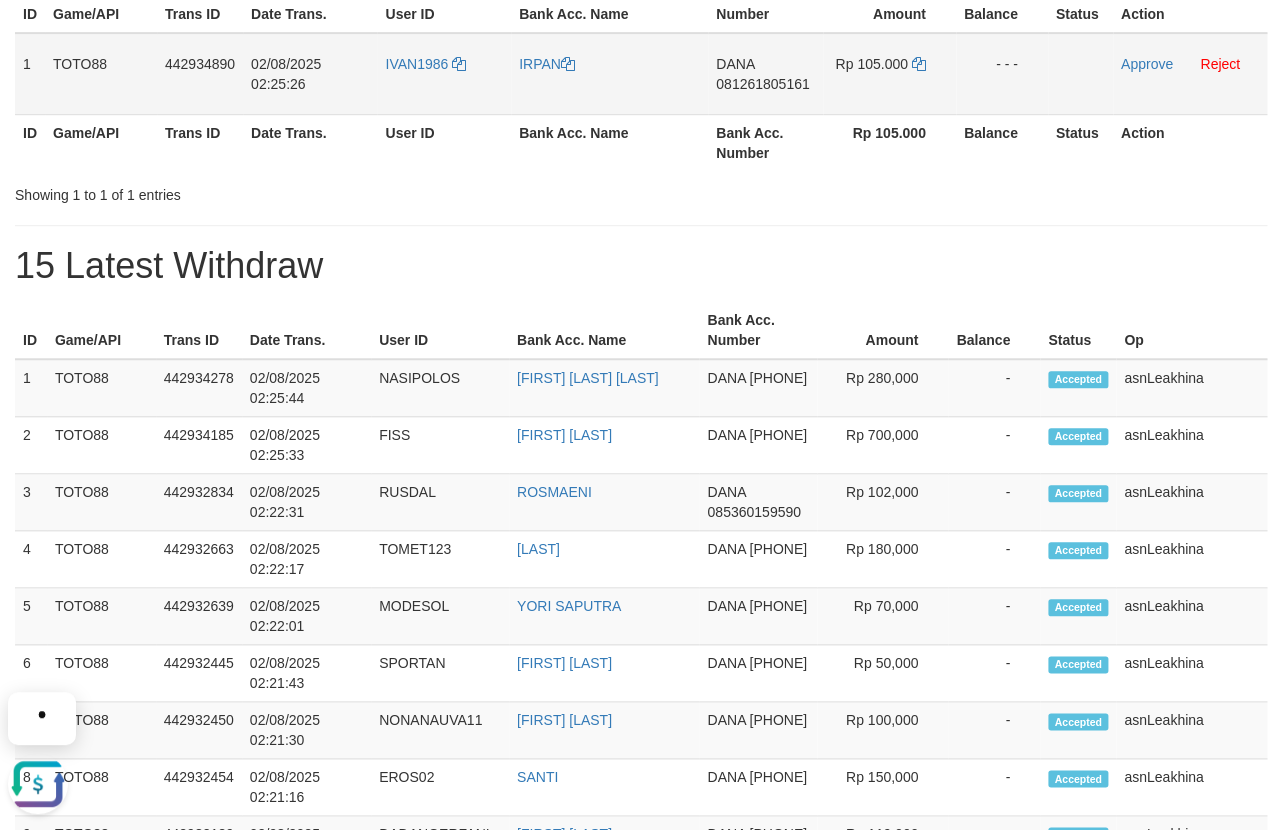 scroll, scrollTop: 0, scrollLeft: 0, axis: both 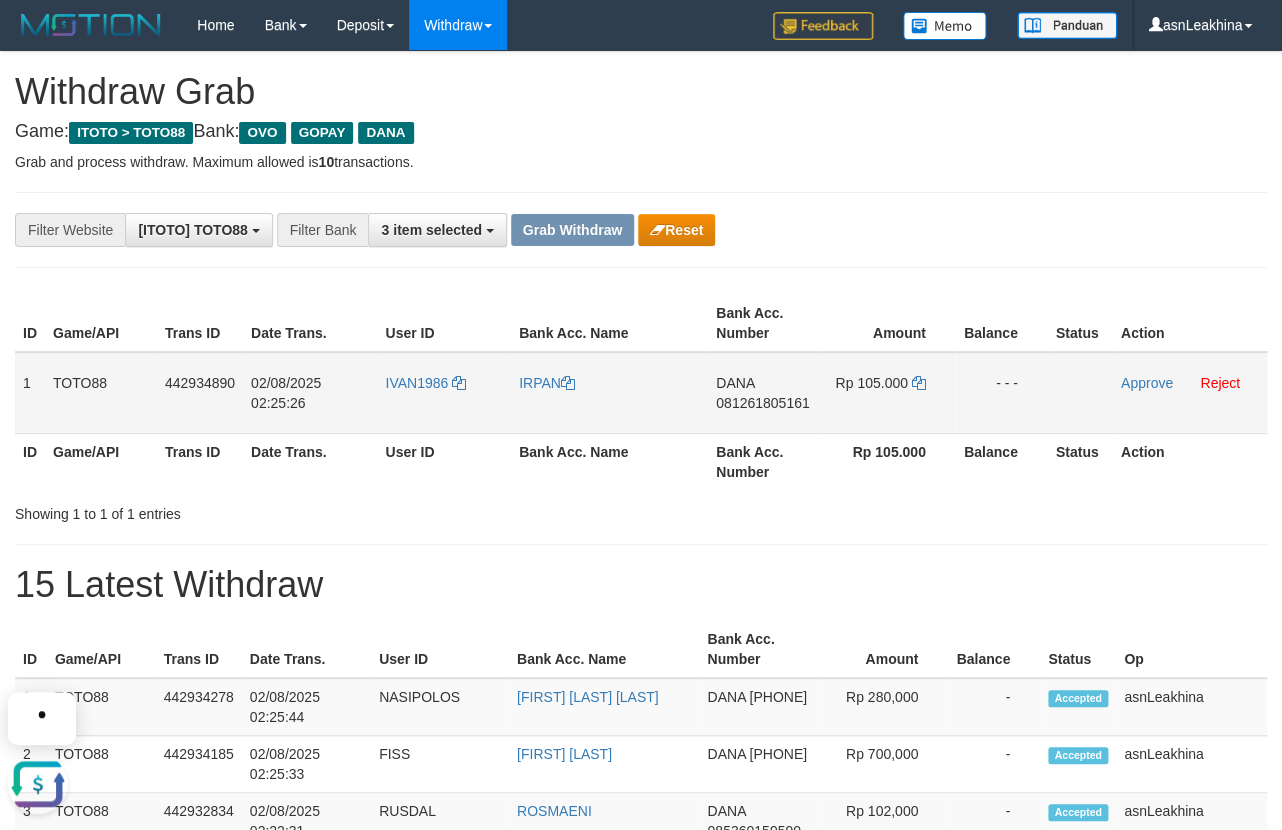 click on "081261805161" at bounding box center [762, 403] 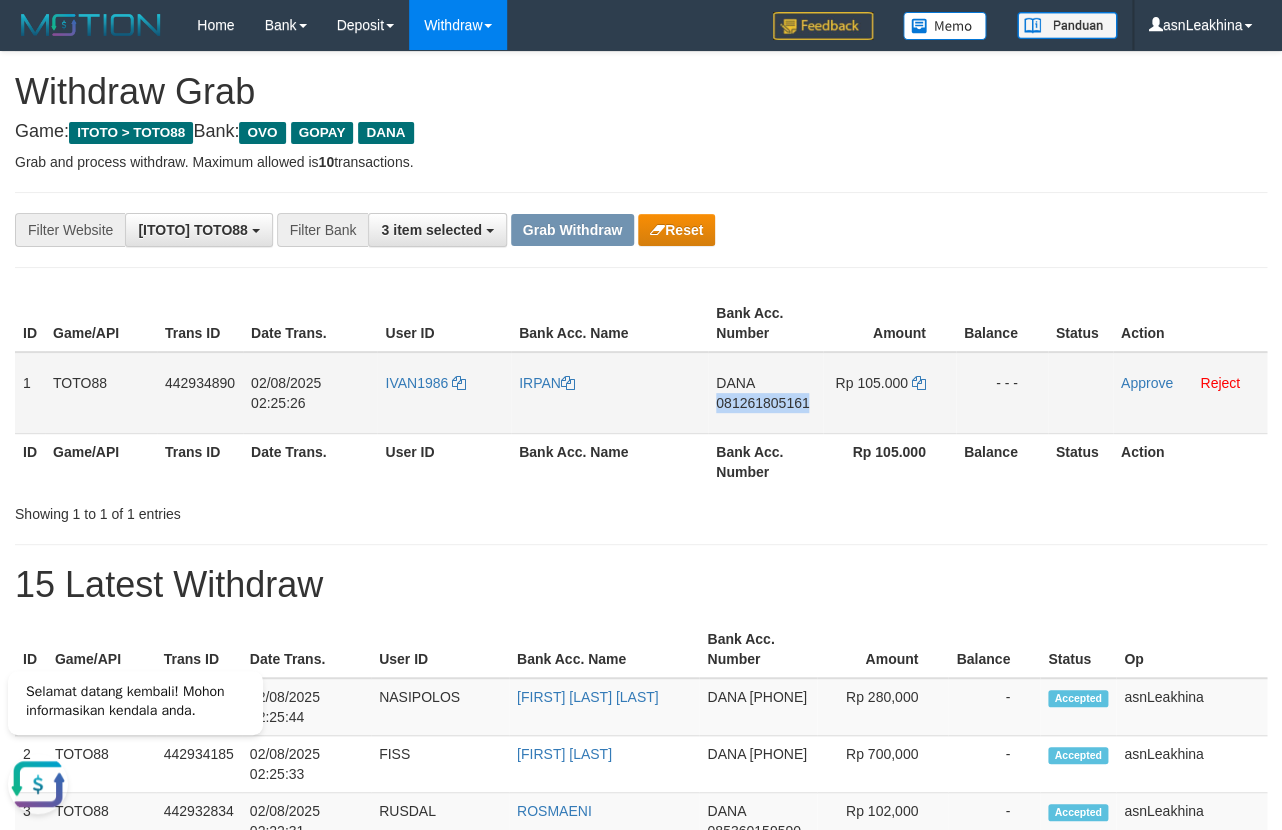 click on "081261805161" at bounding box center [762, 403] 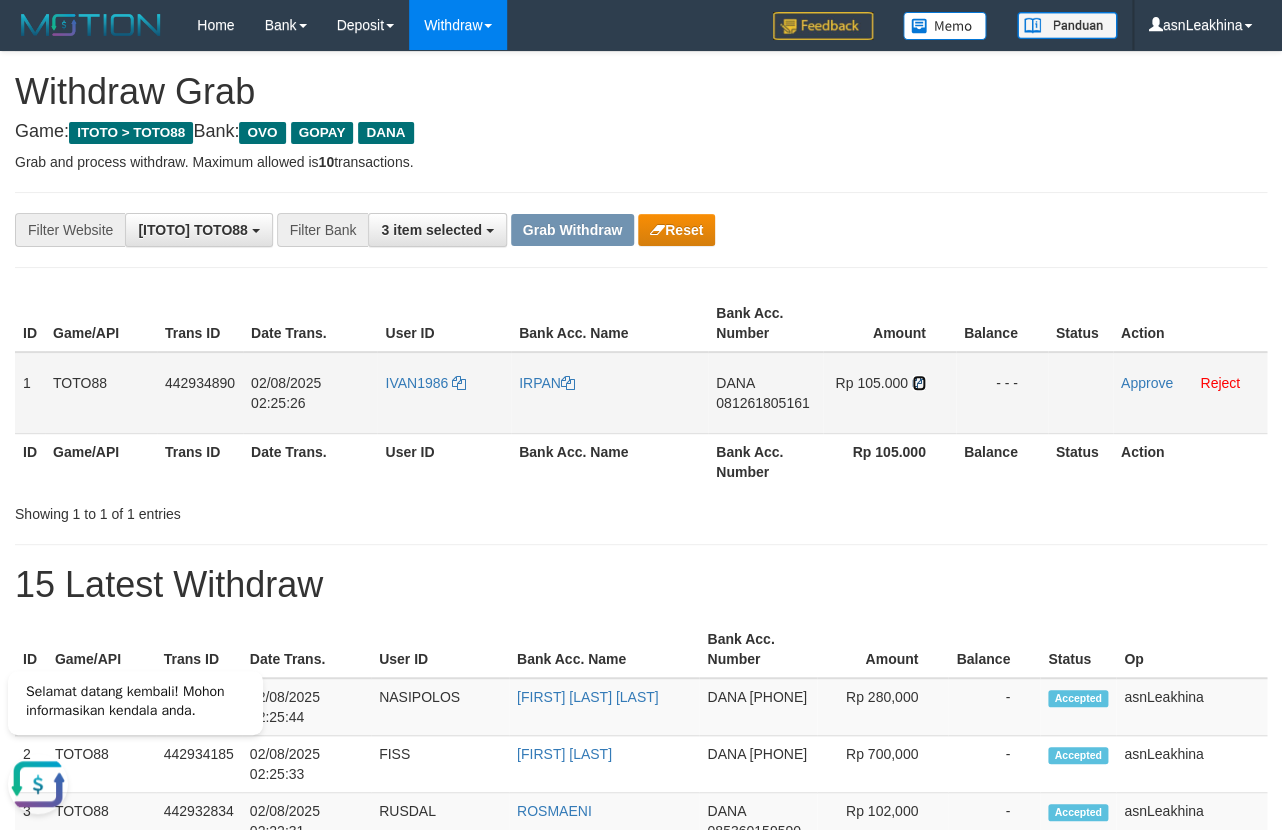 click at bounding box center [919, 383] 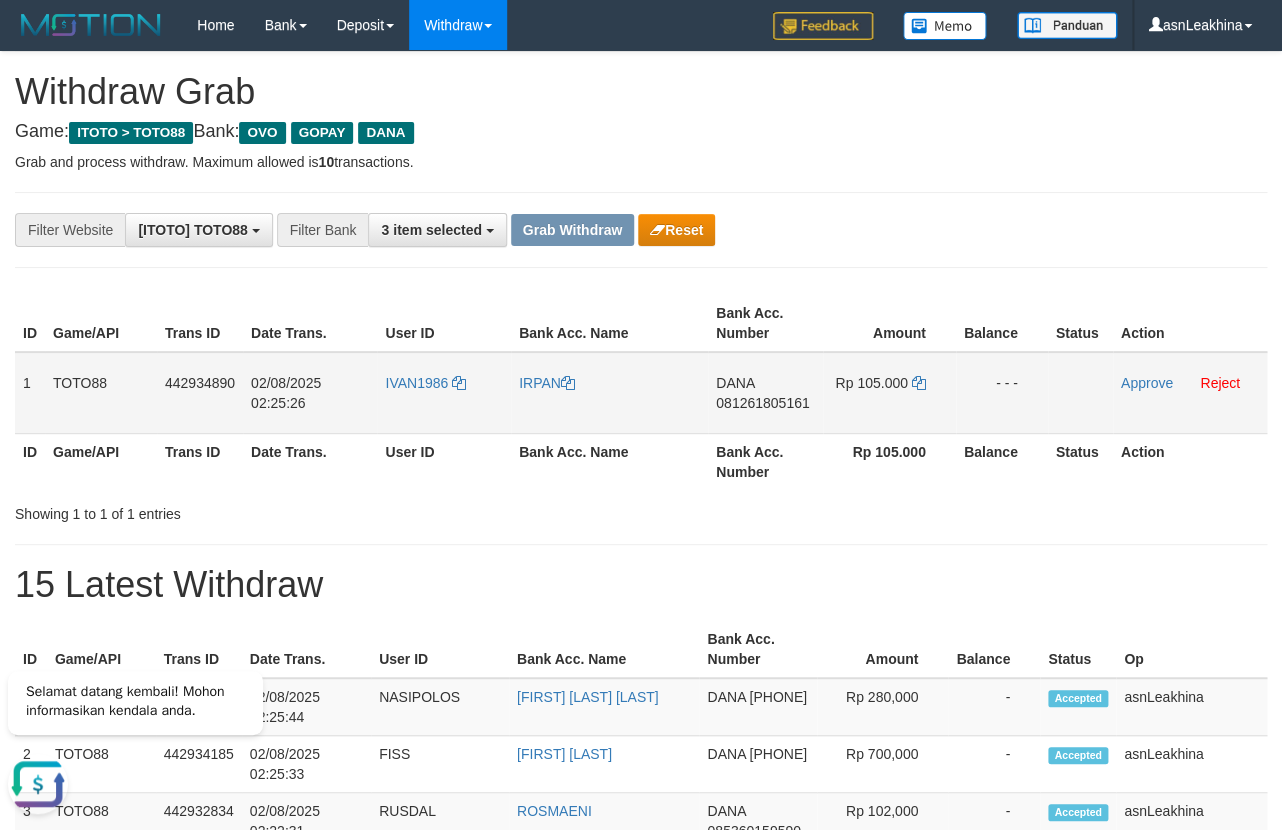 click on "Approve
Reject" at bounding box center [1190, 393] 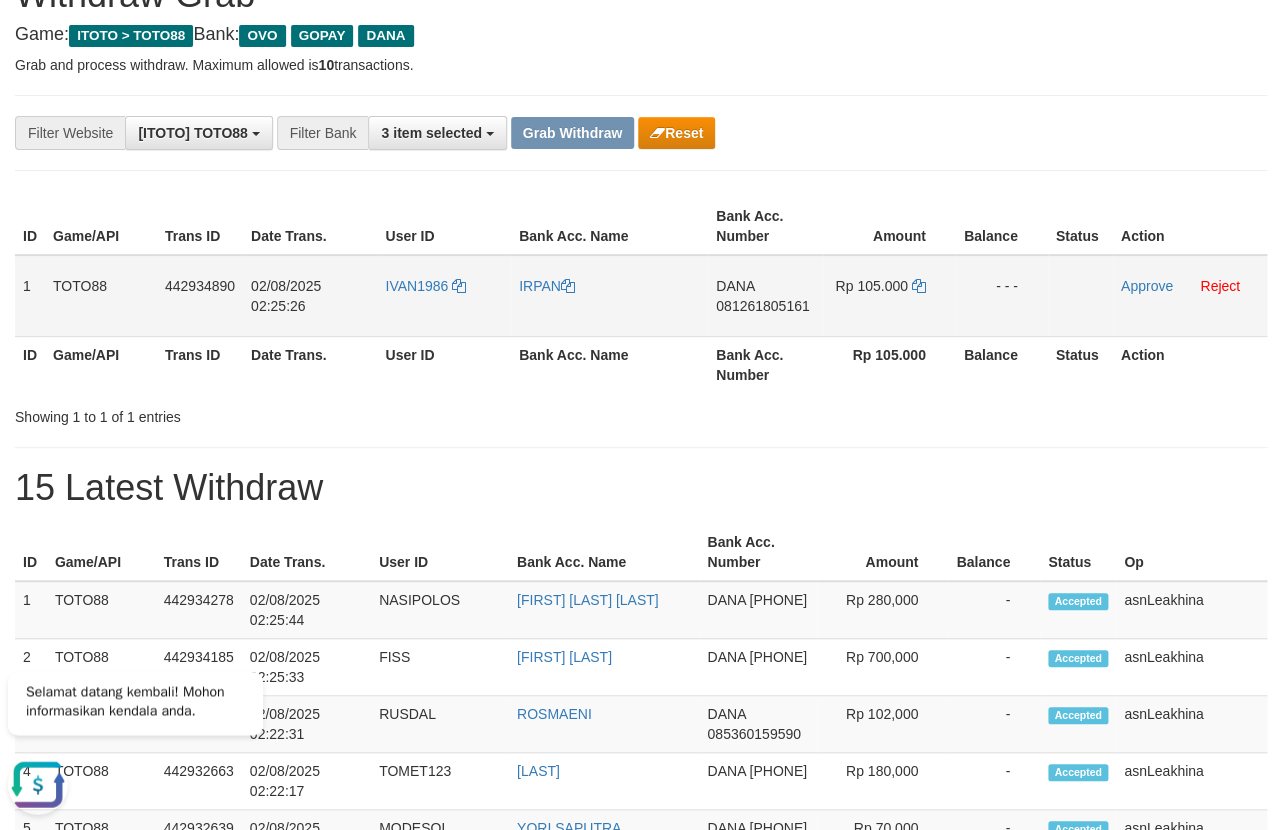 scroll, scrollTop: 0, scrollLeft: 0, axis: both 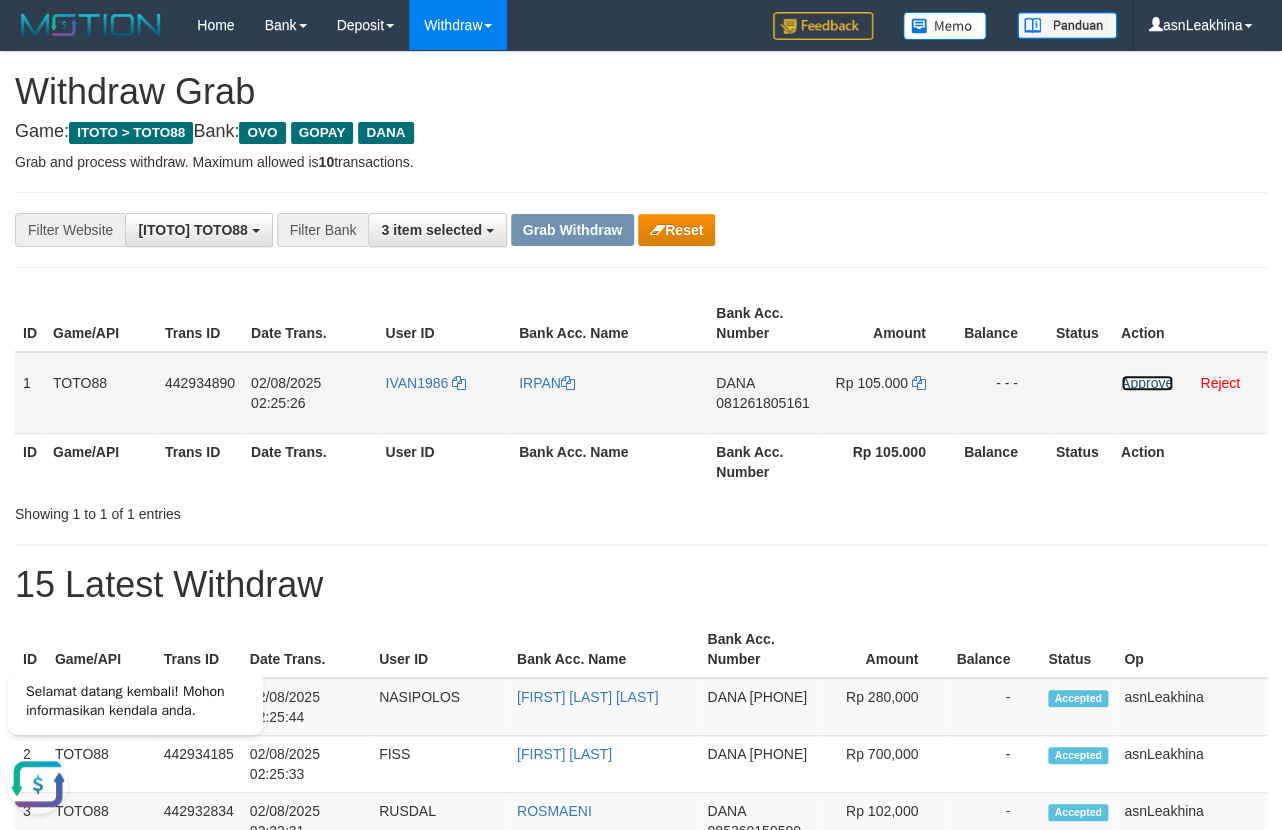 click on "Approve" at bounding box center [1147, 383] 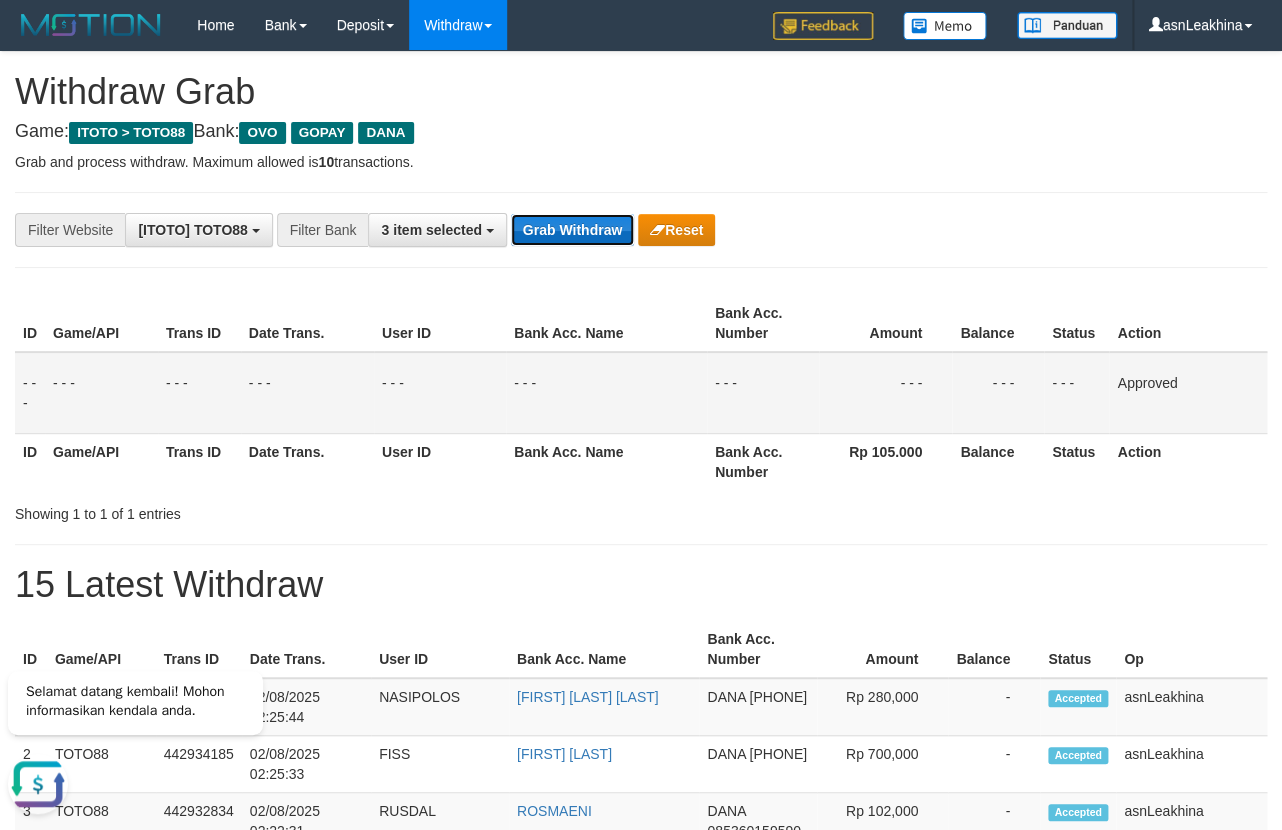 click on "Grab Withdraw" at bounding box center (572, 230) 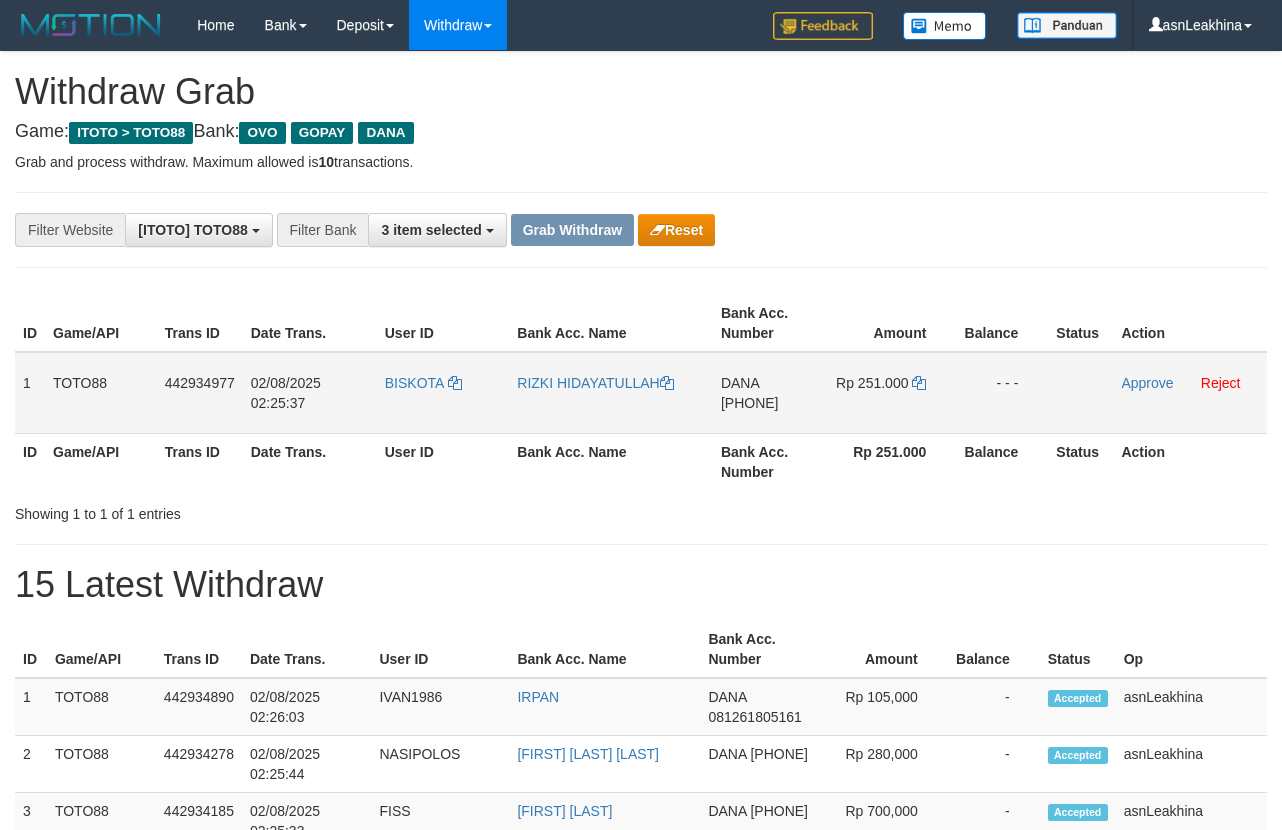 scroll, scrollTop: 0, scrollLeft: 0, axis: both 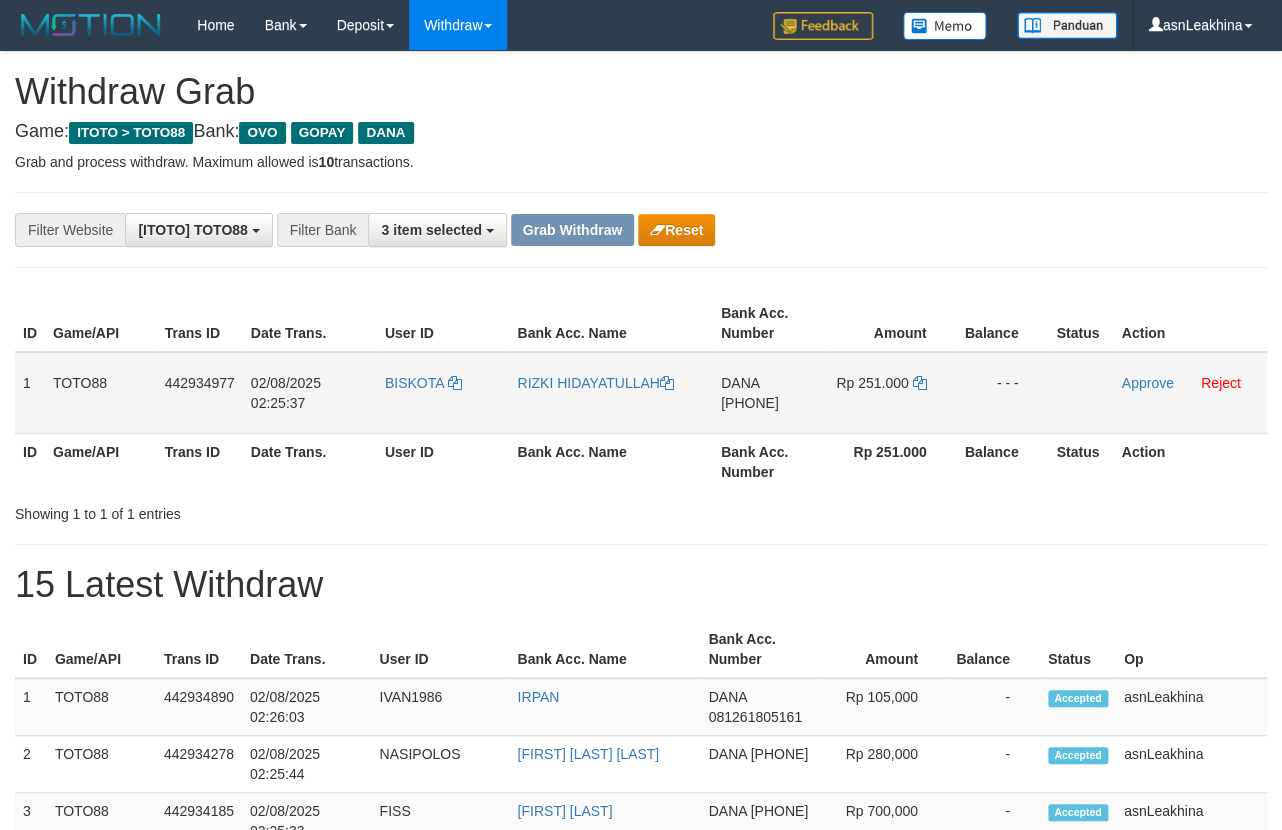 click on "DANA
0895326647431" at bounding box center [768, 393] 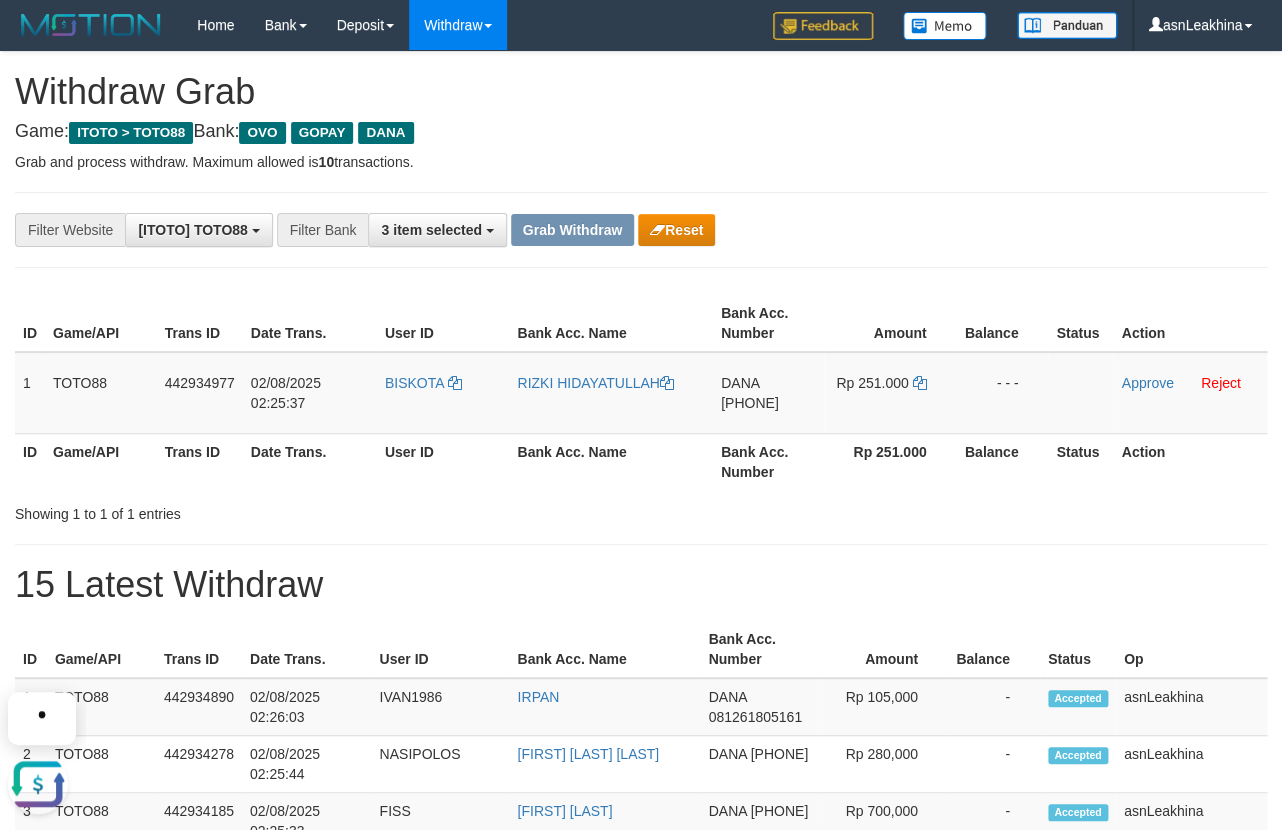 scroll, scrollTop: 0, scrollLeft: 0, axis: both 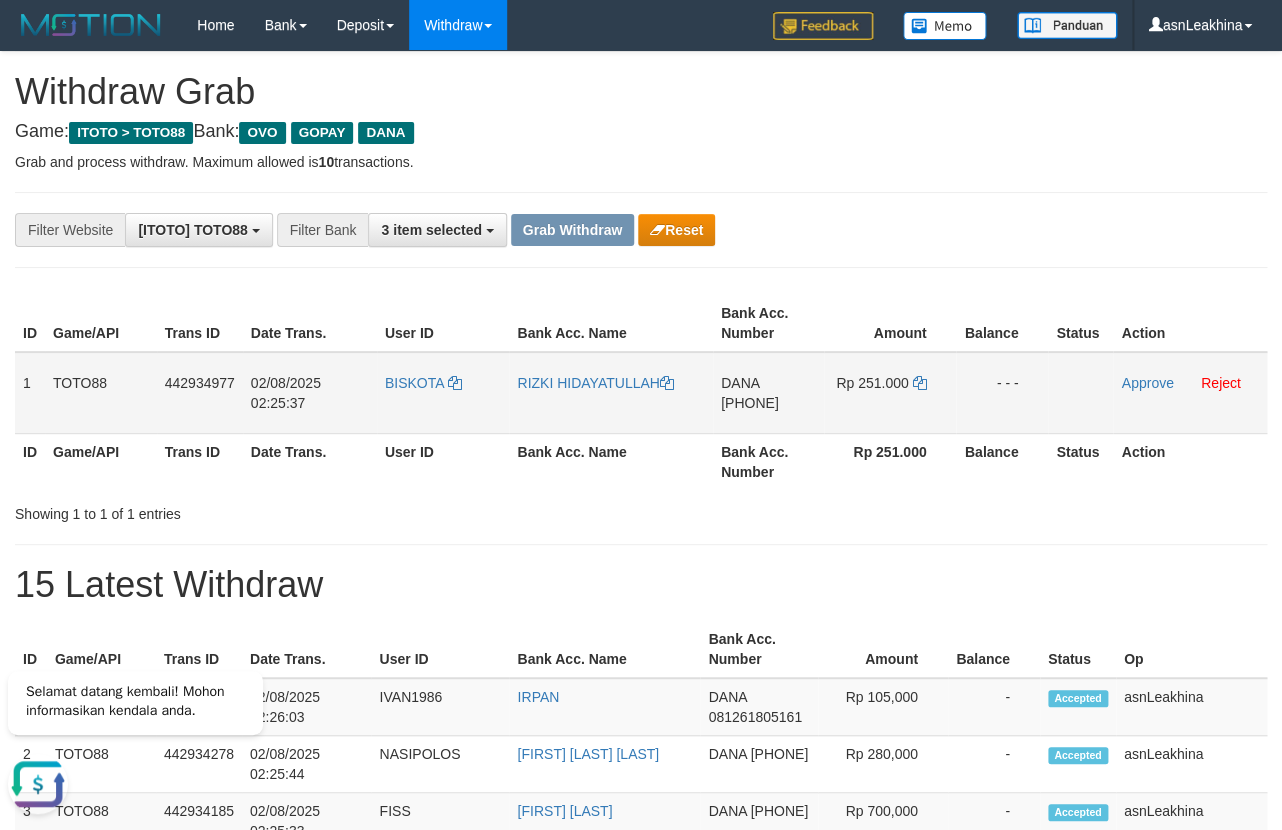 click on "Rp 251.000" at bounding box center [890, 393] 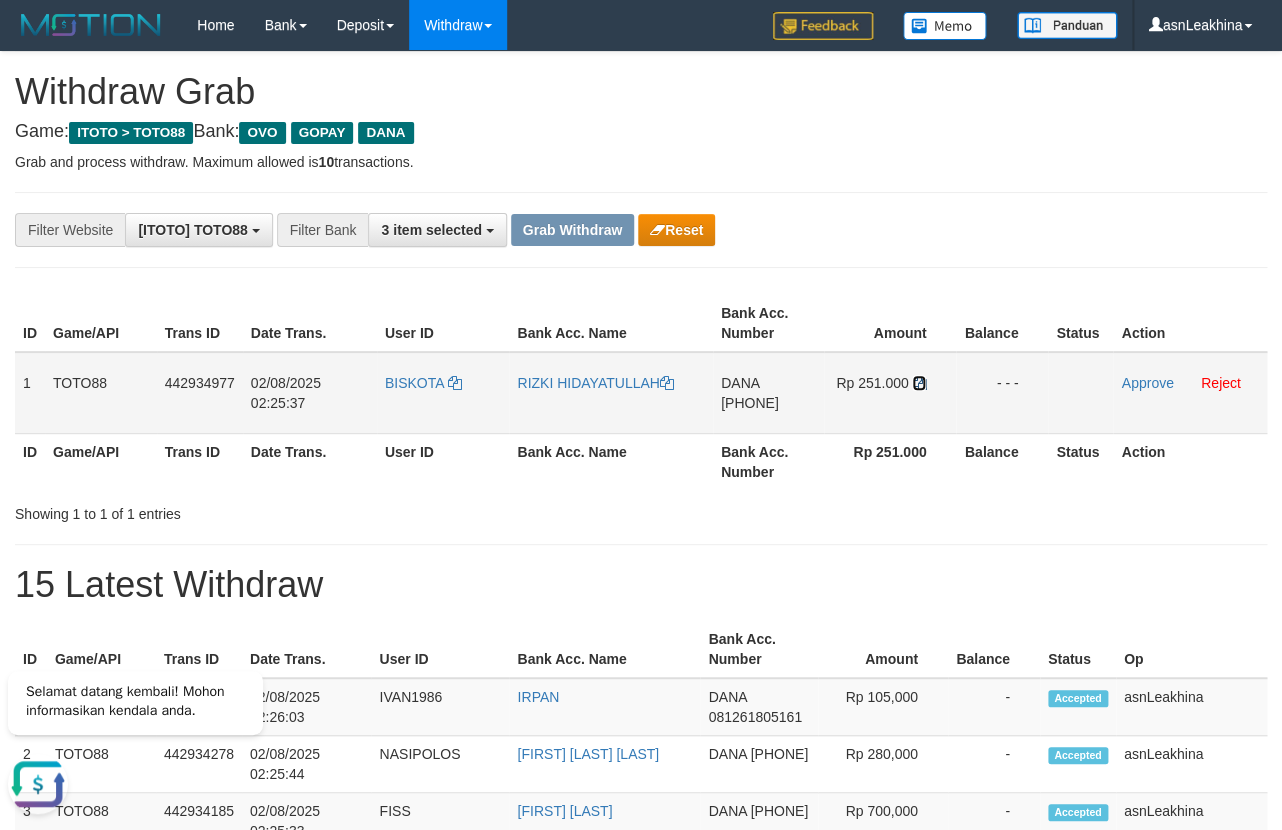 click at bounding box center [919, 383] 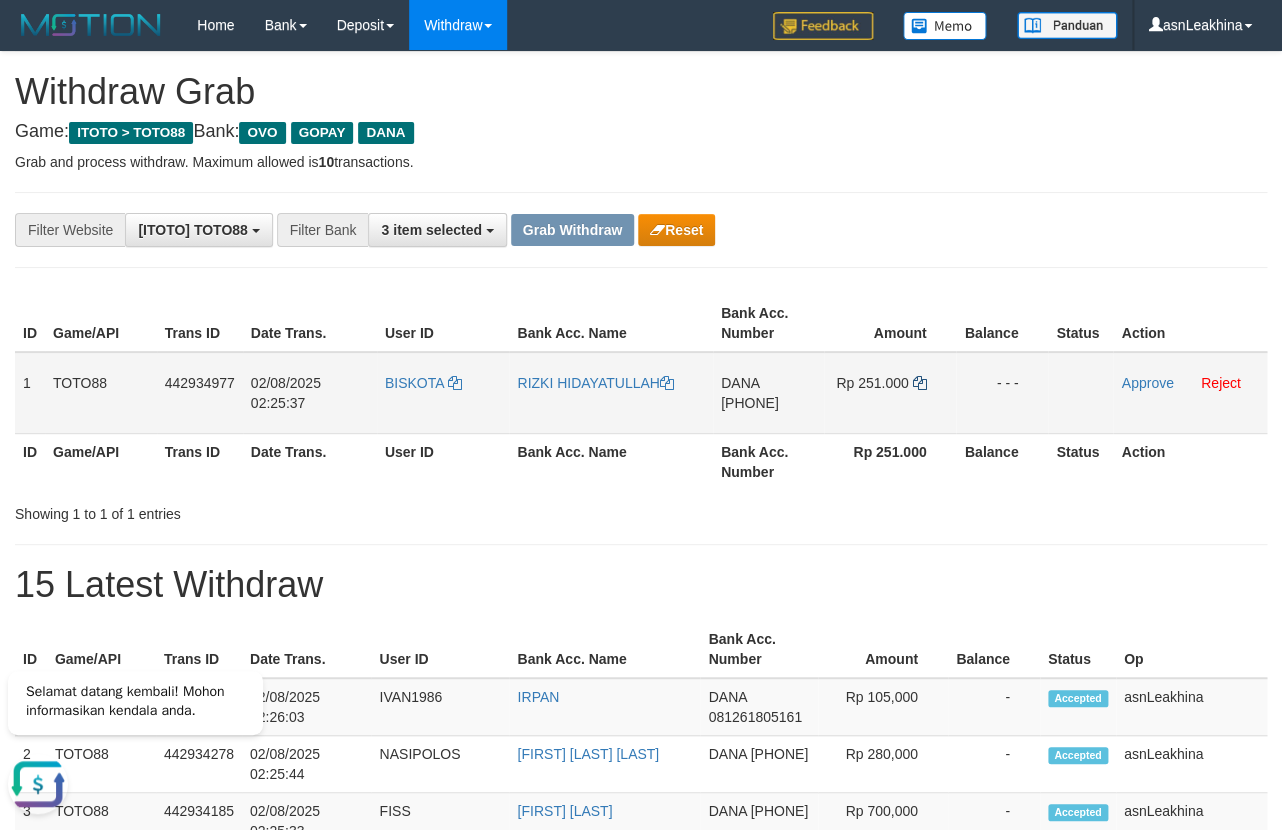 copy 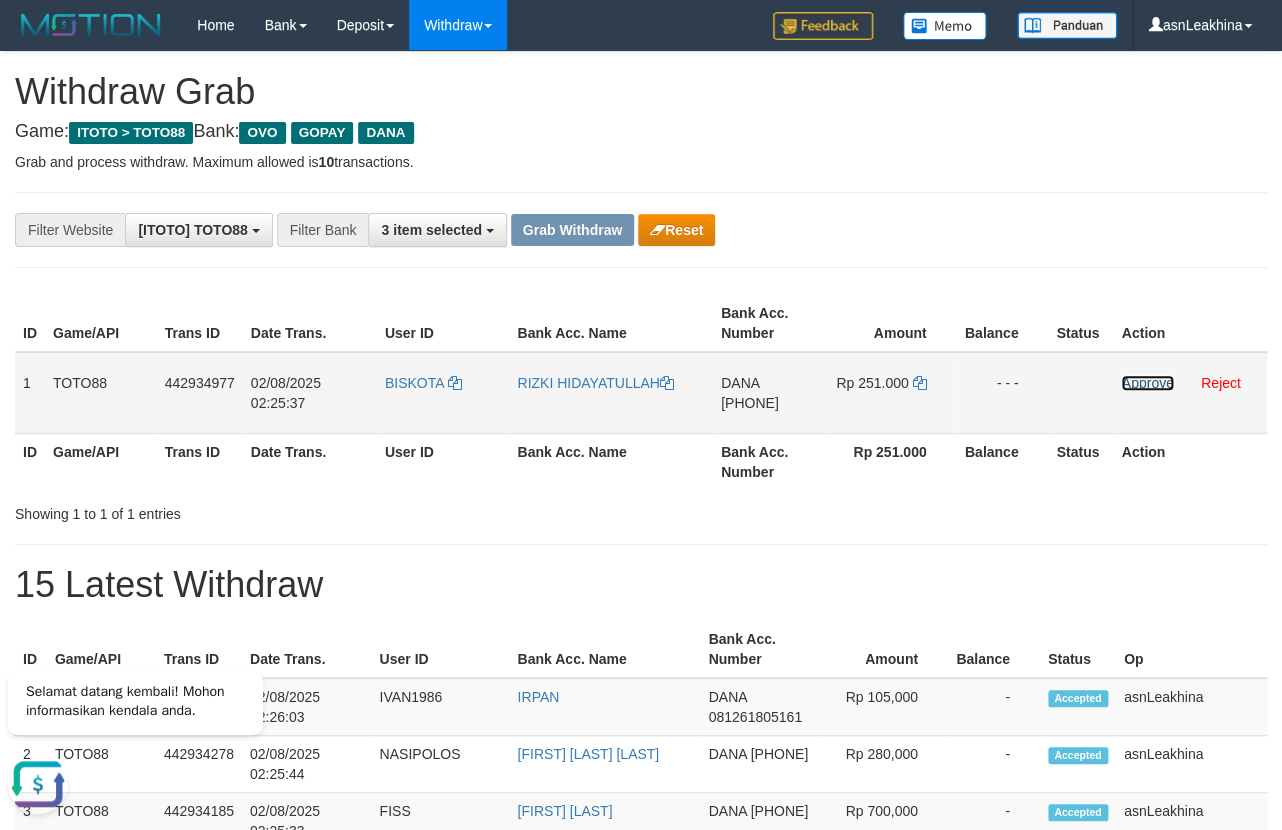 click on "Approve" at bounding box center (1147, 383) 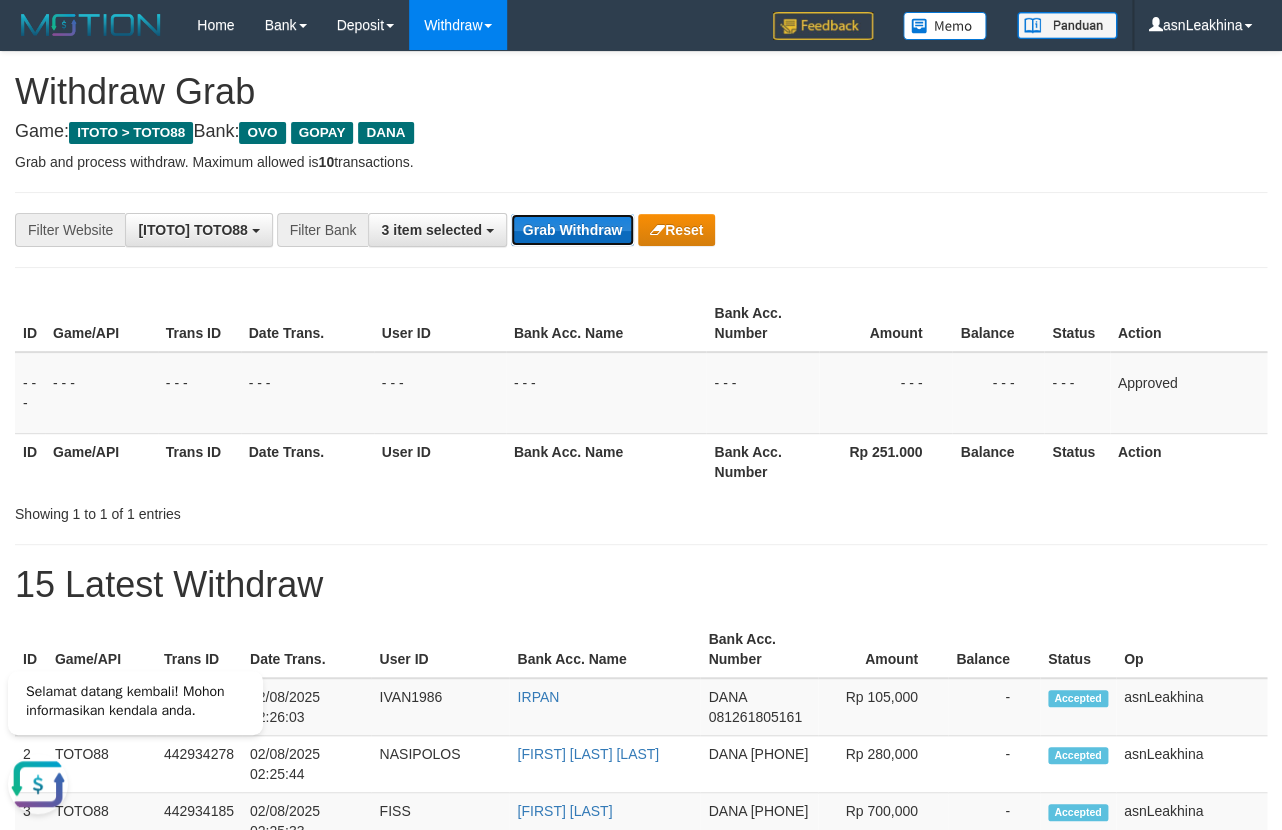 click on "Grab Withdraw" at bounding box center [572, 230] 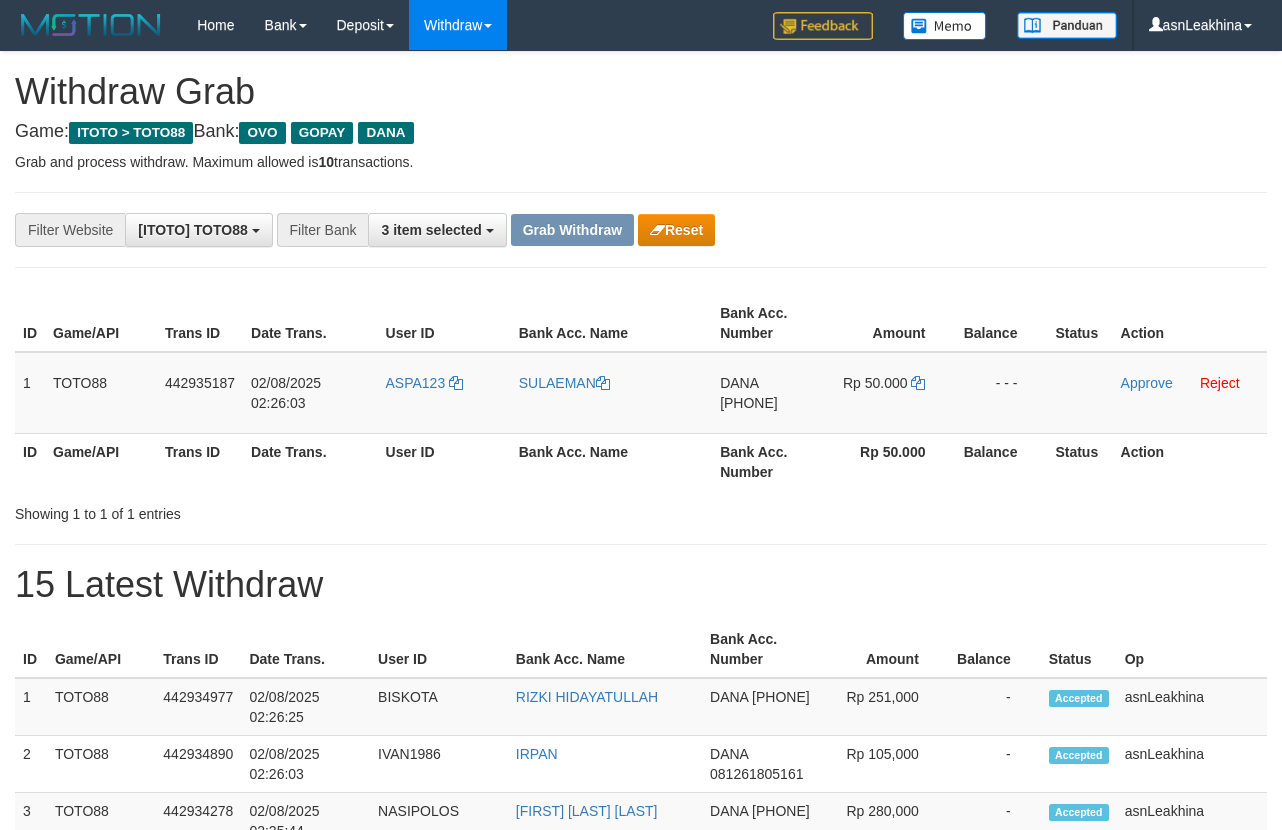 click on "DANA
085773694278" at bounding box center (767, 393) 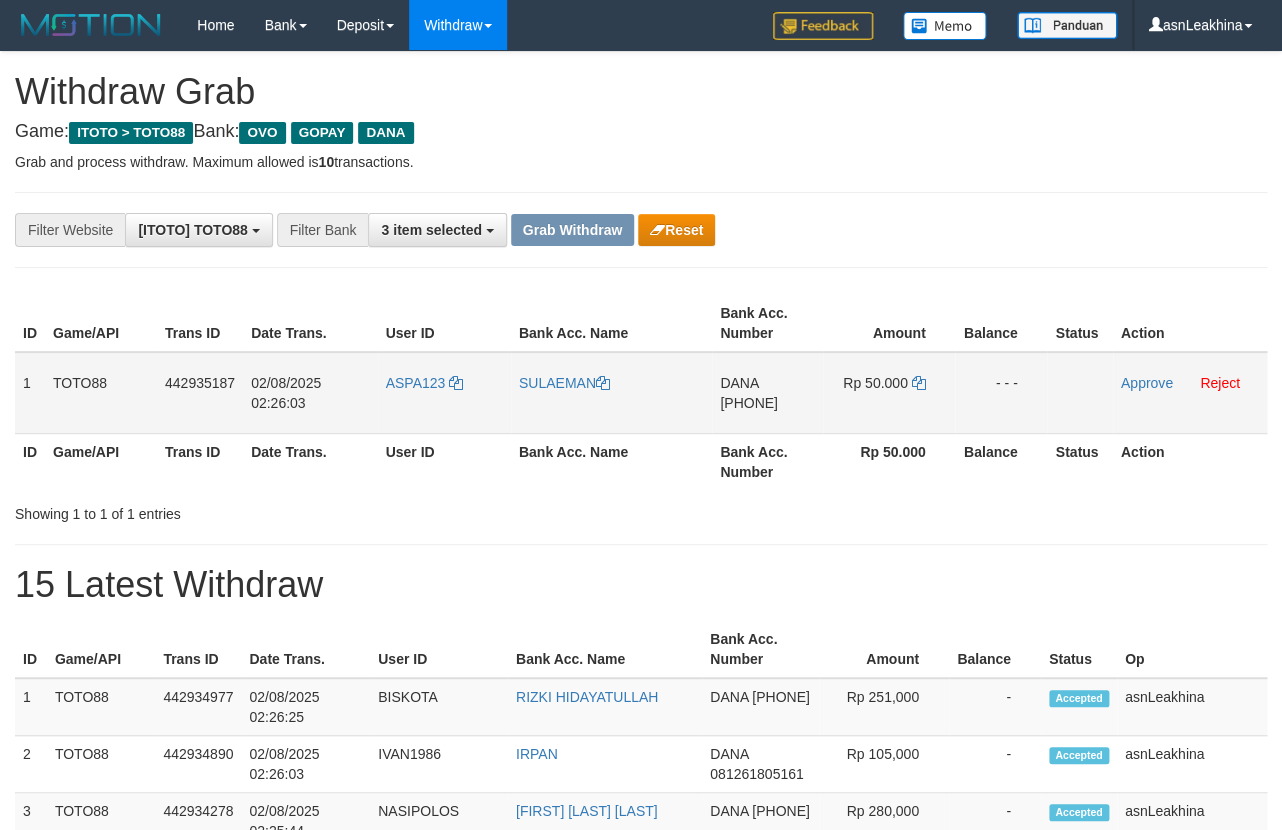 scroll, scrollTop: 17, scrollLeft: 0, axis: vertical 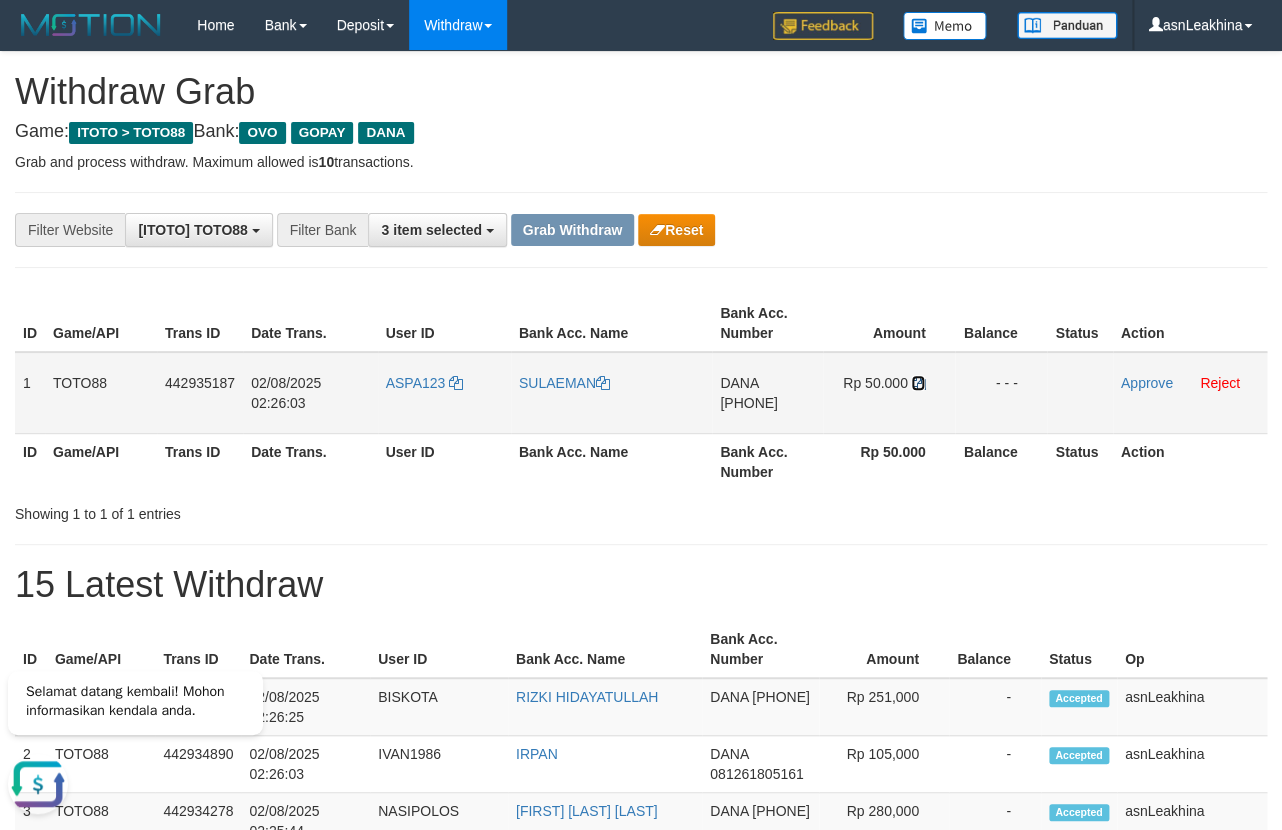 click at bounding box center (918, 383) 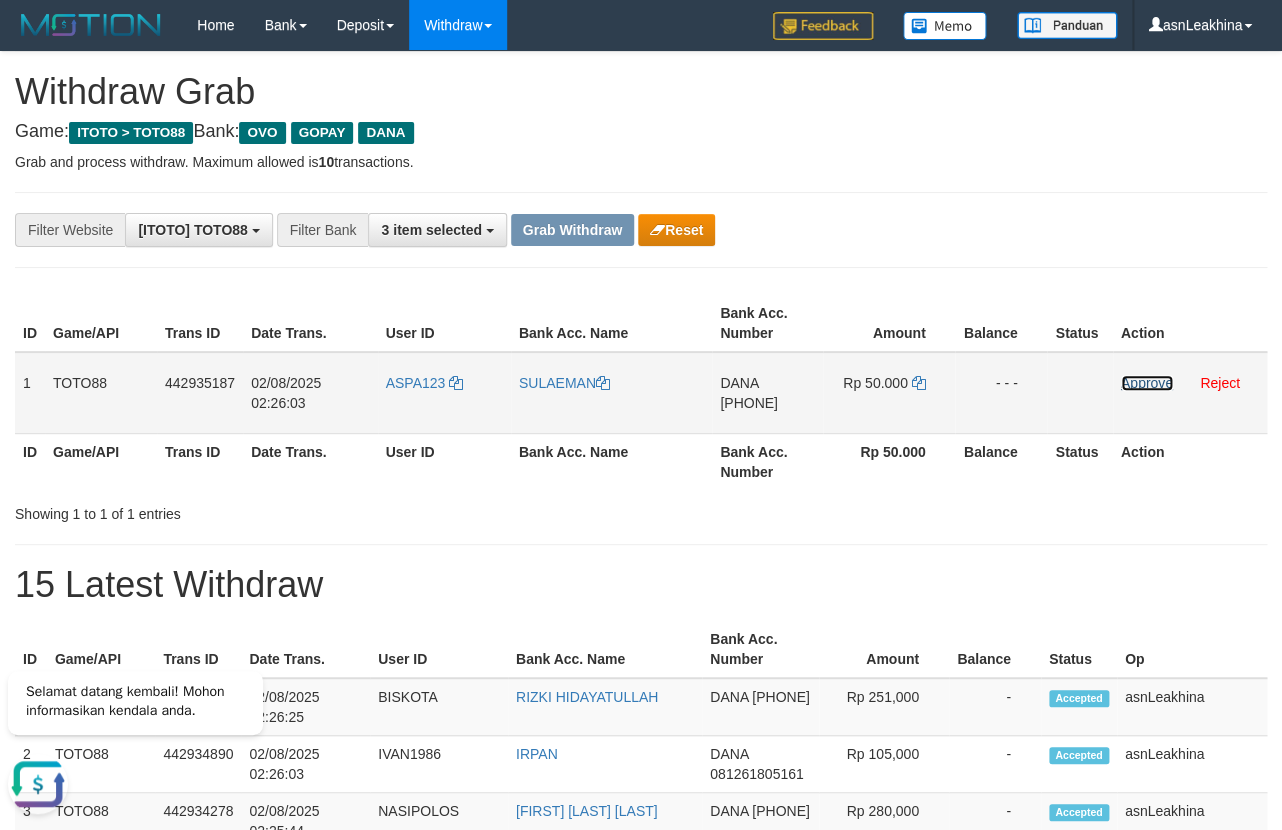 drag, startPoint x: 1152, startPoint y: 387, endPoint x: 978, endPoint y: 406, distance: 175.03429 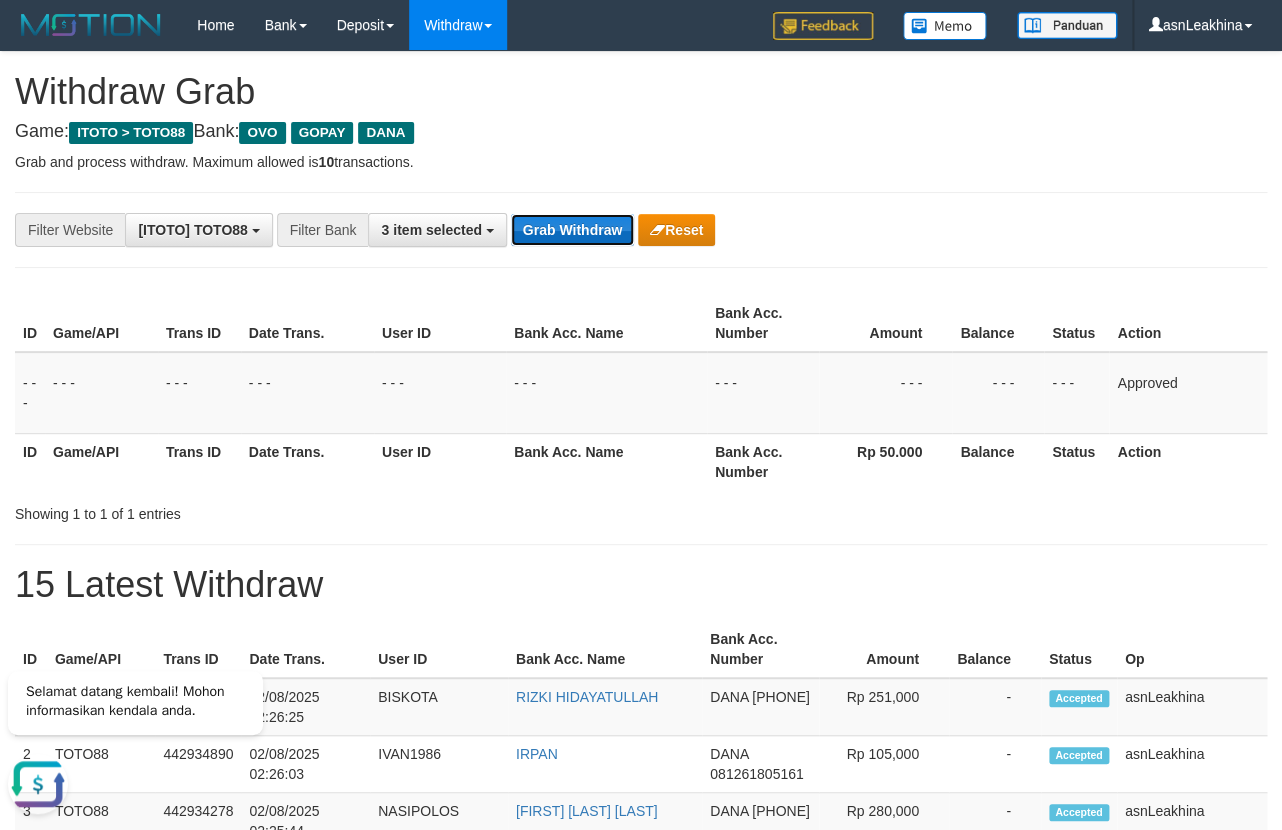 click on "Grab Withdraw" at bounding box center [572, 230] 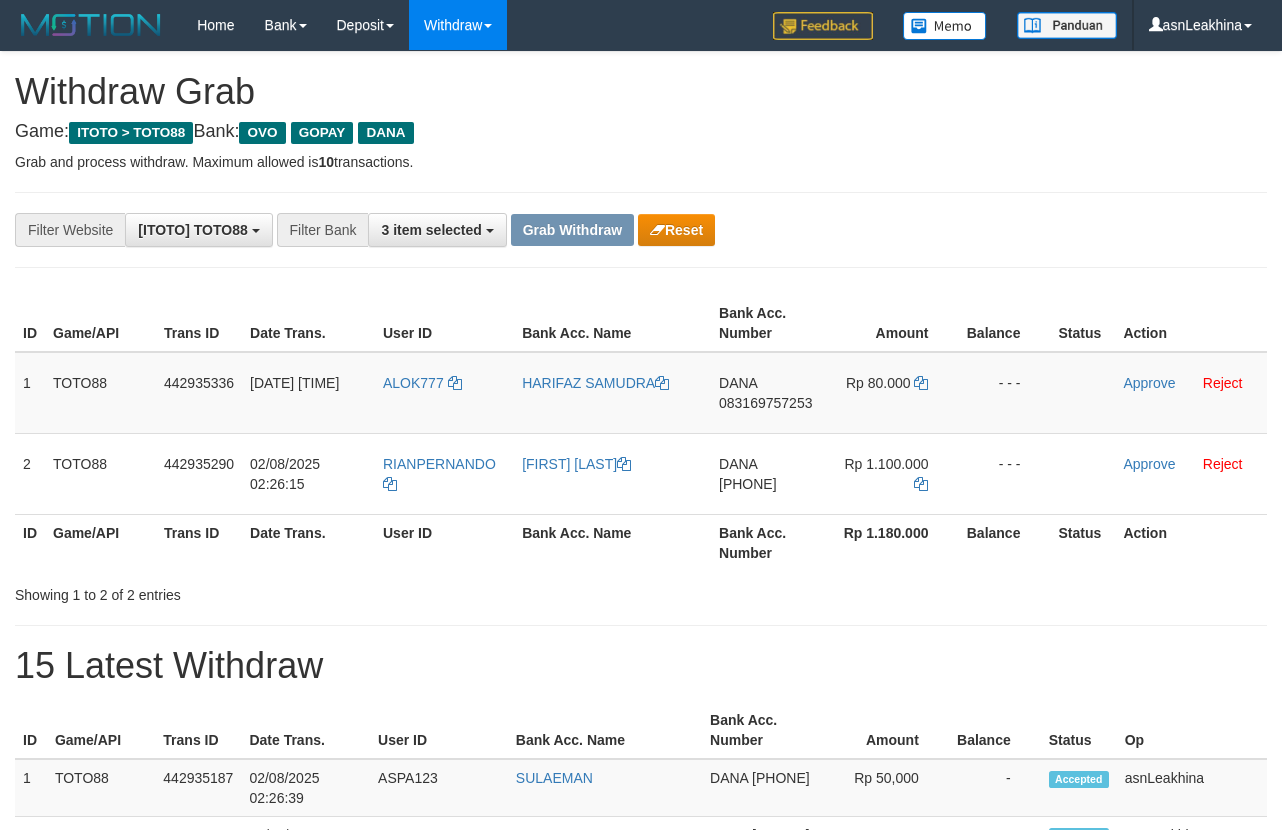 scroll, scrollTop: 0, scrollLeft: 0, axis: both 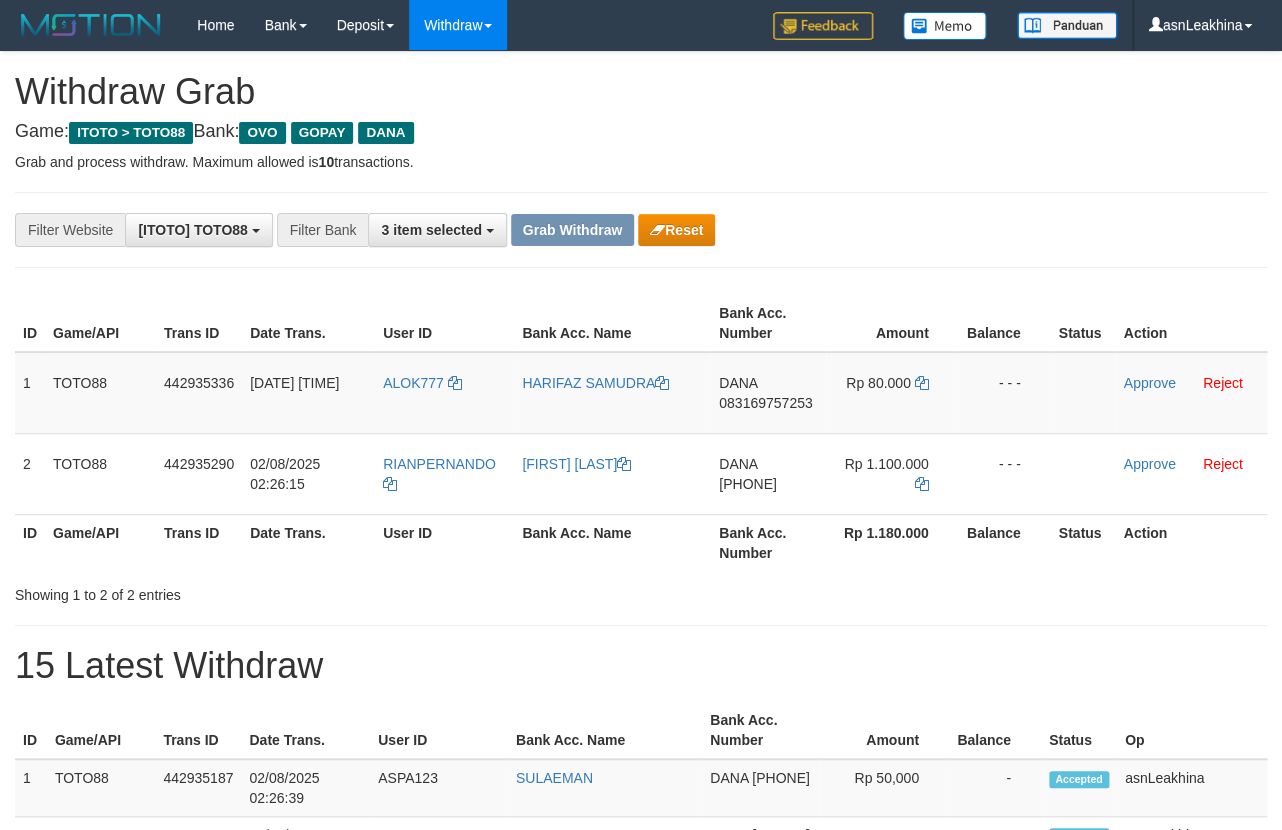 click on "083169757253" at bounding box center (765, 403) 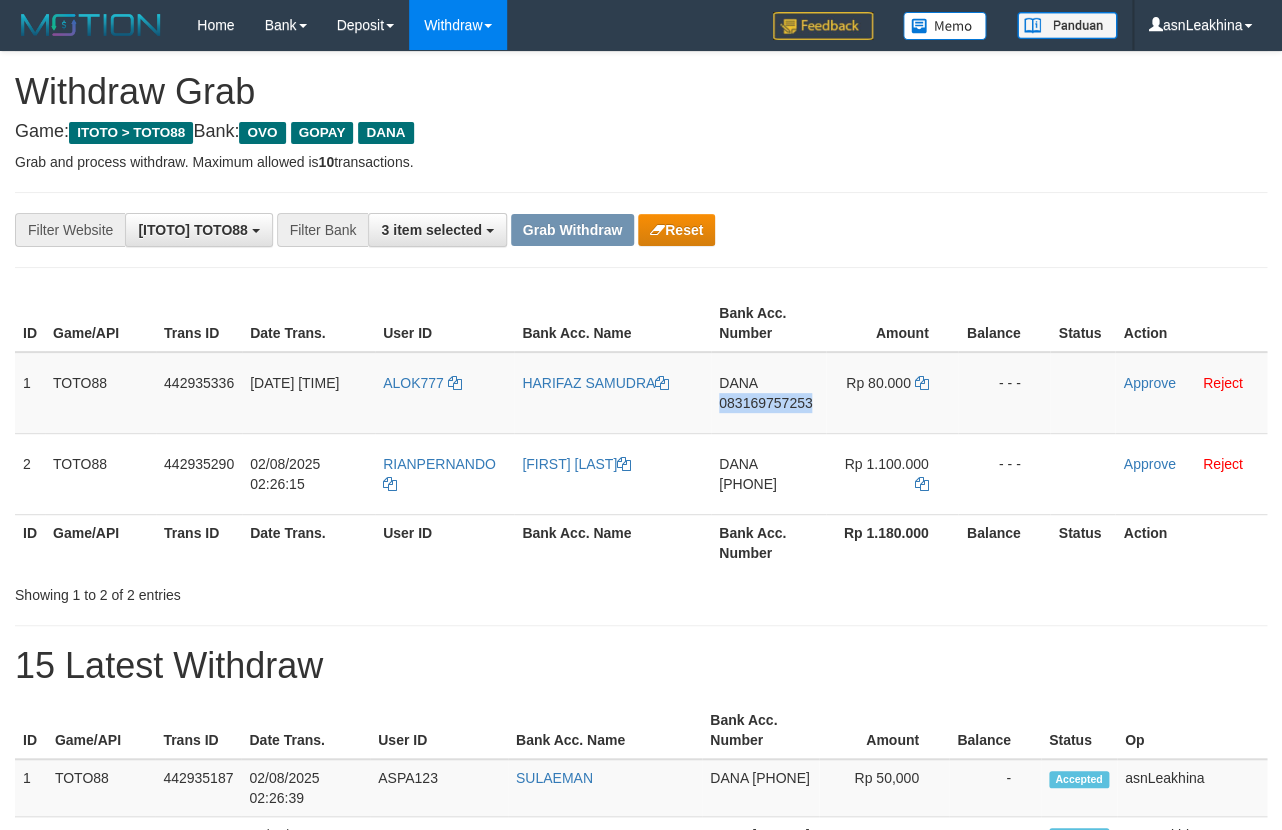click on "083169757253" at bounding box center (765, 403) 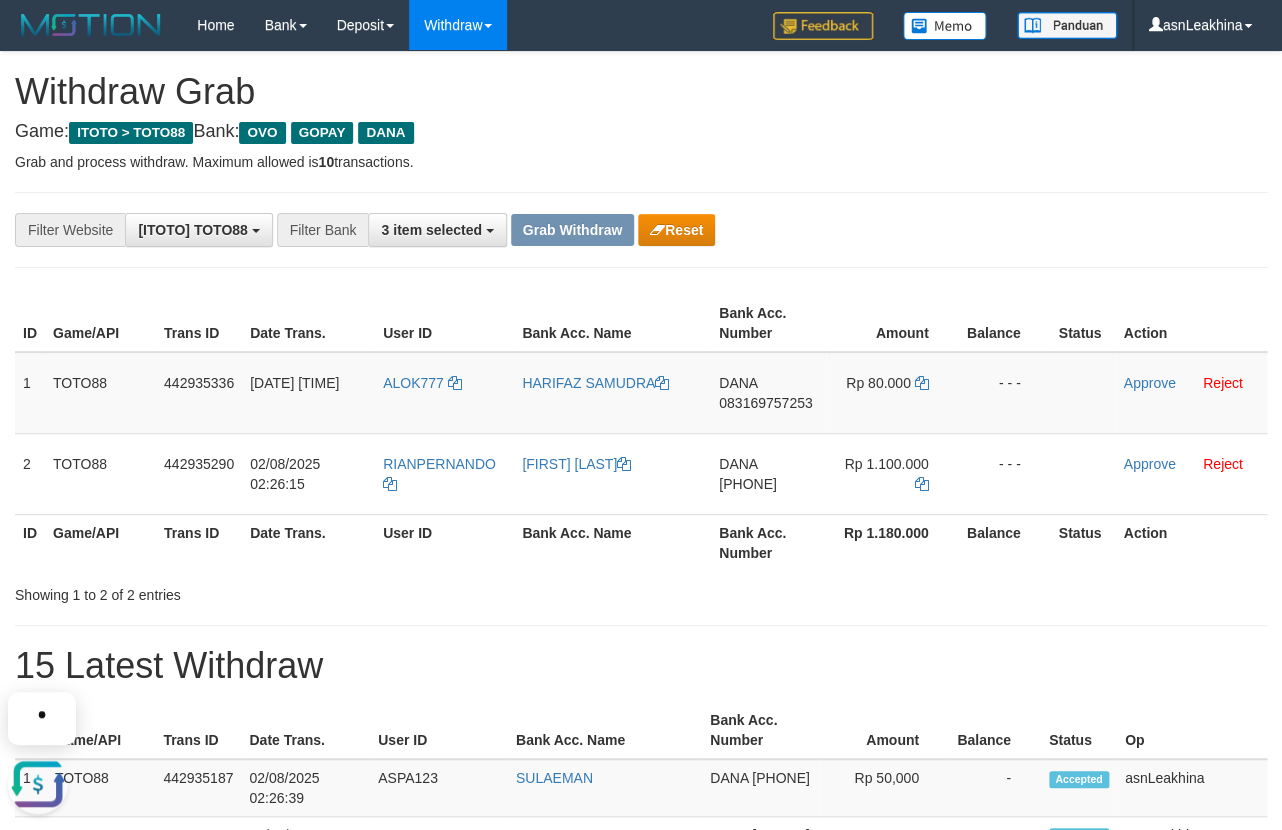 scroll, scrollTop: 0, scrollLeft: 0, axis: both 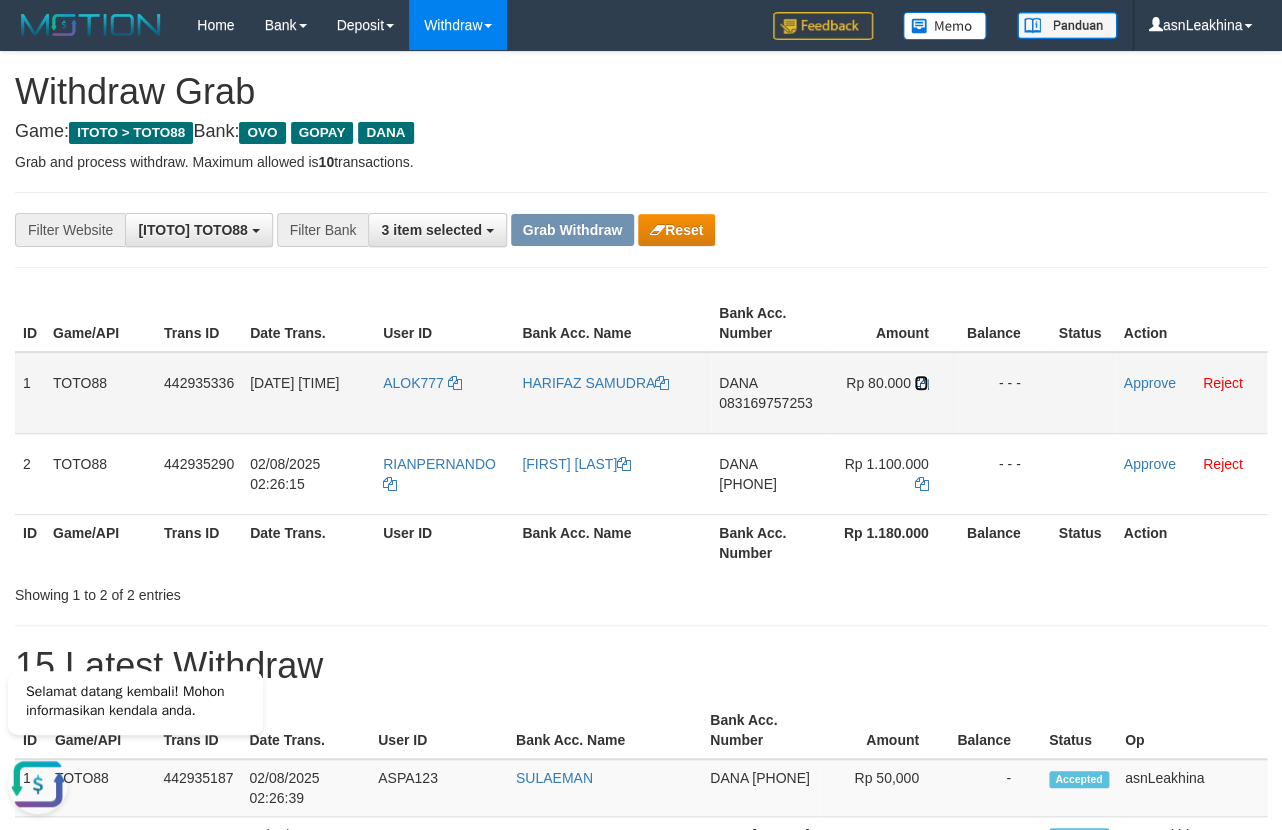 click at bounding box center [921, 383] 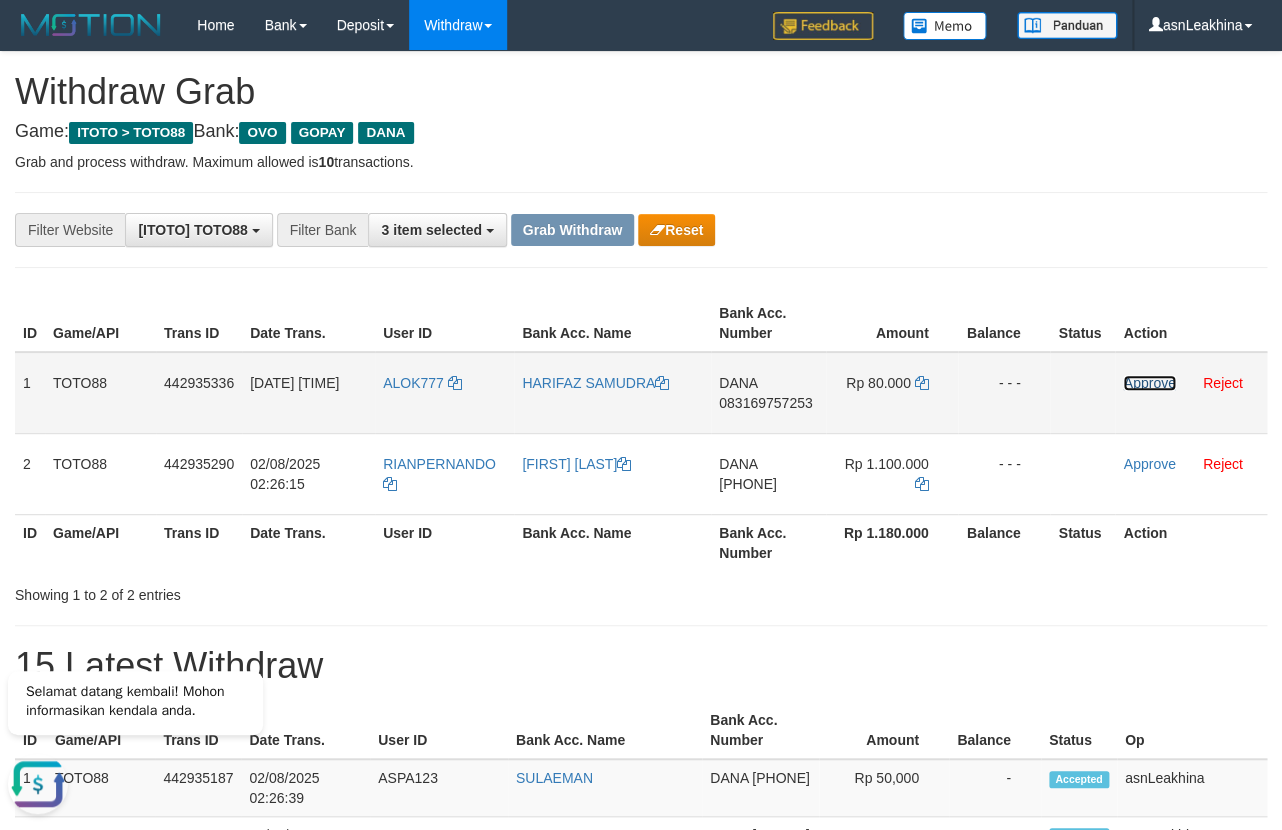 click on "Approve" at bounding box center [1149, 383] 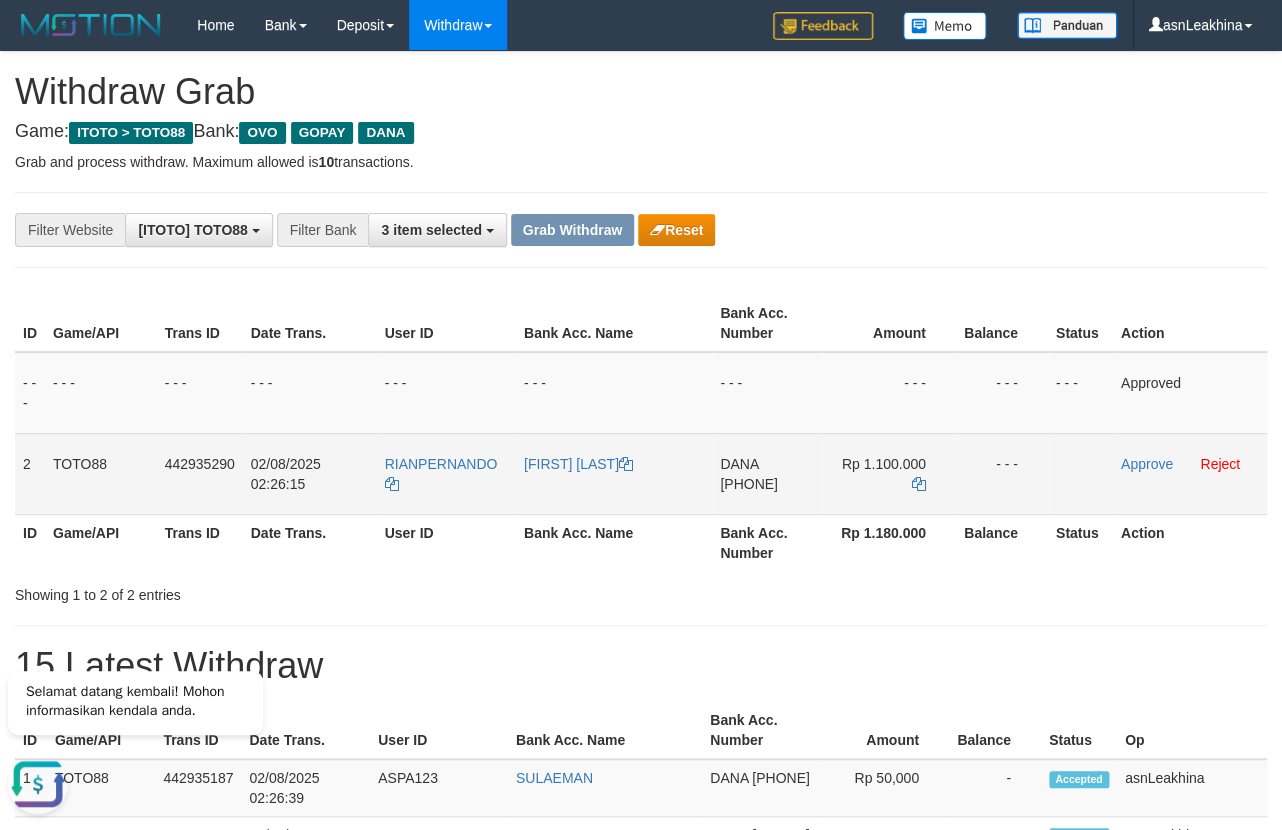 click on "[PHONE]" at bounding box center [749, 484] 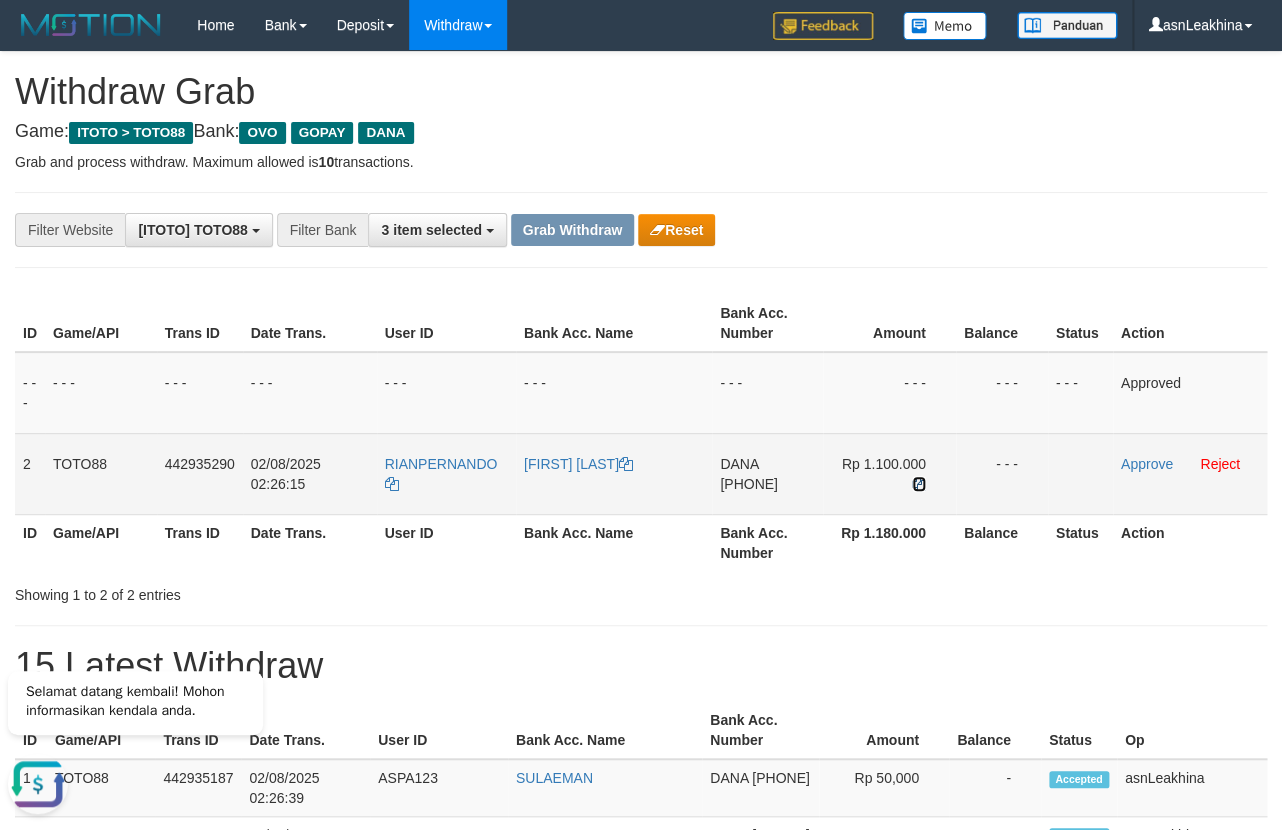 click at bounding box center [919, 484] 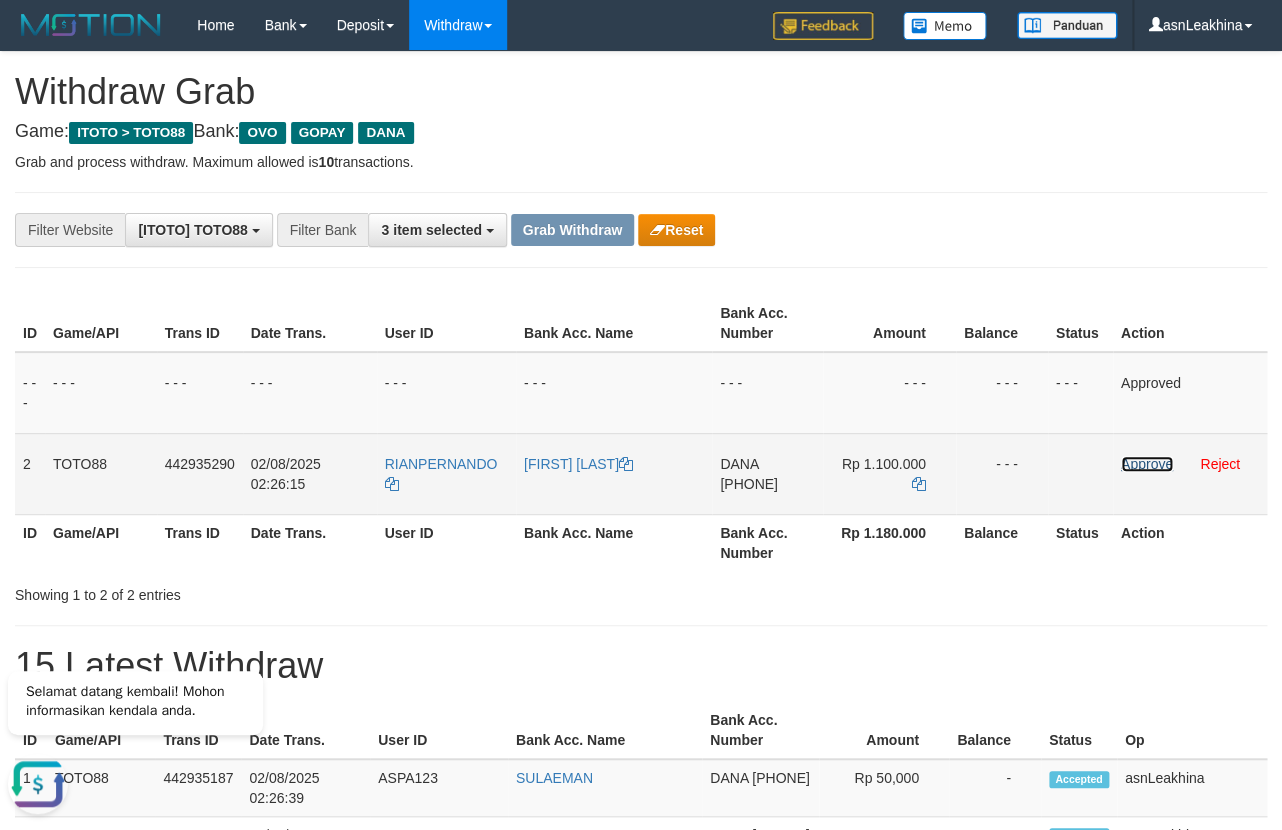 click on "Approve" at bounding box center (1147, 464) 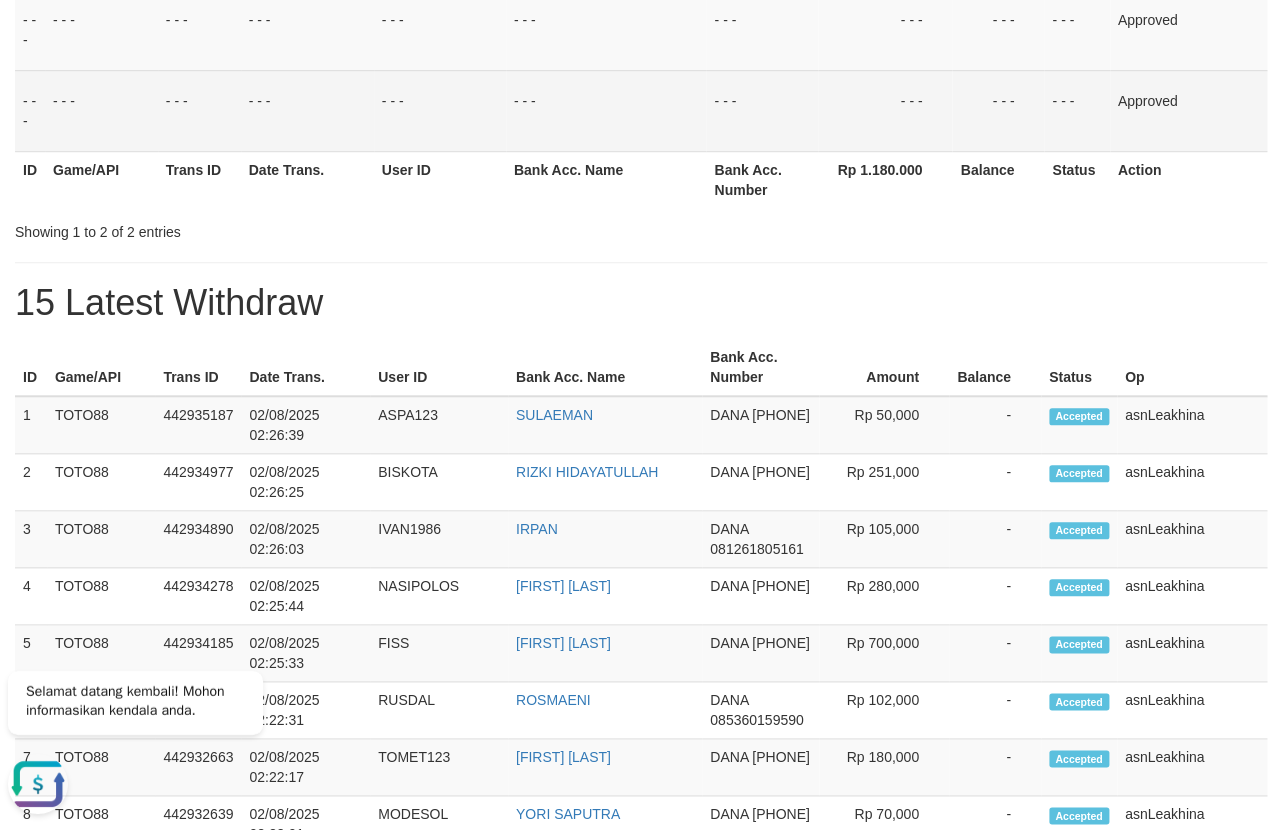 scroll, scrollTop: 343, scrollLeft: 0, axis: vertical 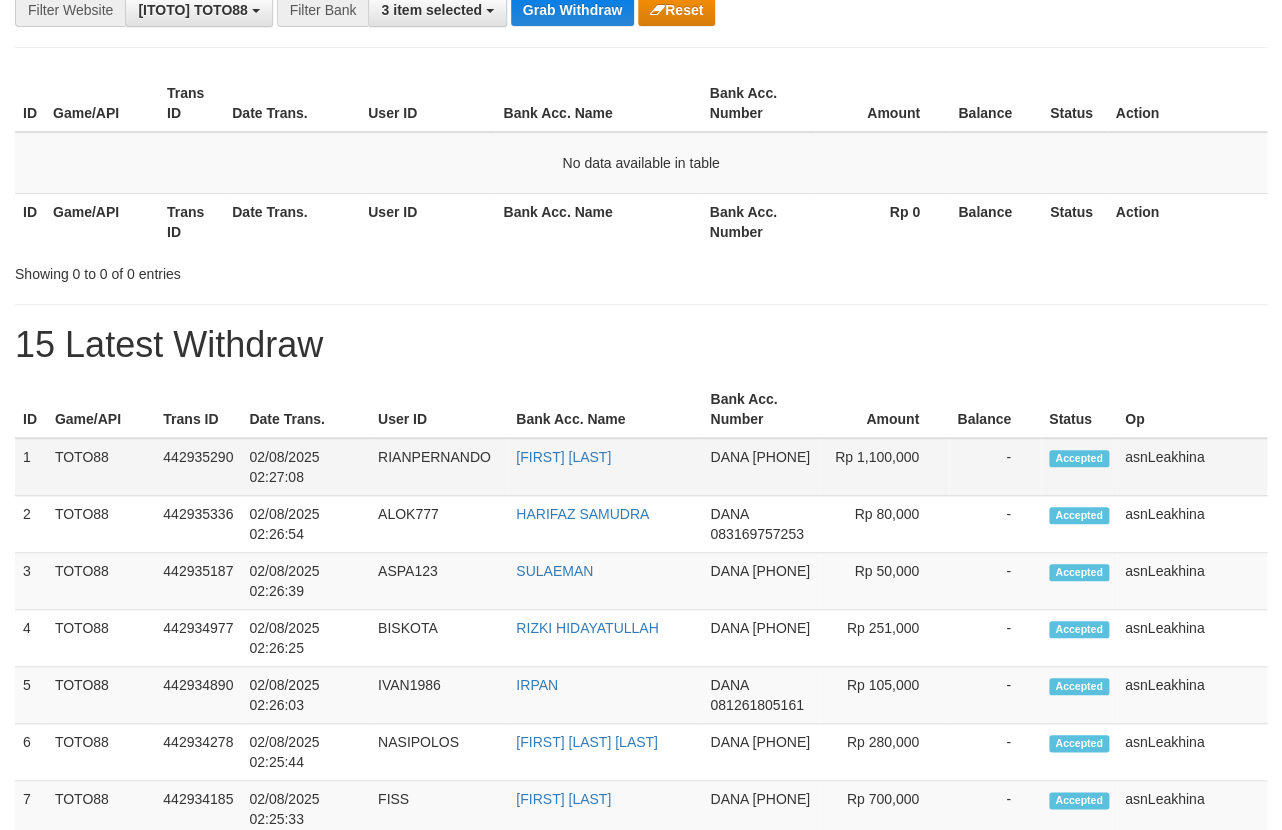 click on "1" at bounding box center (31, 467) 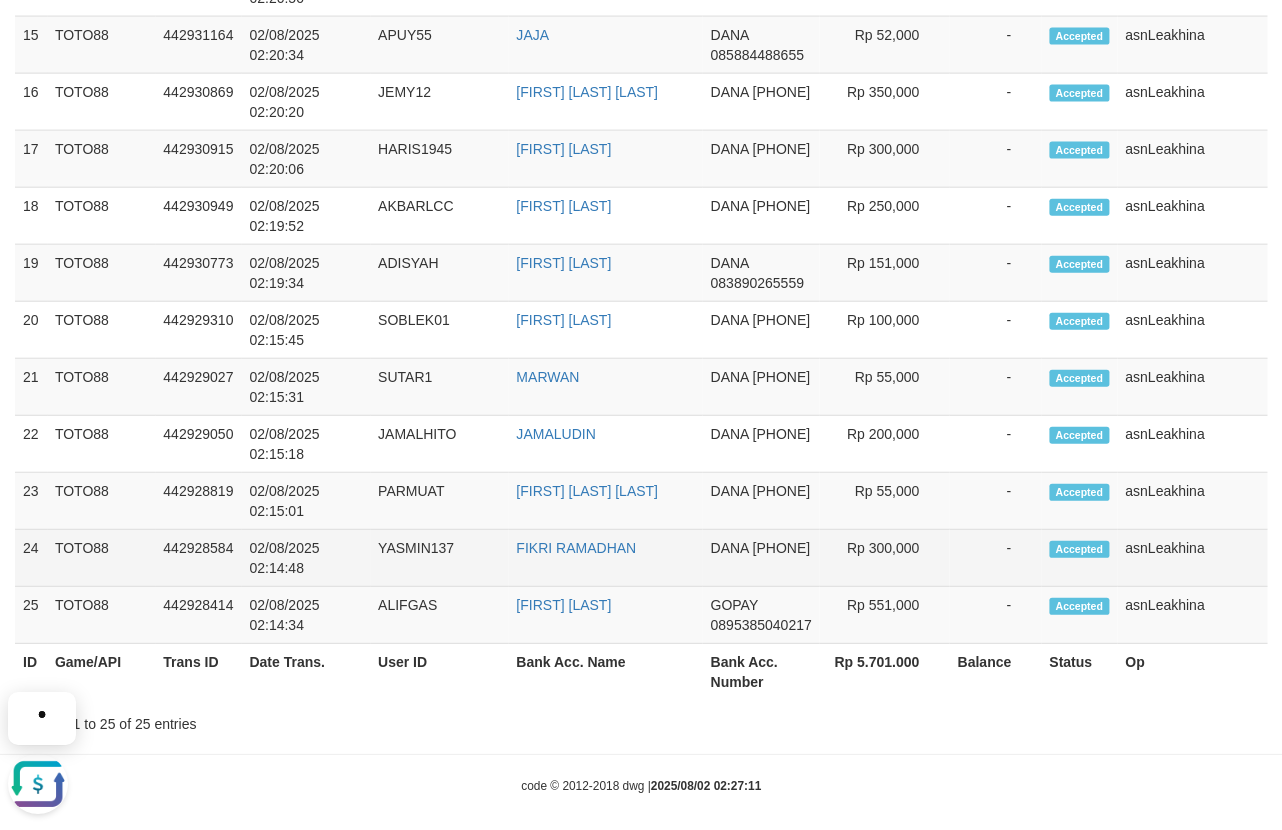 scroll, scrollTop: 1452, scrollLeft: 0, axis: vertical 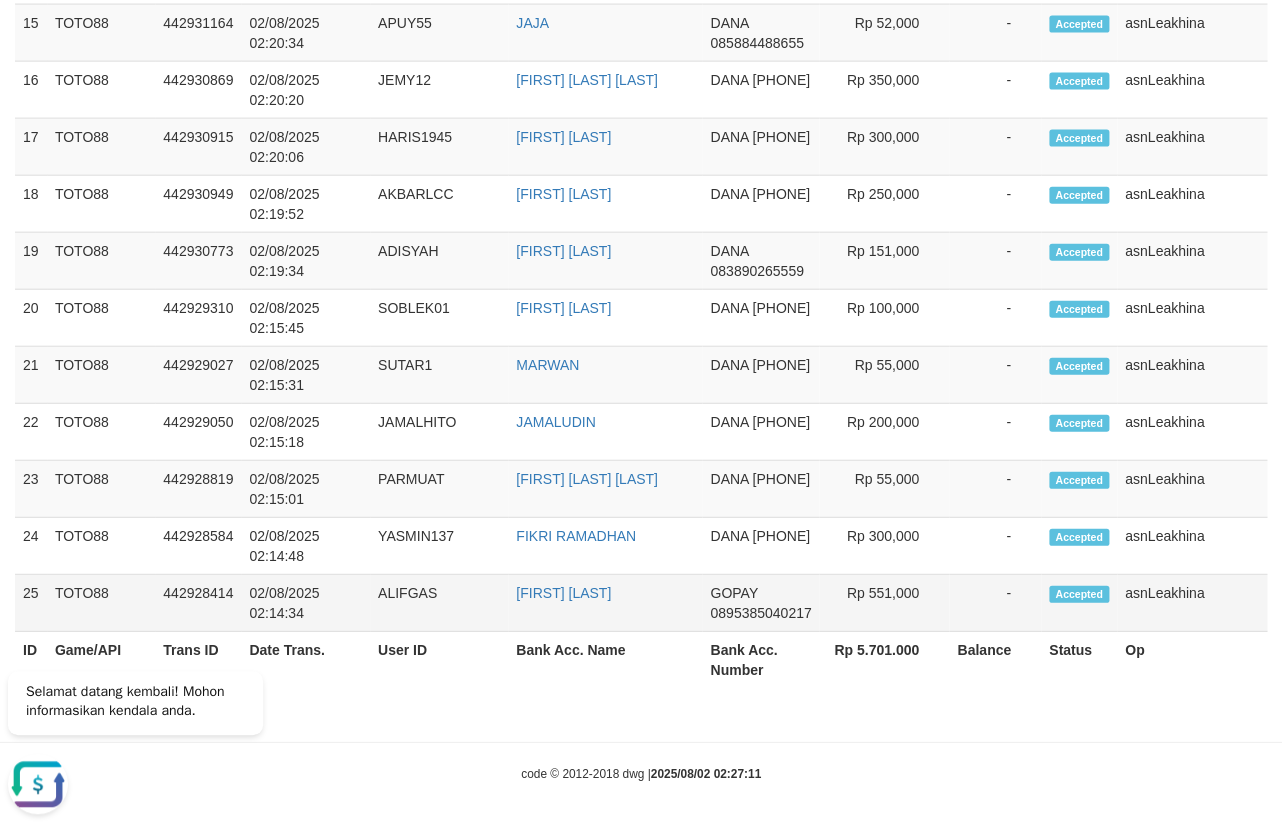 click on "asnLeakhina" at bounding box center (1192, 603) 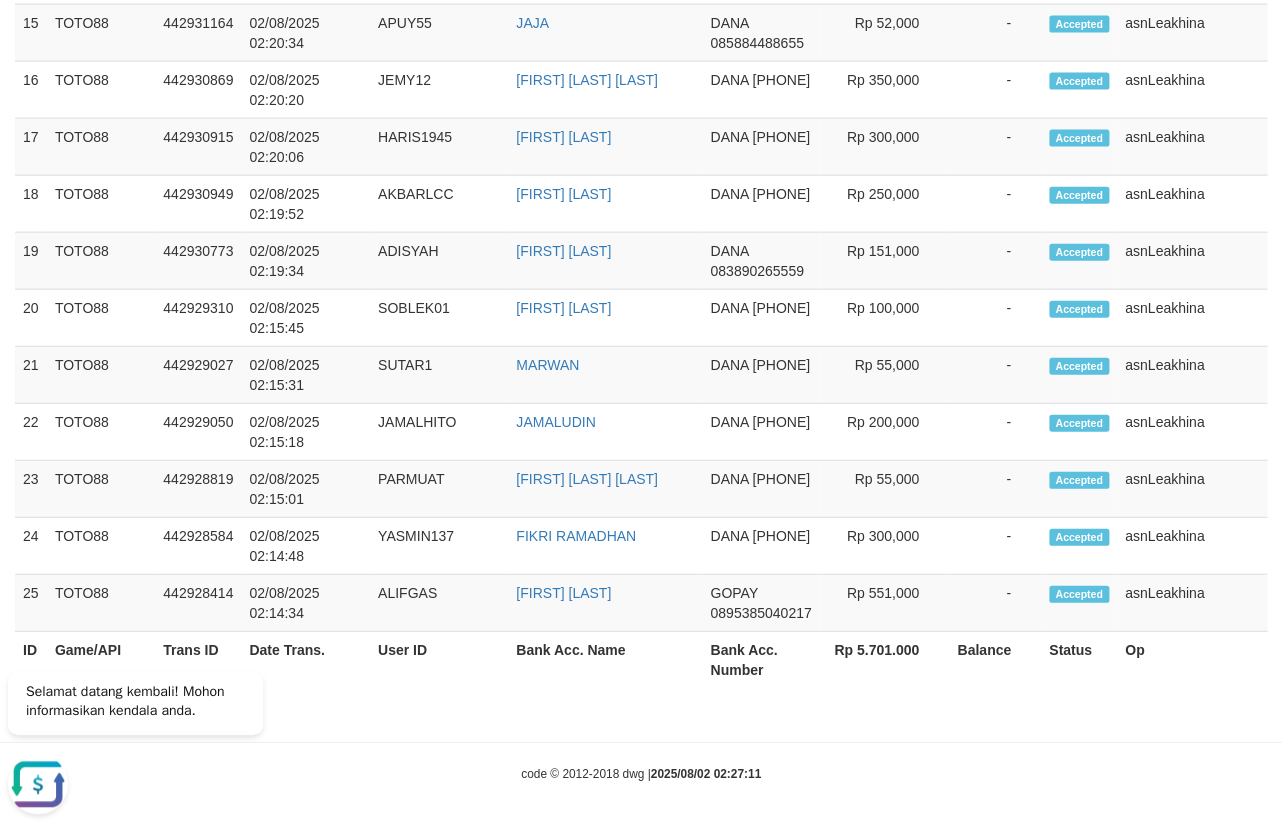 copy on "TOTO88
442935290
02/08/2025 02:27:08
RIANPERNANDO
[FIRST] [LAST]
DANA
[PHONE]
Rp 1,100,000
-
Accepted
asnLeakhina
2
TOTO88
442935336
02/08/2025 02:26:54
ALOK777
[FIRST] [LAST]
DANA
[PHONE]
Rp 80,000
-
Accepted
asnLeakhina
3
TOTO88
442935187
02/08/2025 02:26:39
ASPA123
[FIRST]
DANA
[PHONE]
Rp 50,000
-
Accepted
asnLeakhina
4
TOTO88
442934977
02/08/2025 02:26:25
BISKOTA
[FIRST] [LAST]
DANA
[PHONE]
Rp 251,000
-
Accepted
asnLeakhina
5
TOTO88
442934890
02/08/2025 02:26:03
IVAN1986
[FIRST]
DANA
[PHONE]
Rp 105,000
-
Accepted
asnLeakhina
6
TOTO8..." 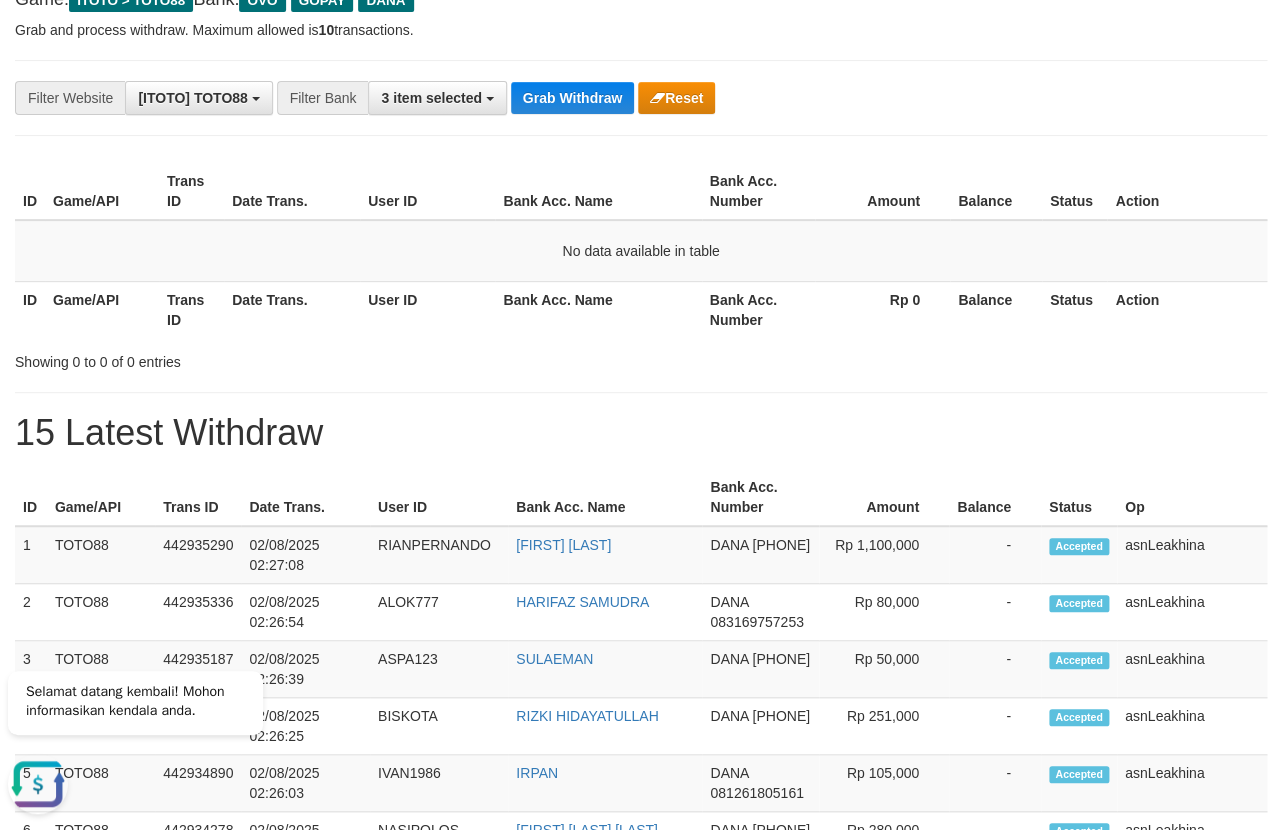 scroll, scrollTop: 0, scrollLeft: 0, axis: both 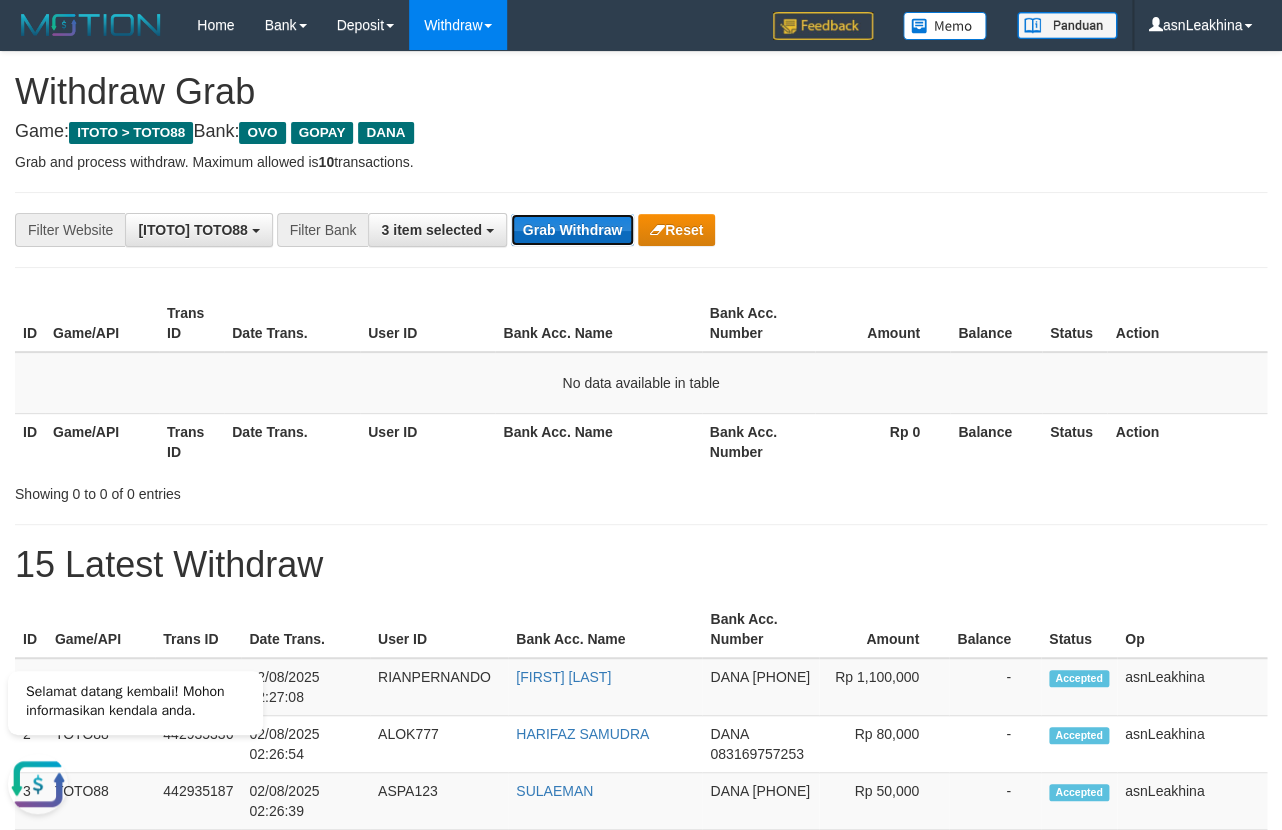click on "Grab Withdraw" at bounding box center [572, 230] 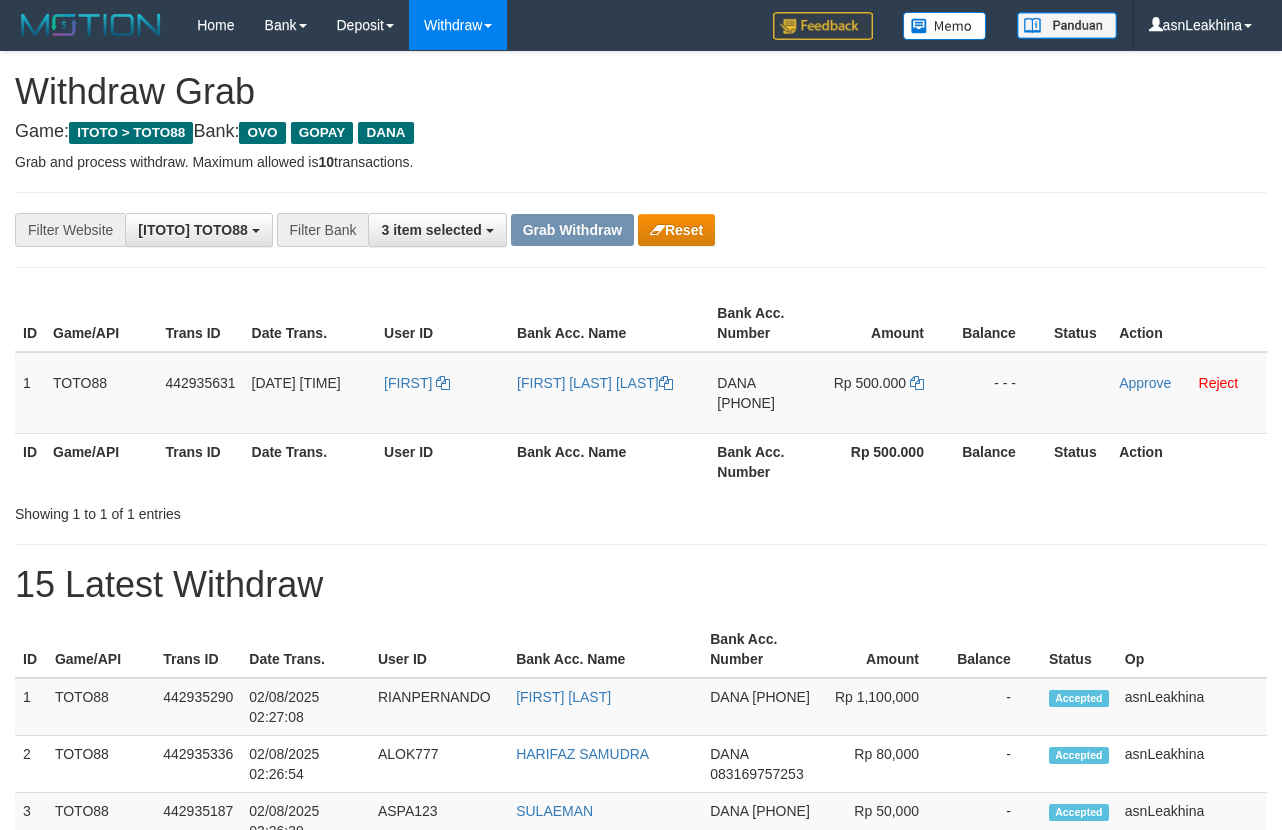 scroll, scrollTop: 0, scrollLeft: 0, axis: both 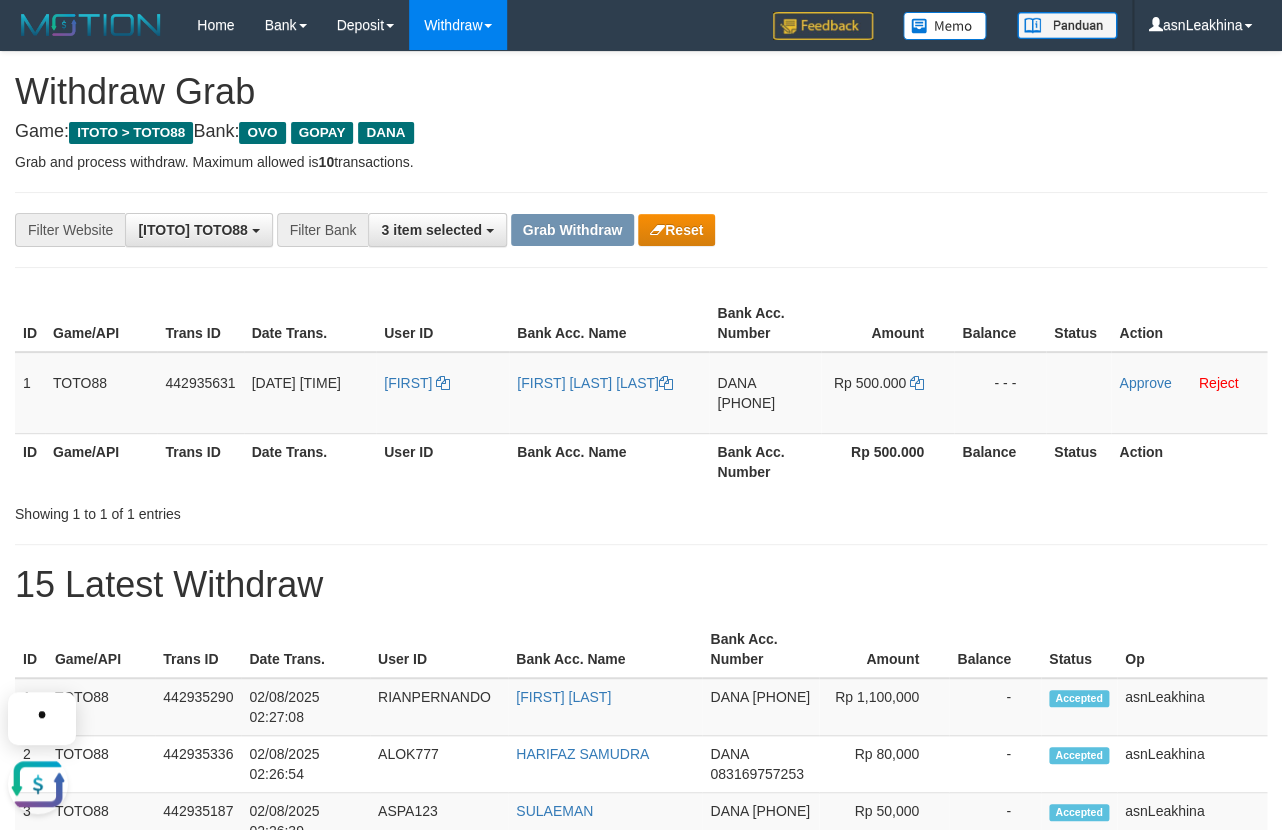 click on "Game:   ITOTO > TOTO88    		Bank:   OVO   GOPAY   DANA" at bounding box center [641, 132] 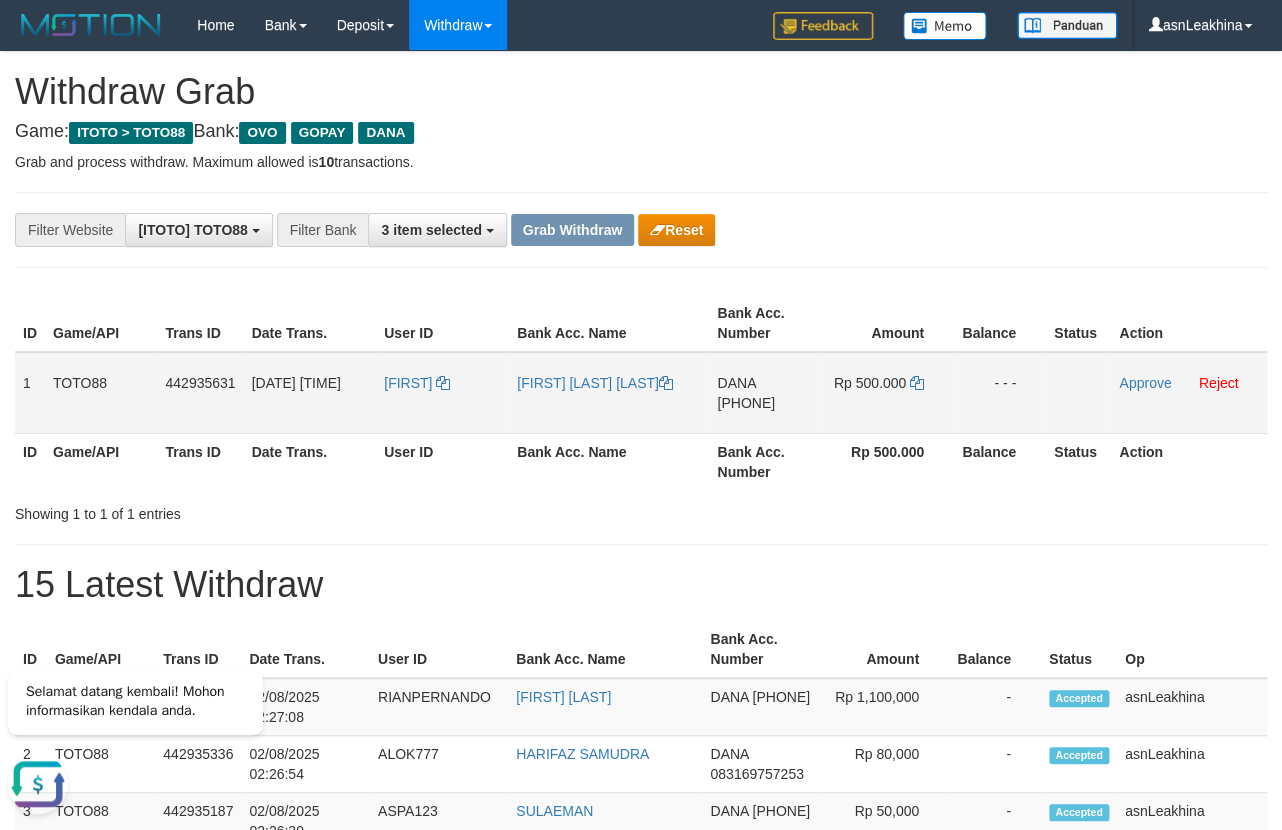 click on "[PHONE]" at bounding box center (746, 403) 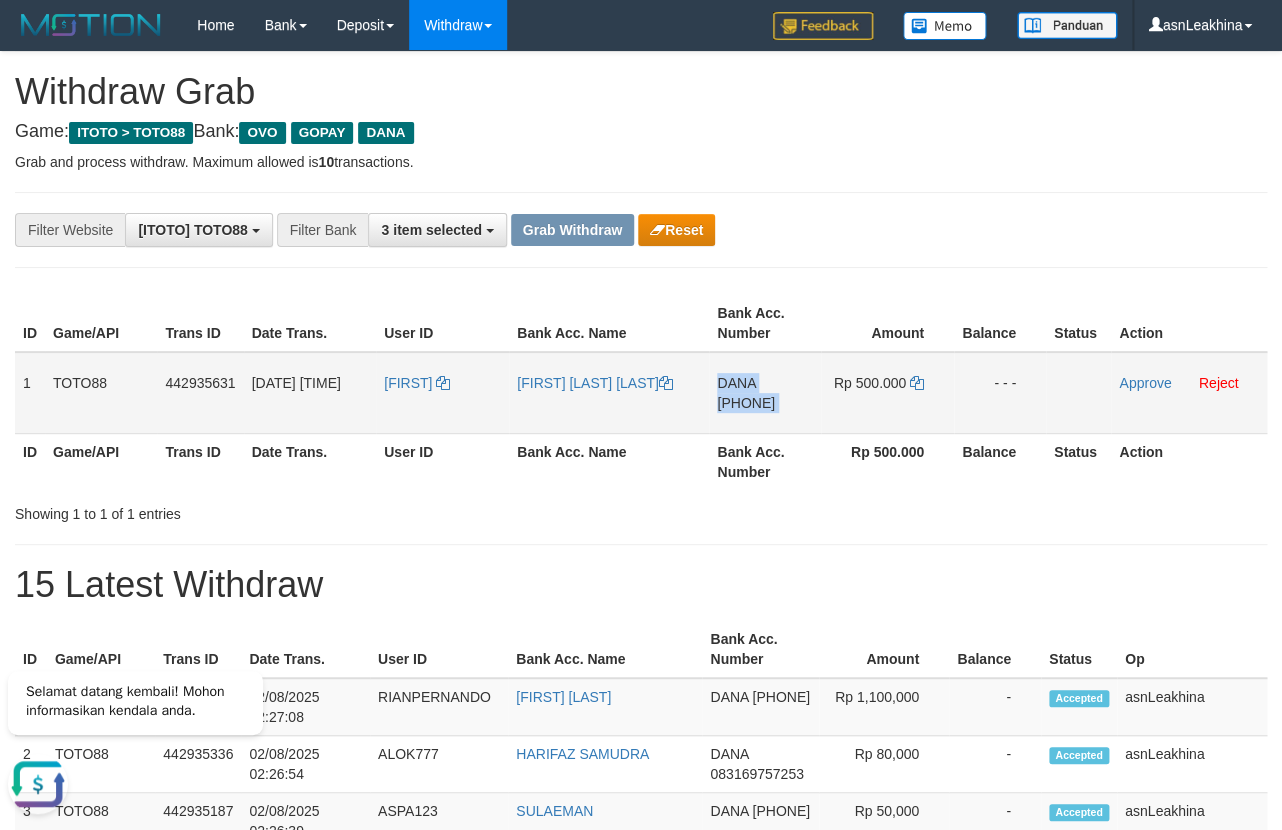 click on "[PHONE]" at bounding box center (746, 403) 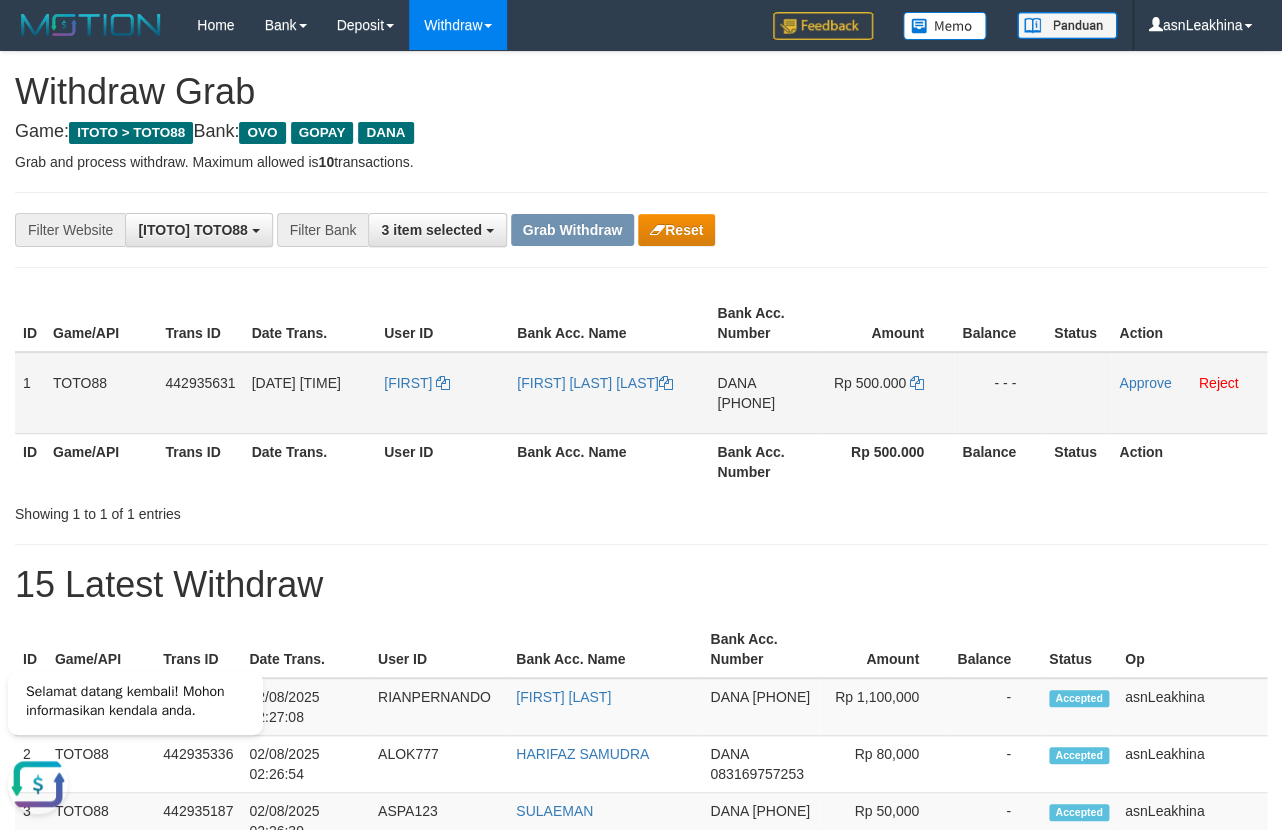 click on "[PHONE]" at bounding box center [746, 403] 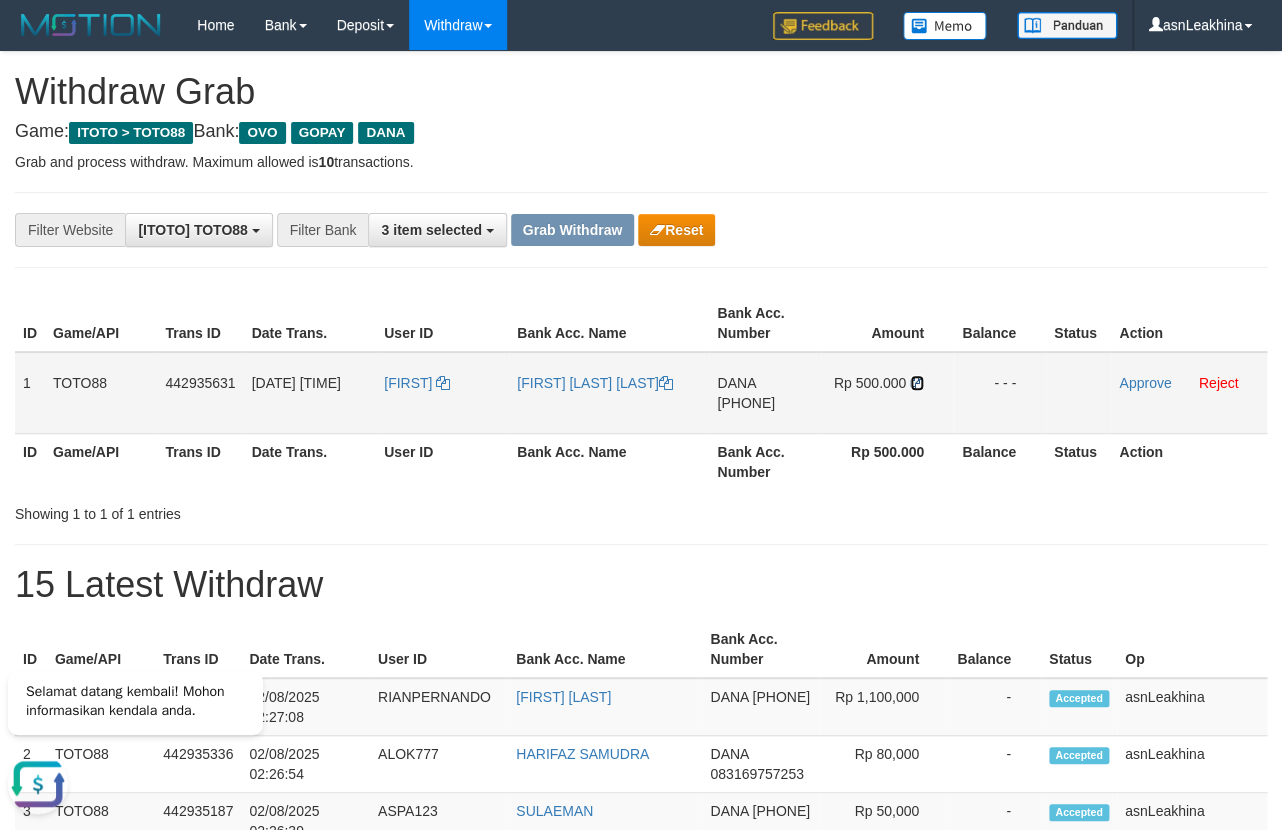 click at bounding box center [917, 383] 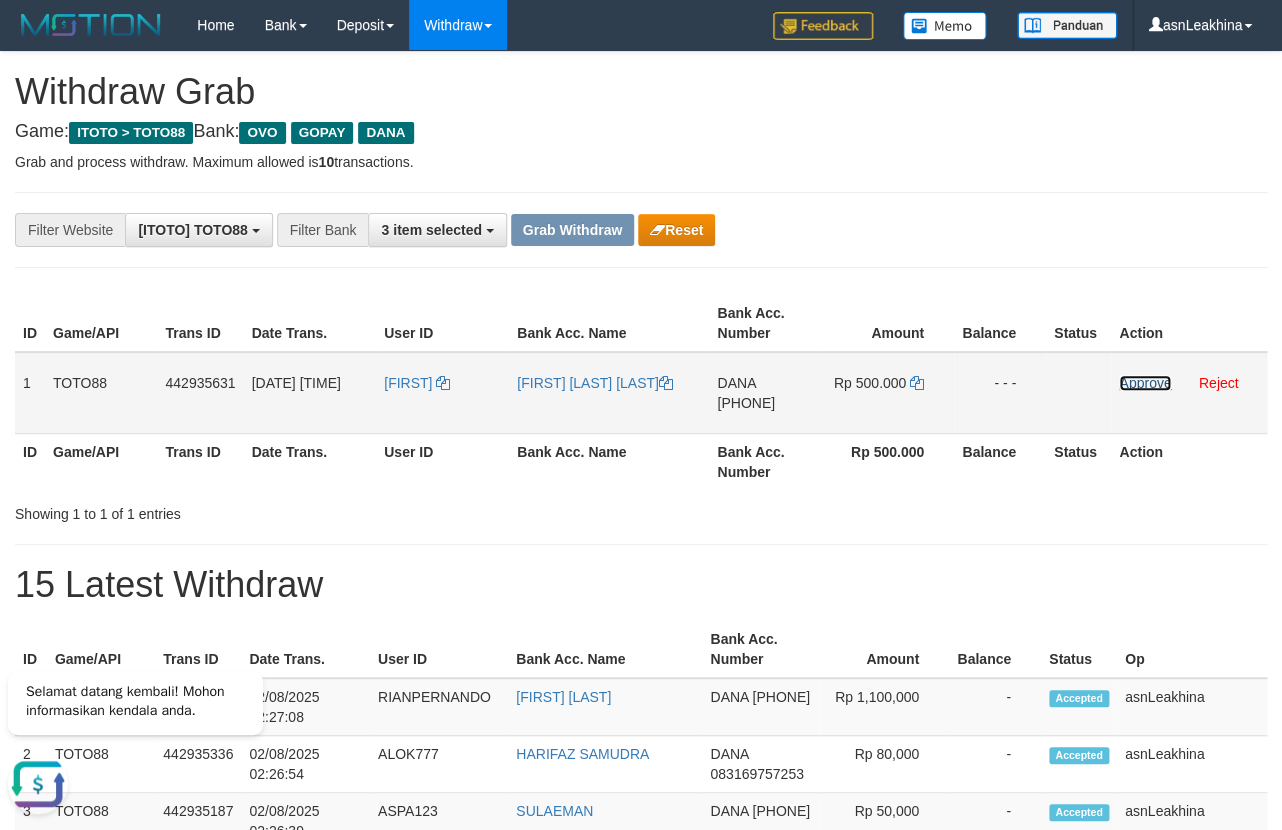 click on "Approve" at bounding box center (1145, 383) 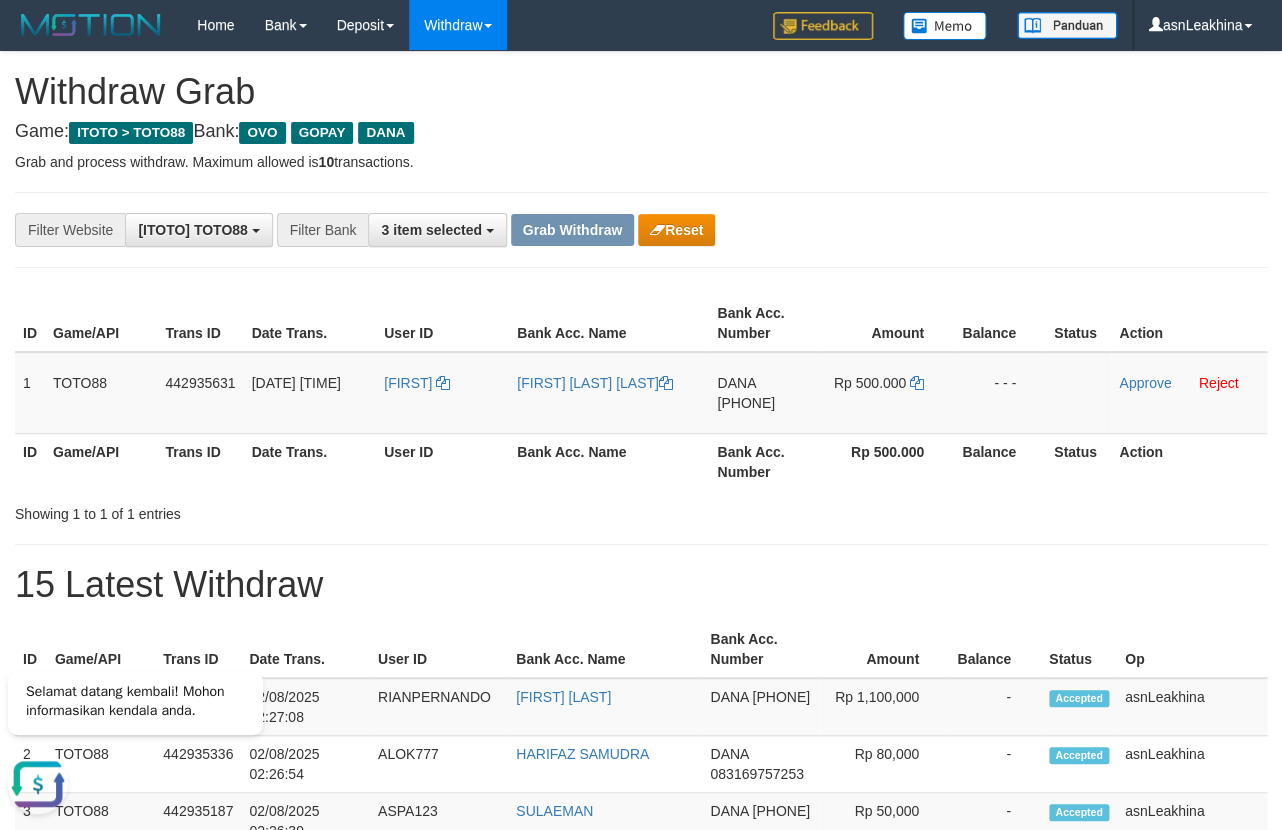 click on "Grab Withdraw" at bounding box center (572, 230) 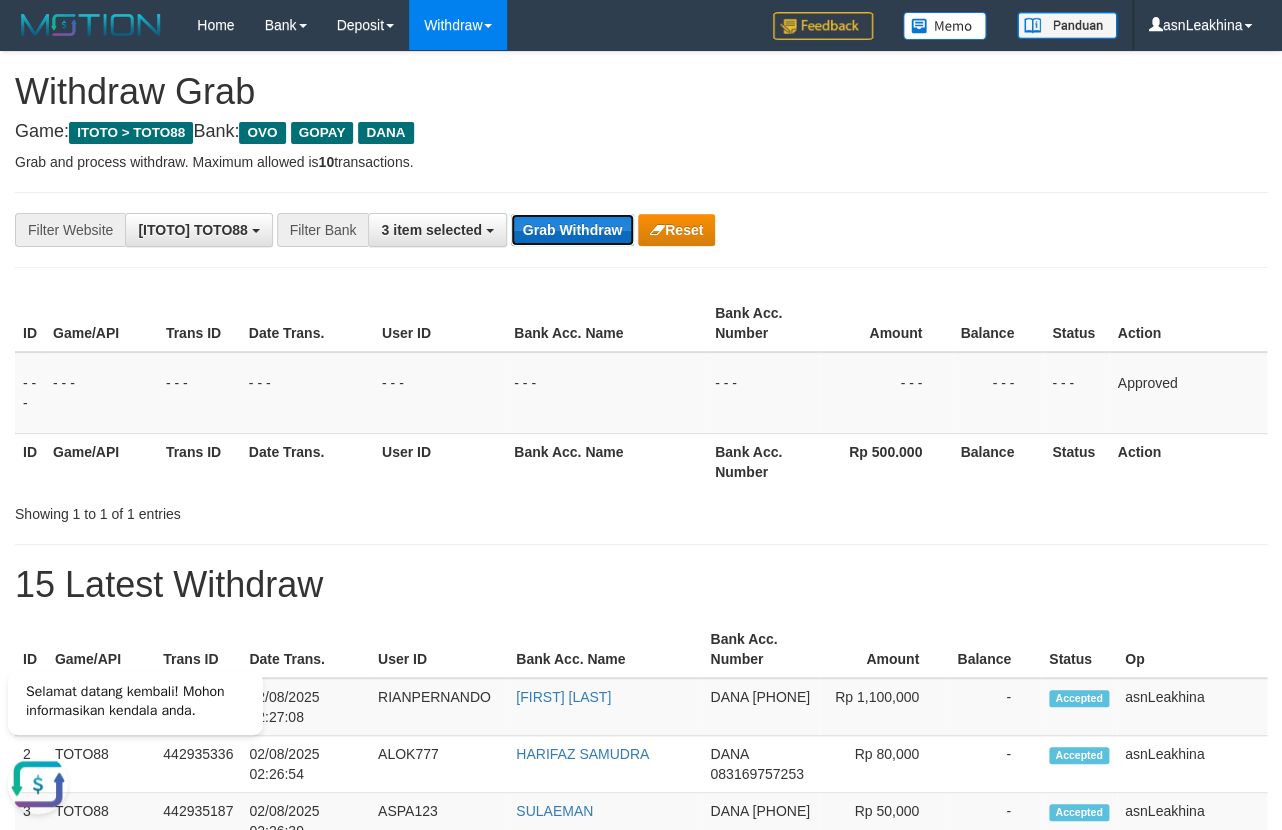click on "Grab Withdraw" at bounding box center (572, 230) 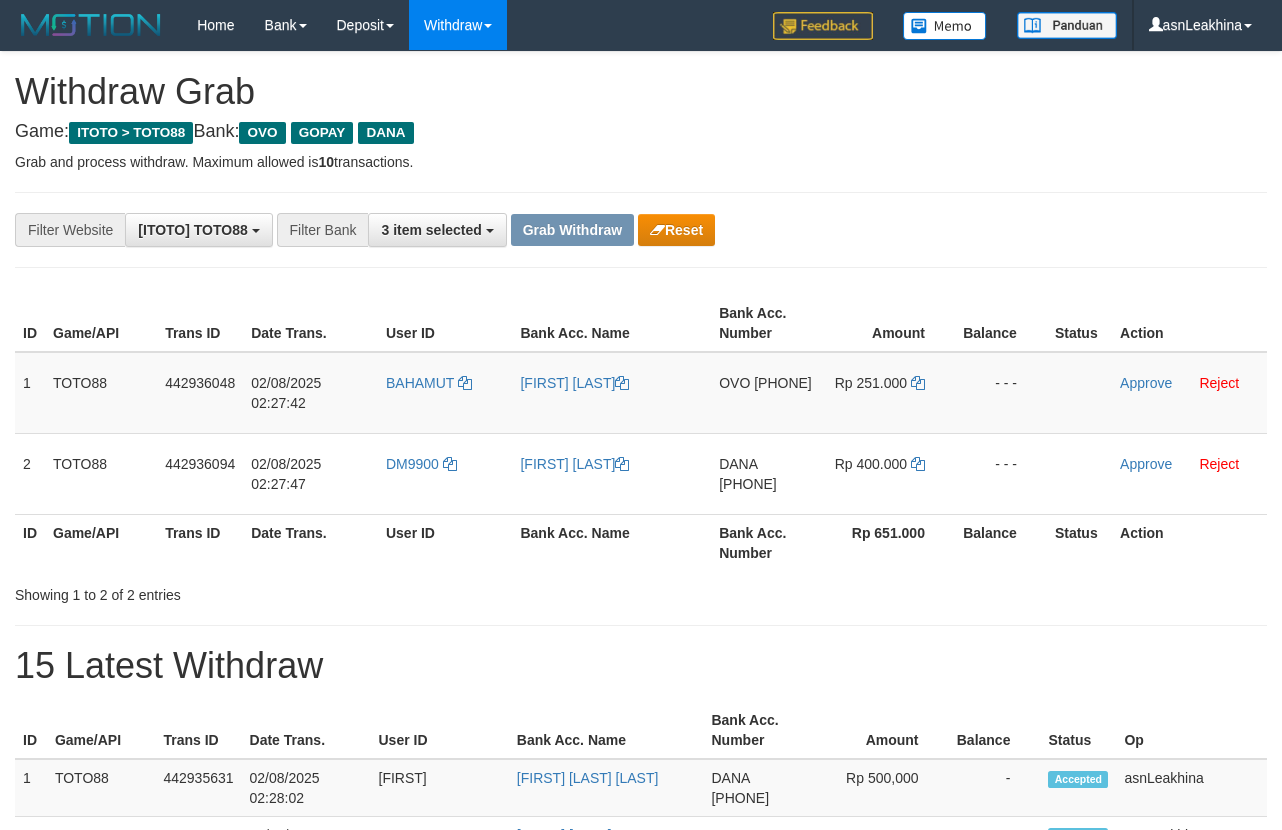 scroll, scrollTop: 0, scrollLeft: 0, axis: both 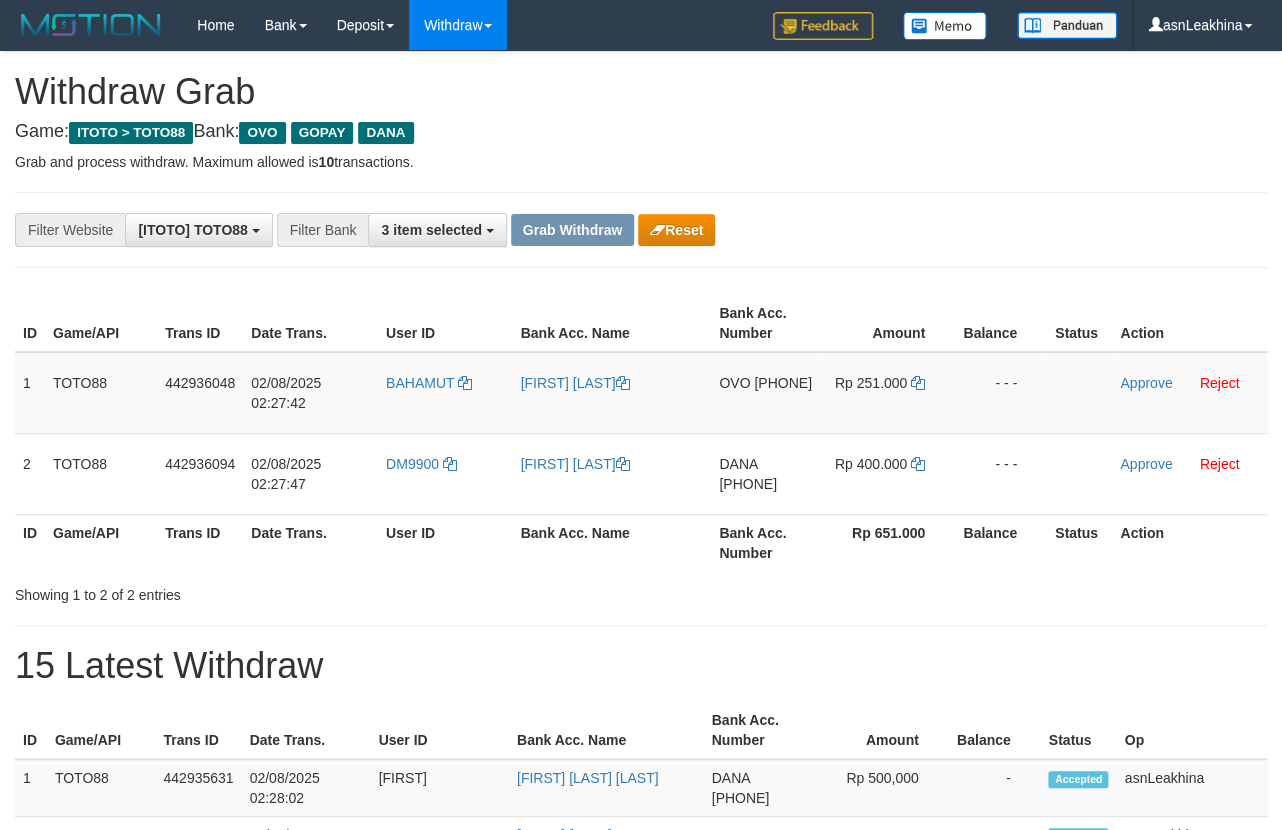 click on "[PHONE]" at bounding box center (783, 383) 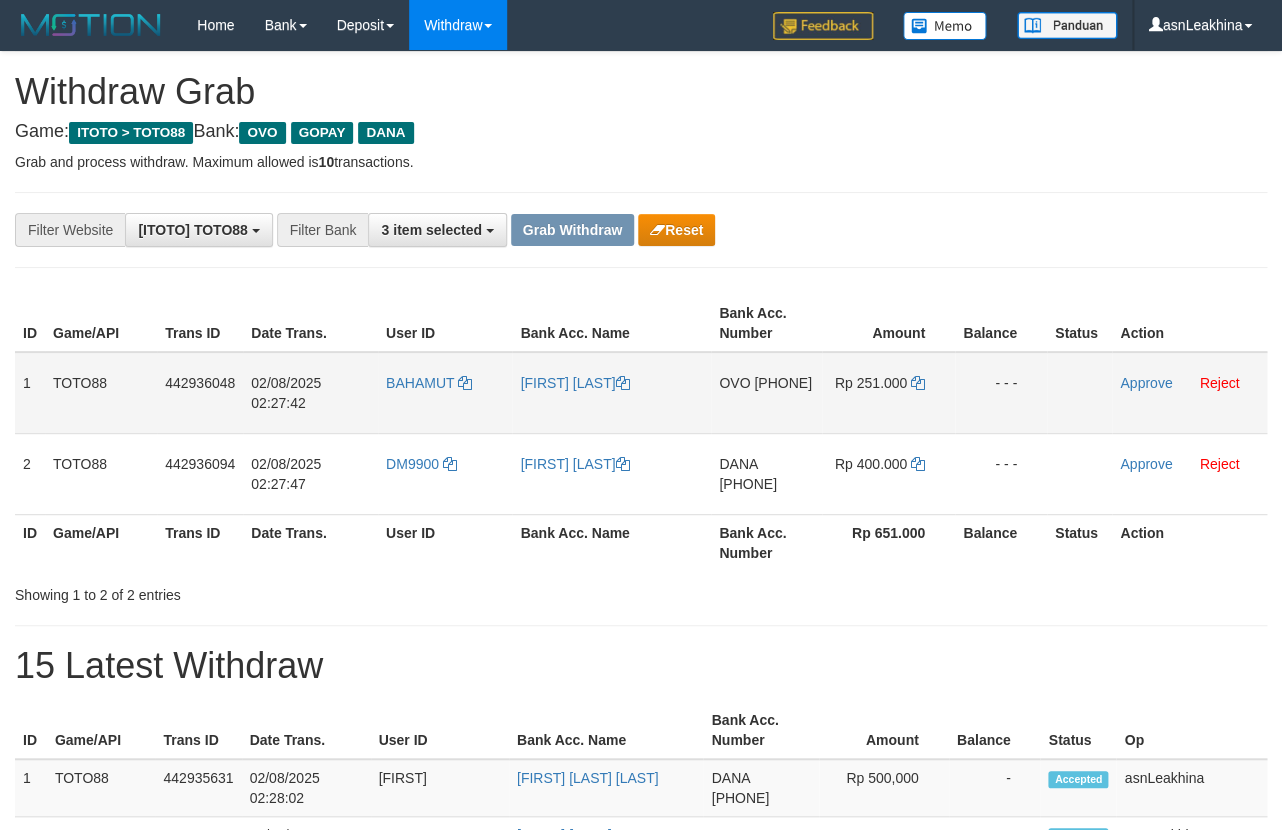 scroll, scrollTop: 17, scrollLeft: 0, axis: vertical 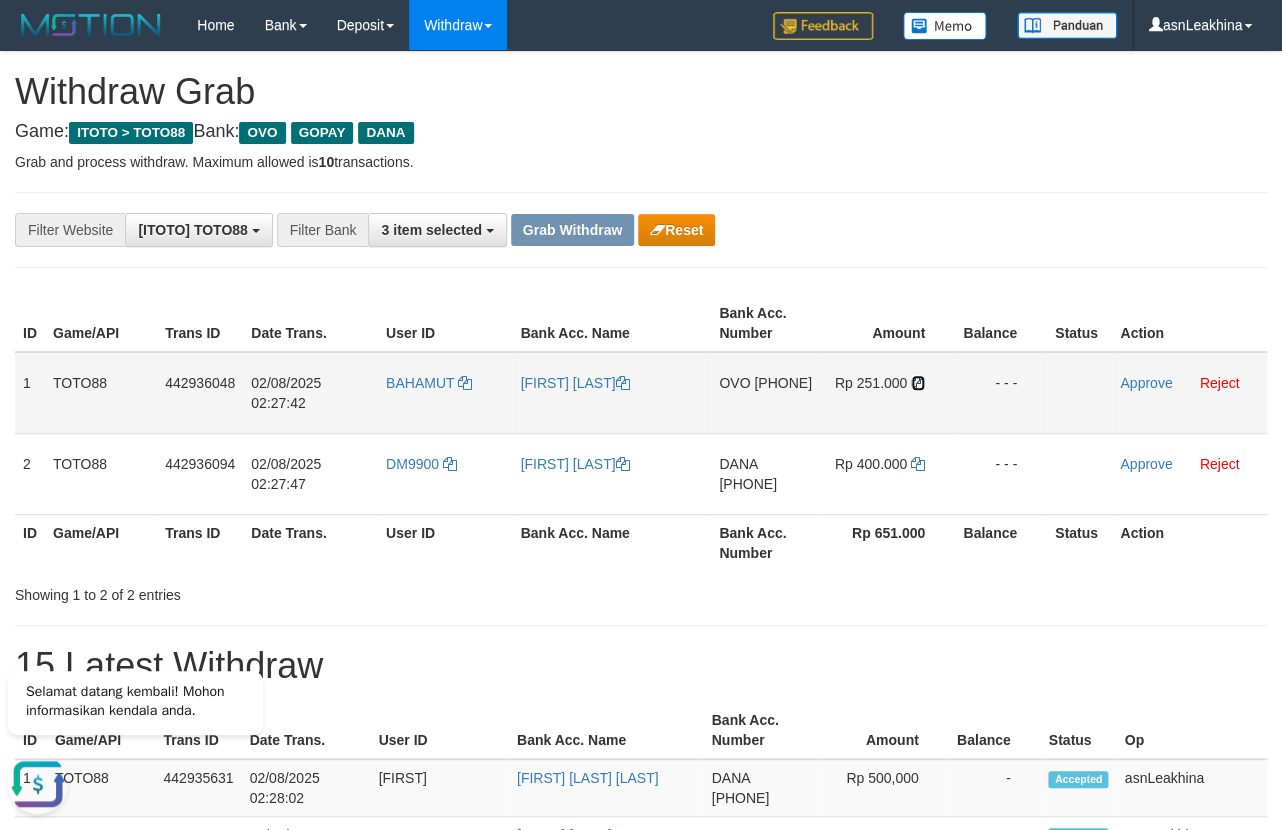 click at bounding box center (918, 383) 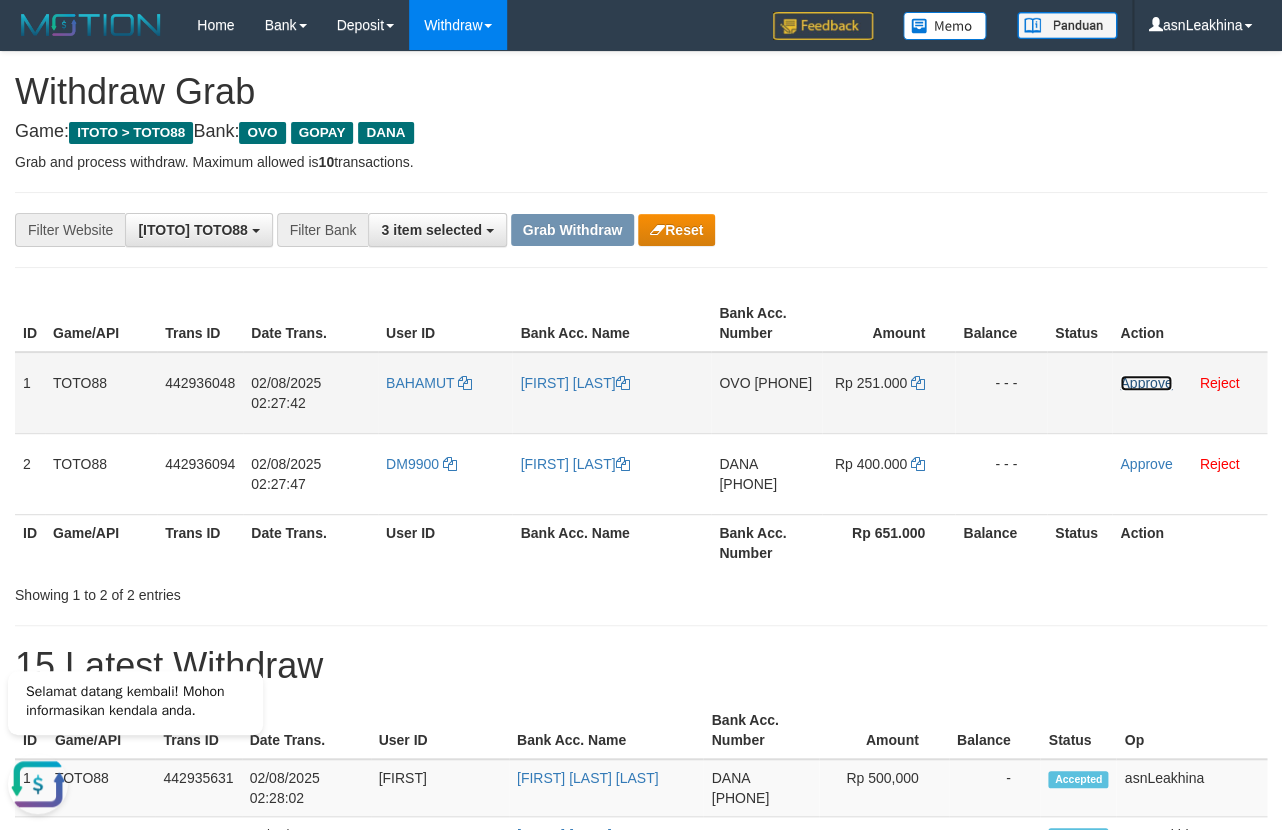 click on "Approve" at bounding box center (1146, 383) 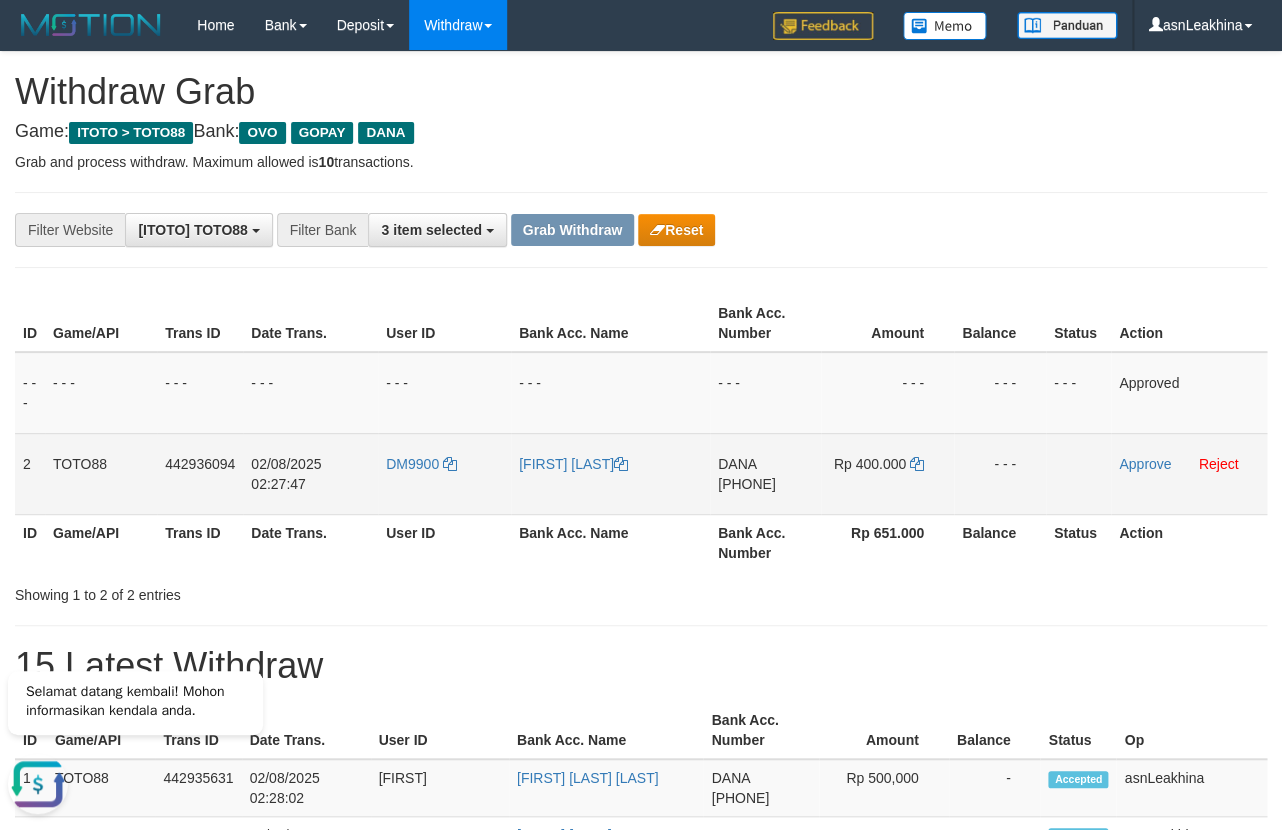 click on "[PHONE]" at bounding box center [747, 484] 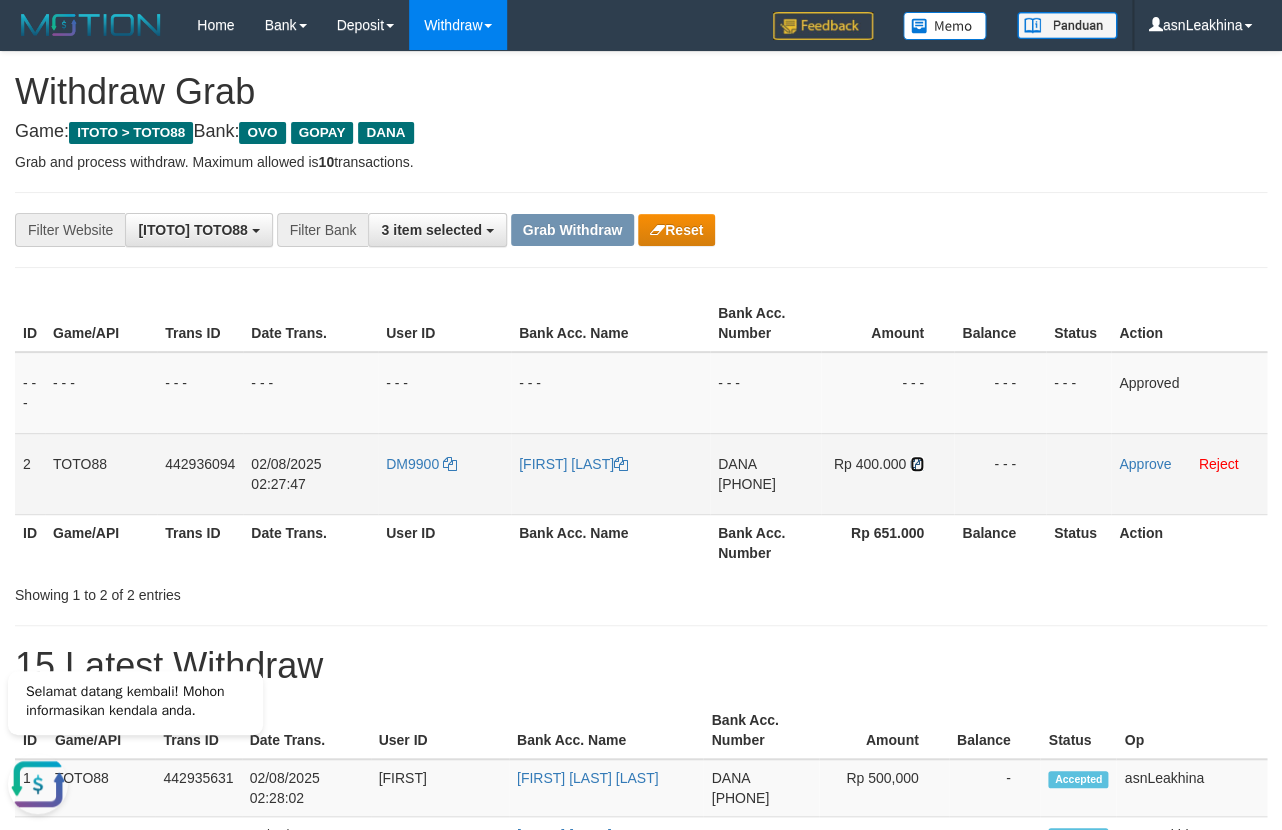 click at bounding box center [917, 464] 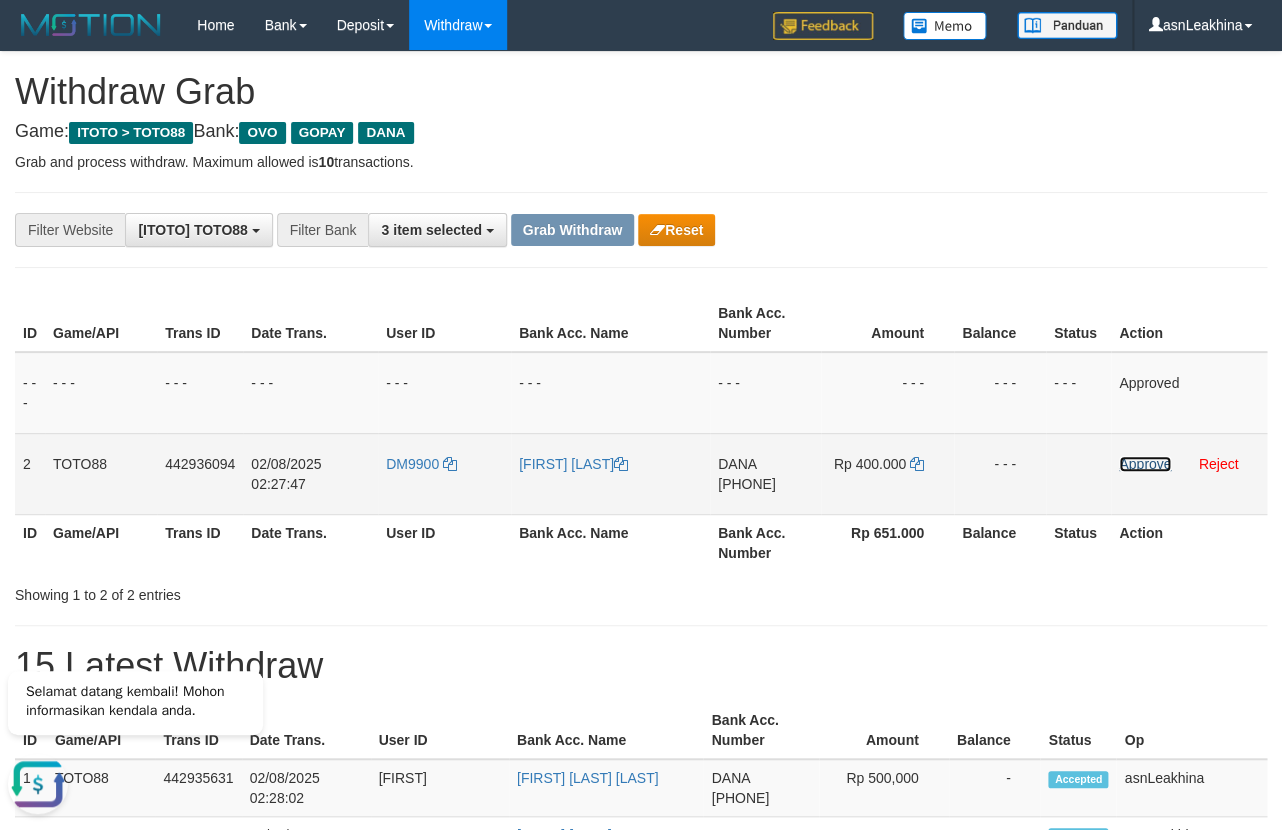 click on "Approve" at bounding box center (1145, 464) 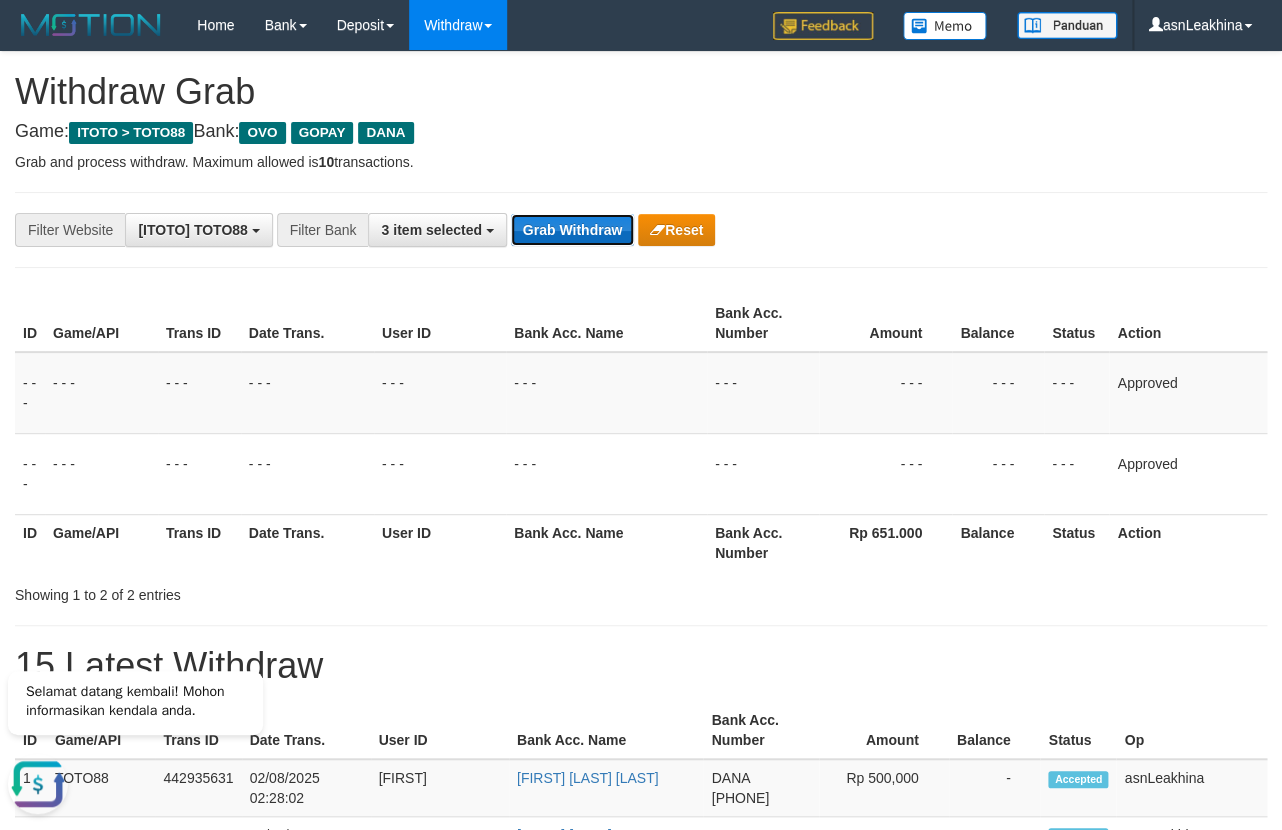 click on "Grab Withdraw" at bounding box center [572, 230] 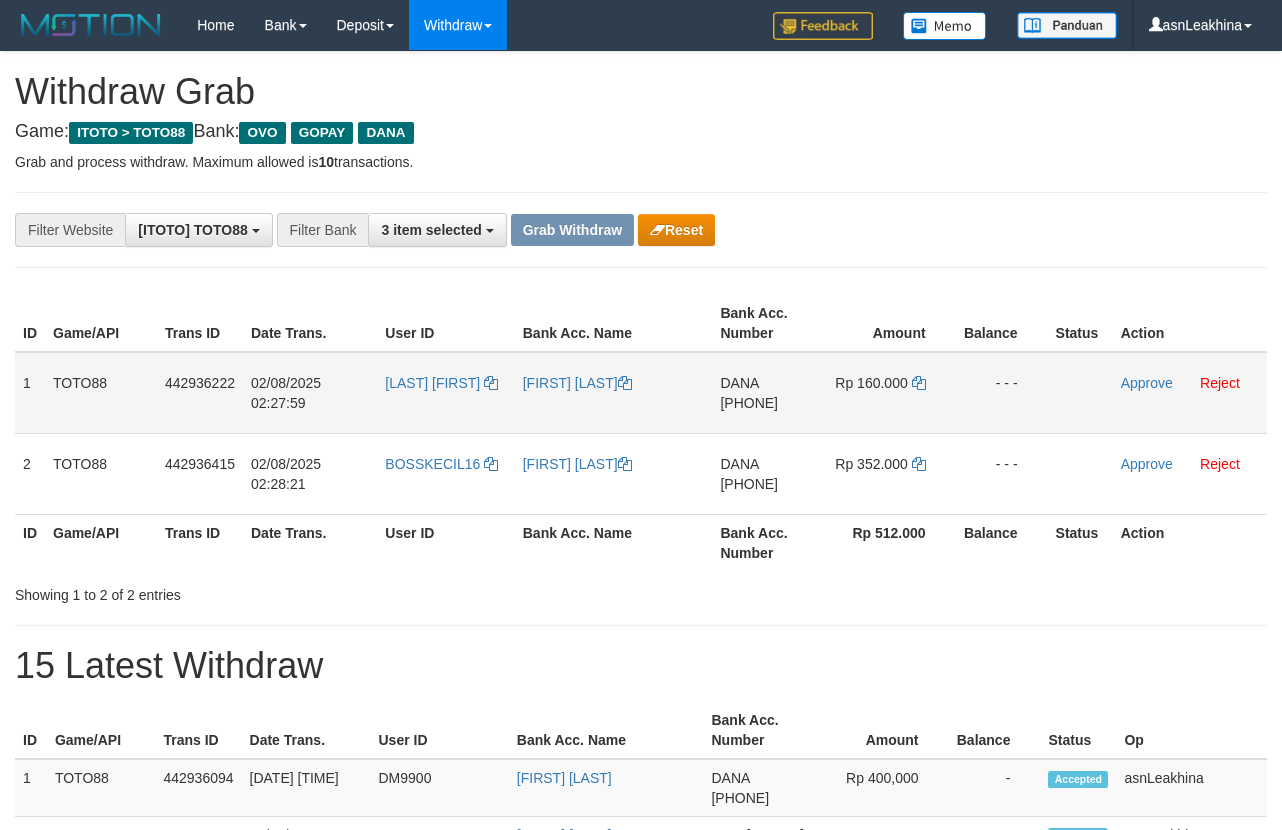 scroll, scrollTop: 0, scrollLeft: 0, axis: both 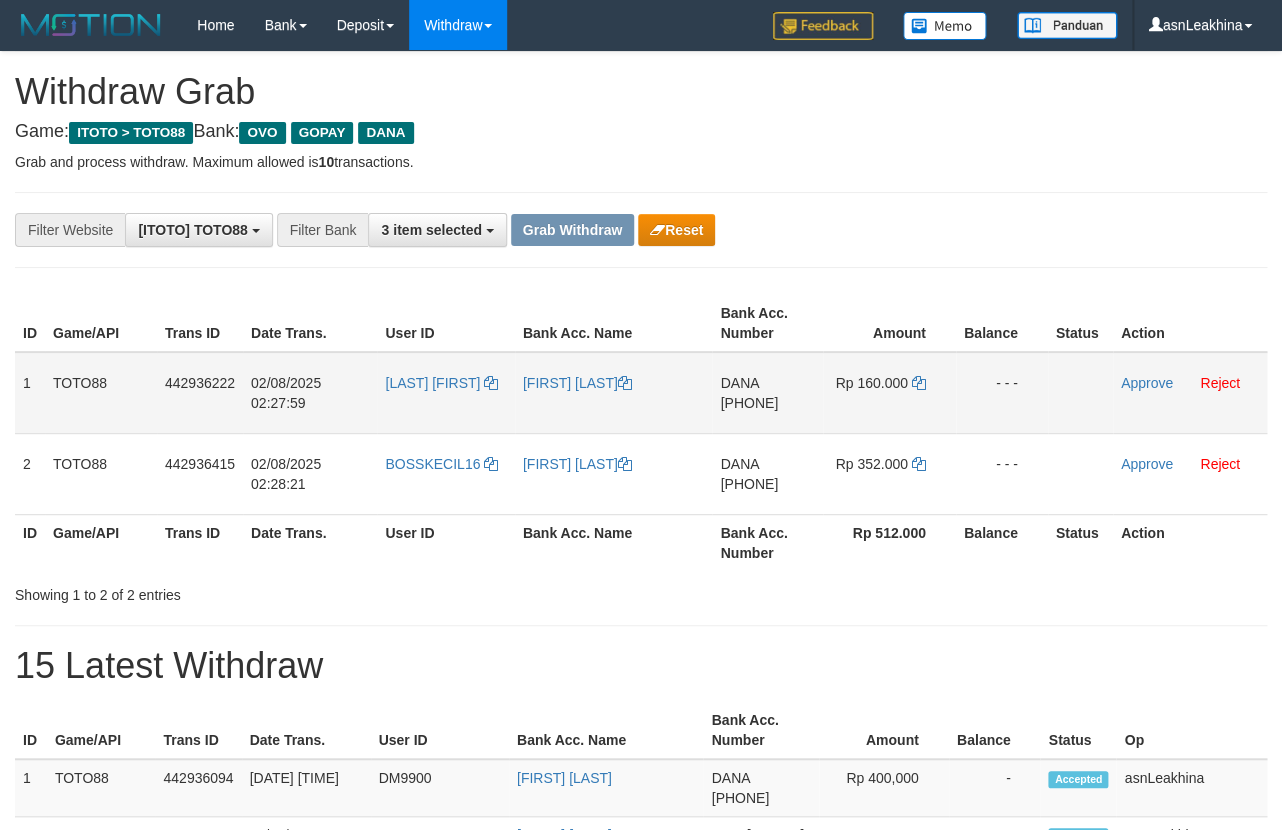 click on "[PHONE]" at bounding box center (749, 403) 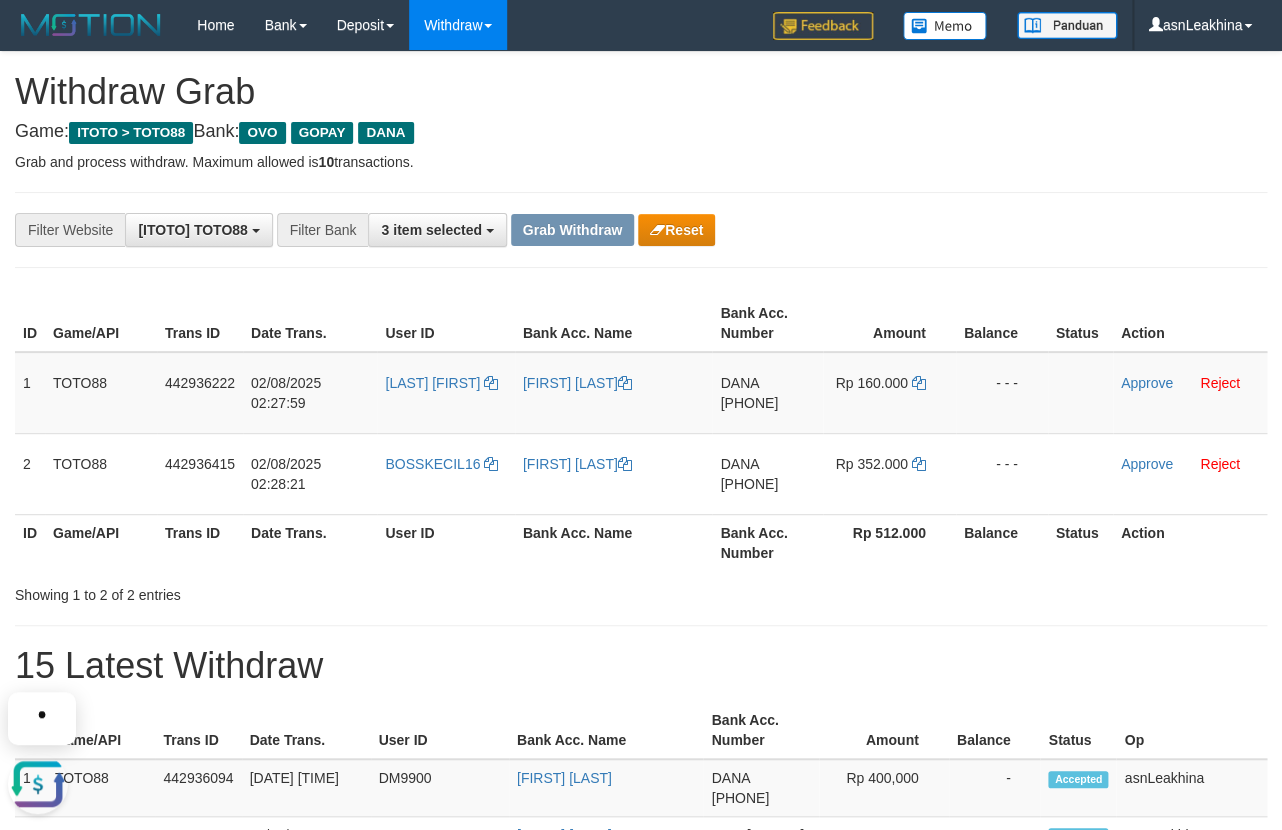 scroll, scrollTop: 0, scrollLeft: 0, axis: both 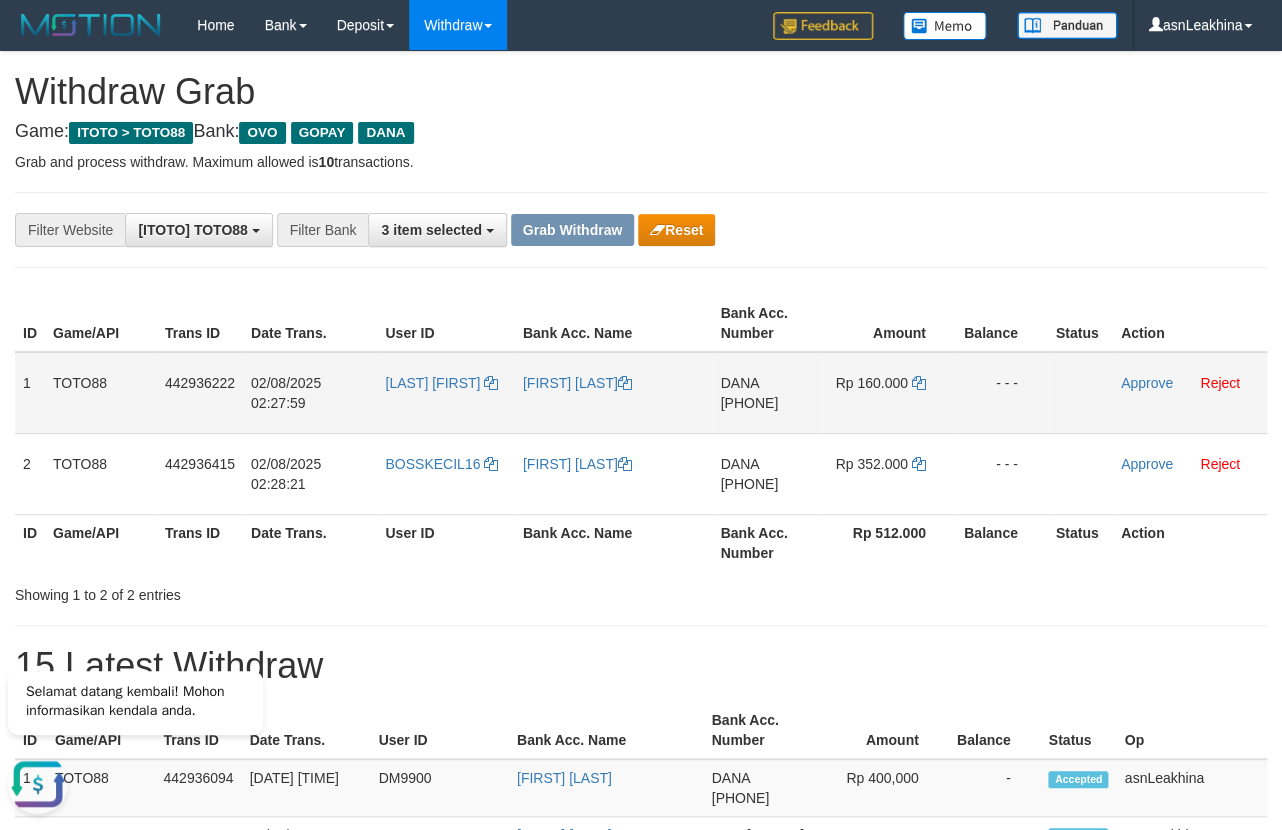 click on "Rp 160.000" at bounding box center (889, 393) 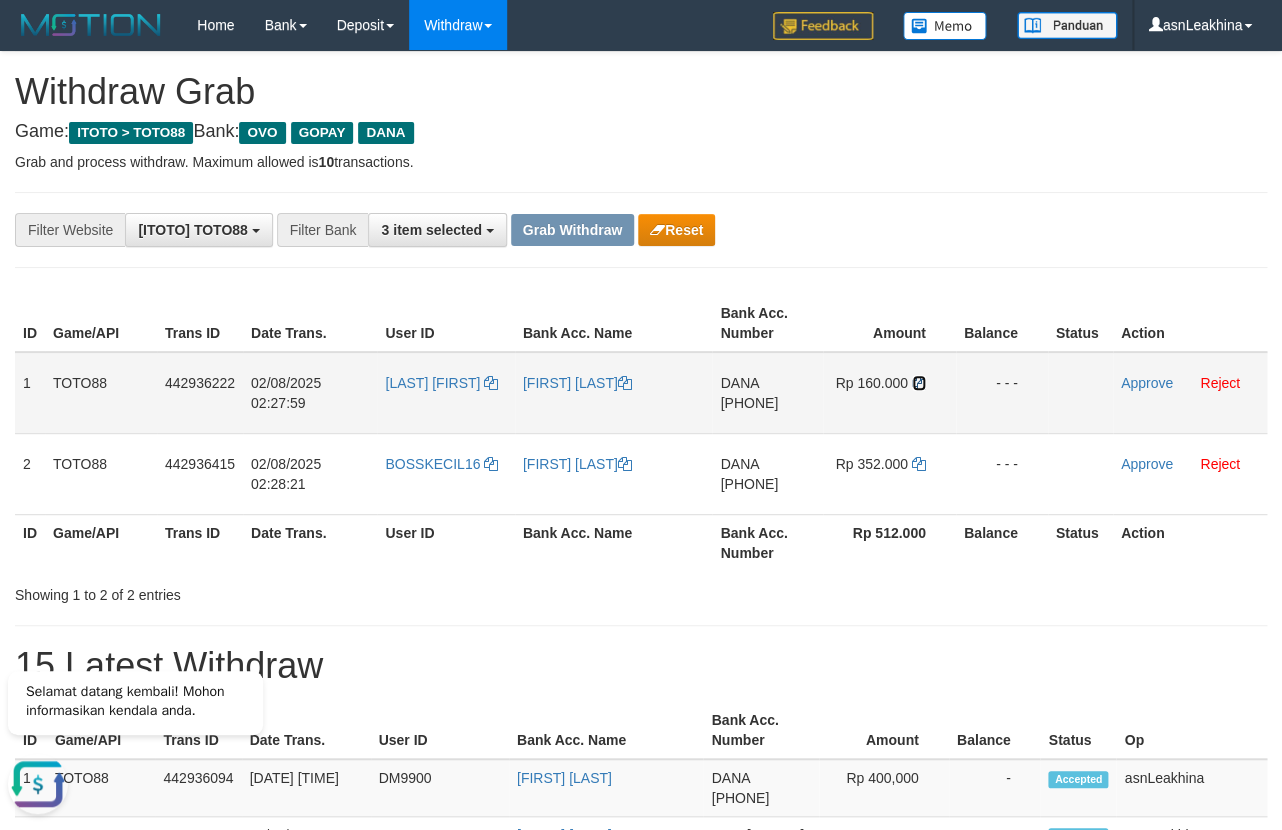 click at bounding box center (919, 383) 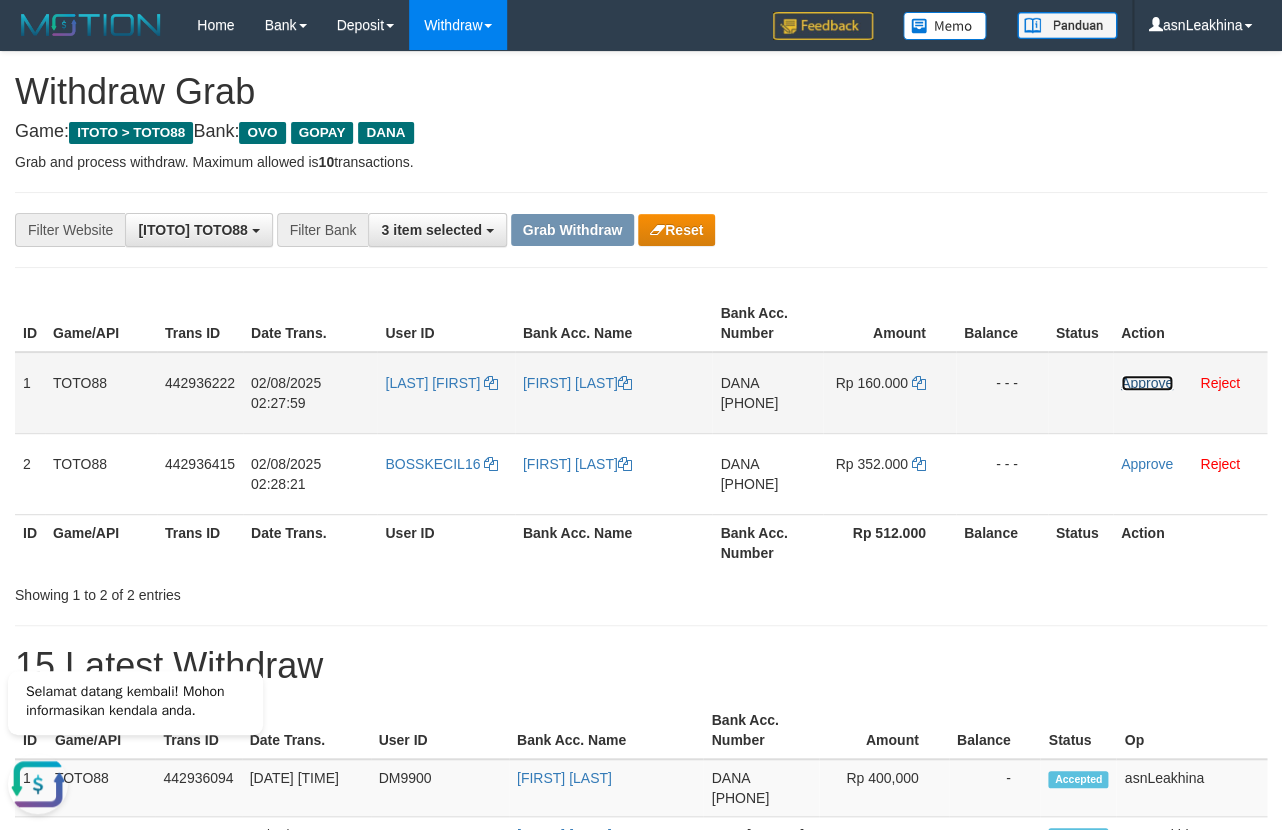 click on "Approve" at bounding box center (1147, 383) 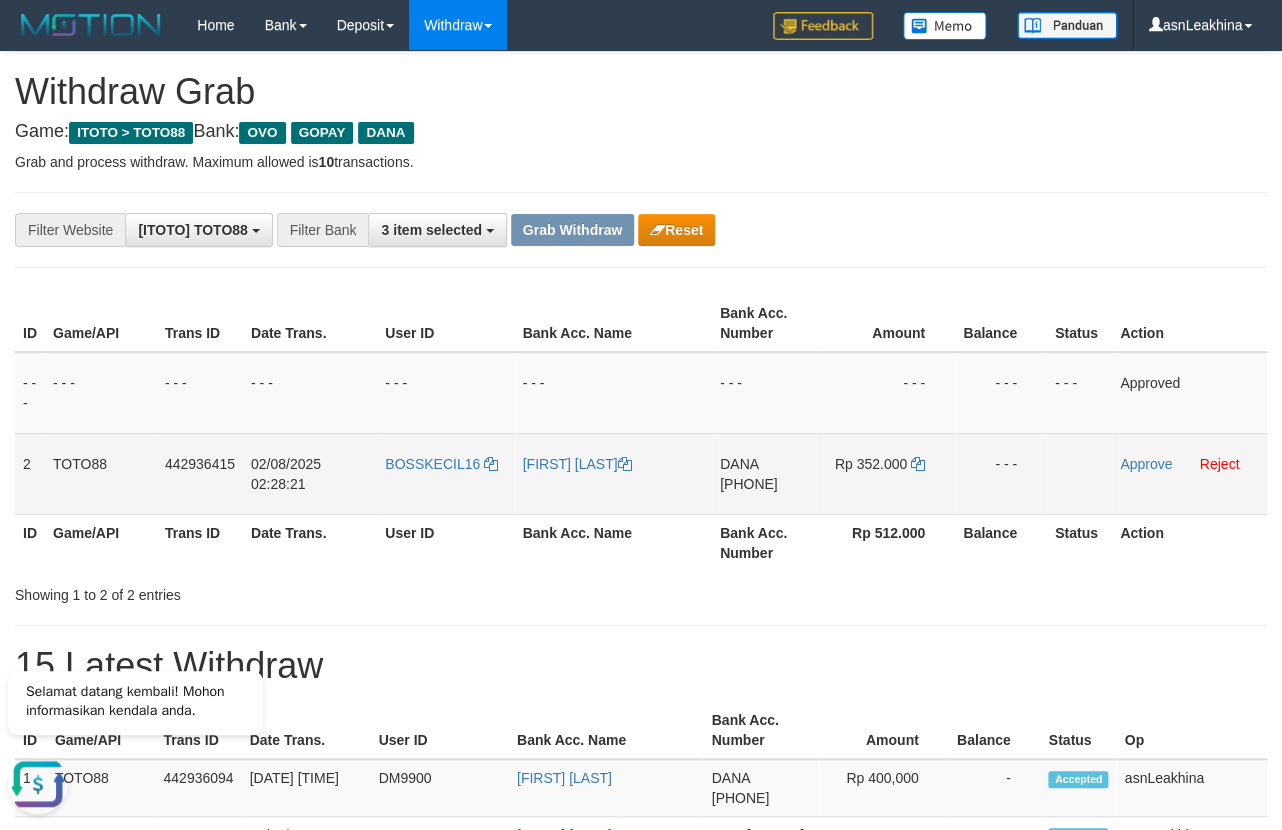 click on "[PHONE]" at bounding box center [749, 484] 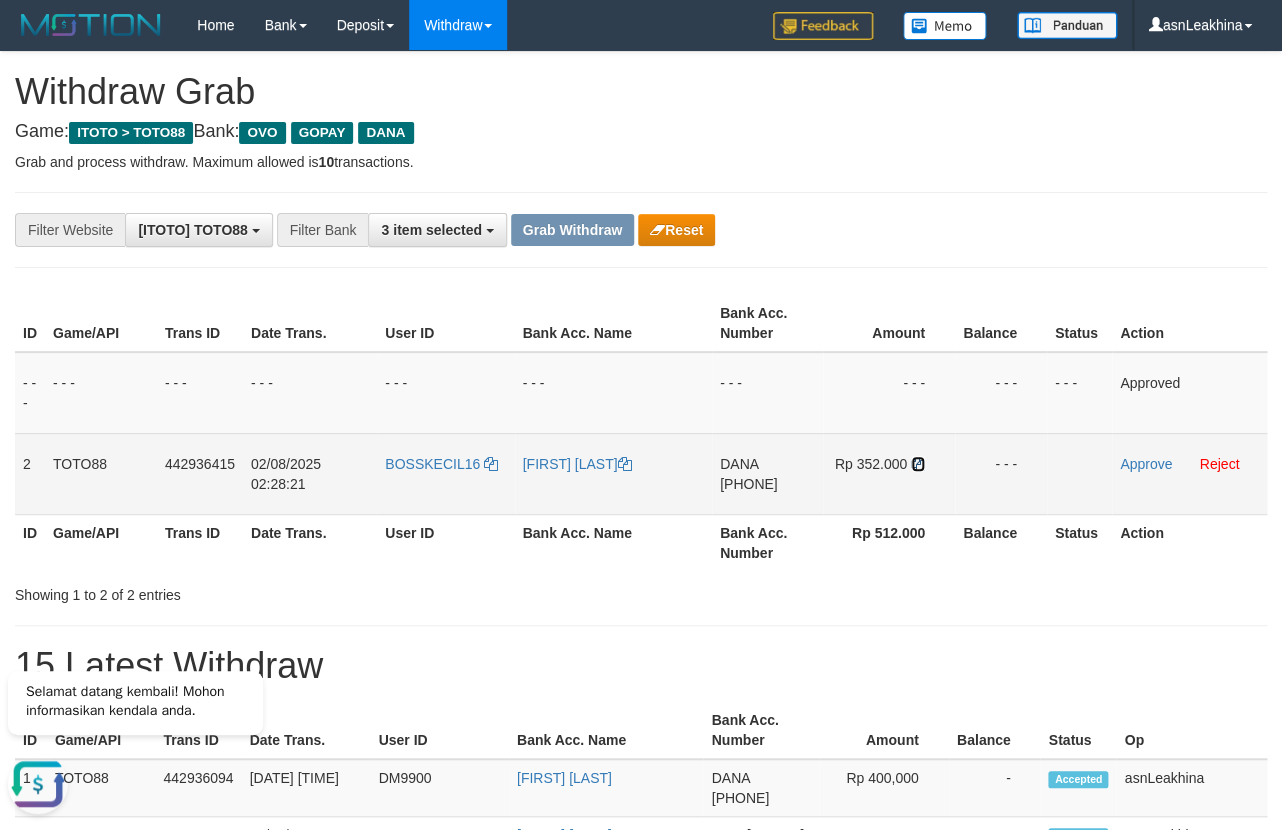 click at bounding box center [918, 464] 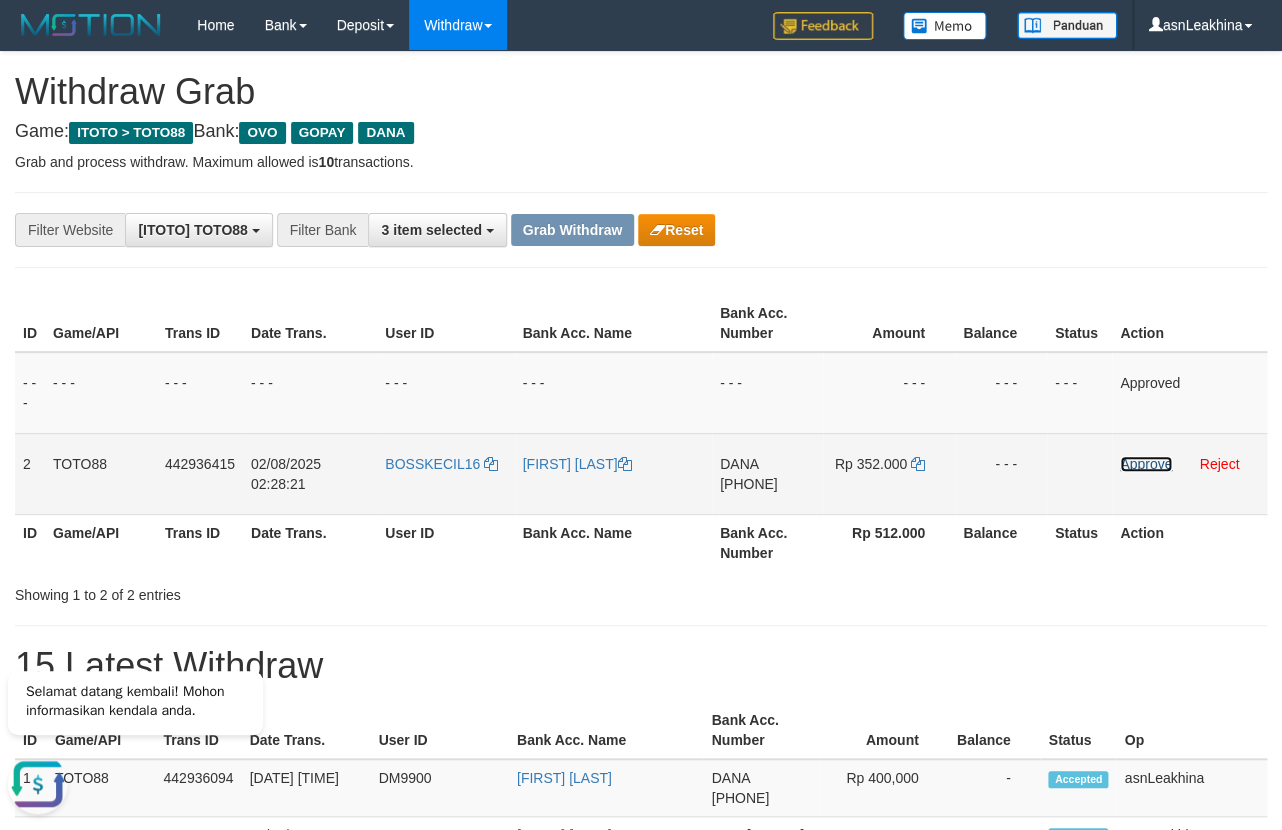 click on "Approve" at bounding box center (1146, 464) 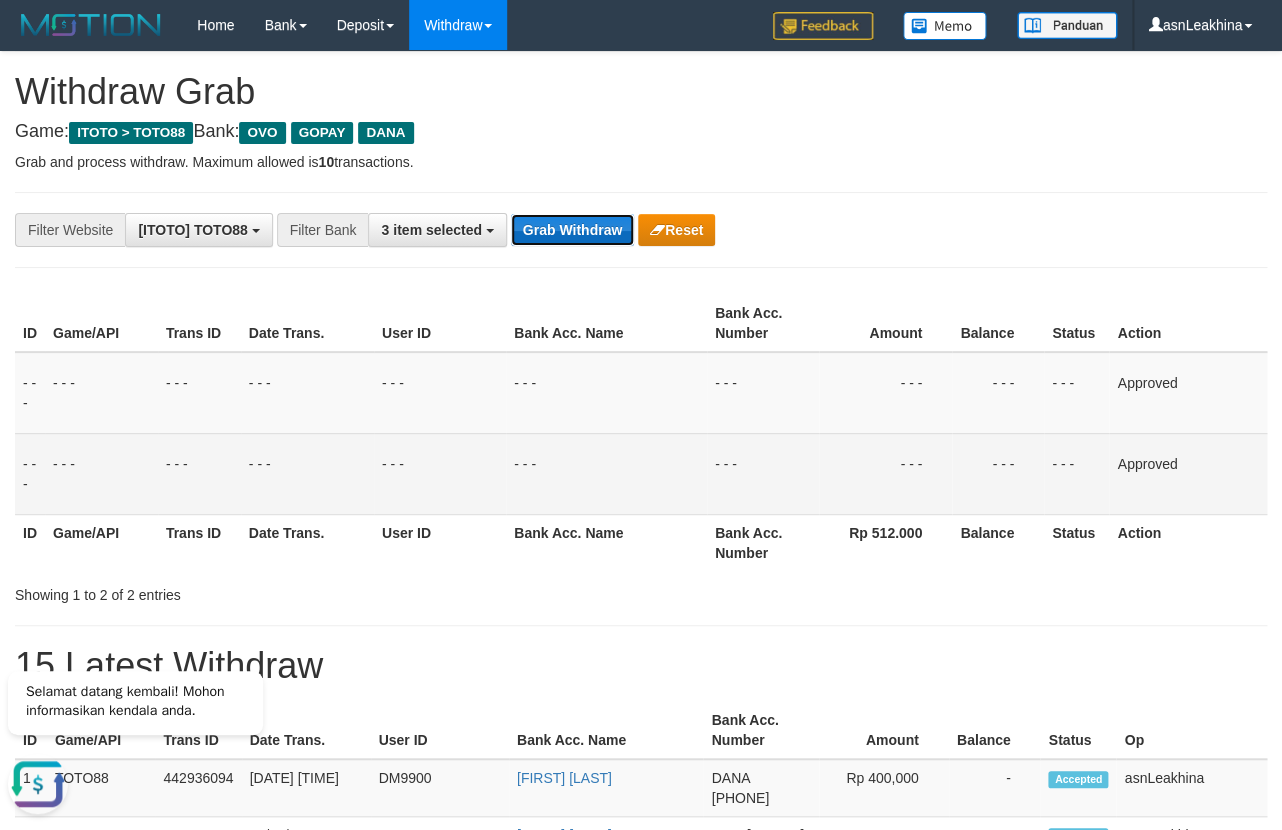 click on "Grab Withdraw" at bounding box center (572, 230) 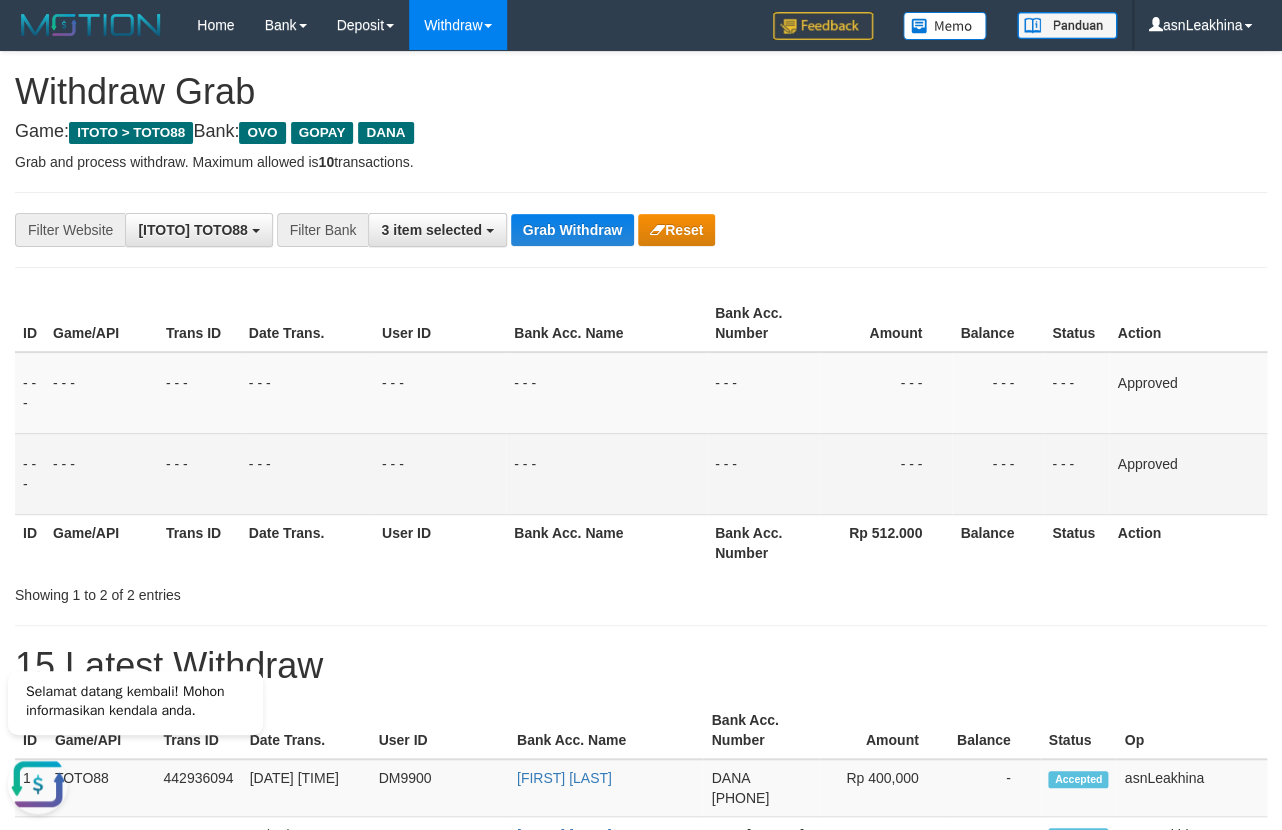 click on "Grab and process withdraw.
Maximum allowed is  10  transactions." at bounding box center [641, 162] 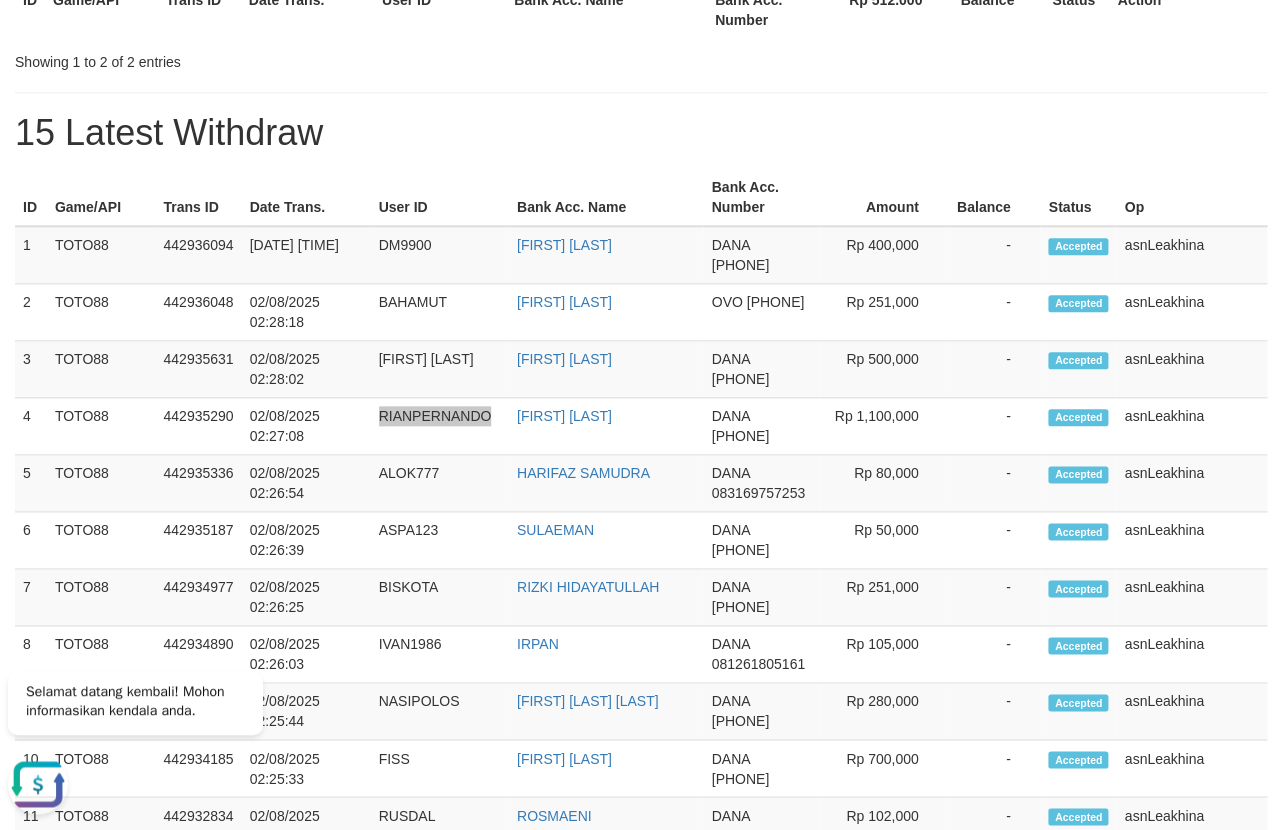 scroll, scrollTop: 154, scrollLeft: 0, axis: vertical 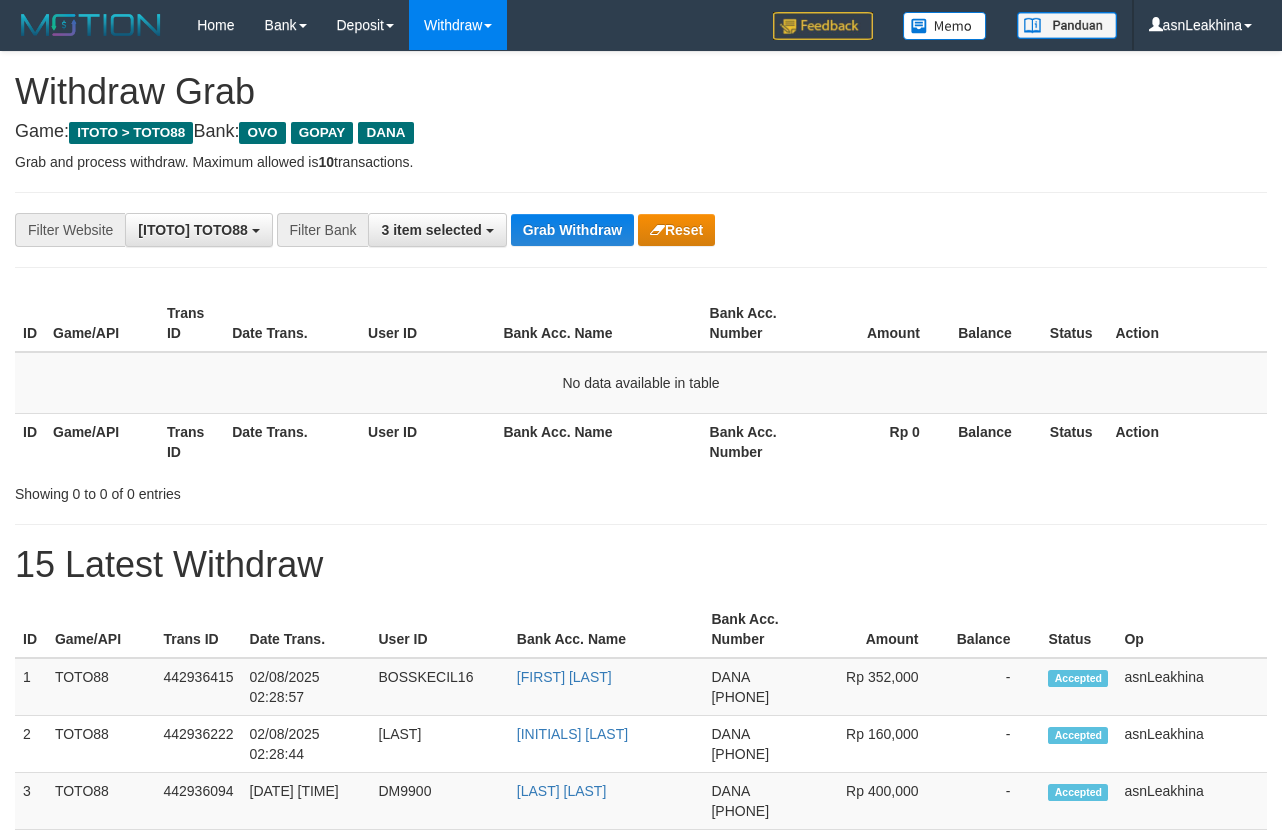 click on "Grab Withdraw" at bounding box center (572, 230) 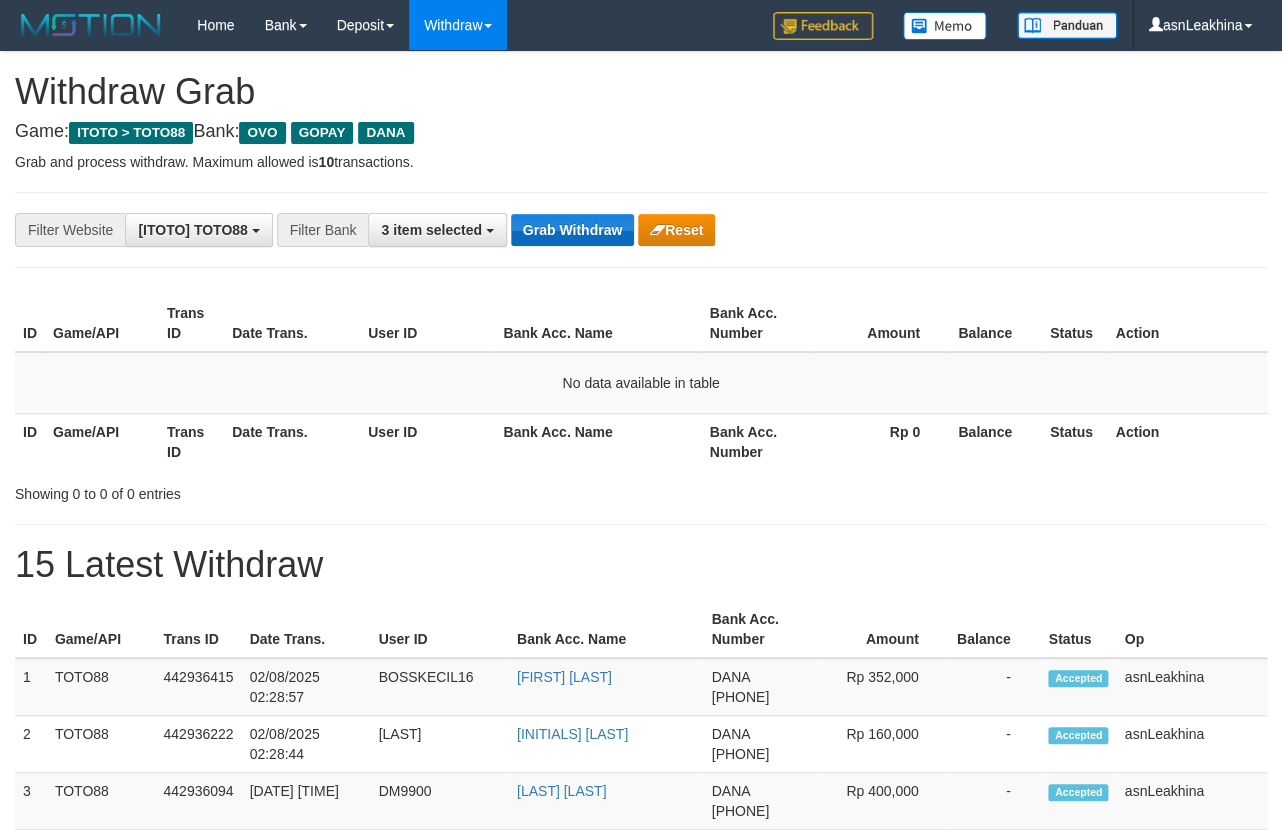 scroll, scrollTop: 17, scrollLeft: 0, axis: vertical 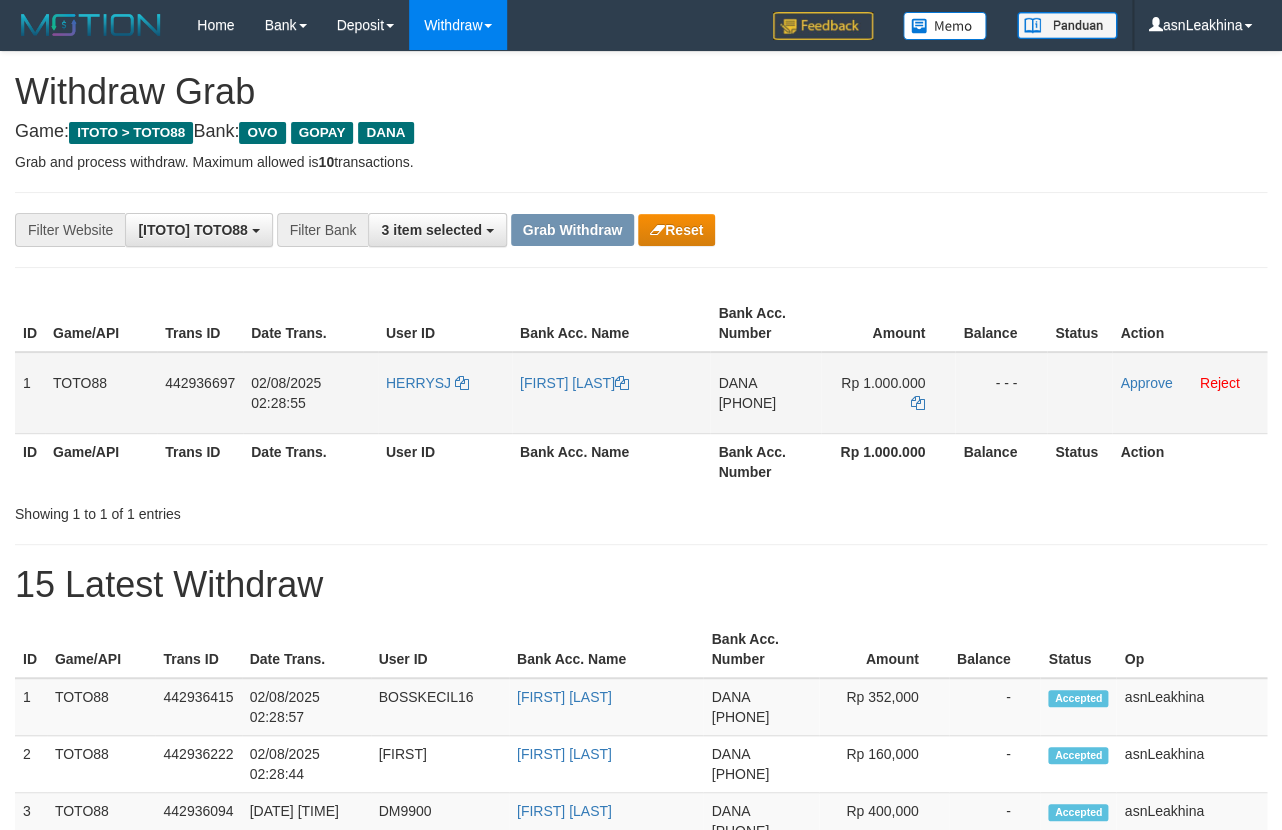 click on "[PHONE]" at bounding box center (747, 403) 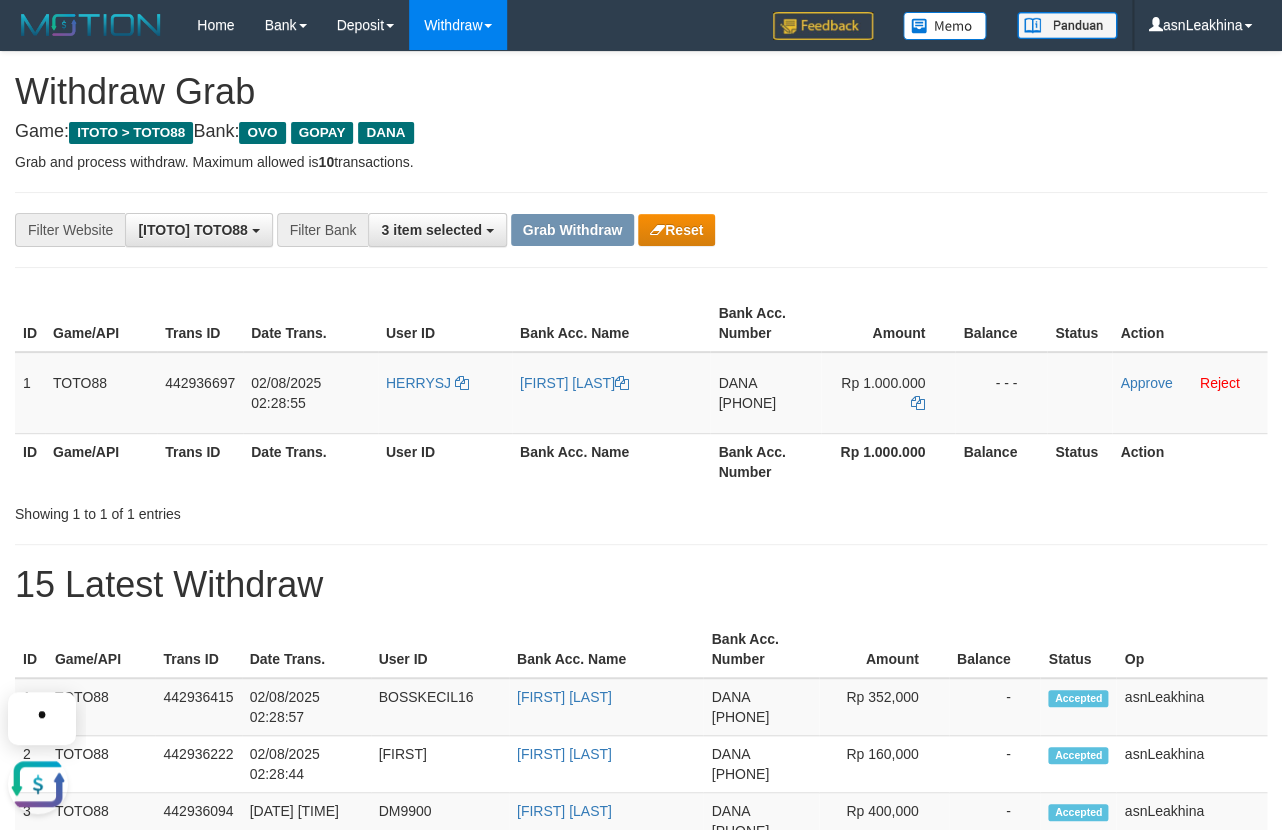 scroll, scrollTop: 0, scrollLeft: 0, axis: both 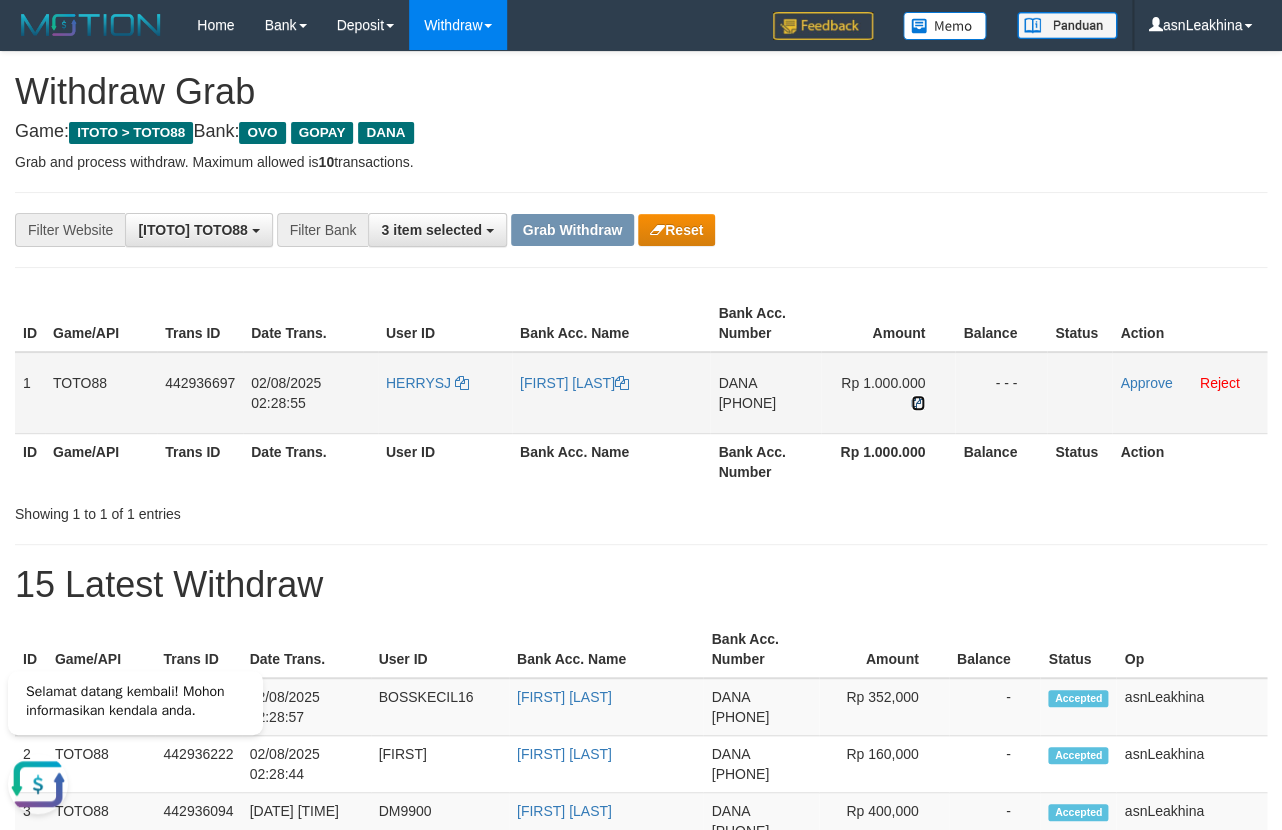 click at bounding box center (918, 403) 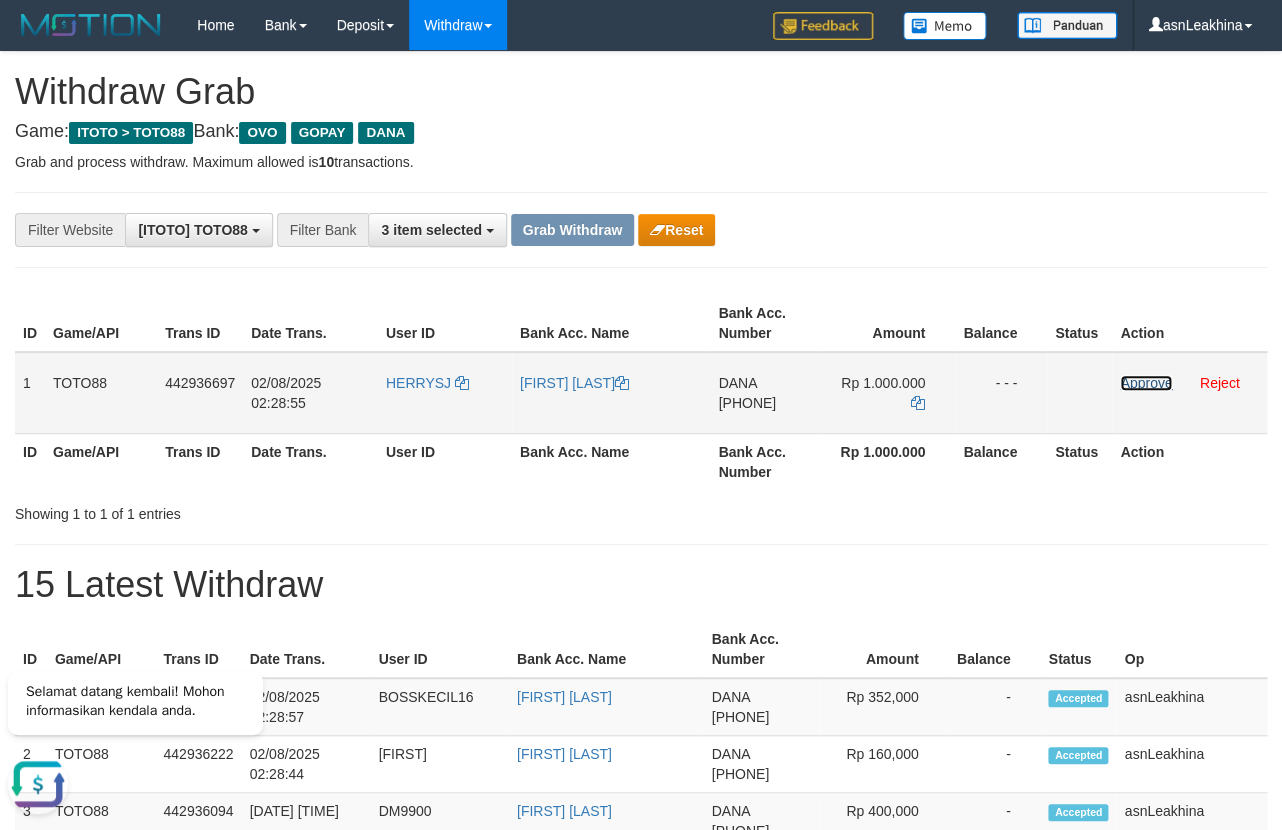 click on "Approve" at bounding box center [1146, 383] 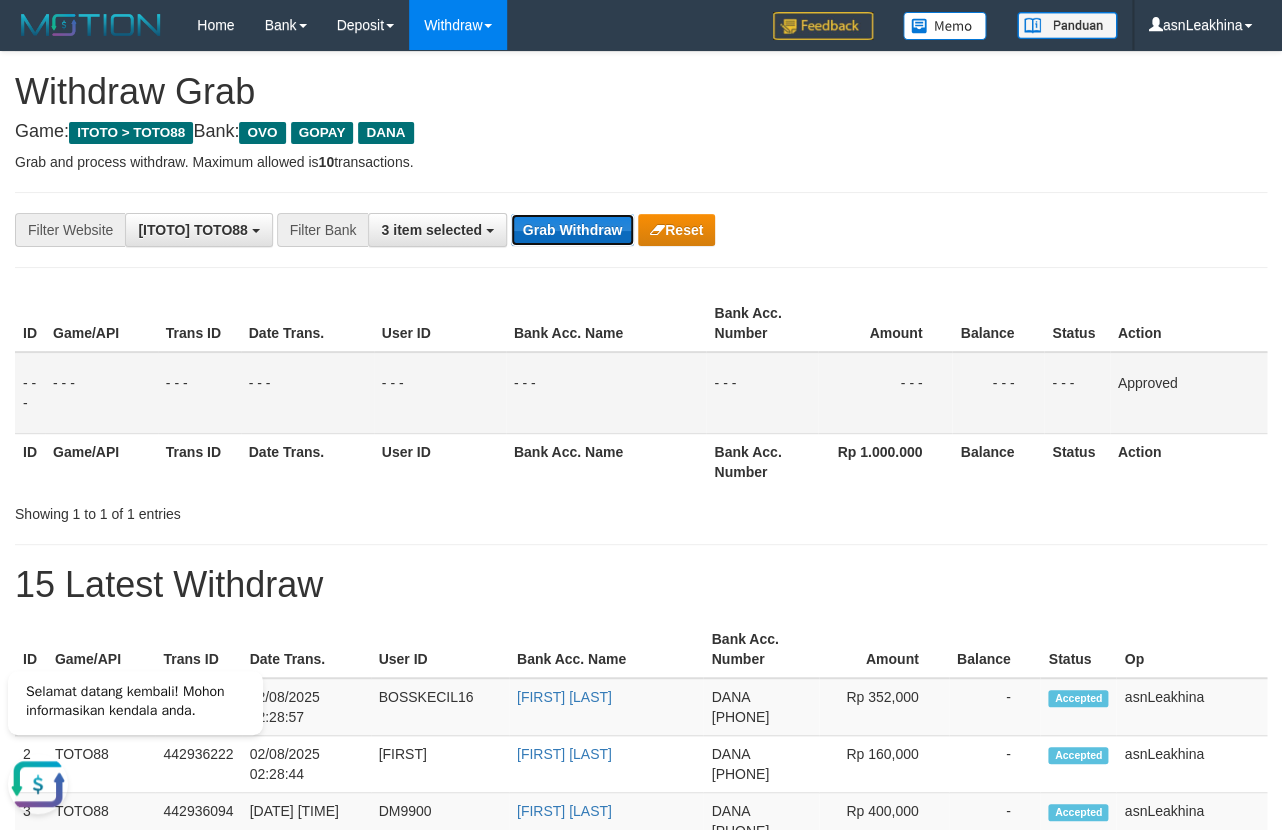 click on "Grab Withdraw" at bounding box center (572, 230) 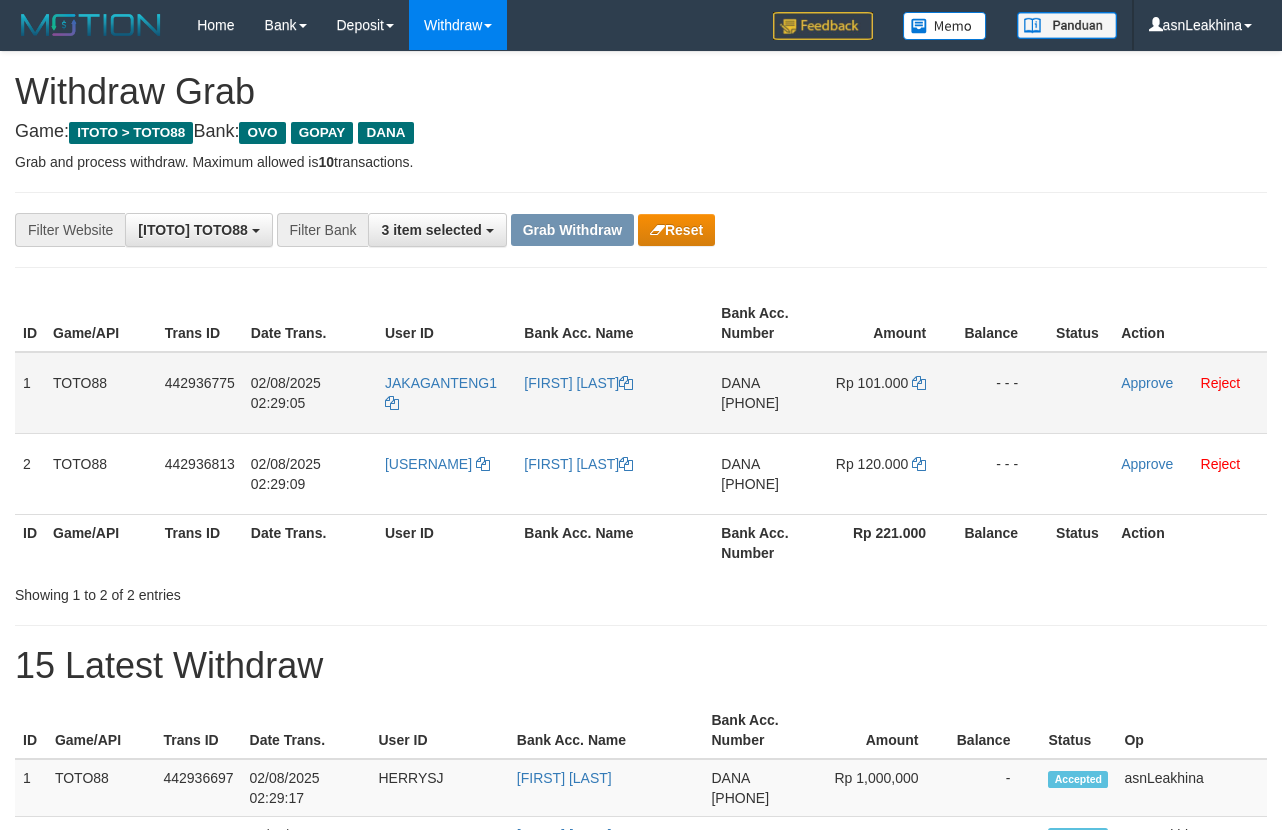 scroll, scrollTop: 0, scrollLeft: 0, axis: both 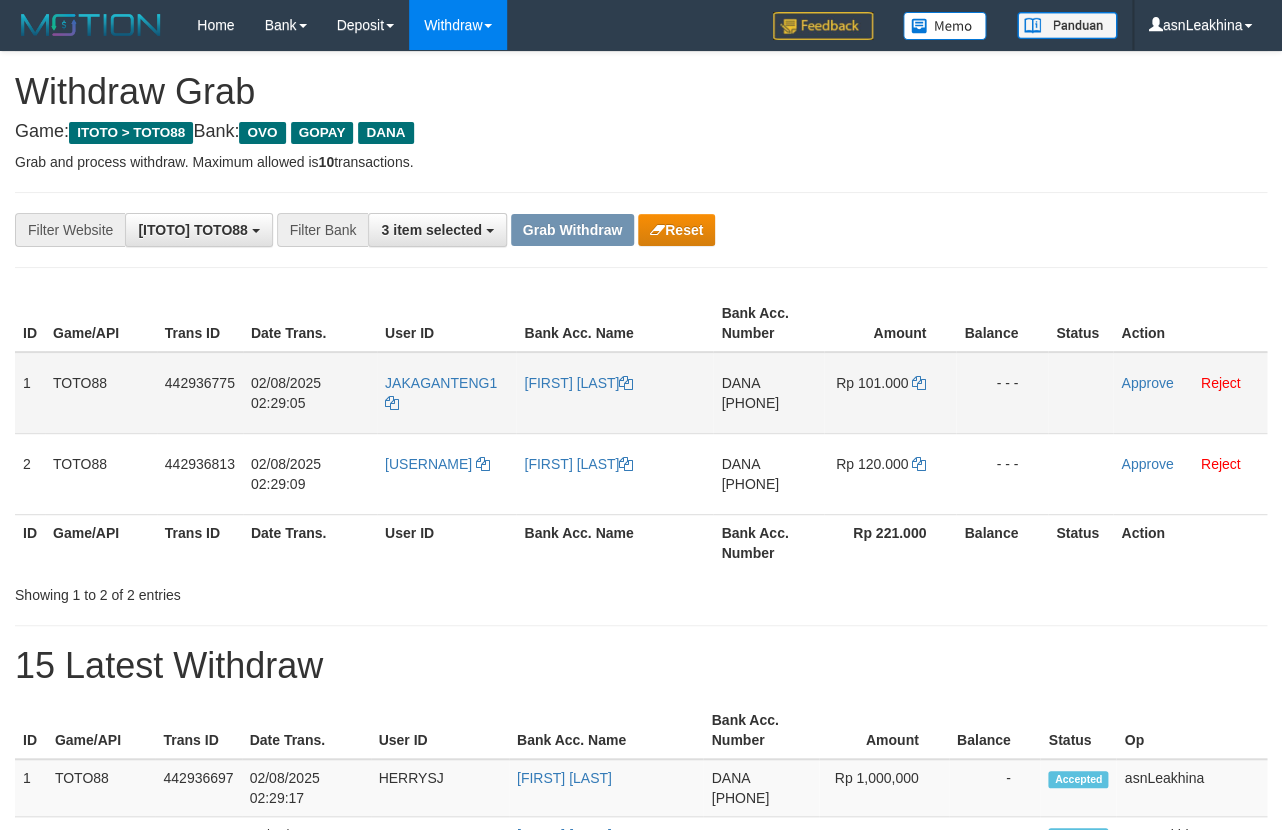 click on "[PHONE]" at bounding box center [750, 403] 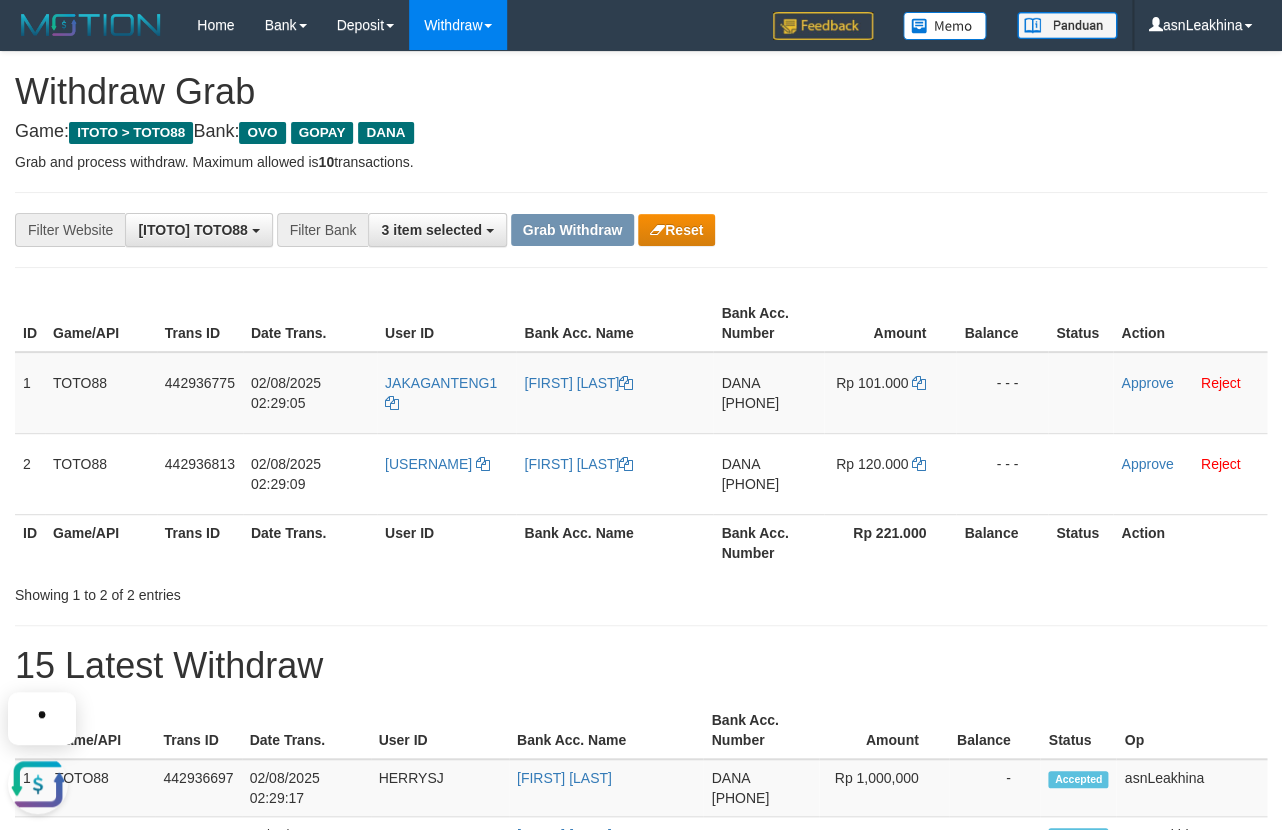scroll, scrollTop: 0, scrollLeft: 0, axis: both 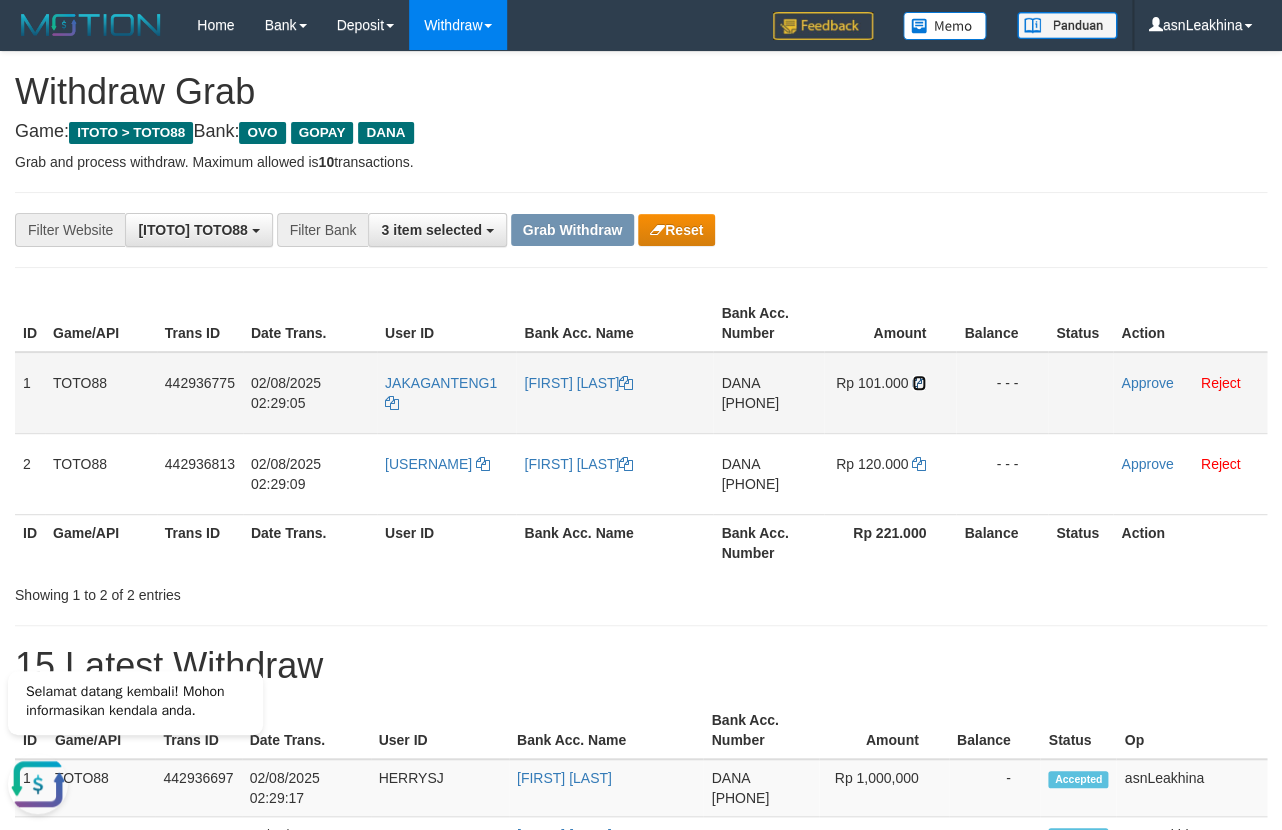 click at bounding box center (919, 383) 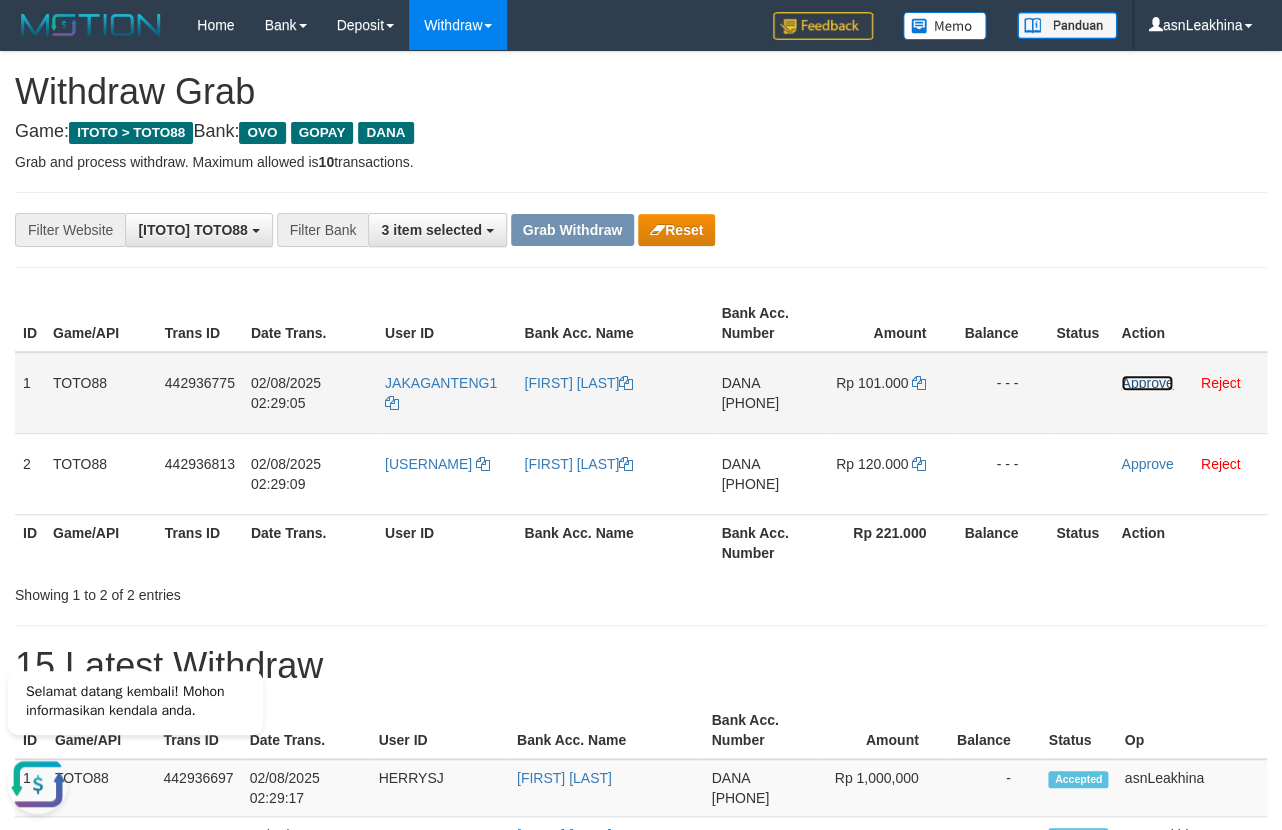 click on "Approve" at bounding box center [1147, 383] 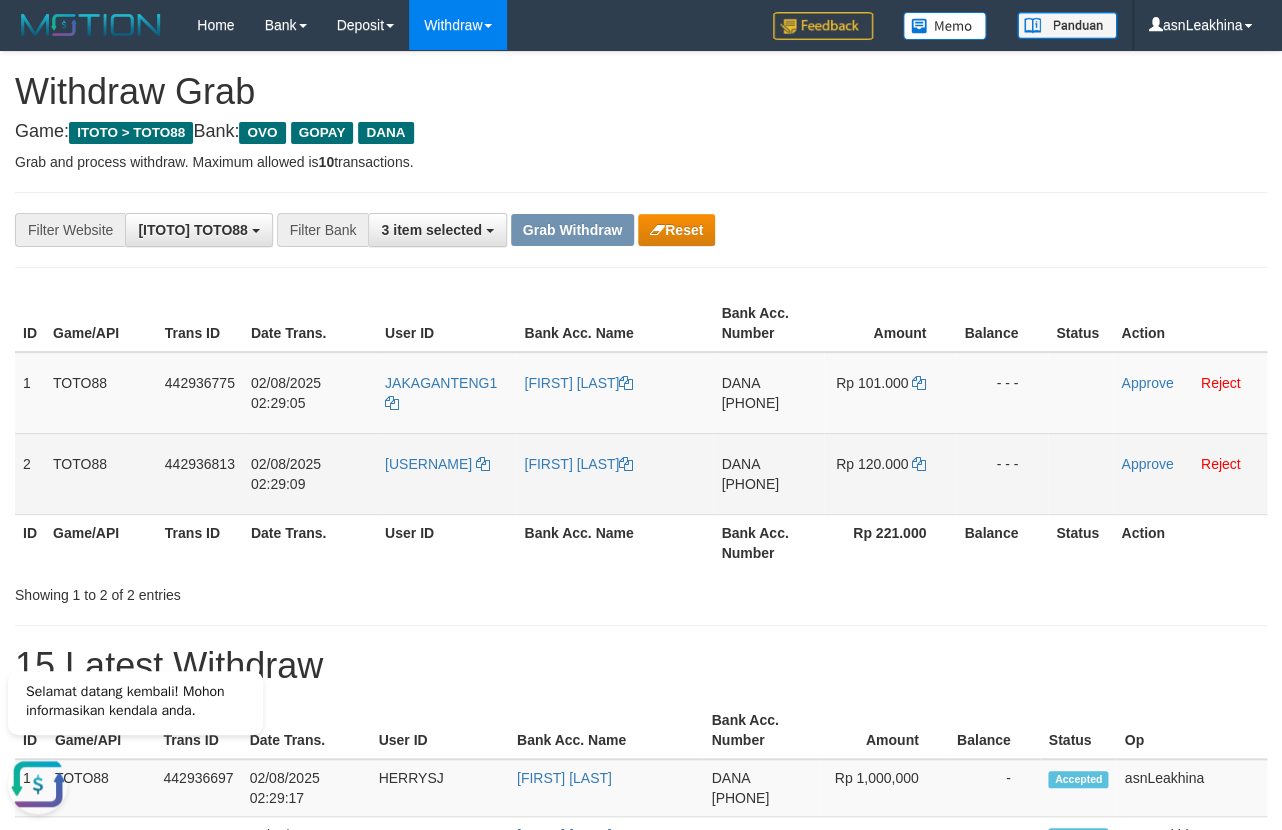 click on "[PHONE]" at bounding box center (750, 484) 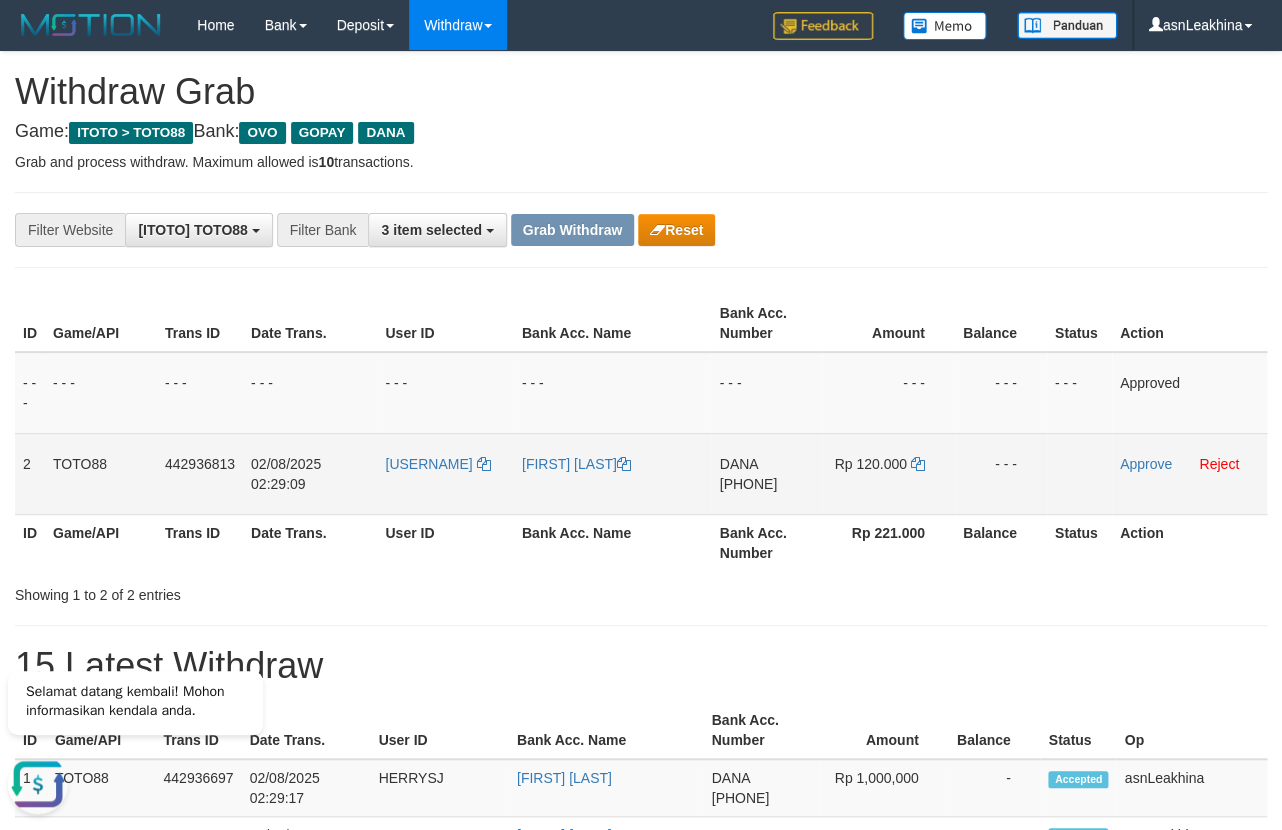click on "Rp 120.000" at bounding box center [888, 473] 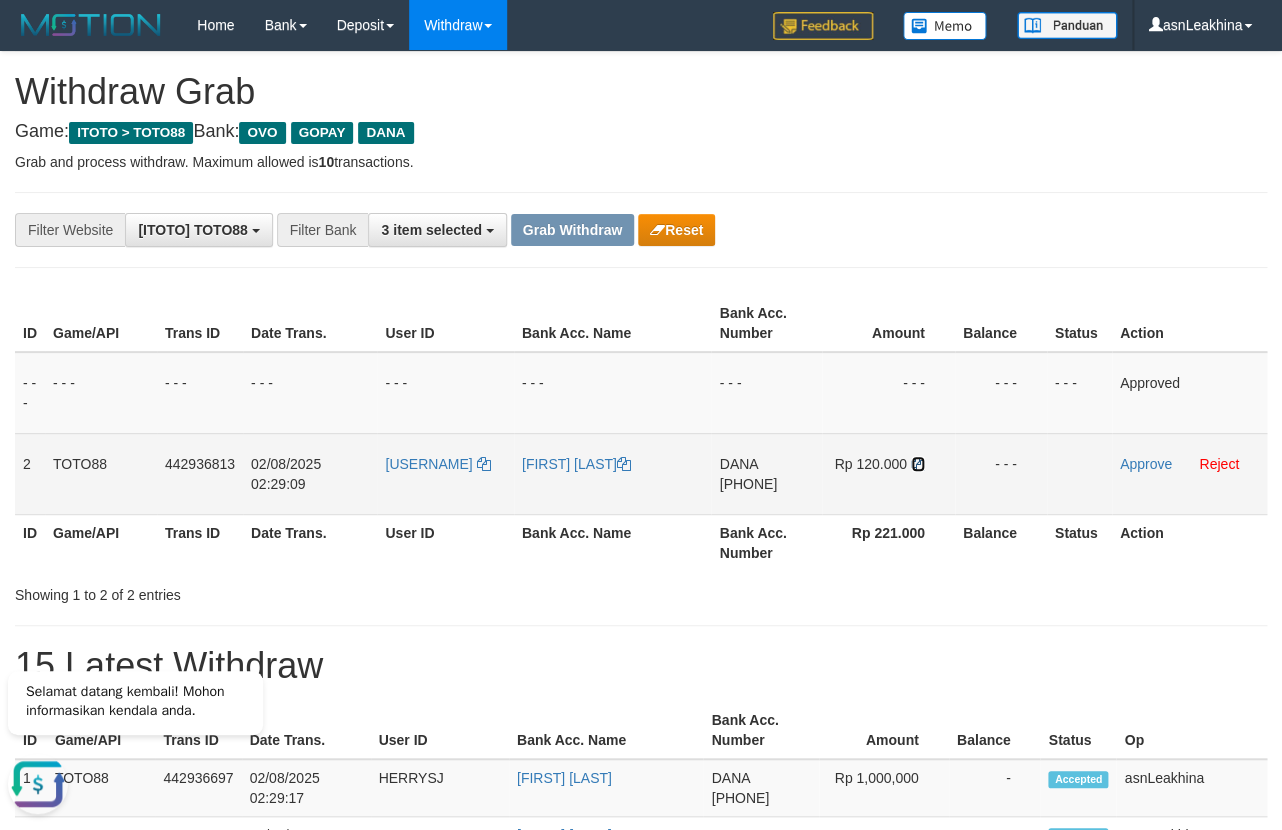 click at bounding box center (918, 464) 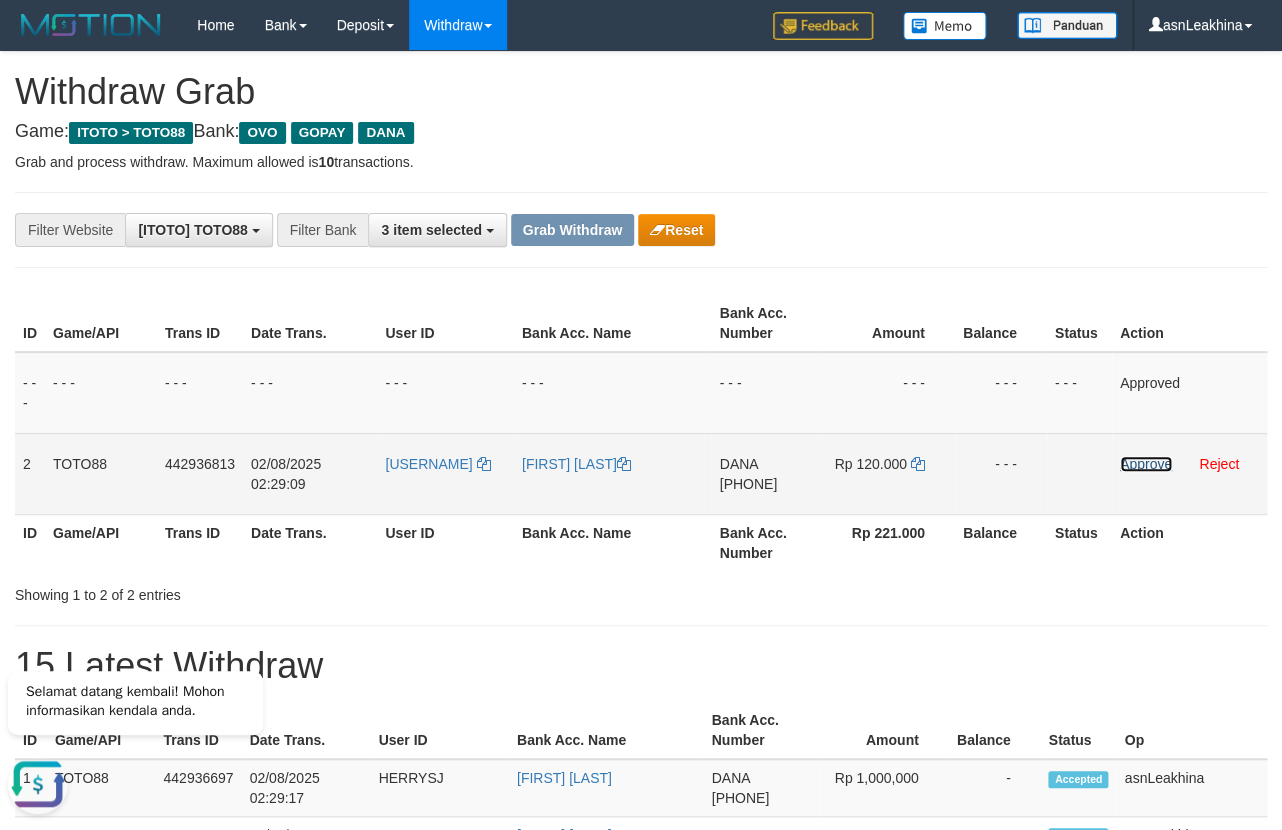 click on "Approve" at bounding box center (1146, 464) 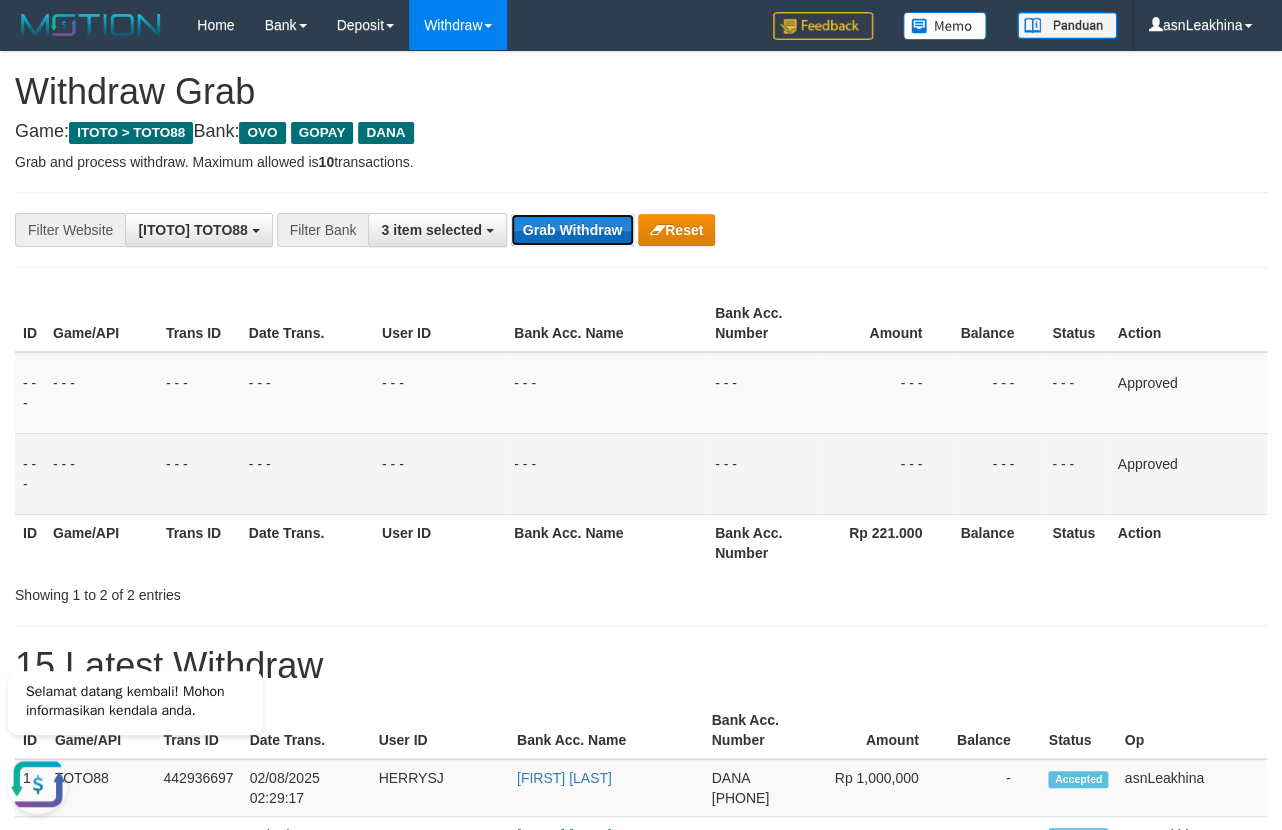 click on "Grab Withdraw" at bounding box center (572, 230) 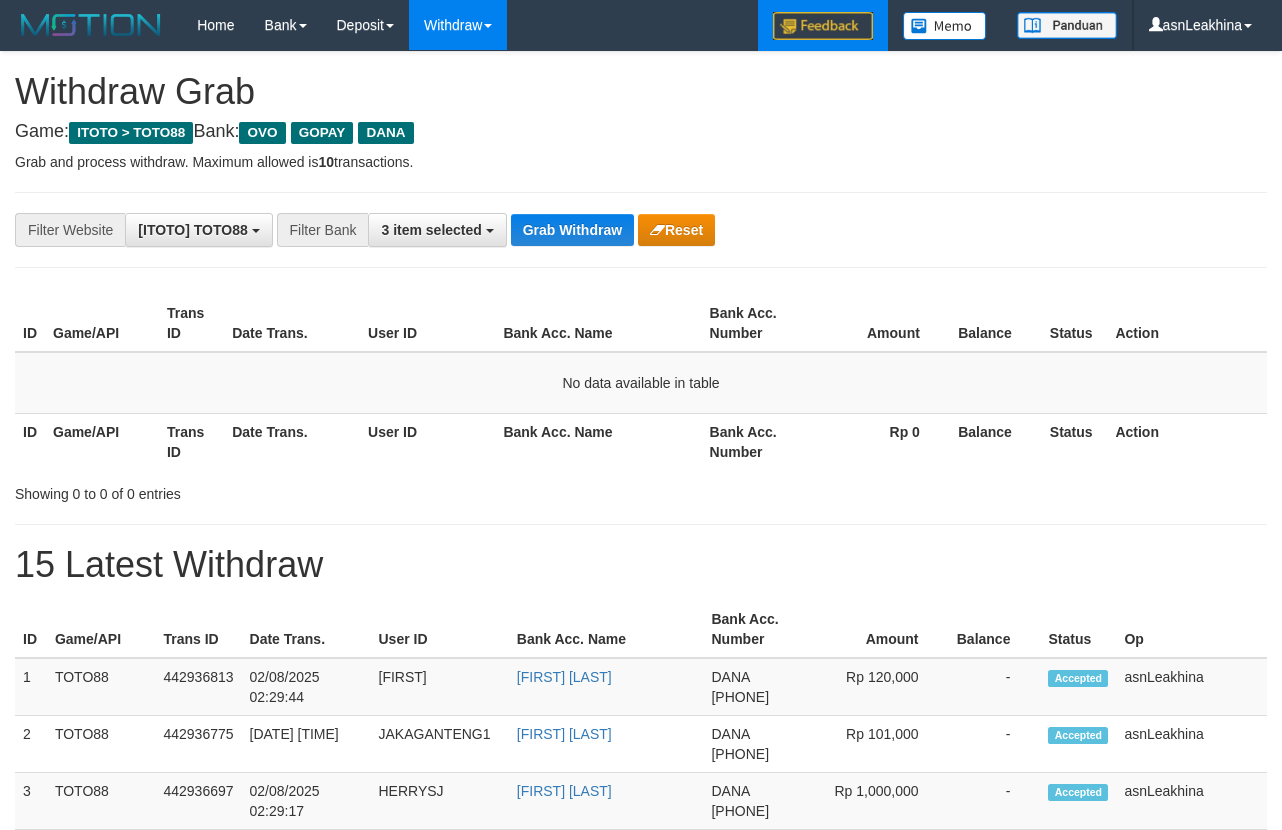 scroll, scrollTop: 0, scrollLeft: 0, axis: both 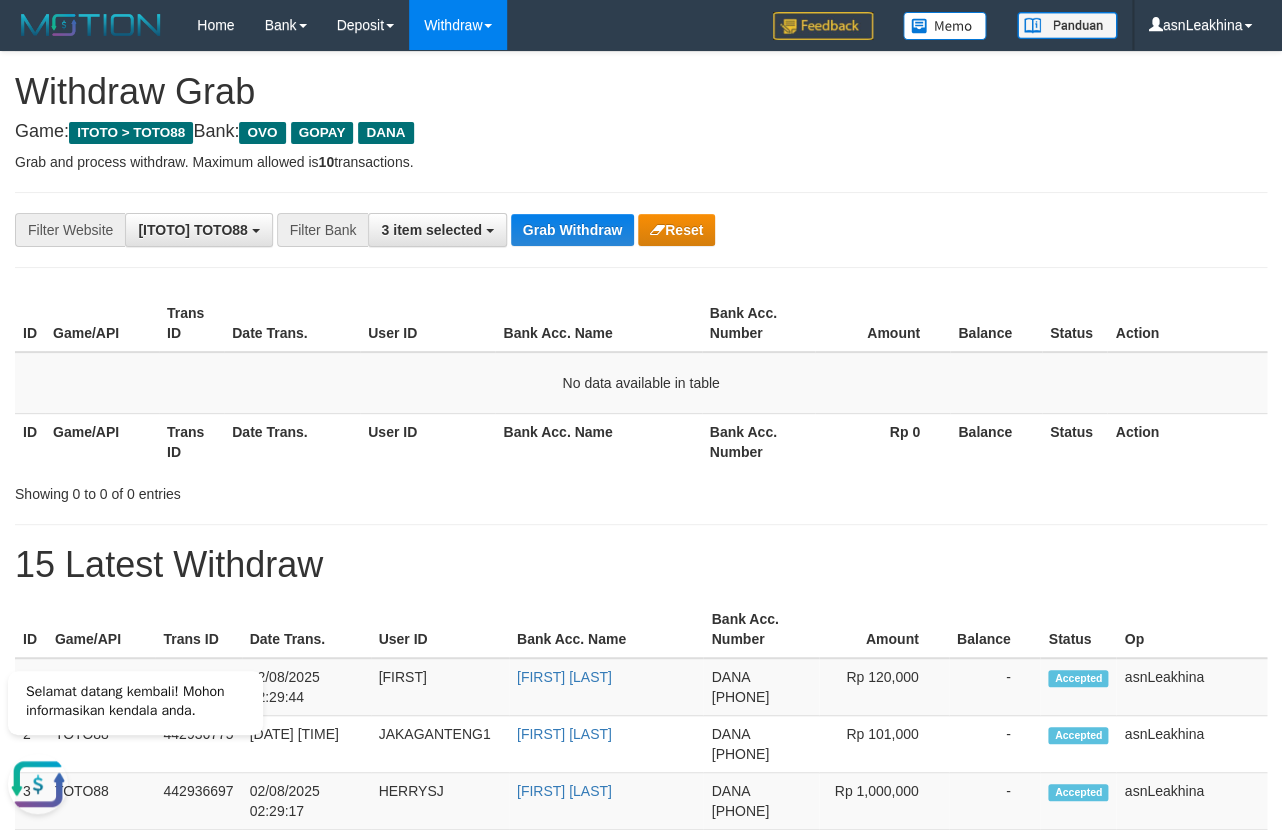 click on "Game:   ITOTO > TOTO88    		Bank:   OVO   GOPAY   DANA" at bounding box center [641, 132] 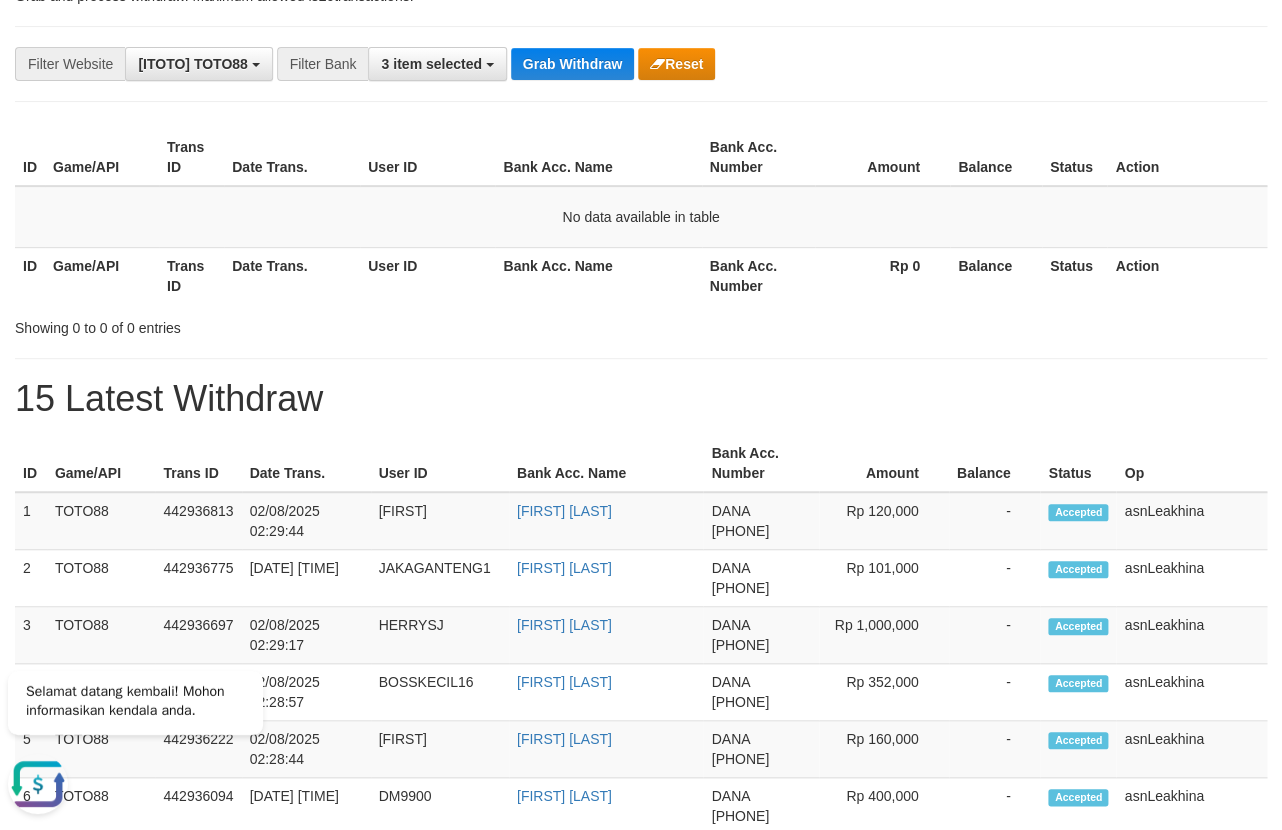 scroll, scrollTop: 0, scrollLeft: 0, axis: both 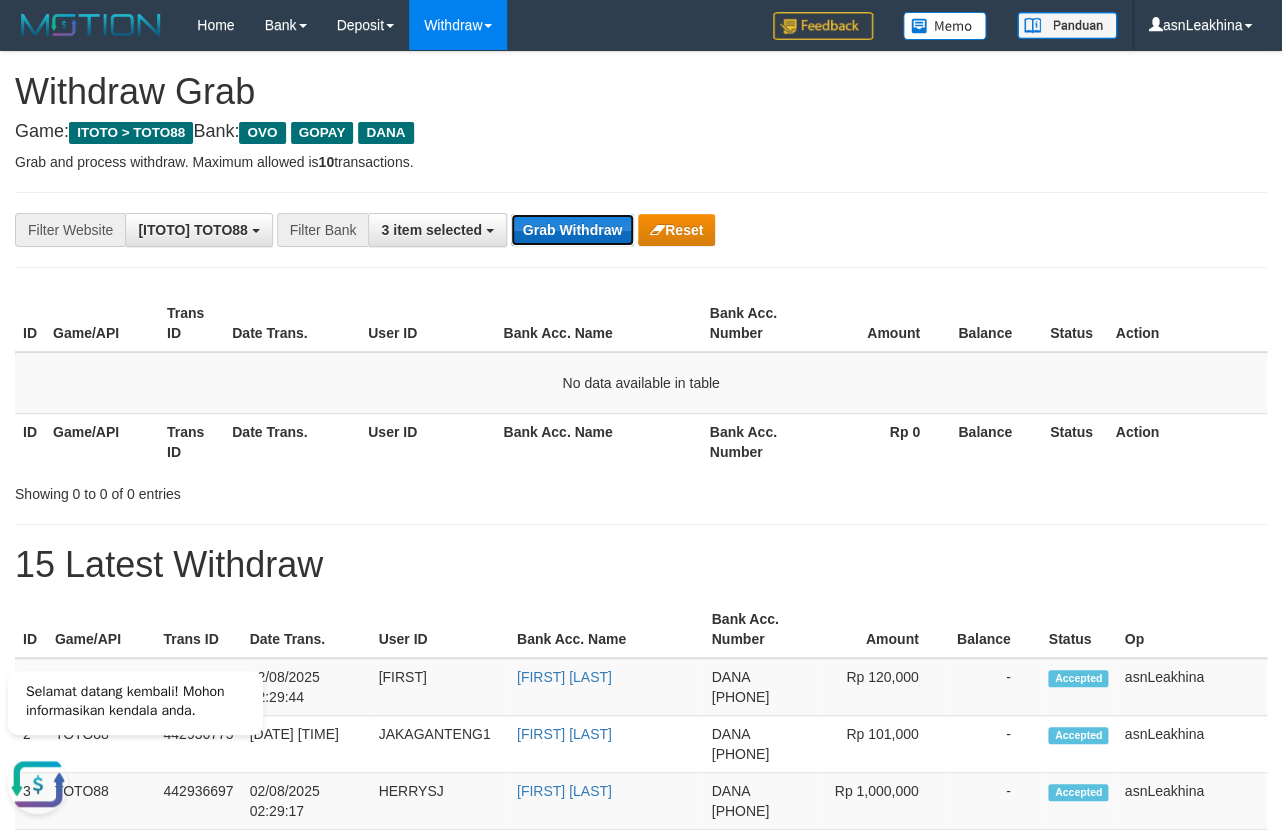 click on "Grab Withdraw" at bounding box center (572, 230) 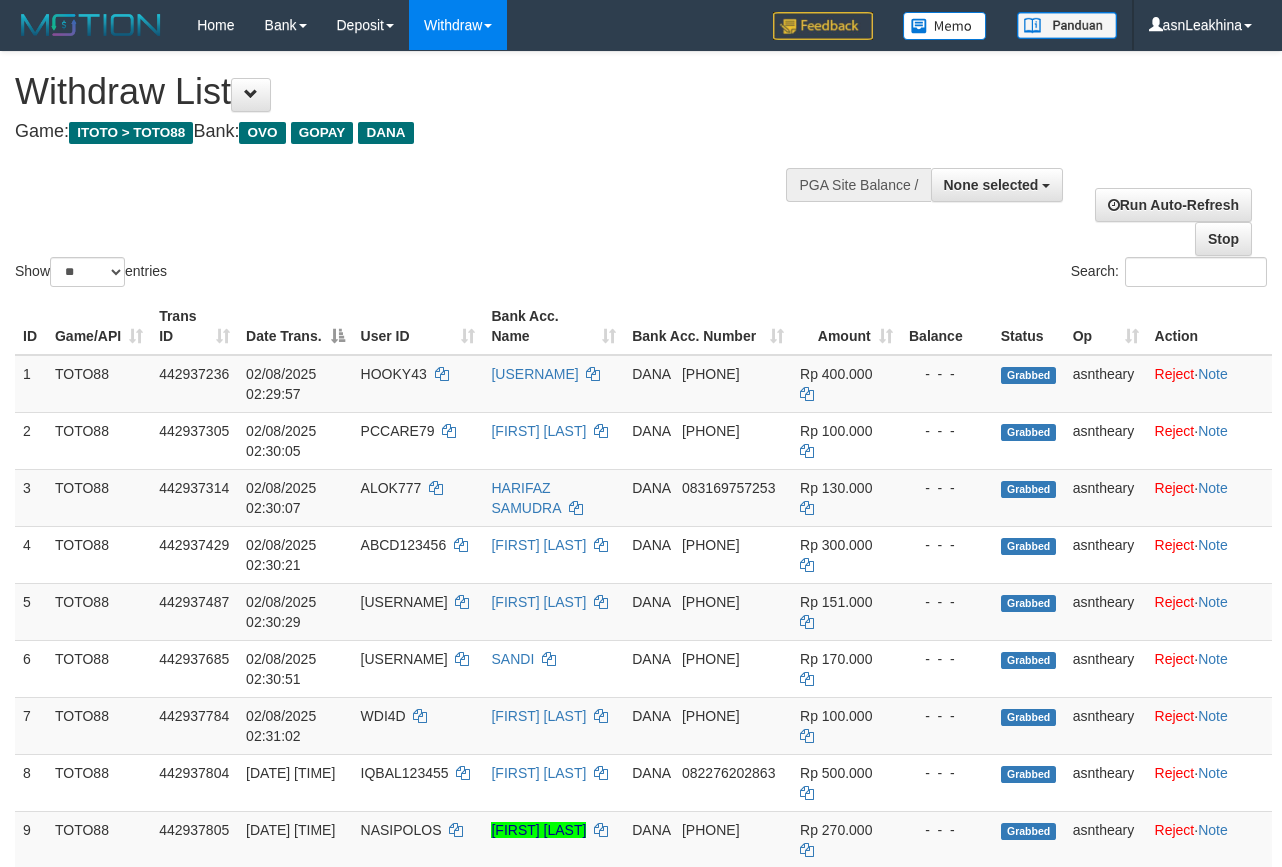 select 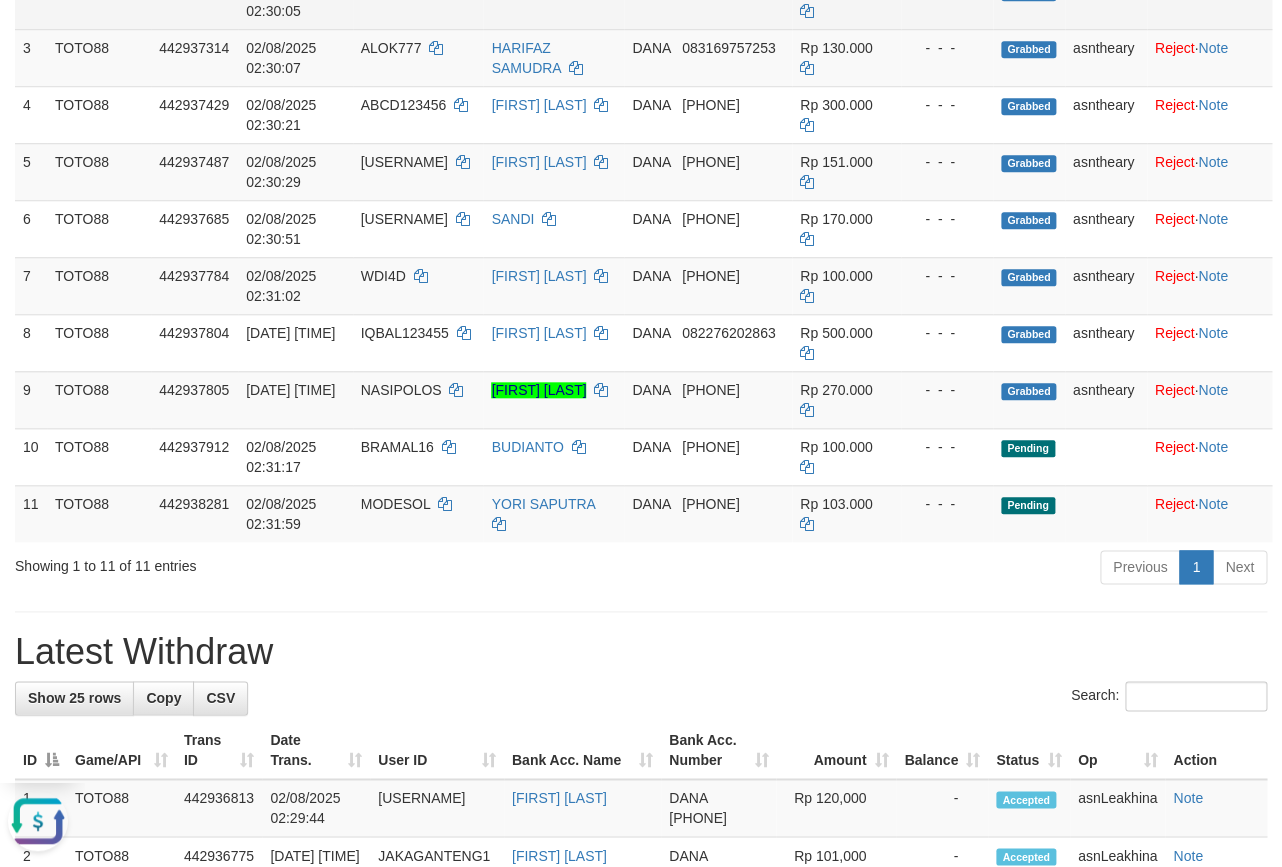 scroll, scrollTop: 0, scrollLeft: 0, axis: both 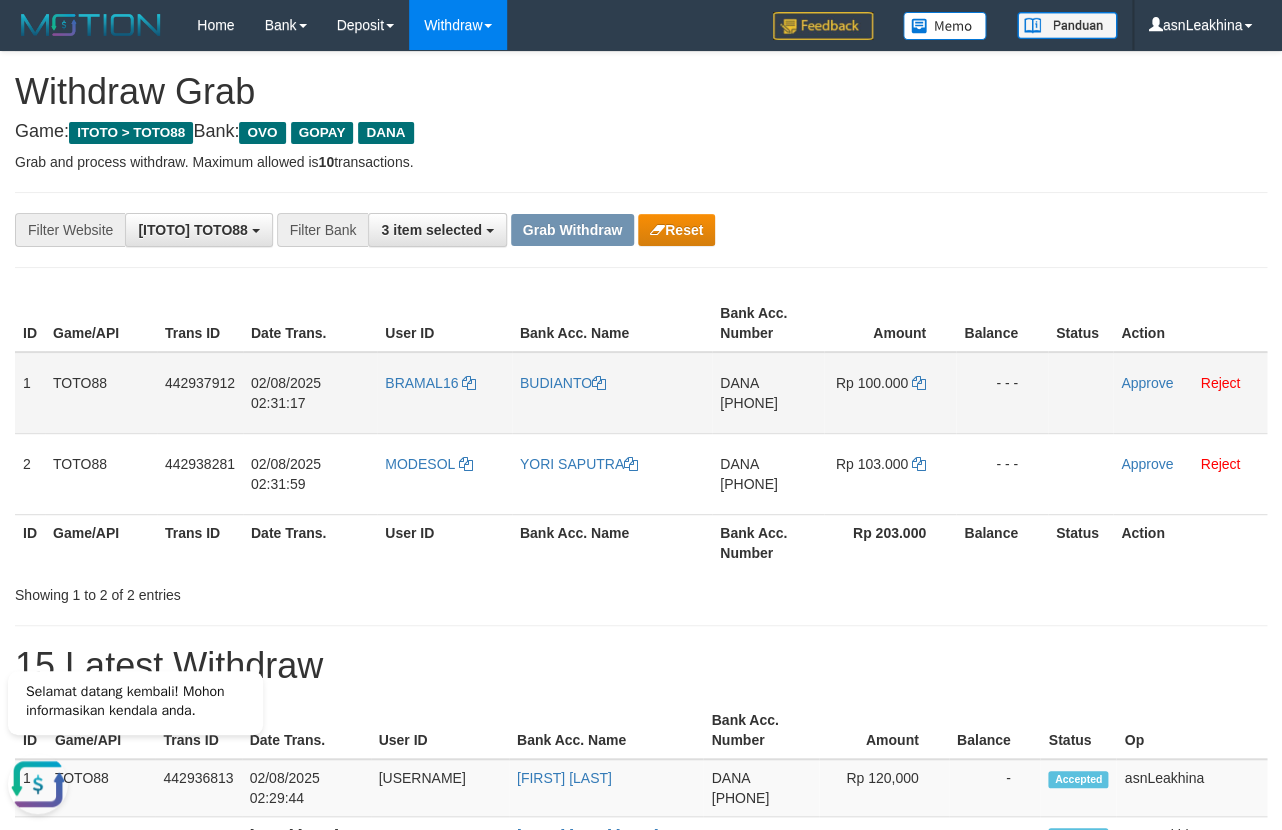 click on "[PHONE]" at bounding box center [749, 403] 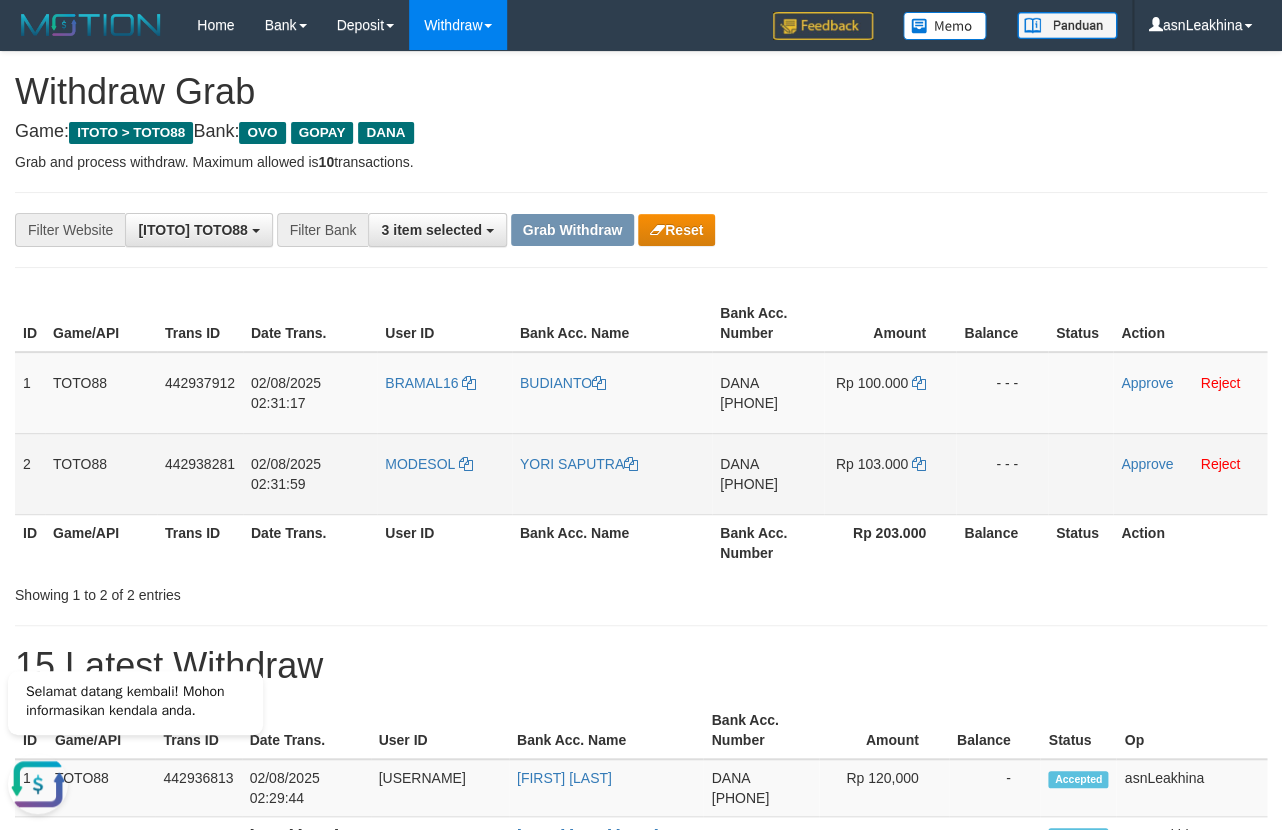 click on "[PHONE]" at bounding box center [749, 484] 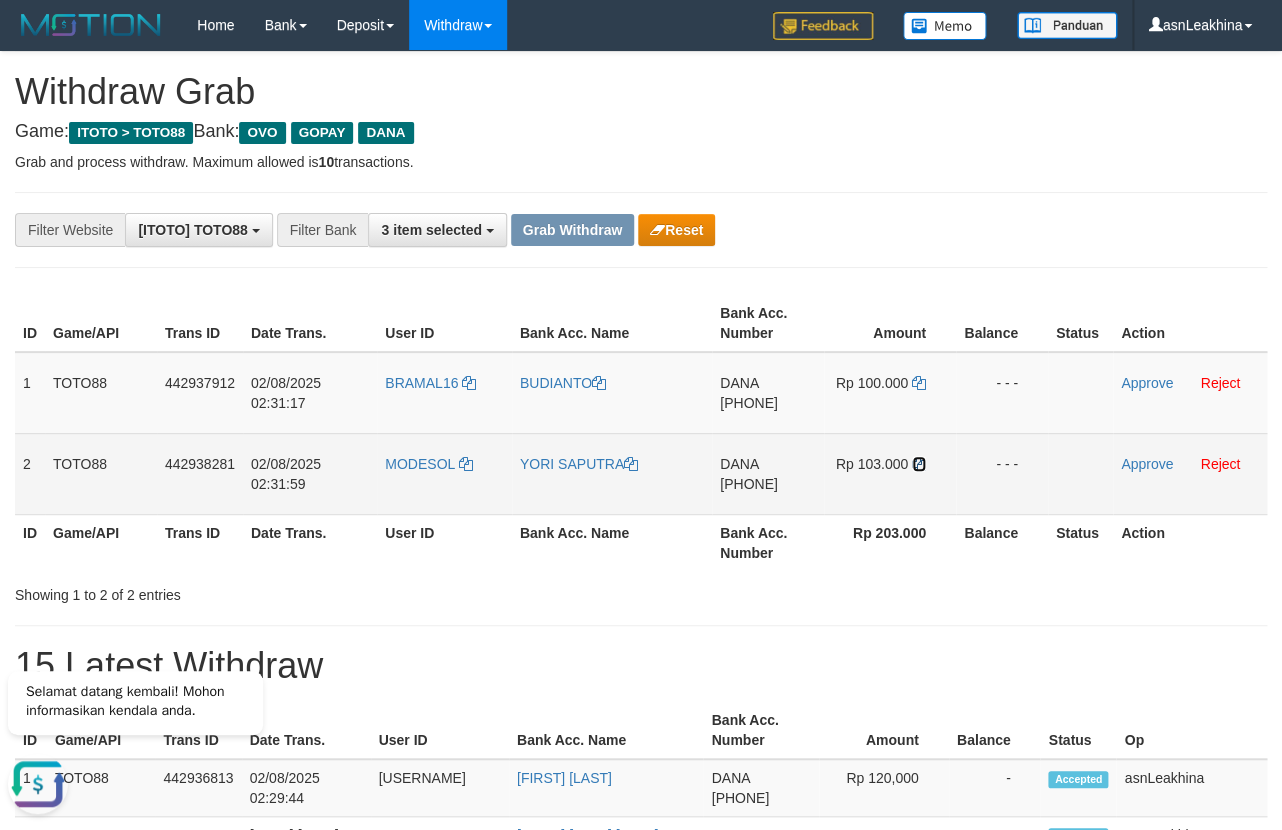 click at bounding box center [919, 464] 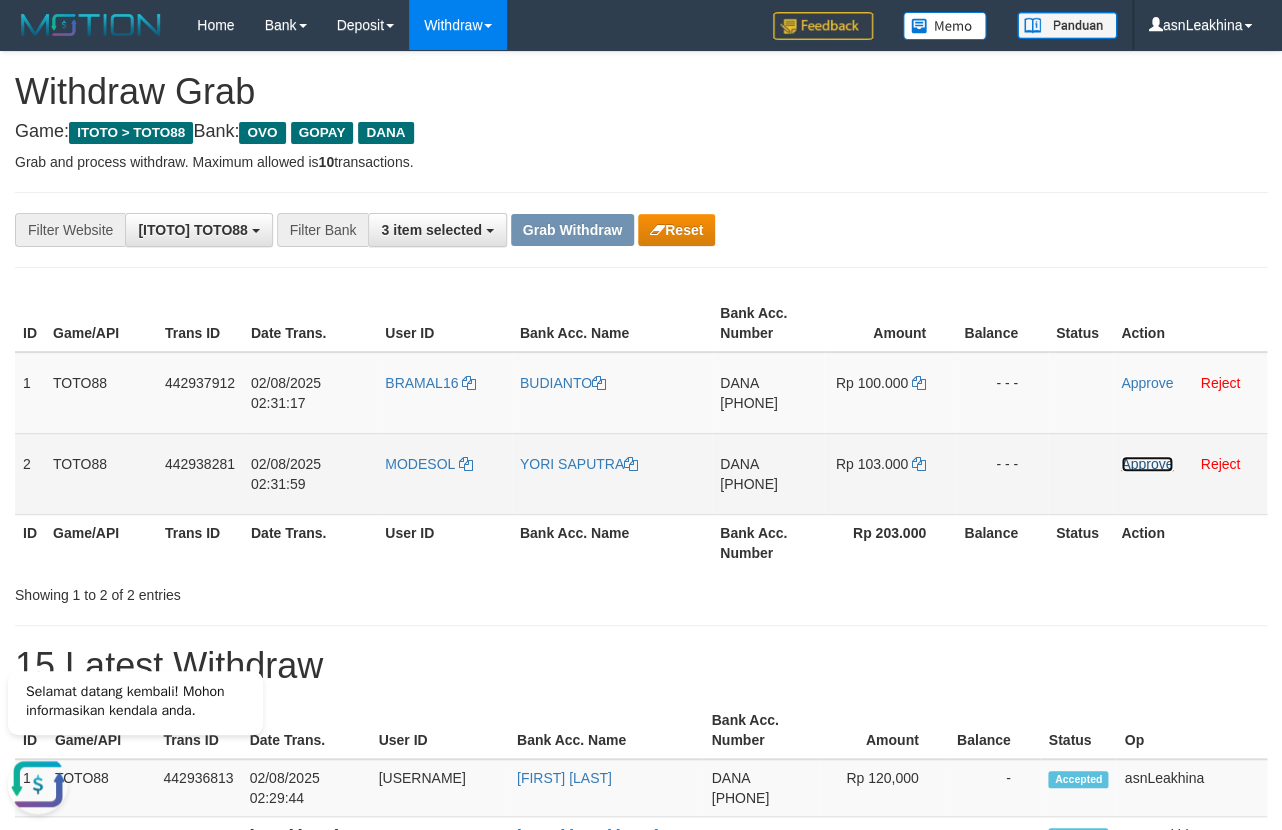 click on "Approve" at bounding box center [1147, 464] 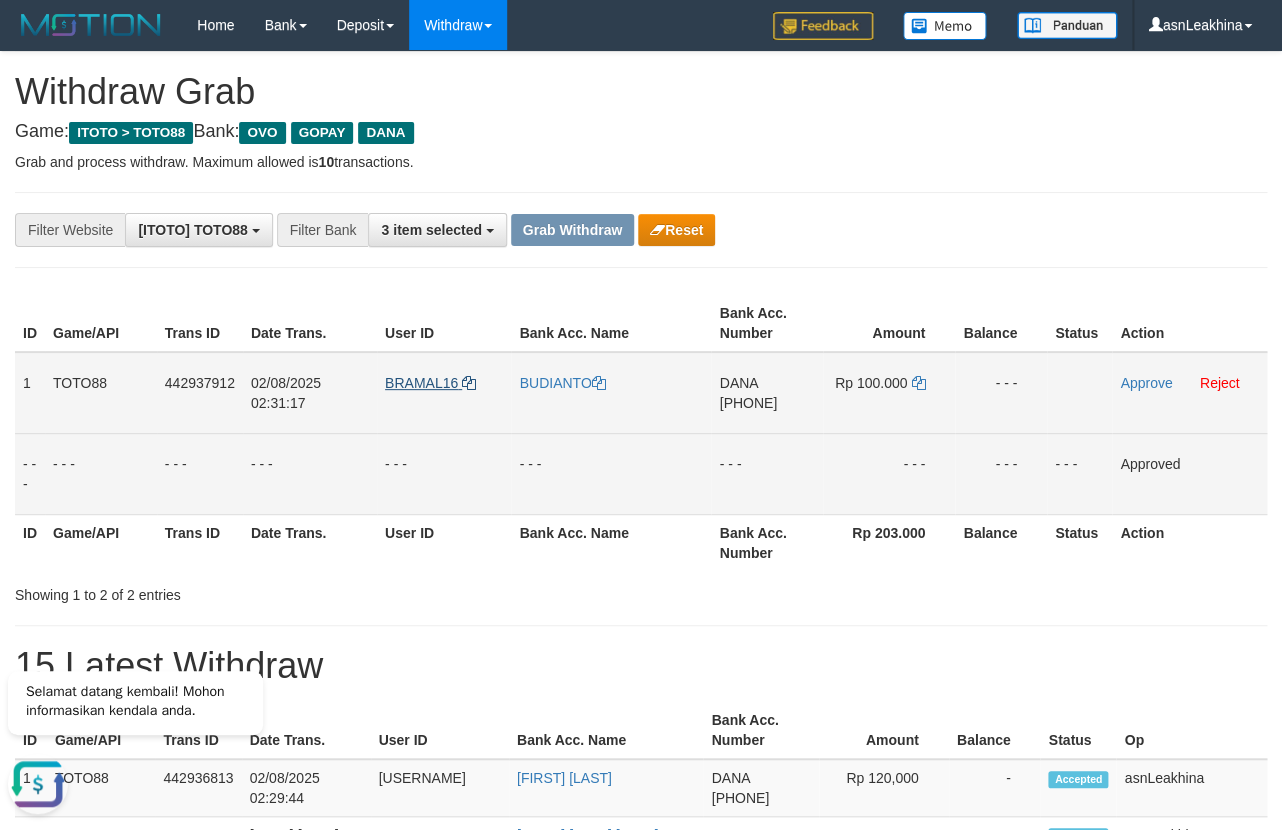 drag, startPoint x: 480, startPoint y: 380, endPoint x: 468, endPoint y: 380, distance: 12 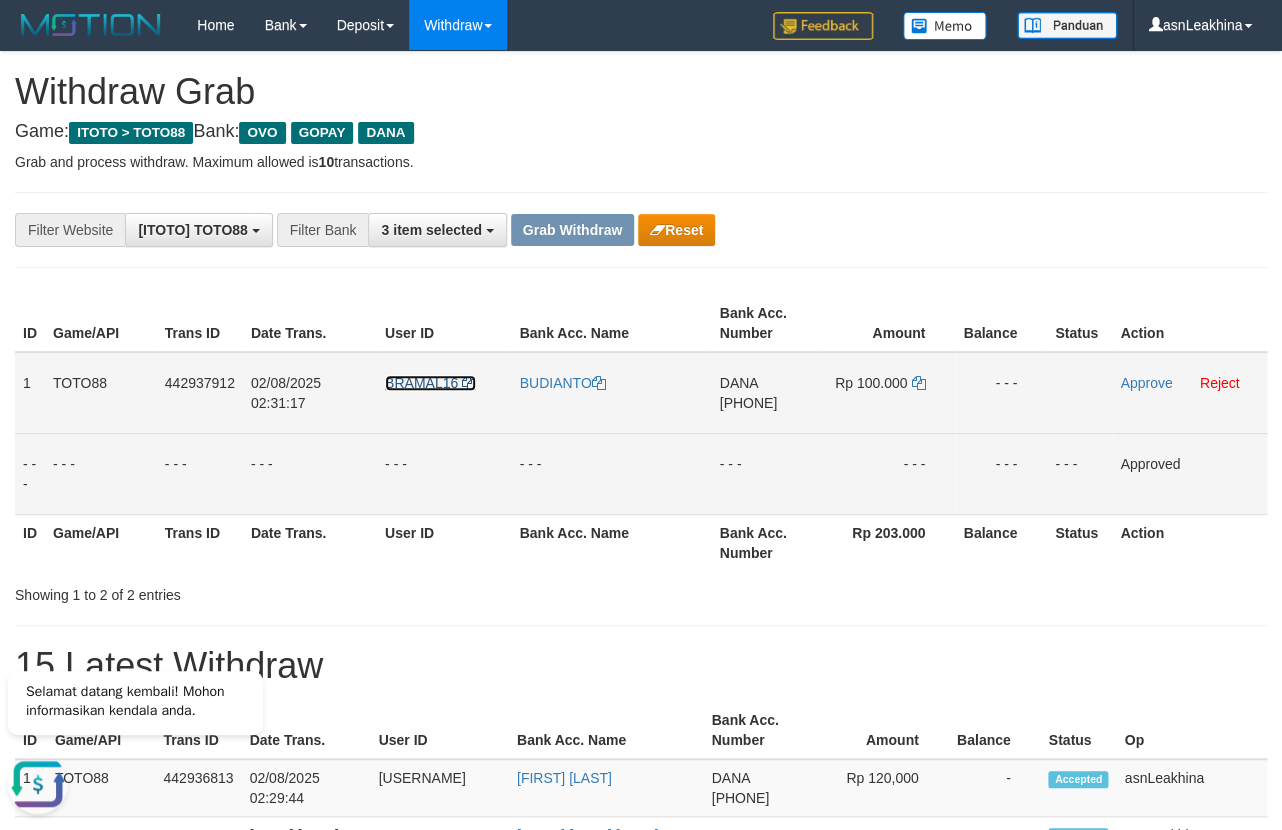 click at bounding box center (469, 383) 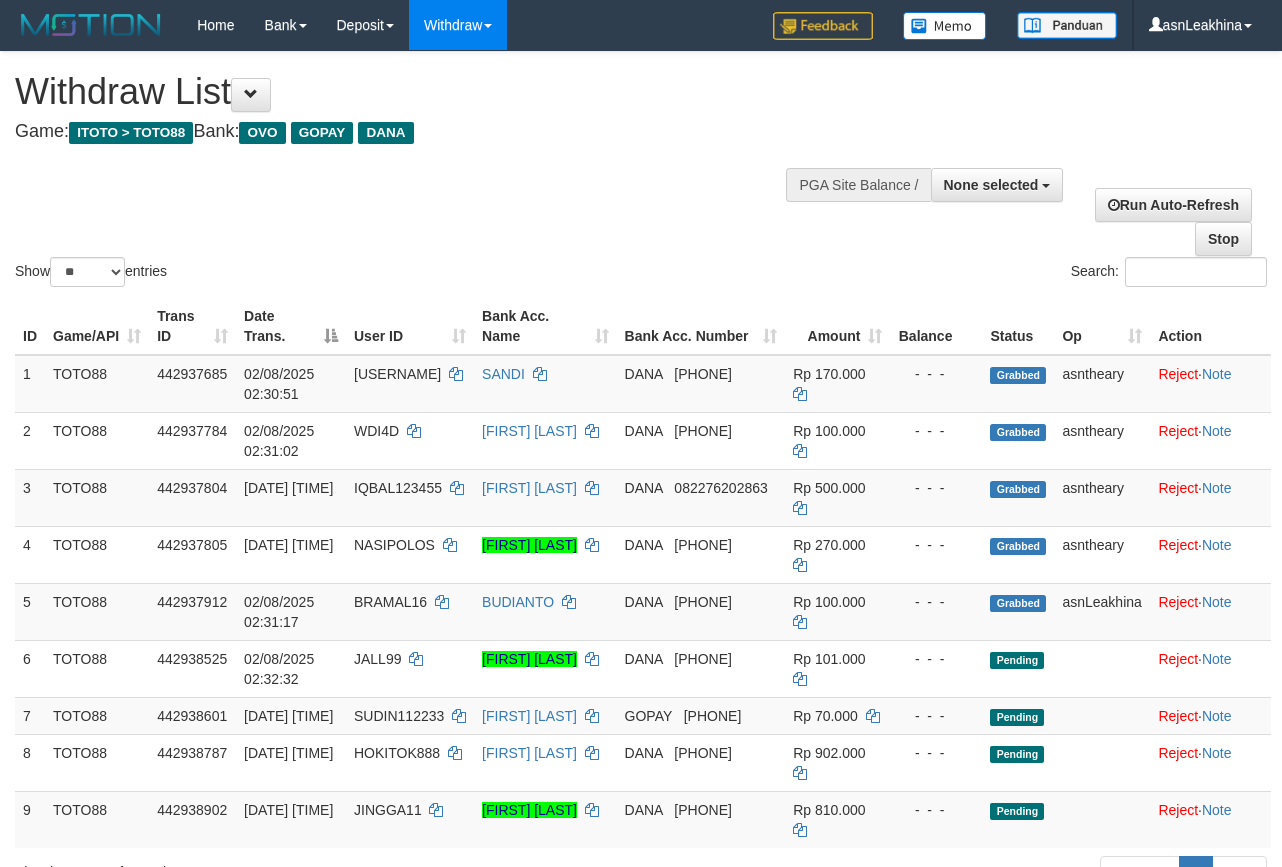 select 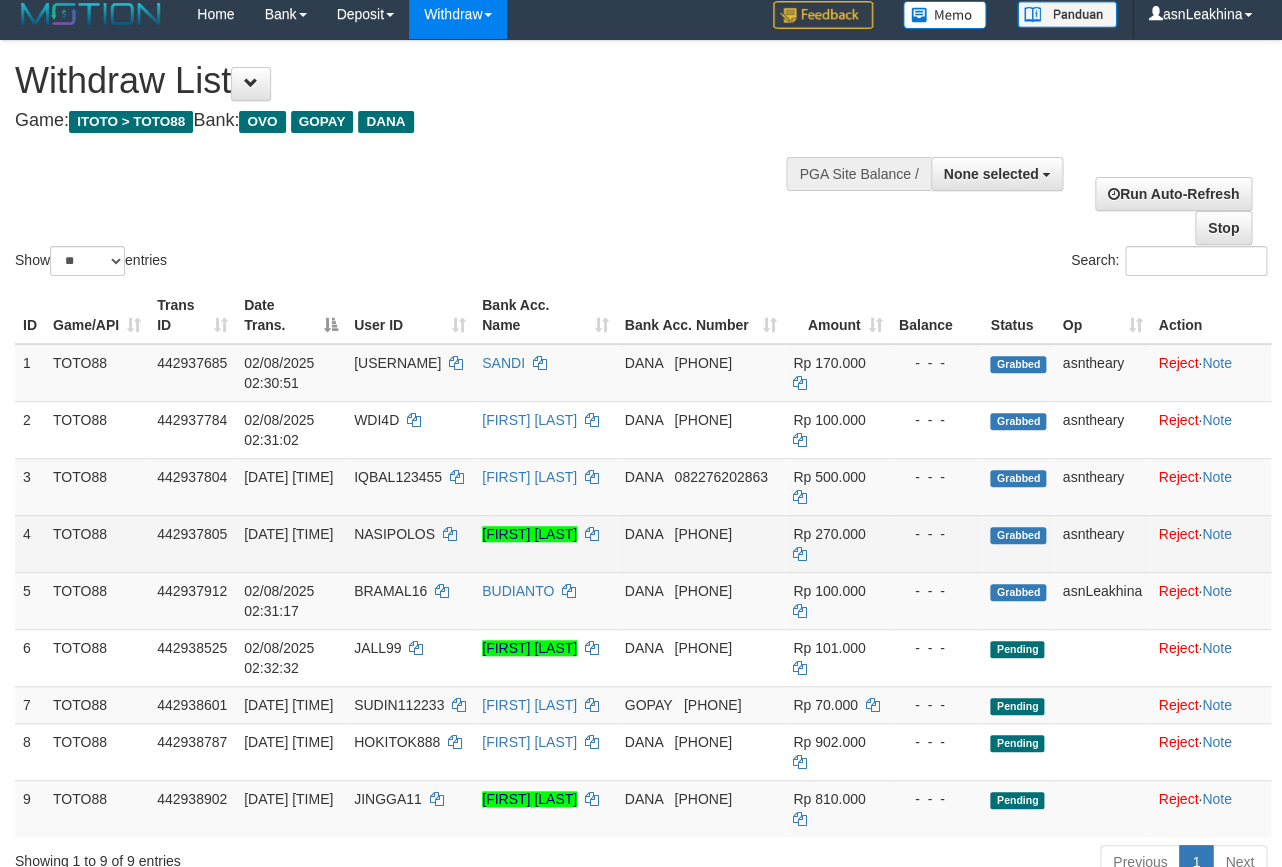 scroll, scrollTop: 110, scrollLeft: 0, axis: vertical 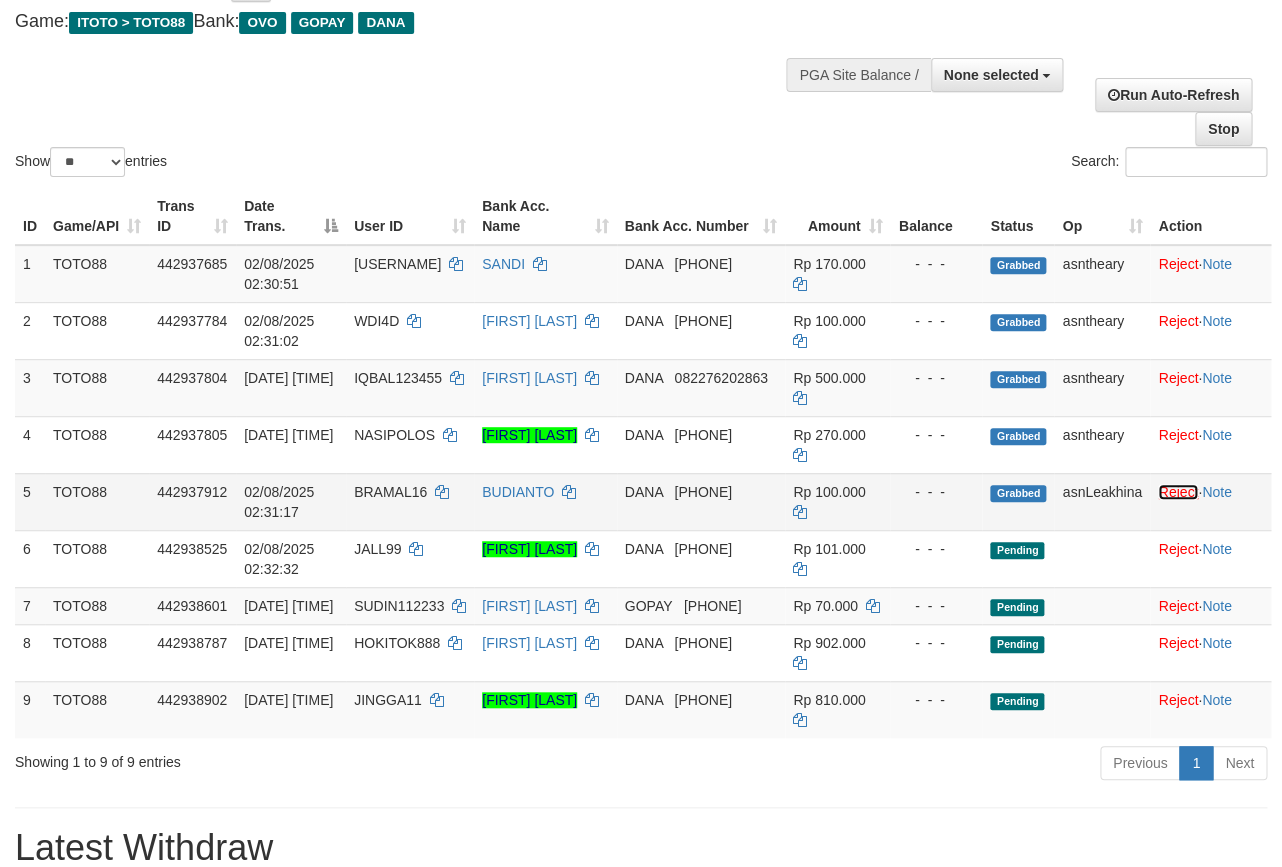 click on "Reject" at bounding box center (1178, 492) 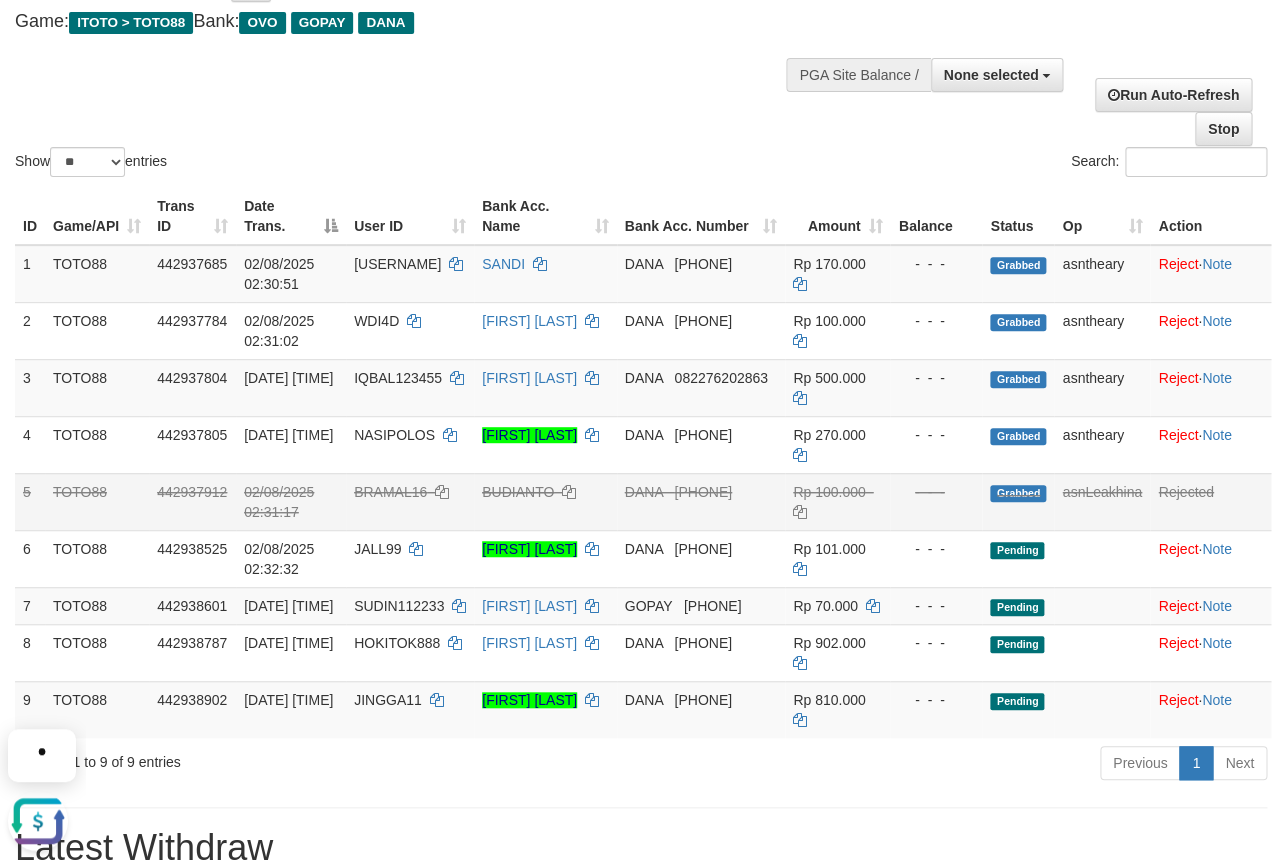 scroll, scrollTop: 0, scrollLeft: 0, axis: both 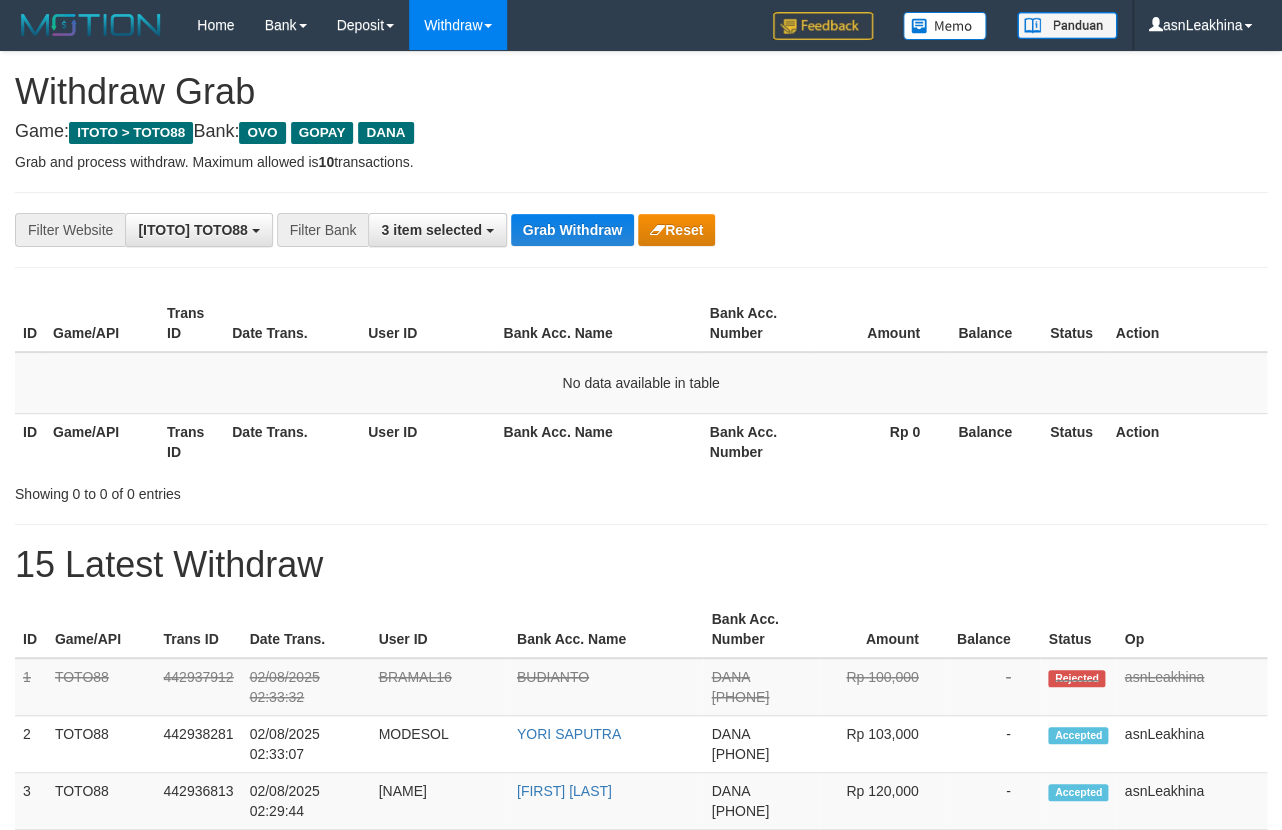 click on "Withdraw Grab" at bounding box center [641, 92] 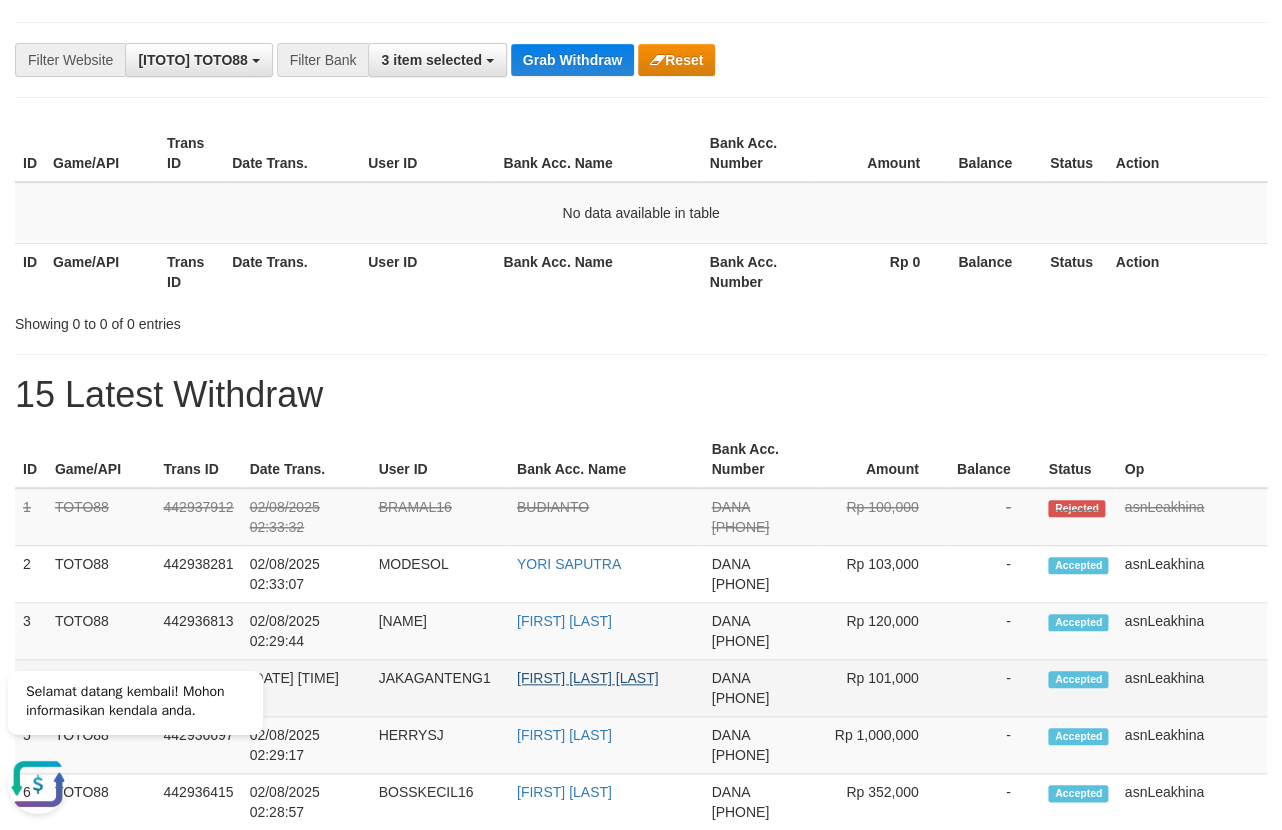 scroll, scrollTop: 0, scrollLeft: 0, axis: both 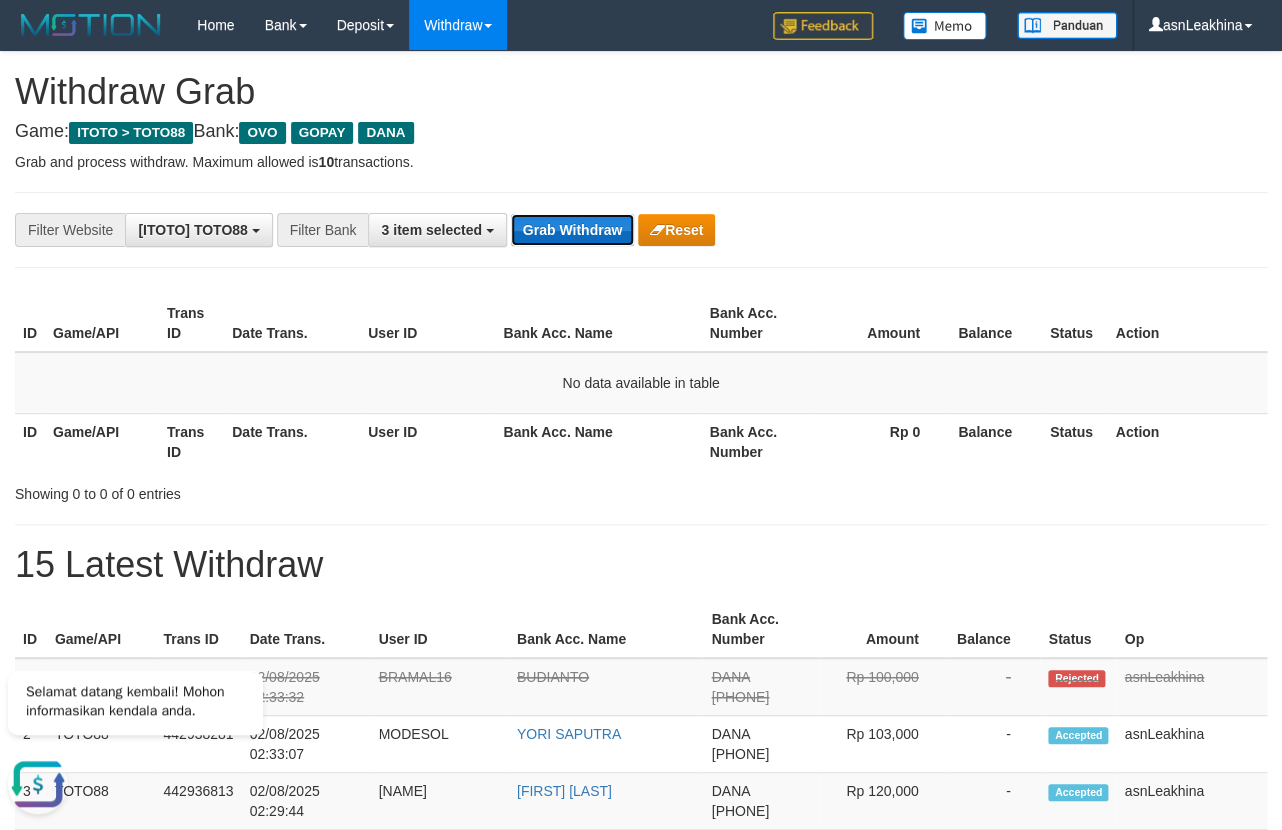 click on "Grab Withdraw" at bounding box center (572, 230) 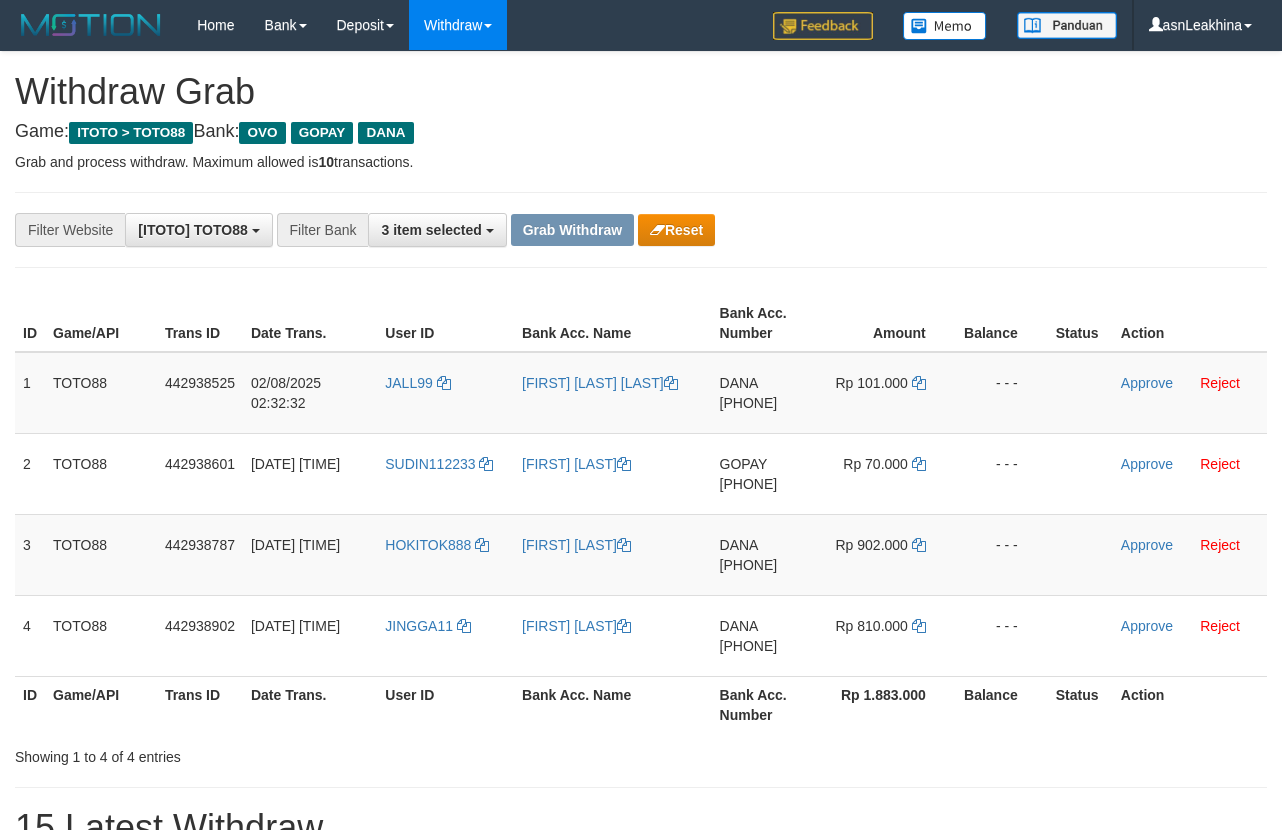scroll, scrollTop: 0, scrollLeft: 0, axis: both 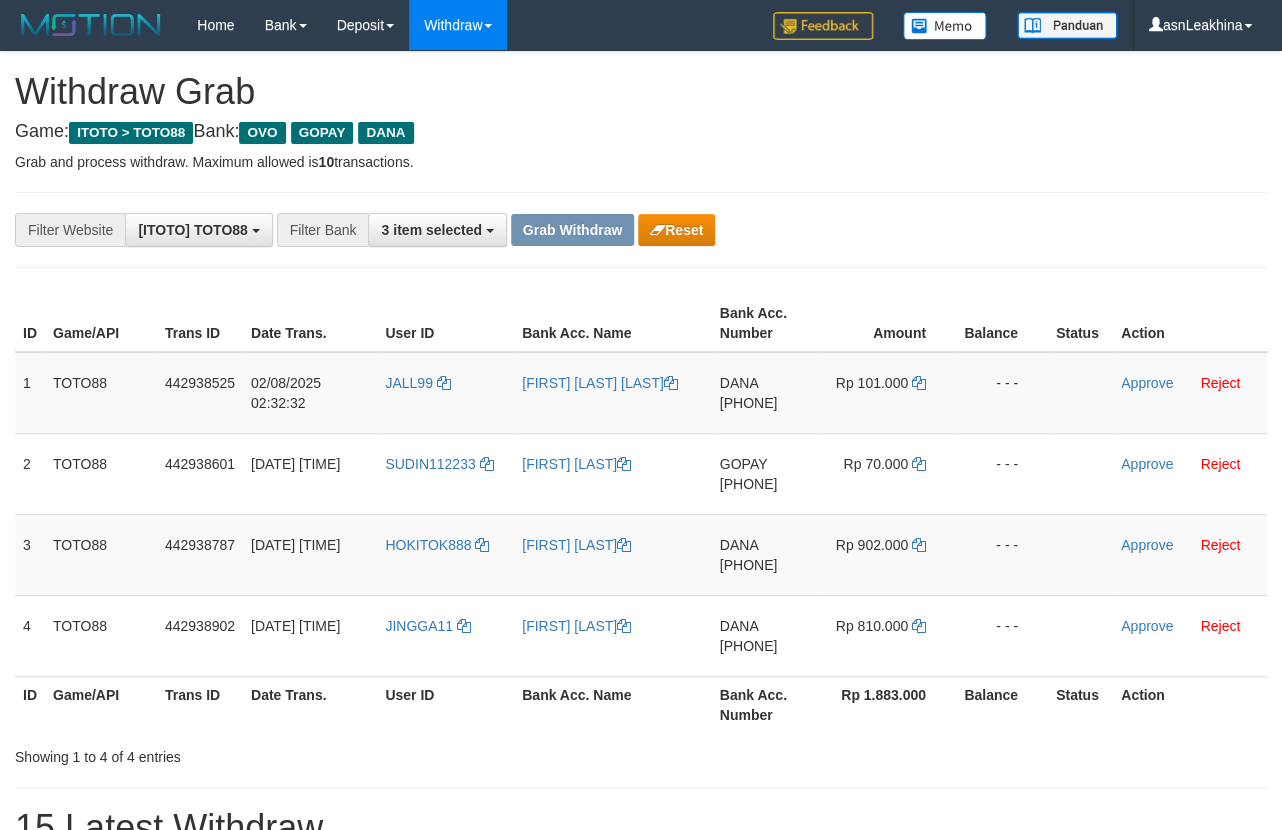 click on "[NAME]
[PHONE]" at bounding box center [767, 393] 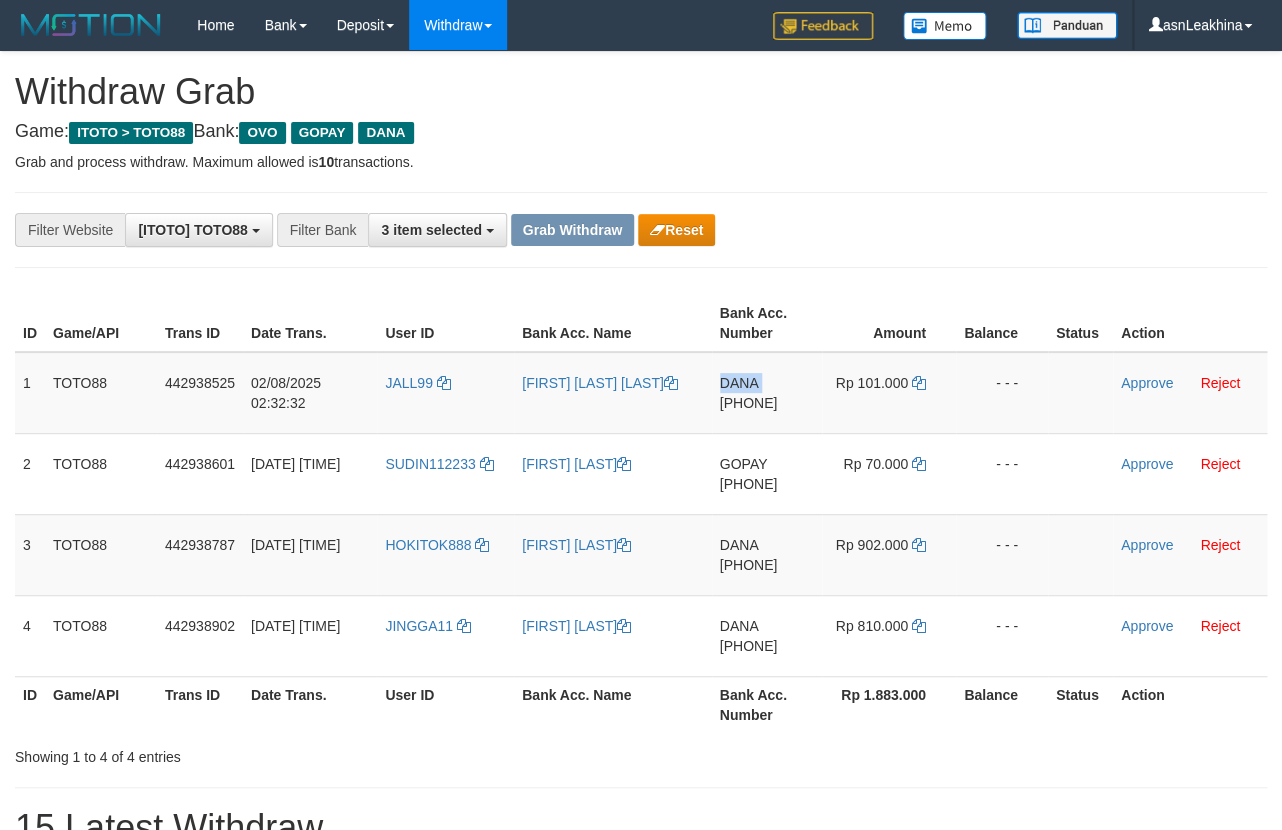 click on "[NAME]
[PHONE]" at bounding box center [767, 393] 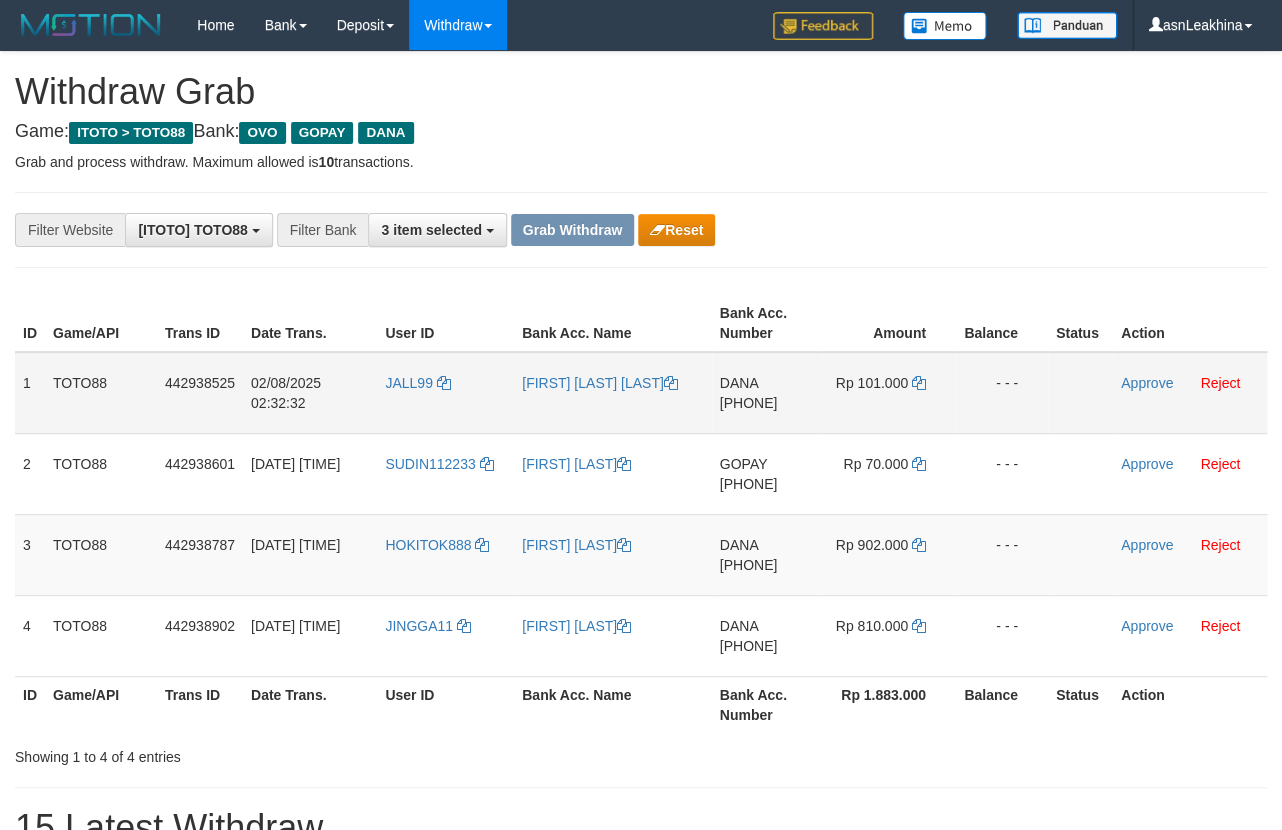 click on "[PHONE]" at bounding box center (749, 403) 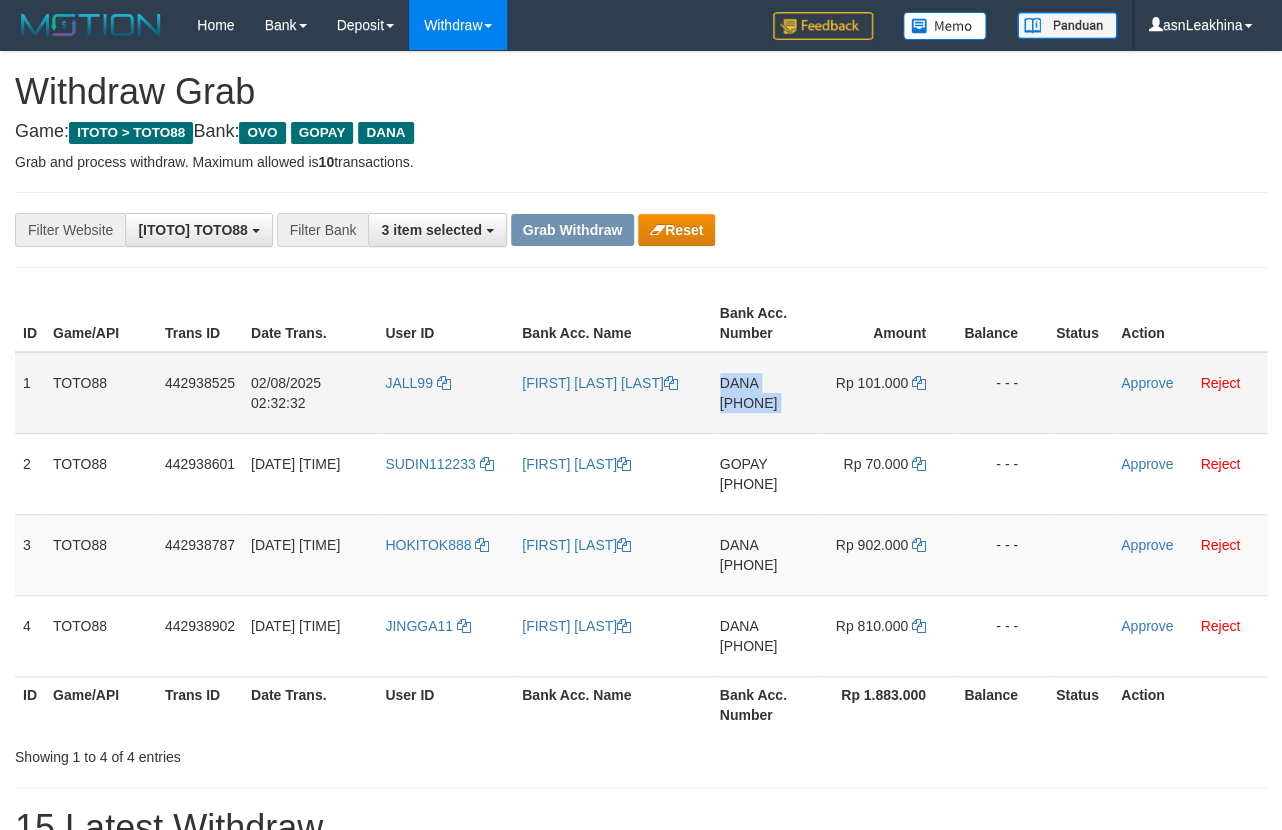 click on "[PHONE]" at bounding box center [749, 403] 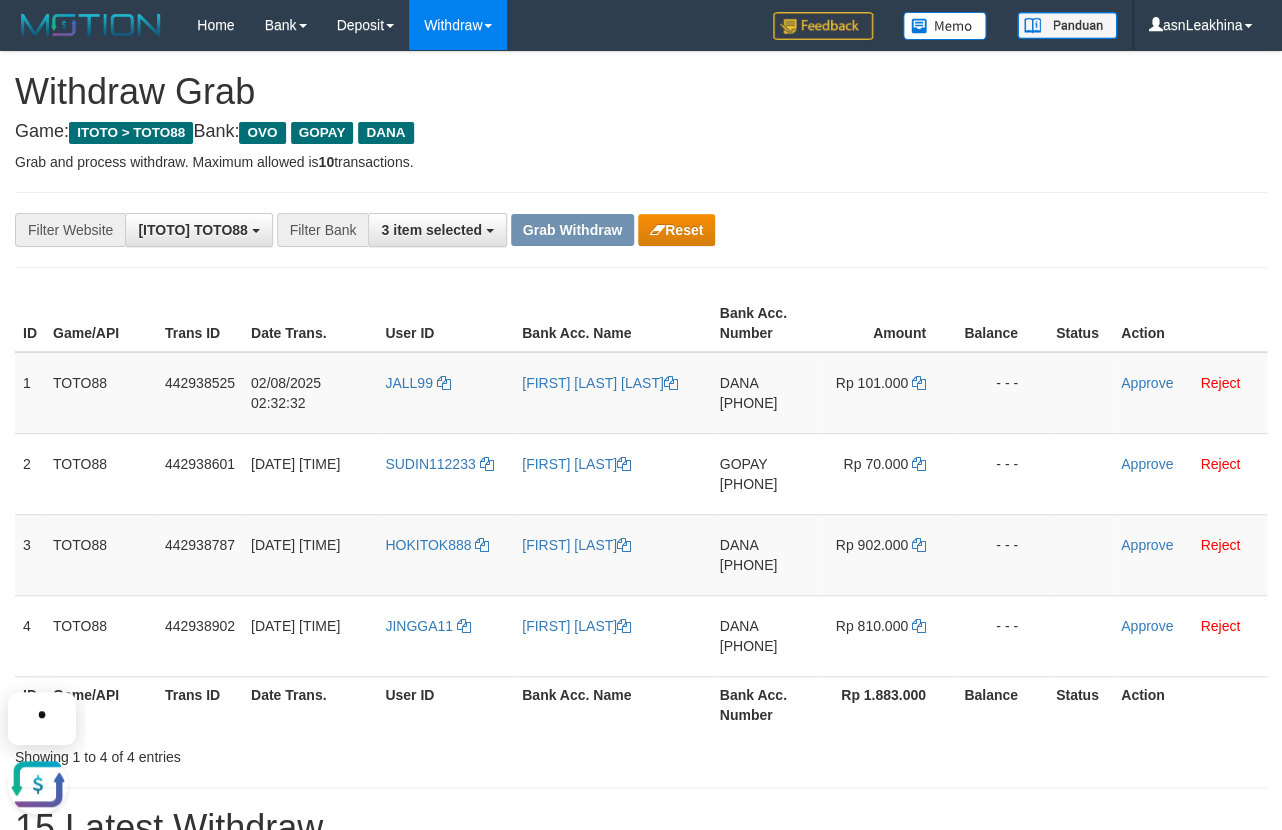 scroll, scrollTop: 0, scrollLeft: 0, axis: both 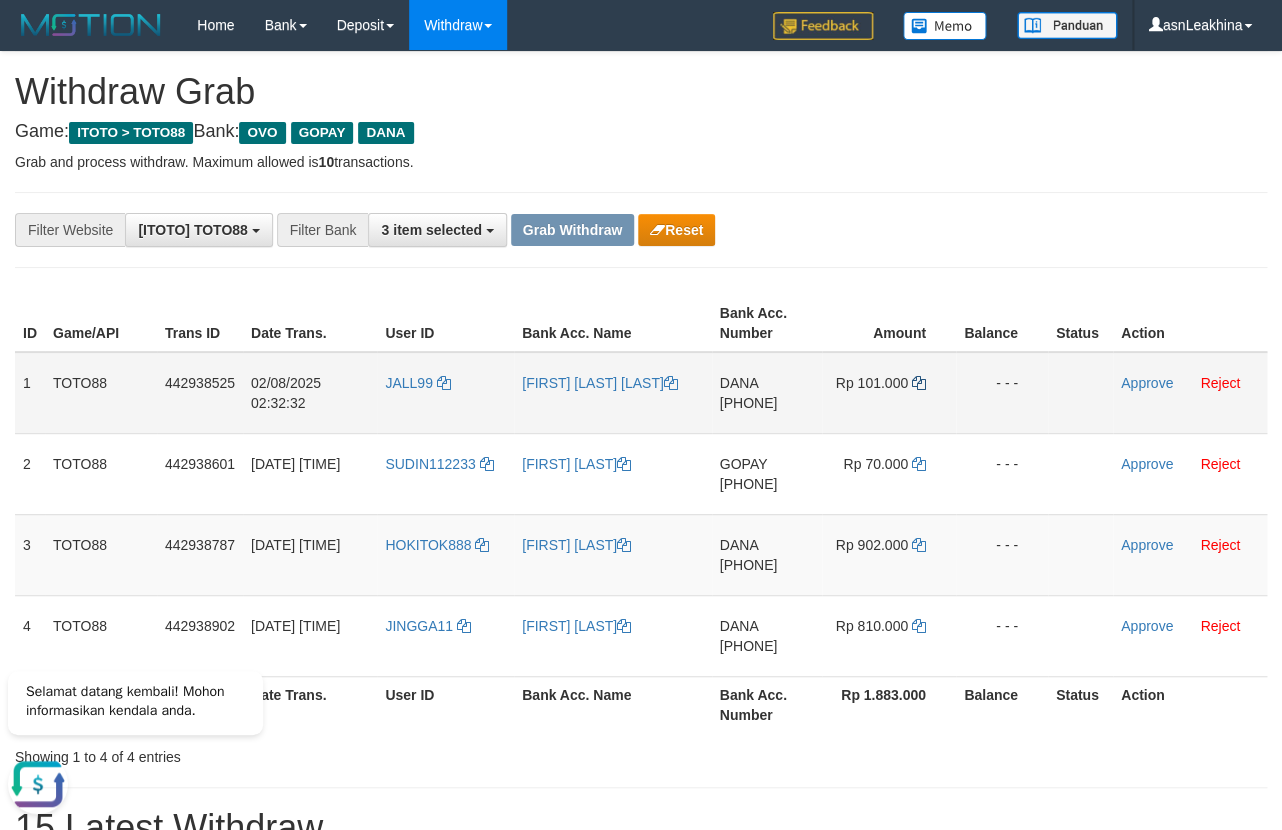 click on "Rp 101.000" at bounding box center (888, 393) 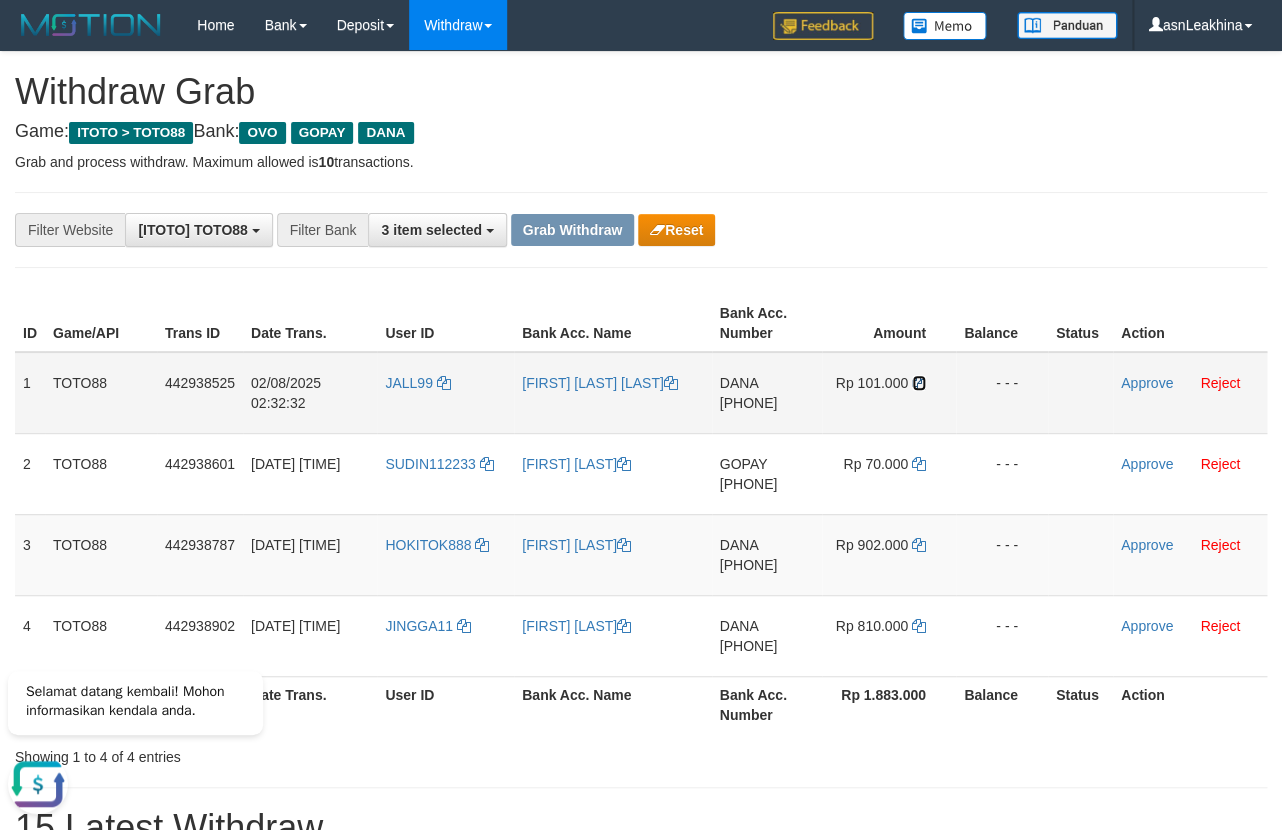 click at bounding box center [919, 383] 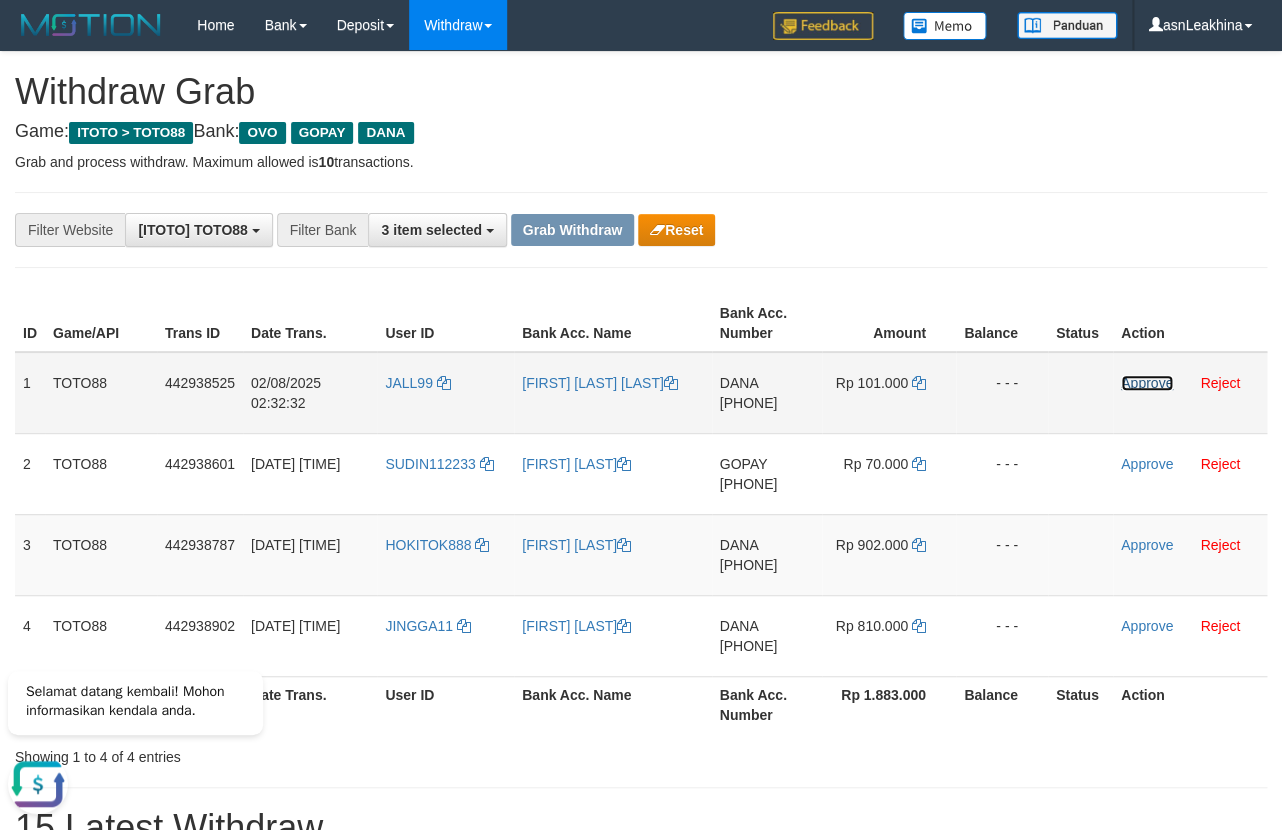 click on "Approve" at bounding box center [1147, 383] 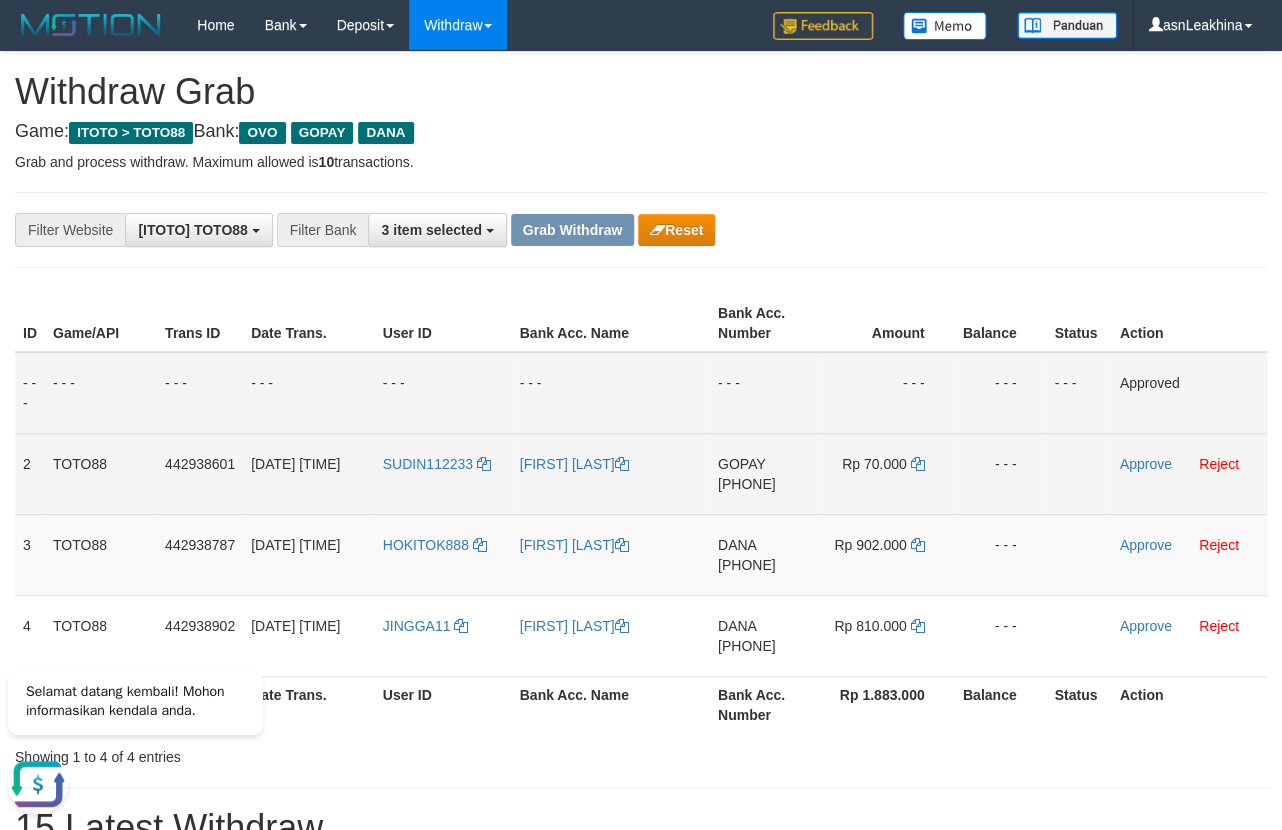 click on "[PHONE]" at bounding box center [747, 484] 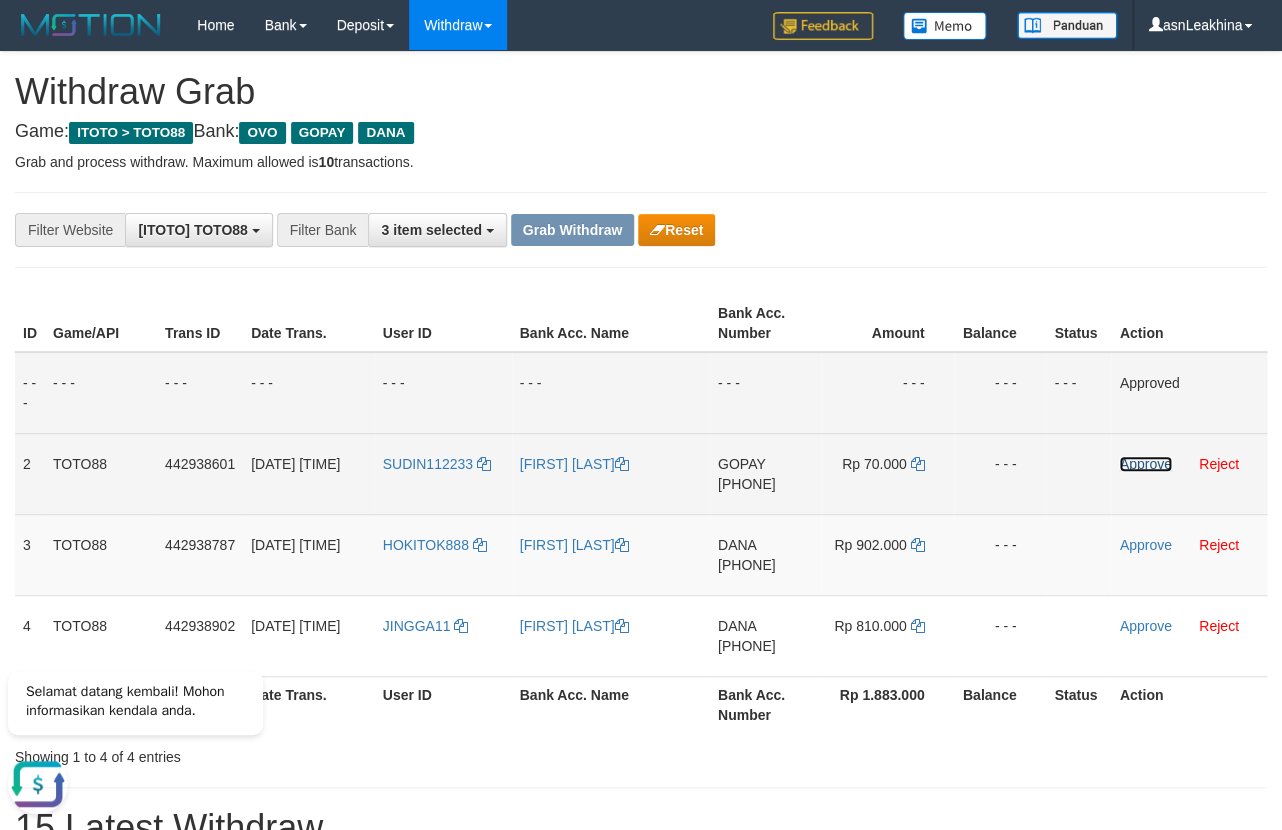 click on "Approve" at bounding box center [1145, 464] 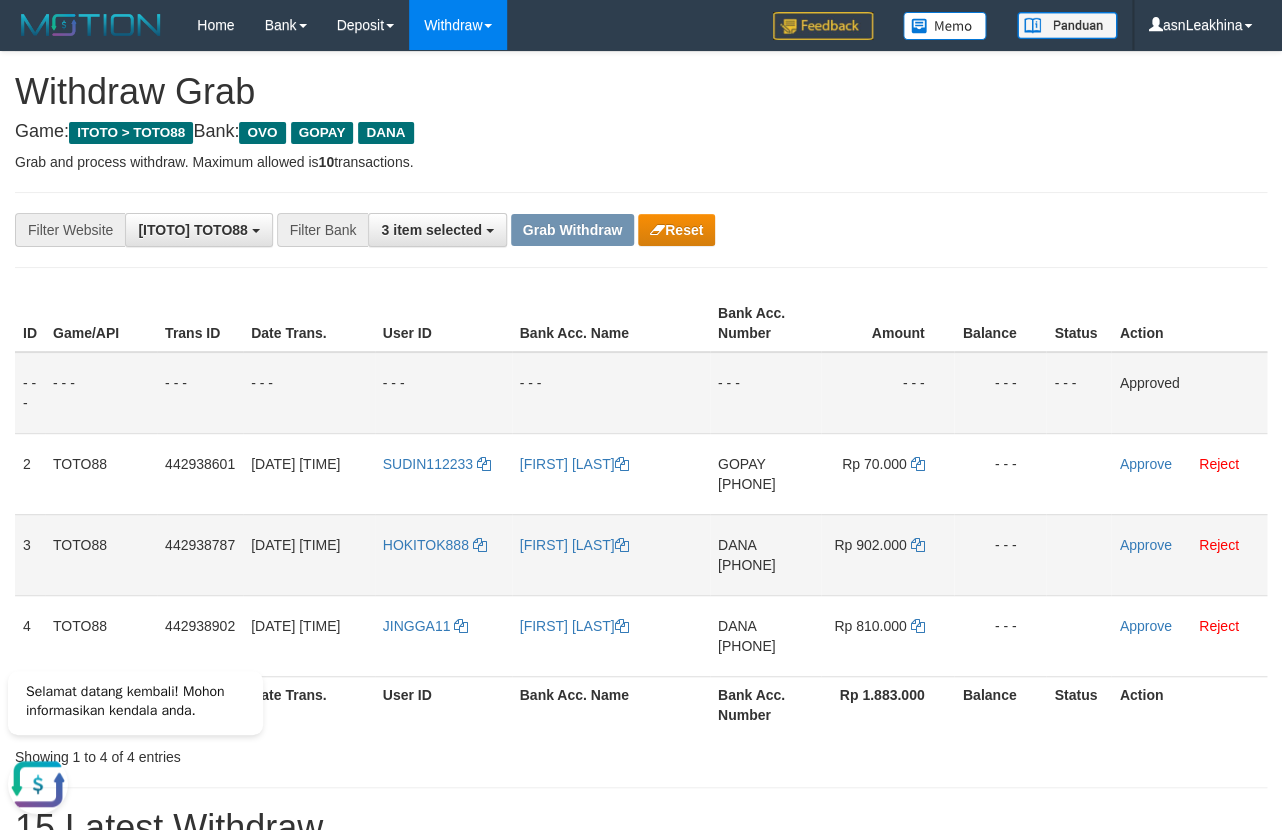 click on "[PHONE]" at bounding box center (747, 565) 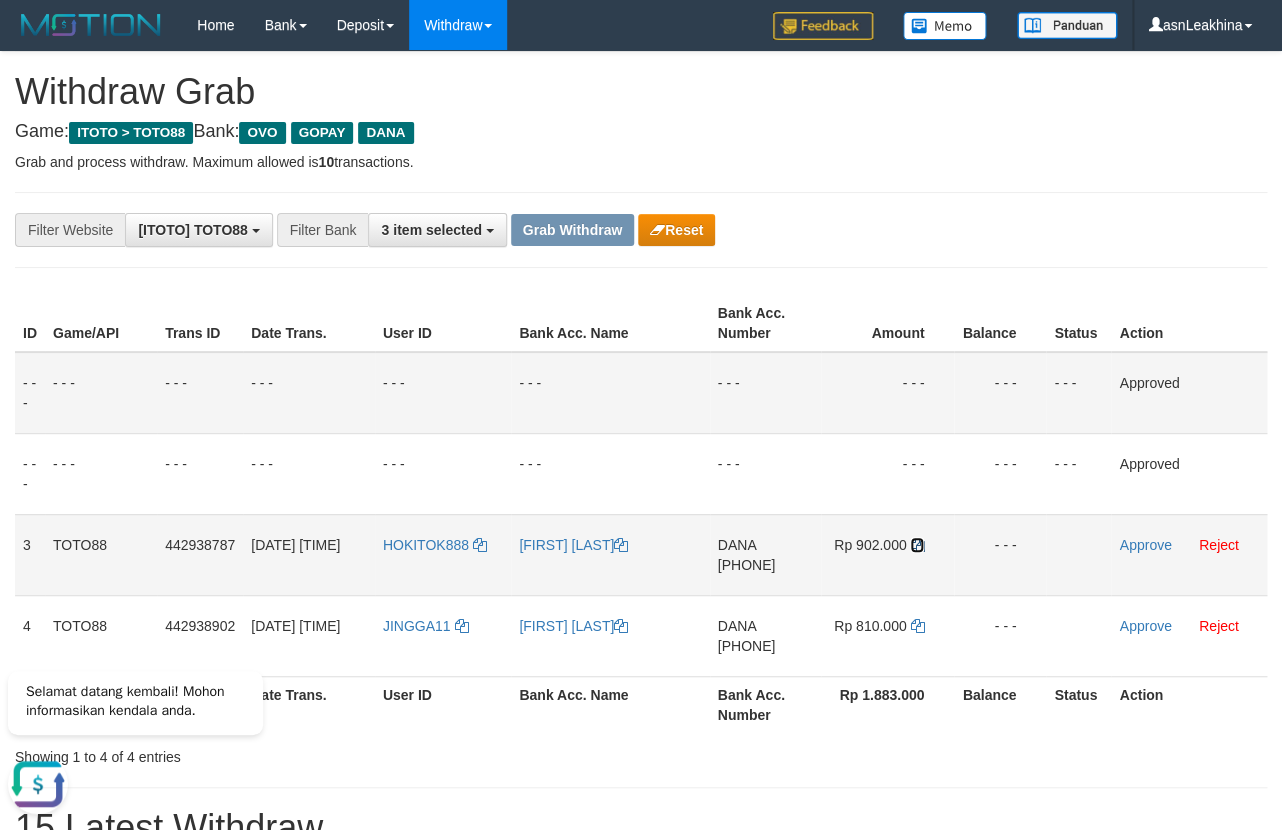 click at bounding box center [917, 545] 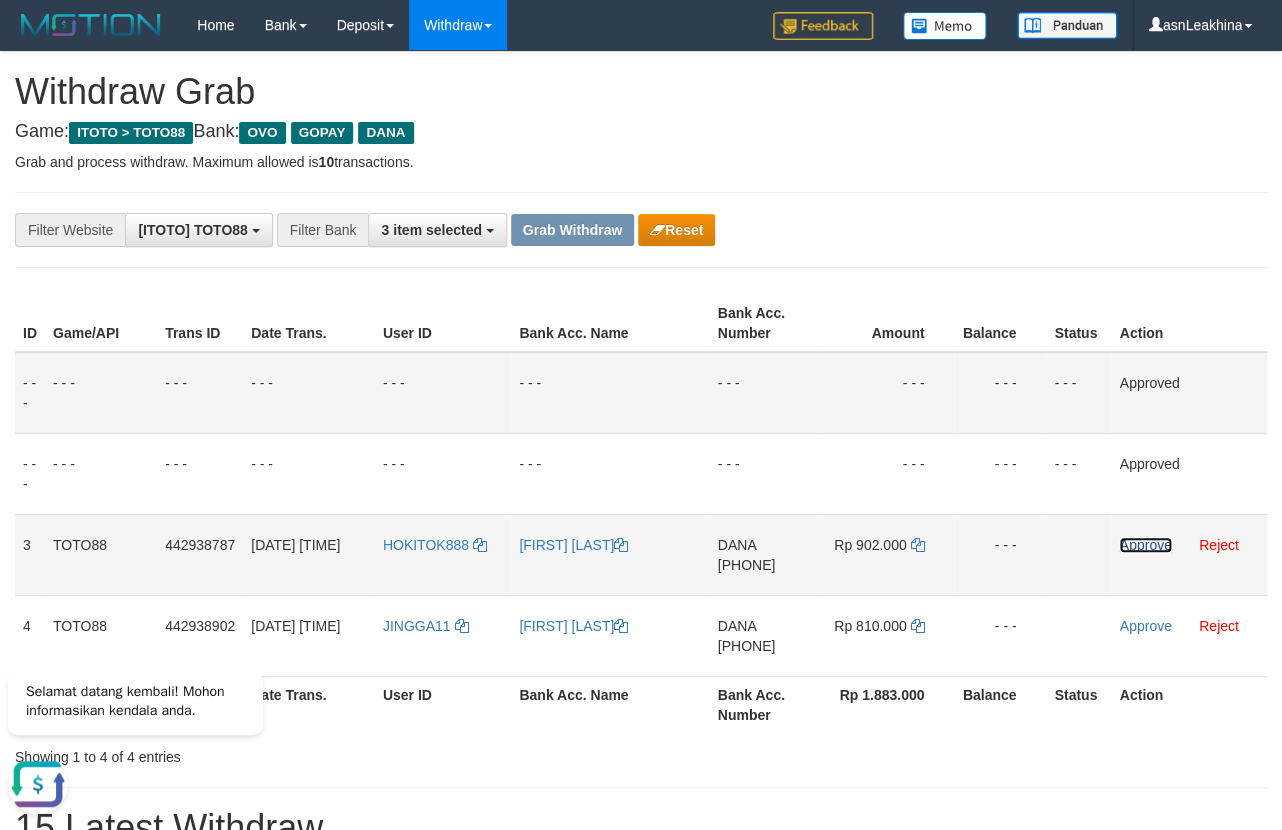 click on "Approve" at bounding box center [1145, 545] 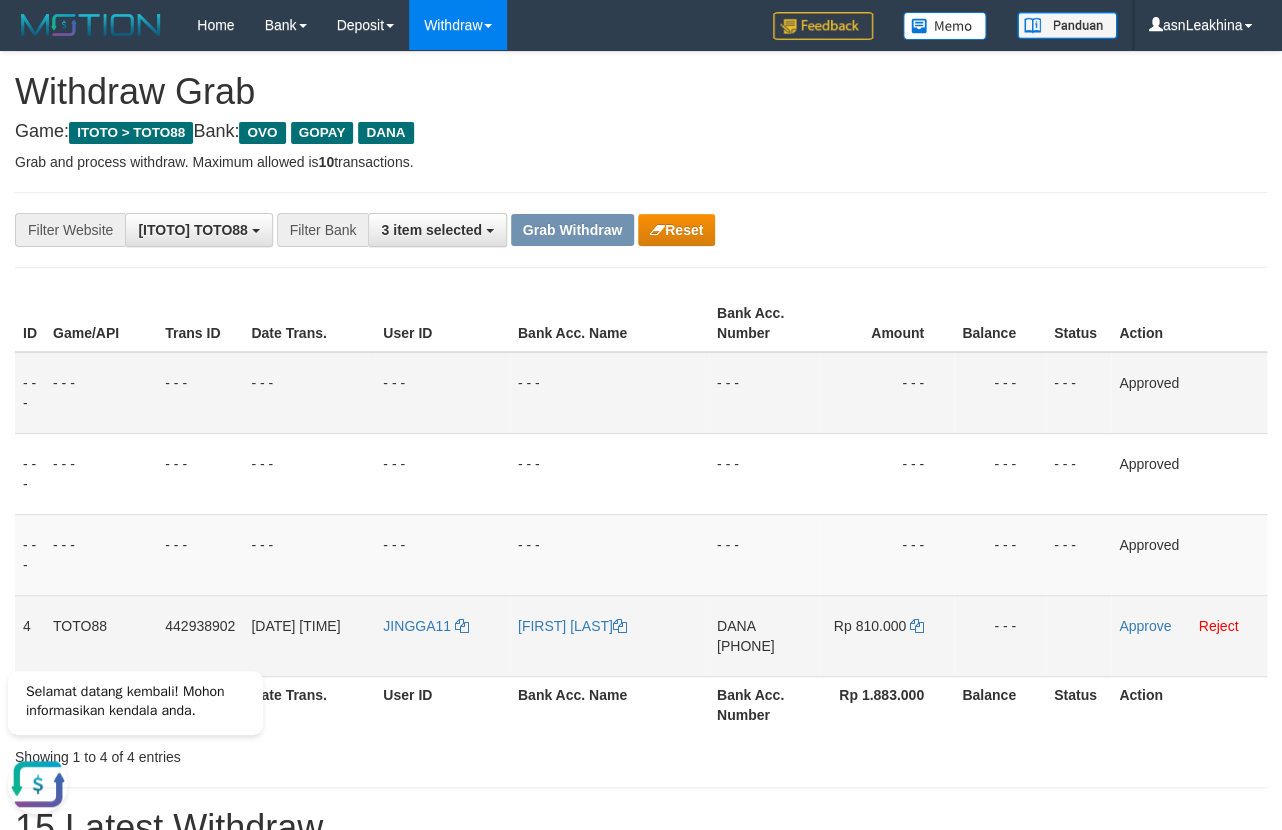 click on "[PHONE]" at bounding box center (746, 646) 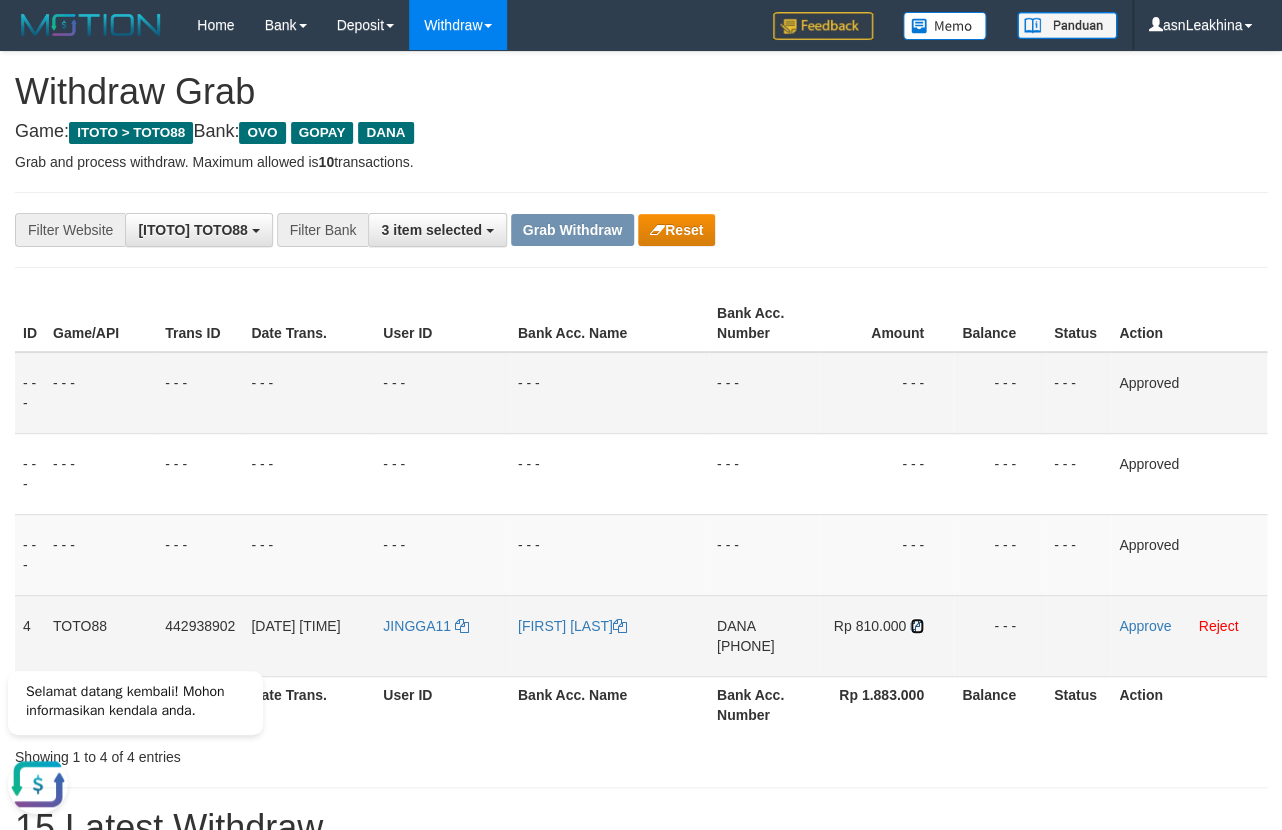 click at bounding box center (917, 626) 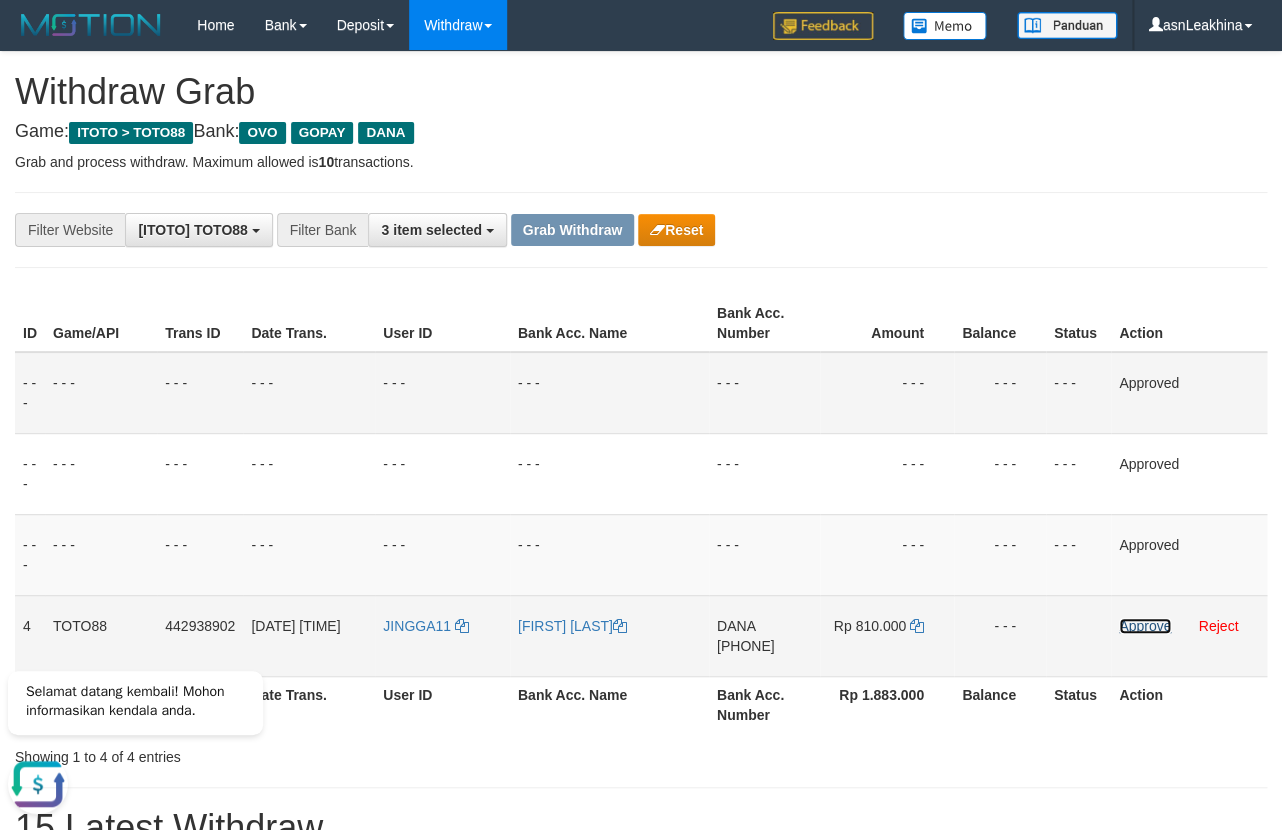 click on "Approve" at bounding box center [1145, 626] 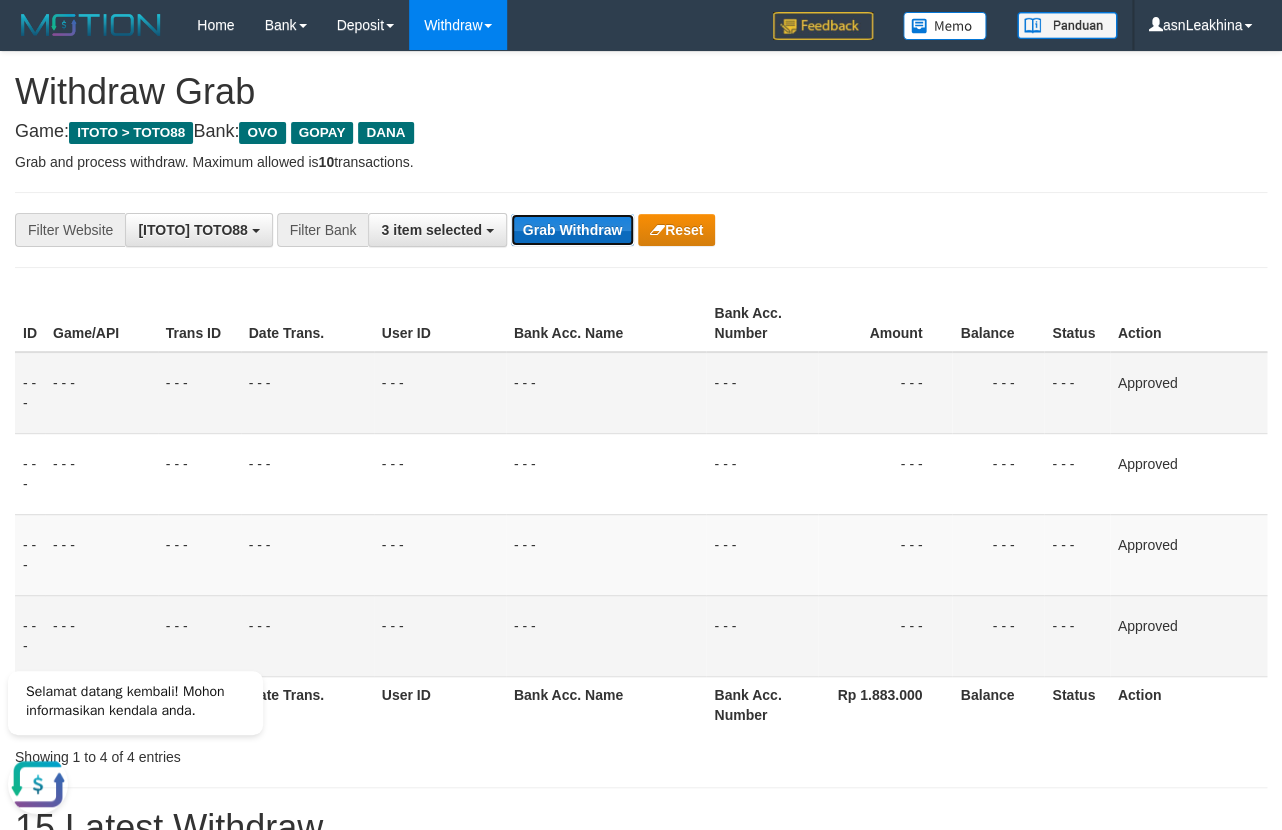 click on "Grab Withdraw" at bounding box center [572, 230] 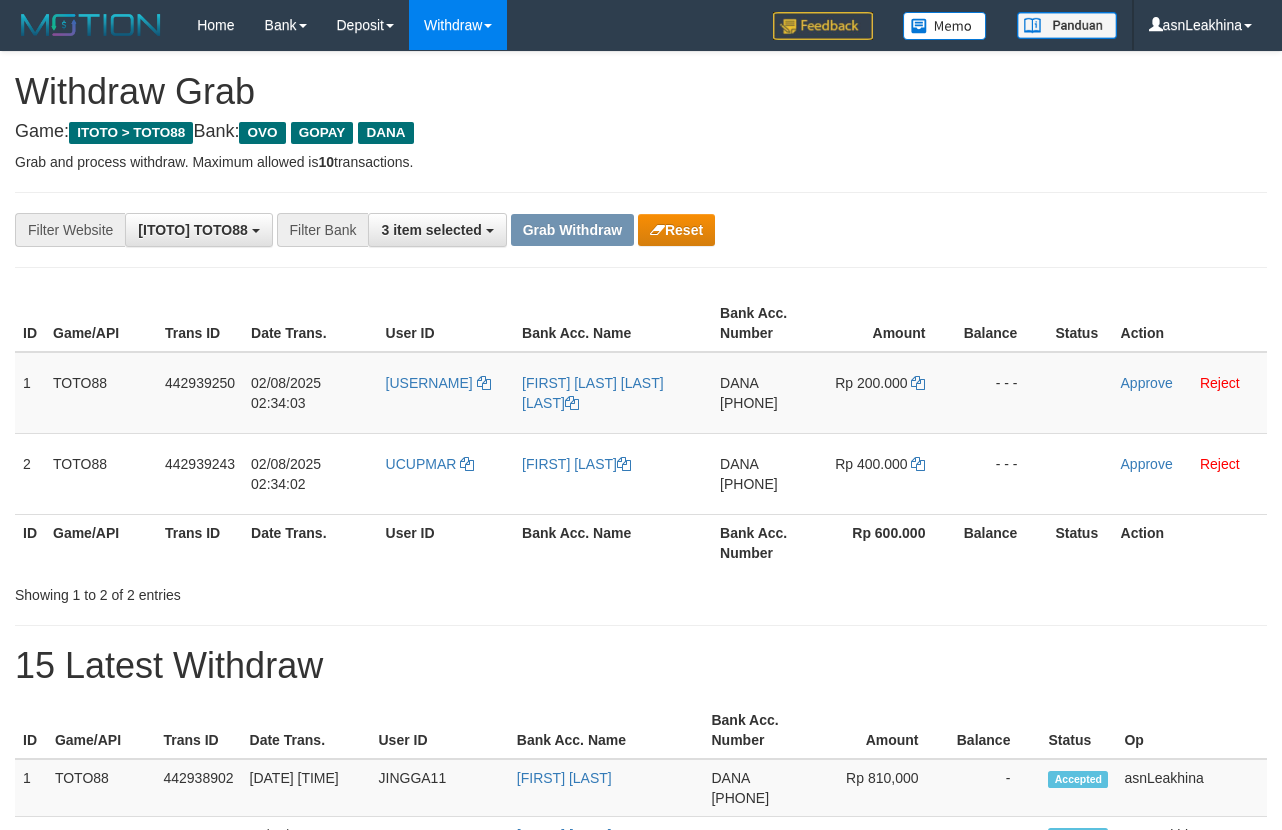 scroll, scrollTop: 0, scrollLeft: 0, axis: both 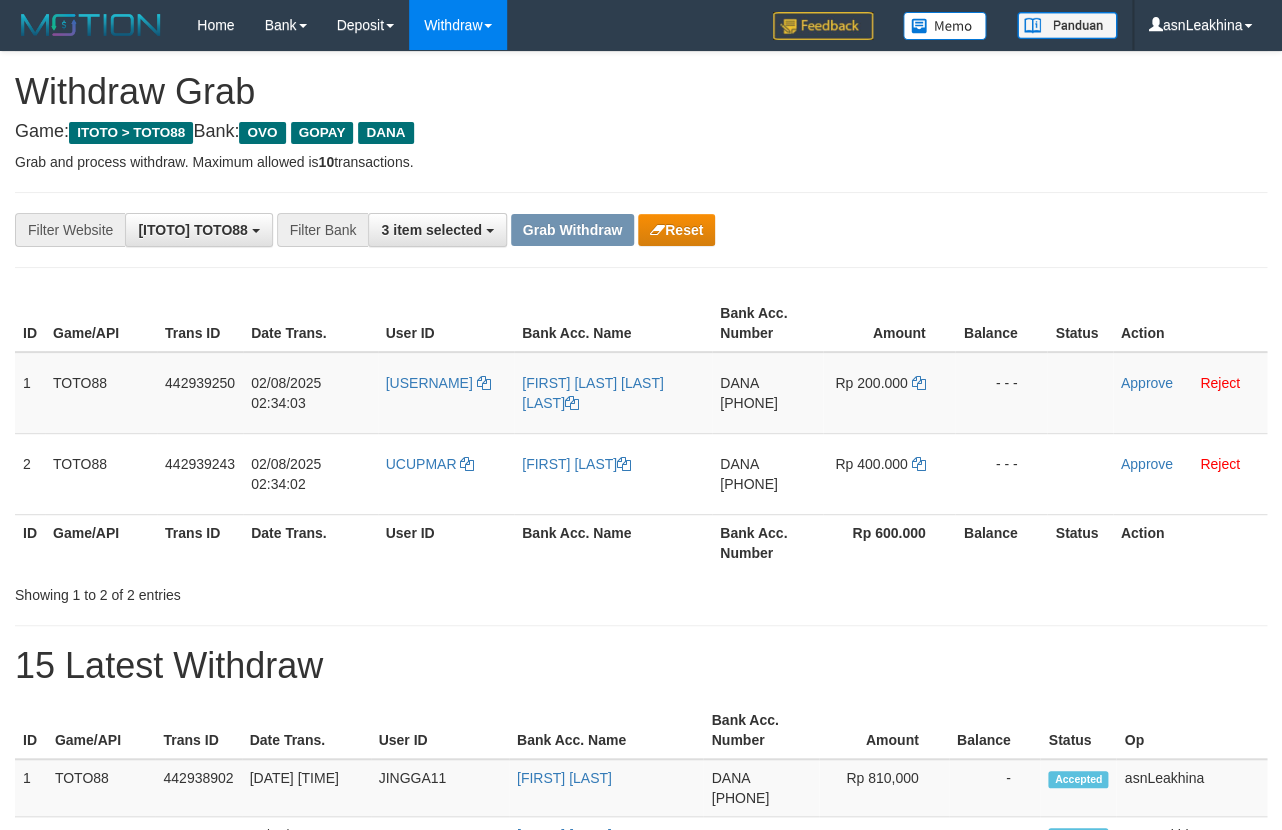click on "Game:   ITOTO > TOTO88    		Bank:   OVO   GOPAY   DANA" at bounding box center [641, 132] 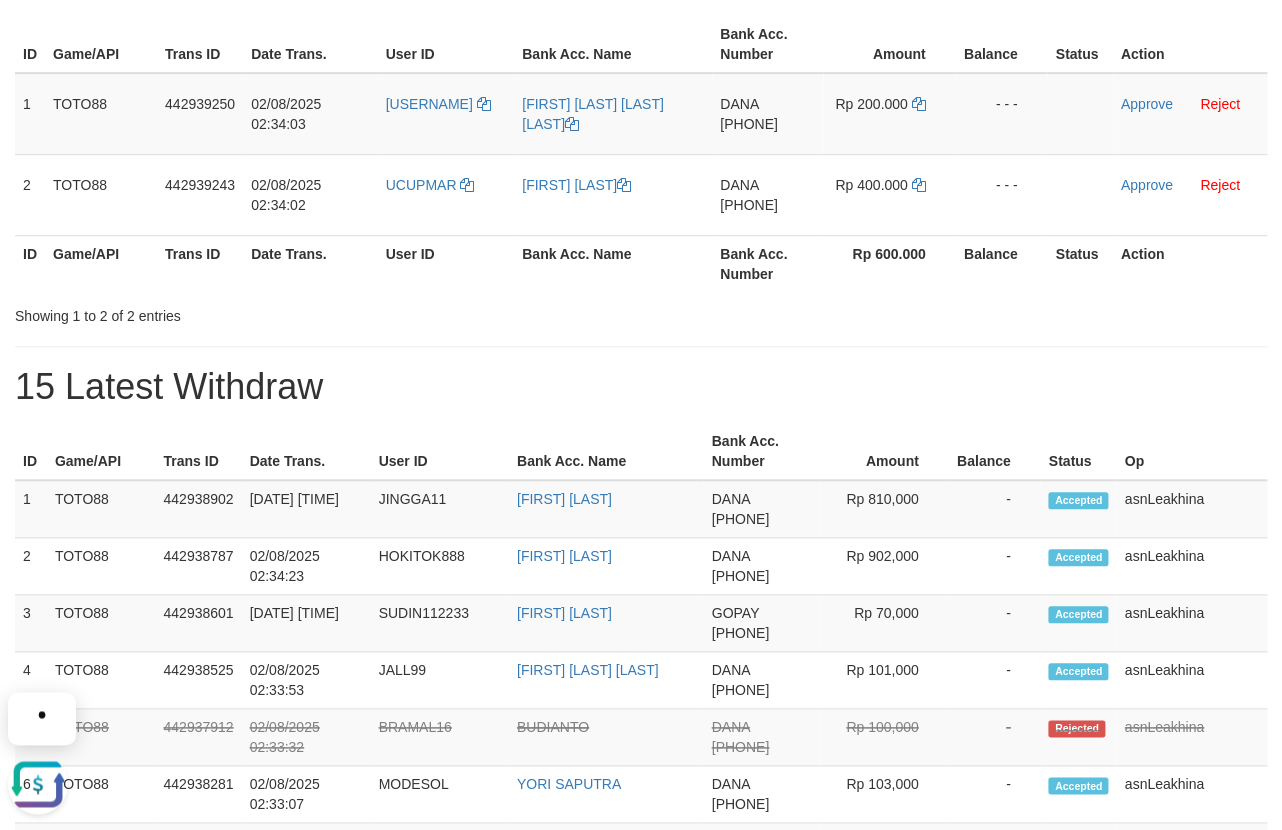 scroll, scrollTop: 0, scrollLeft: 0, axis: both 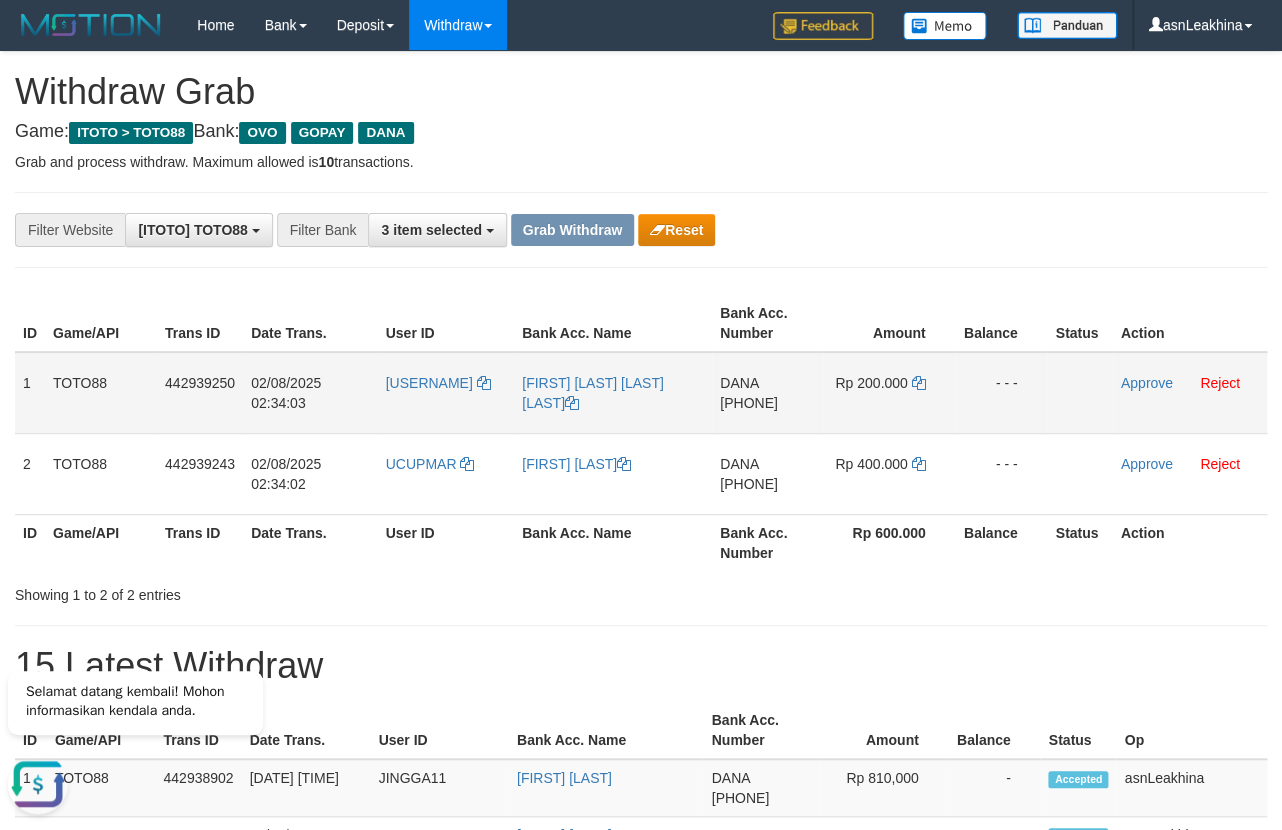 click on "[PHONE]" at bounding box center (749, 403) 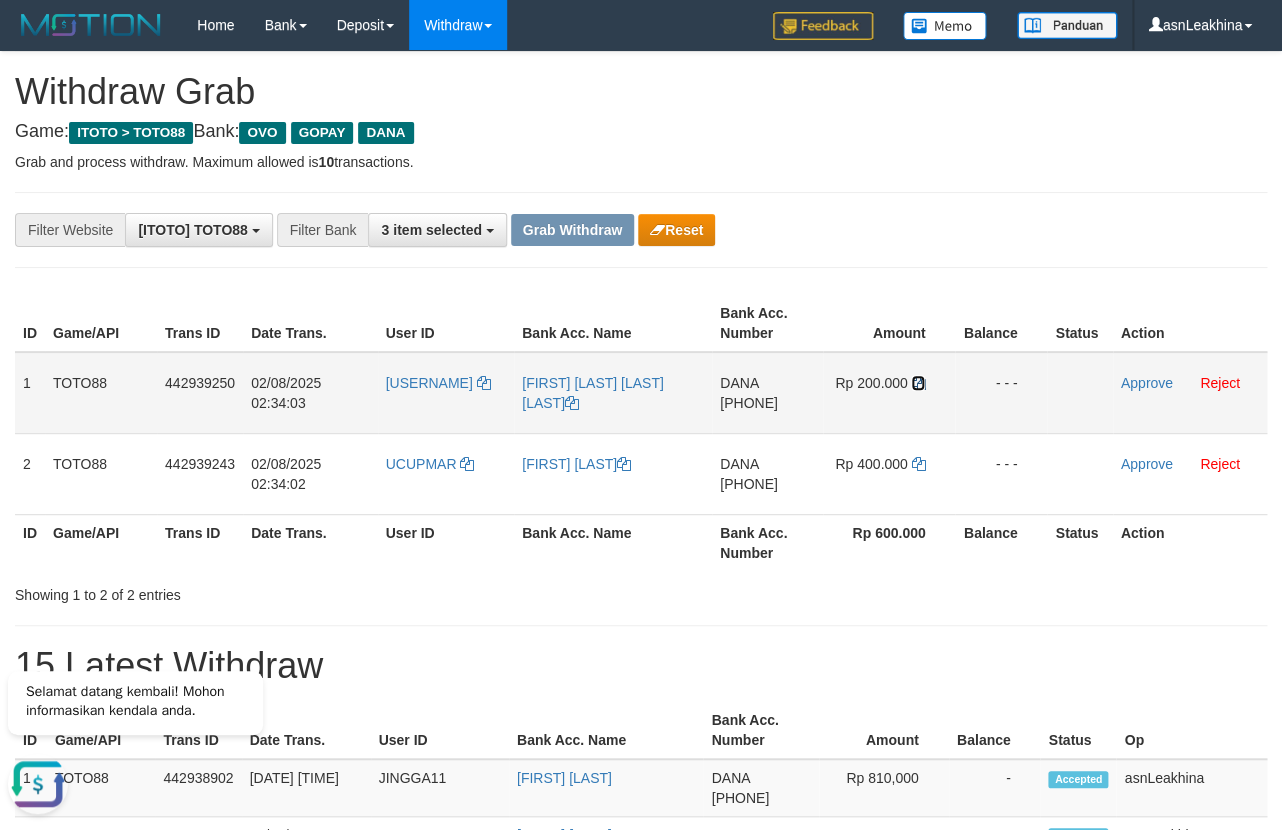 click at bounding box center (918, 383) 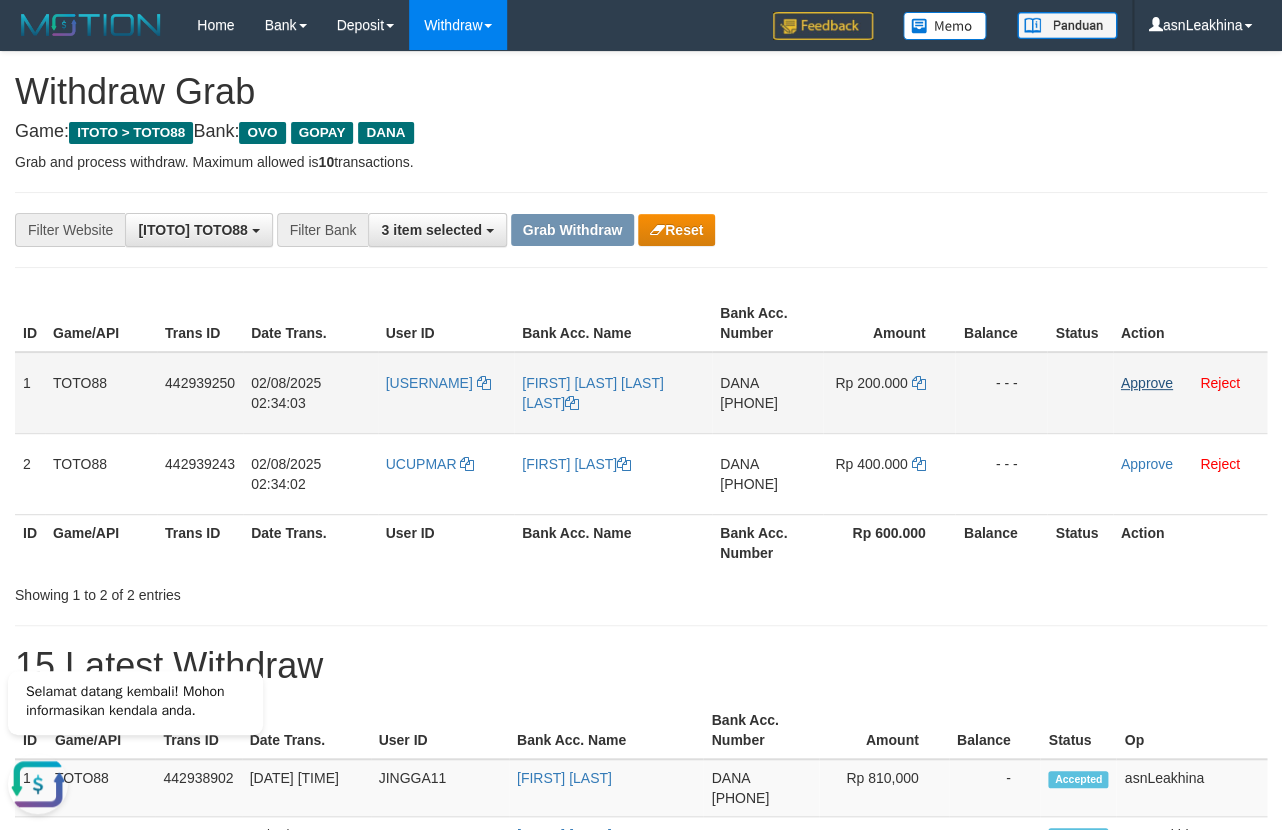 click on "Approve
Reject" at bounding box center [1190, 393] 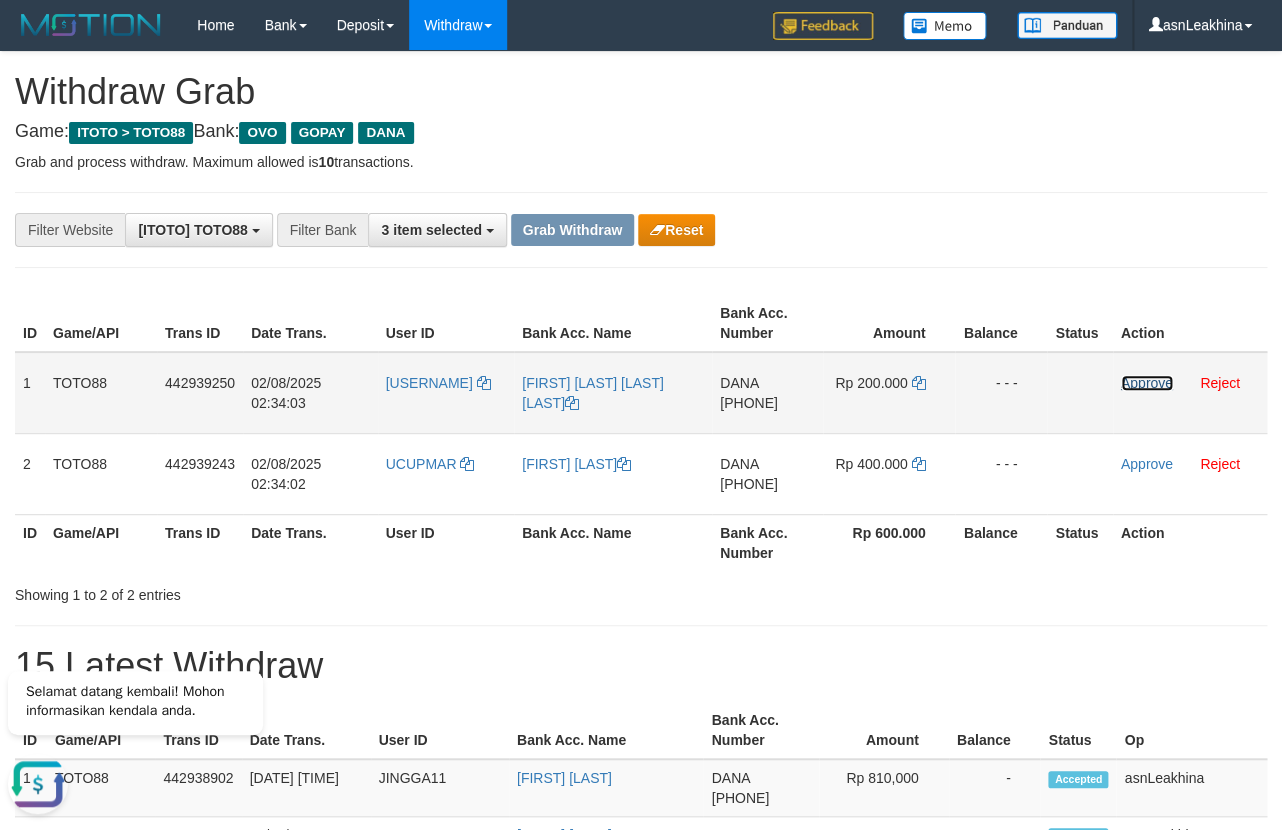 click on "Approve" at bounding box center [1147, 383] 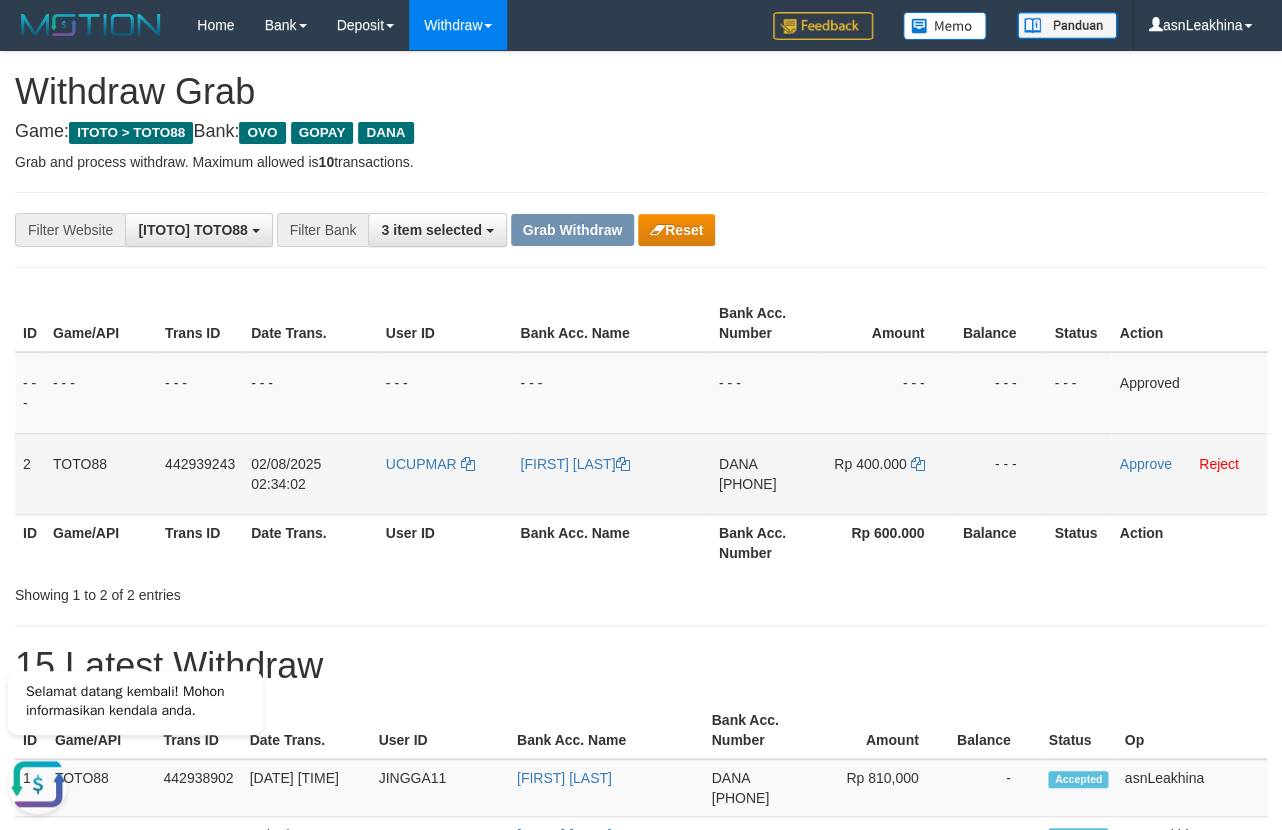 click on "[PHONE]" at bounding box center (748, 484) 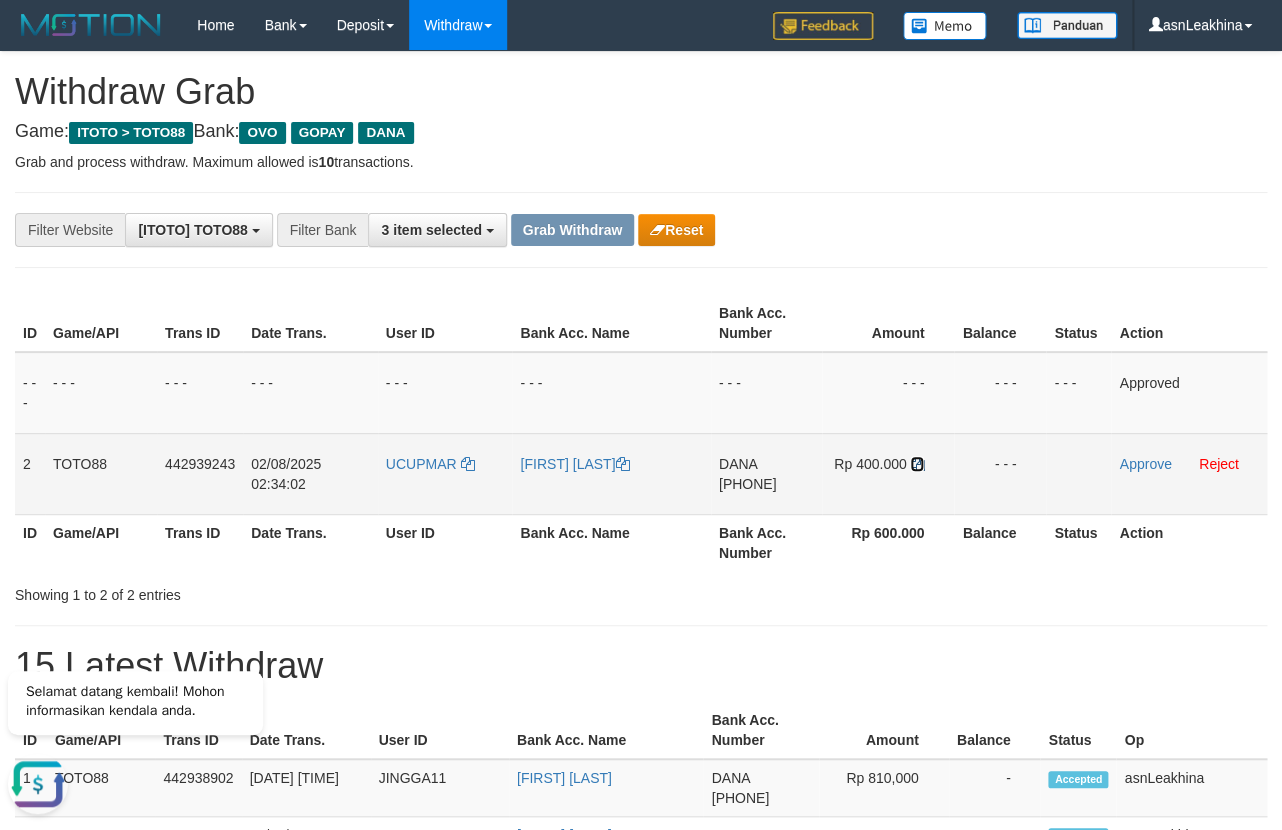 click at bounding box center [917, 464] 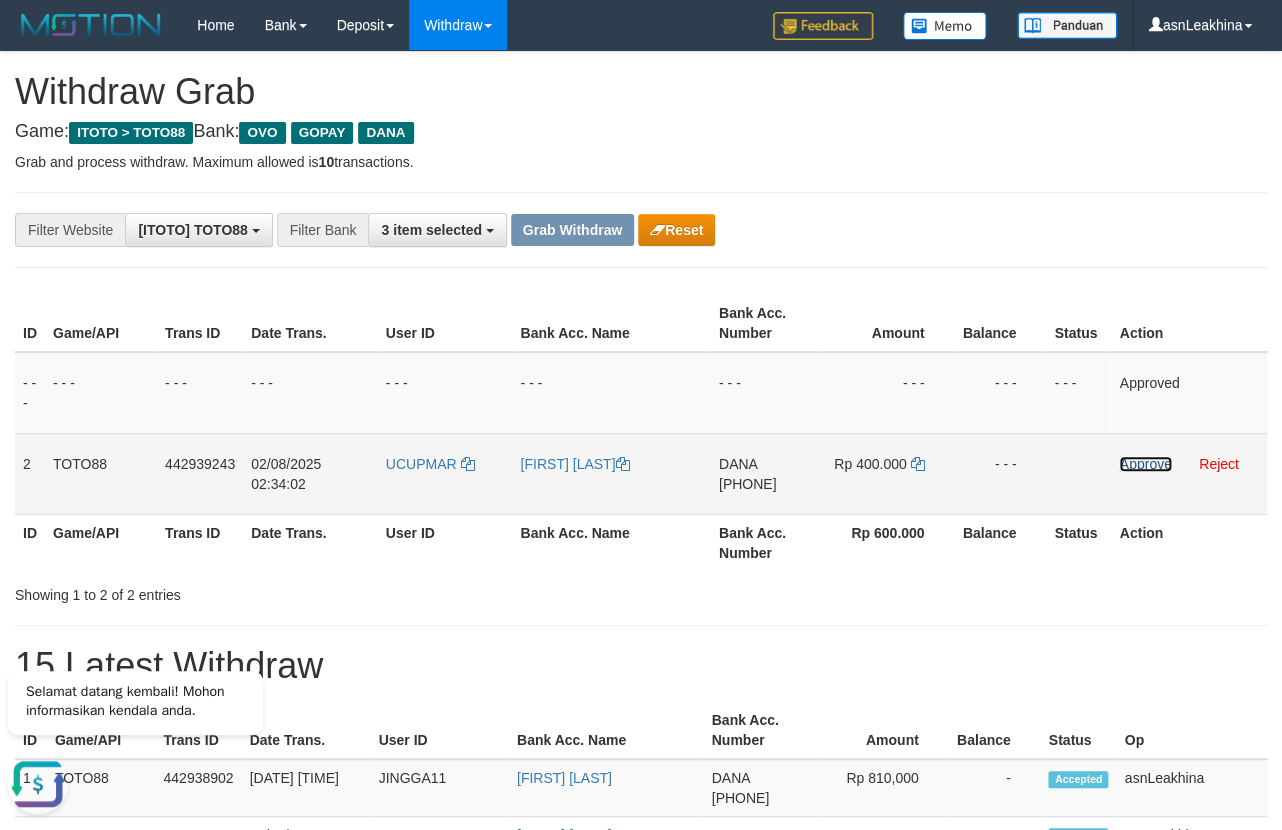 click on "Approve" at bounding box center [1145, 464] 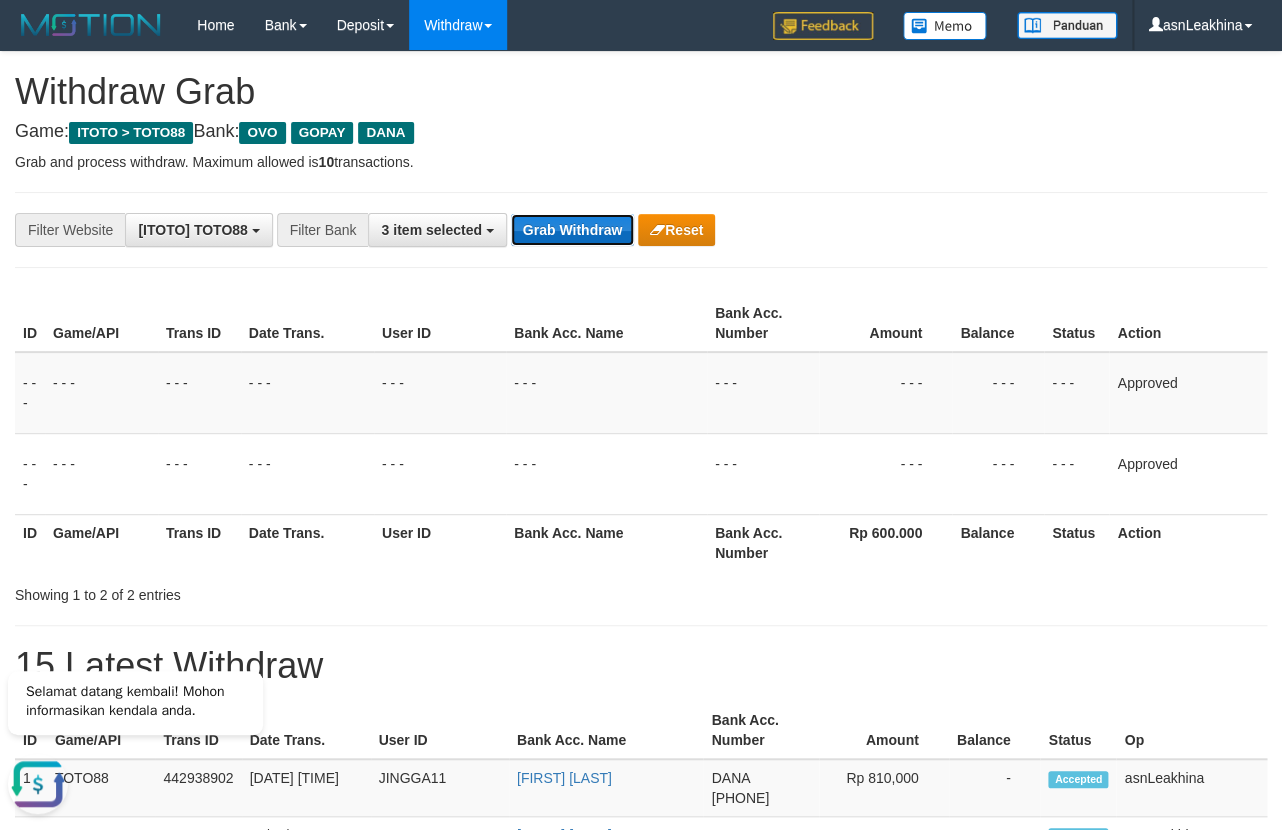 click on "Grab Withdraw" at bounding box center [572, 230] 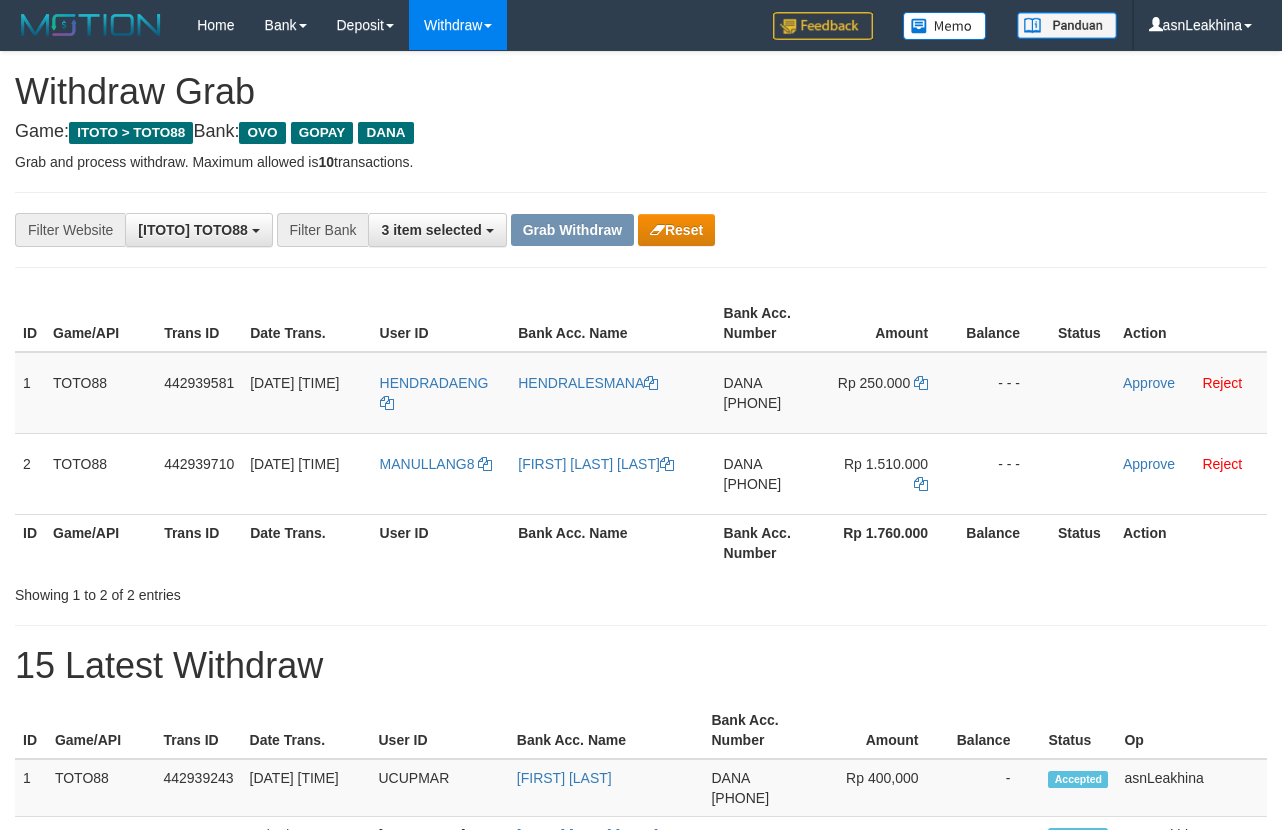 click on "**********" at bounding box center [641, 1163] 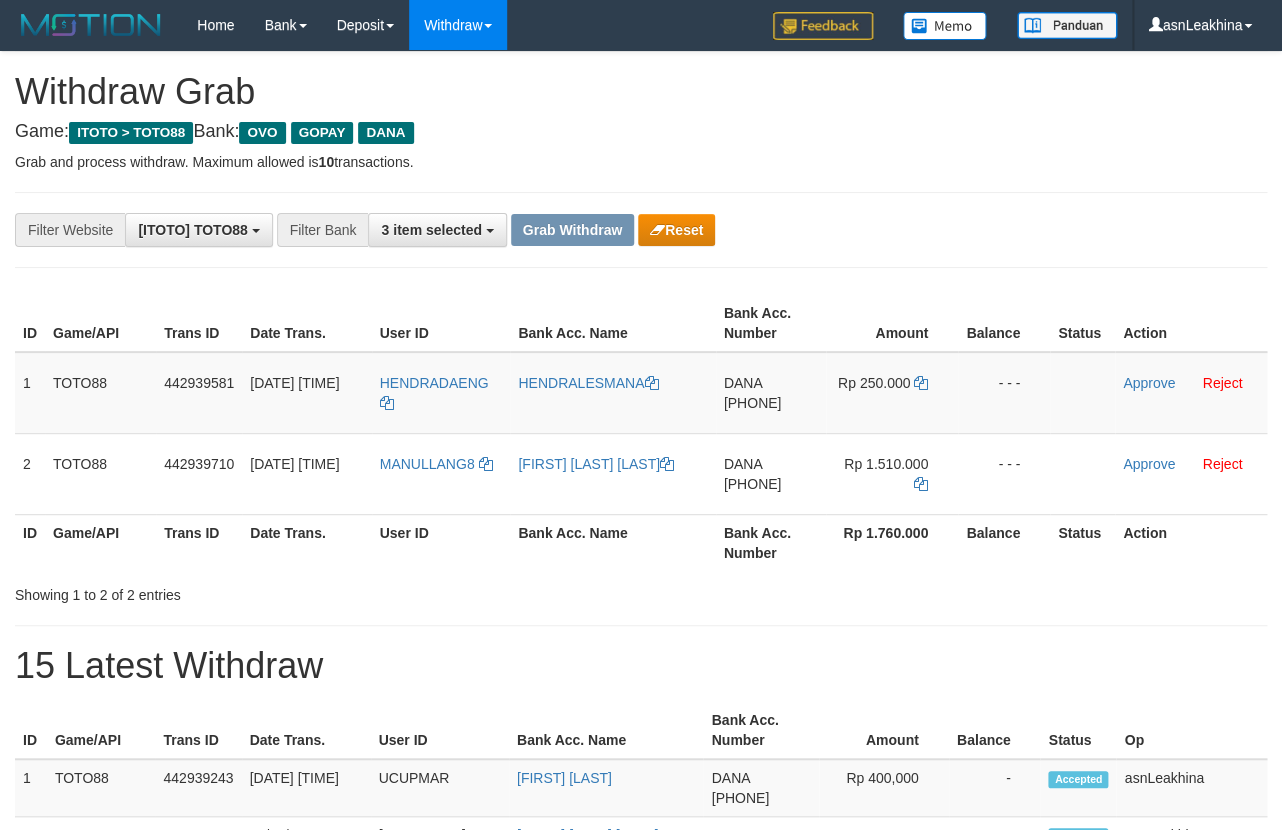 scroll, scrollTop: 17, scrollLeft: 0, axis: vertical 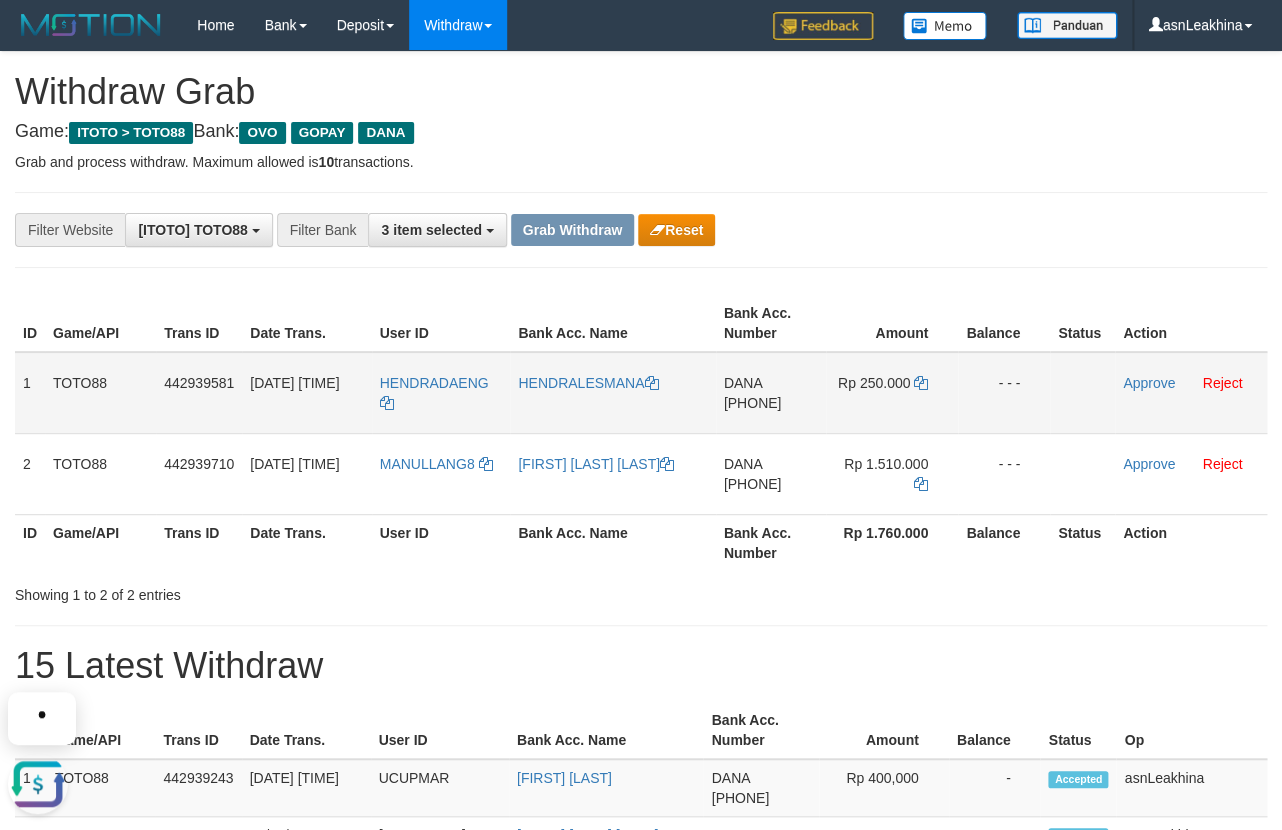 click on "[PHONE]" at bounding box center [753, 403] 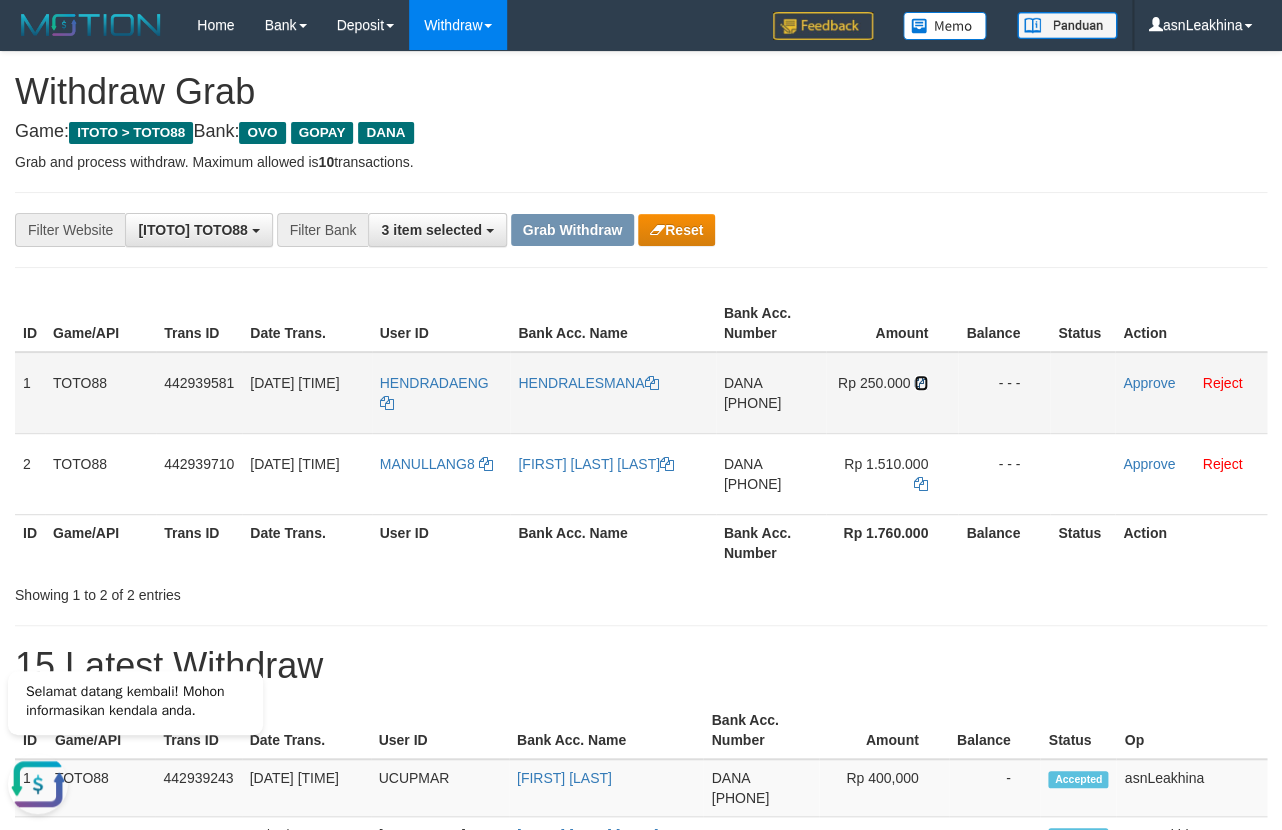 click at bounding box center (921, 383) 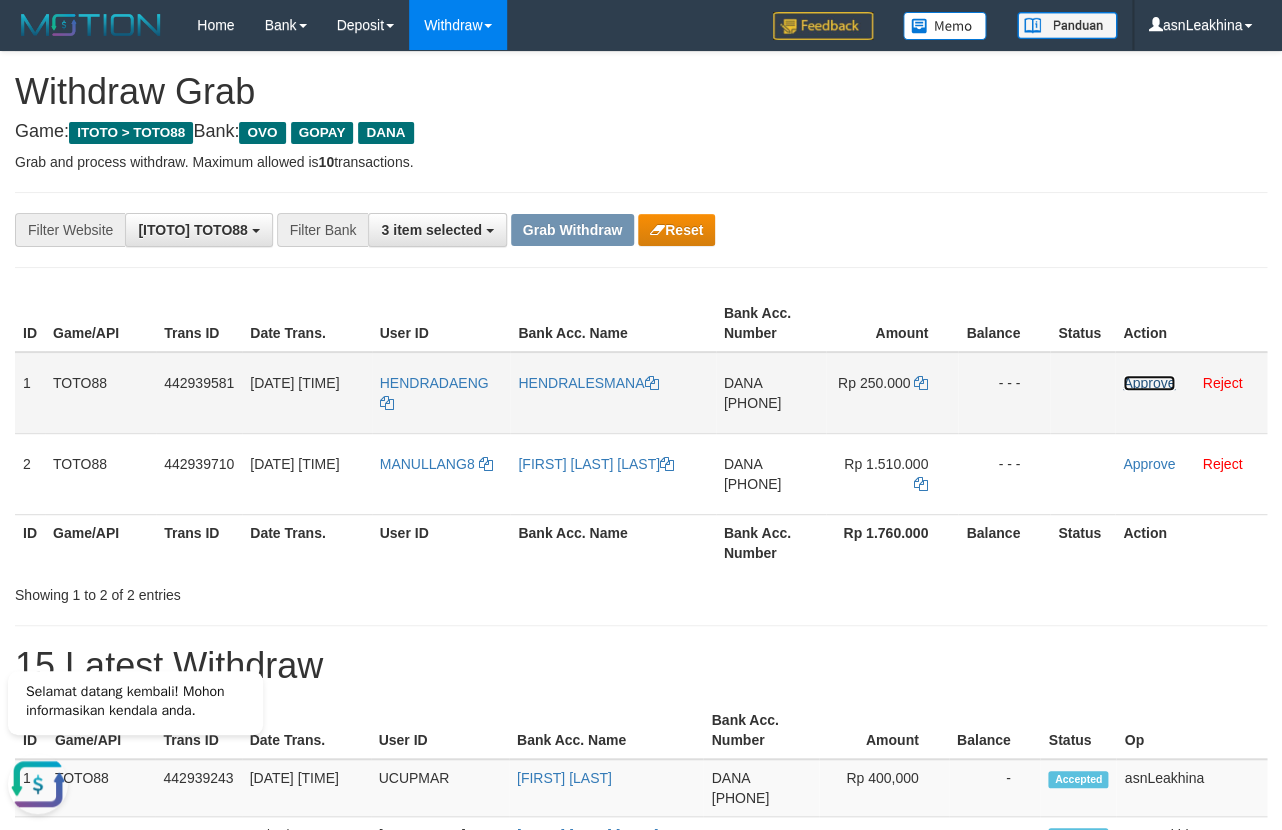click on "Approve" at bounding box center [1149, 383] 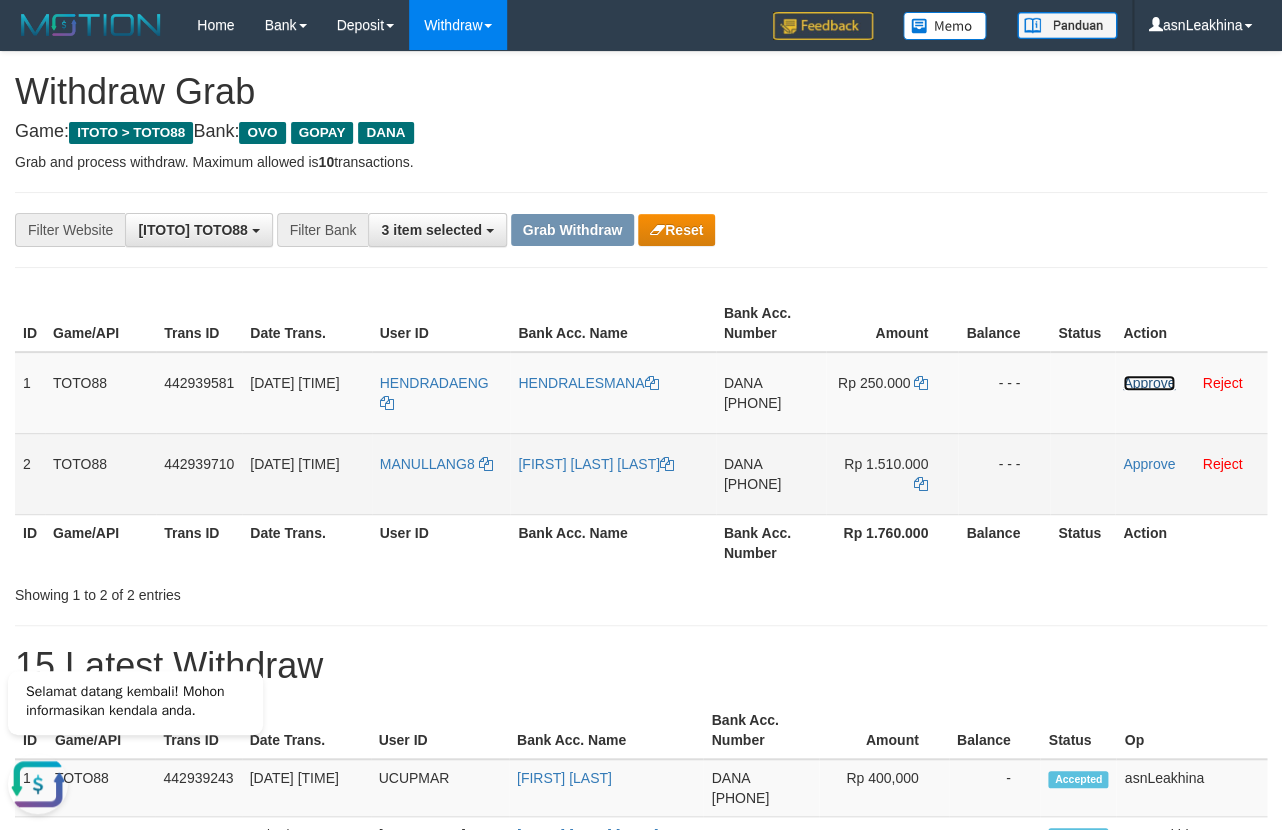 click on "[PHONE]" at bounding box center [753, 484] 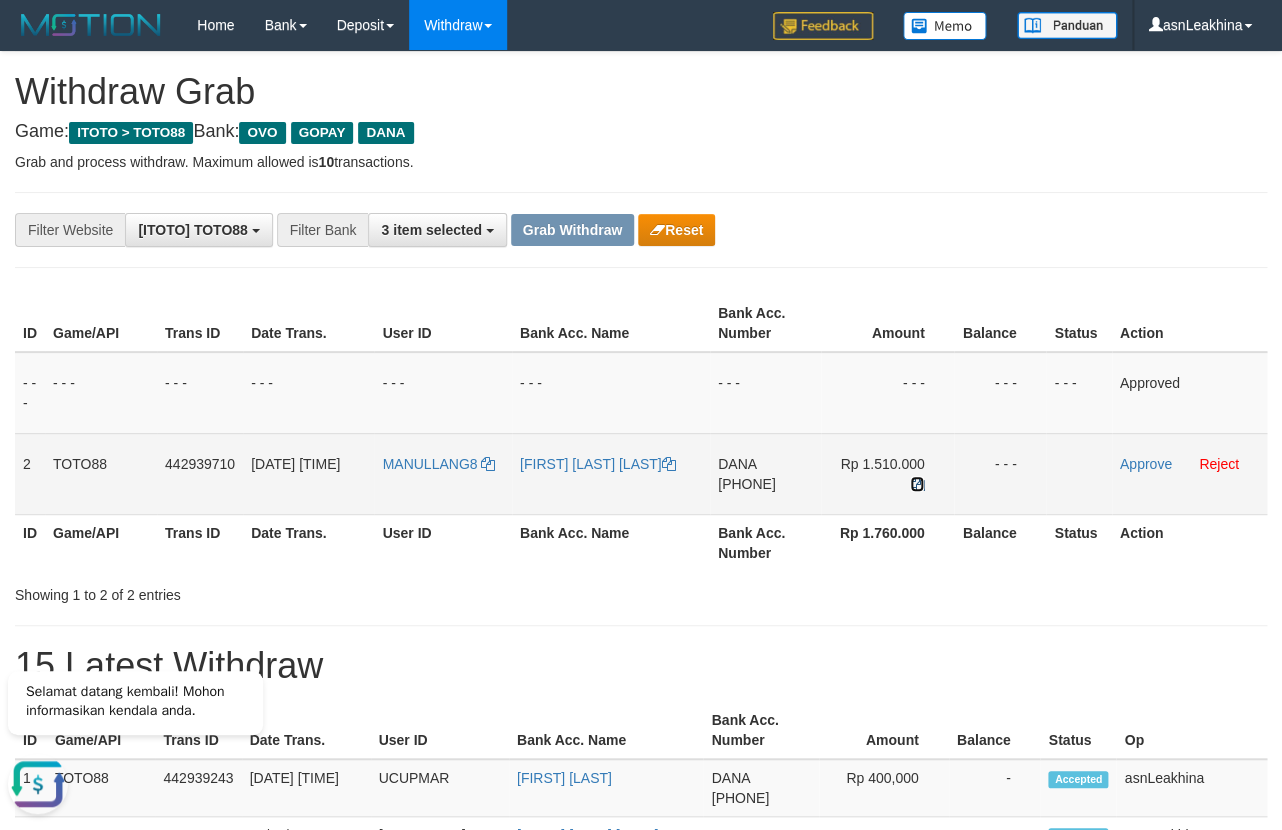 click at bounding box center [917, 484] 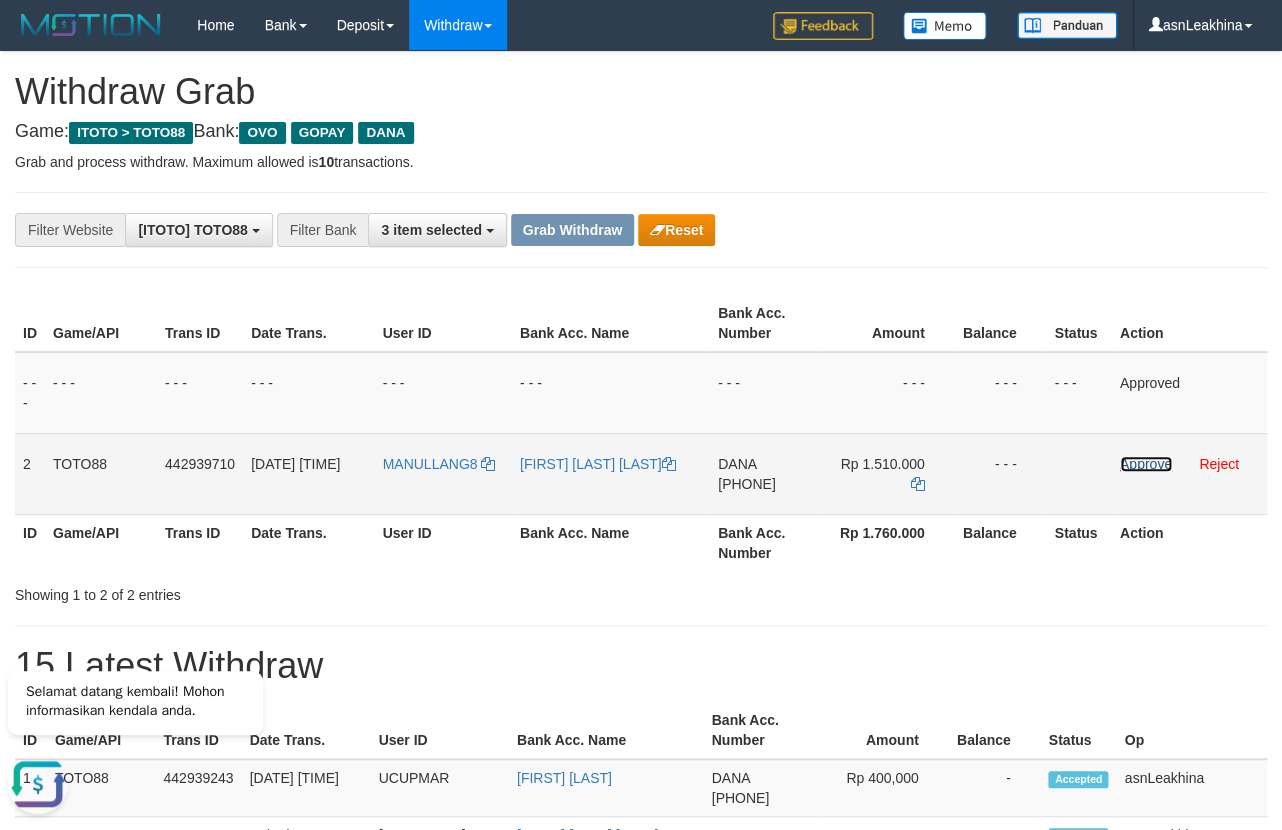 click on "Approve" at bounding box center [1146, 464] 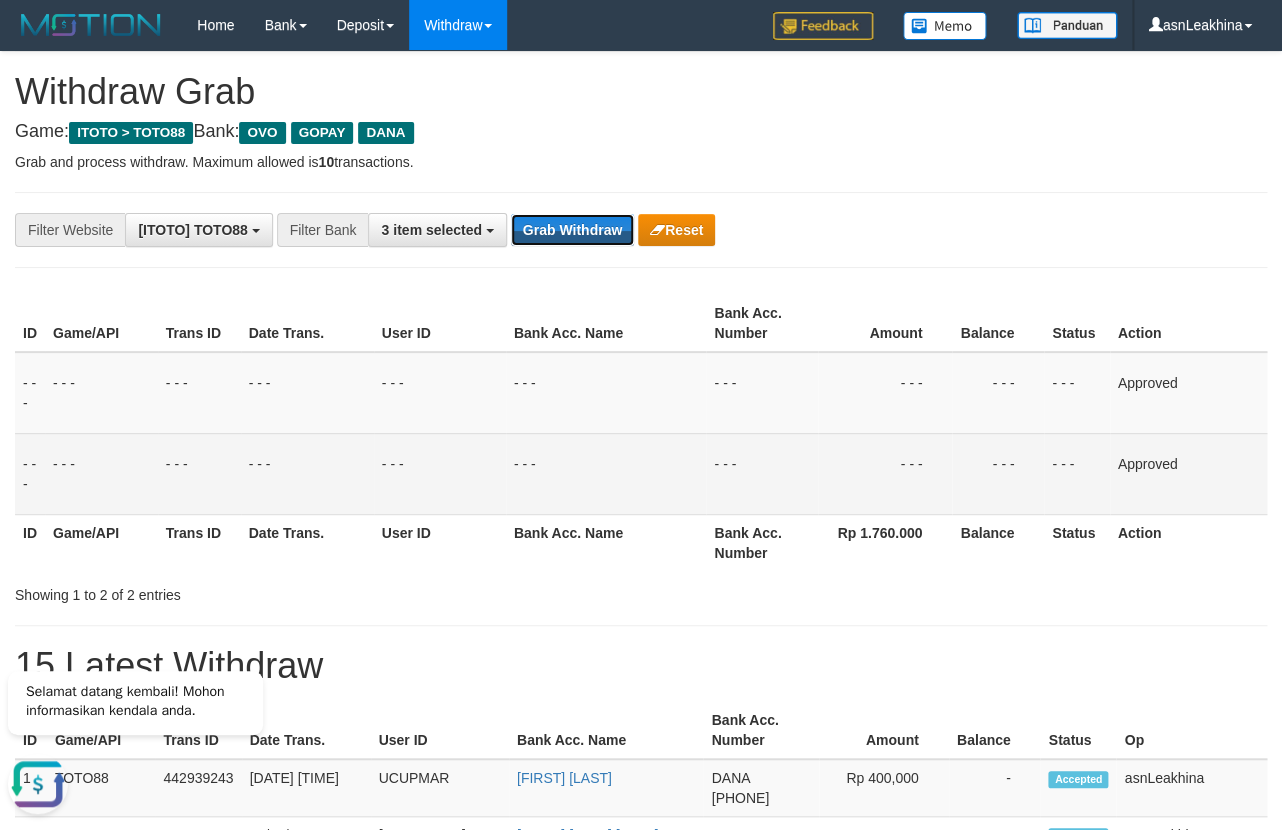 click on "Grab Withdraw" at bounding box center [572, 230] 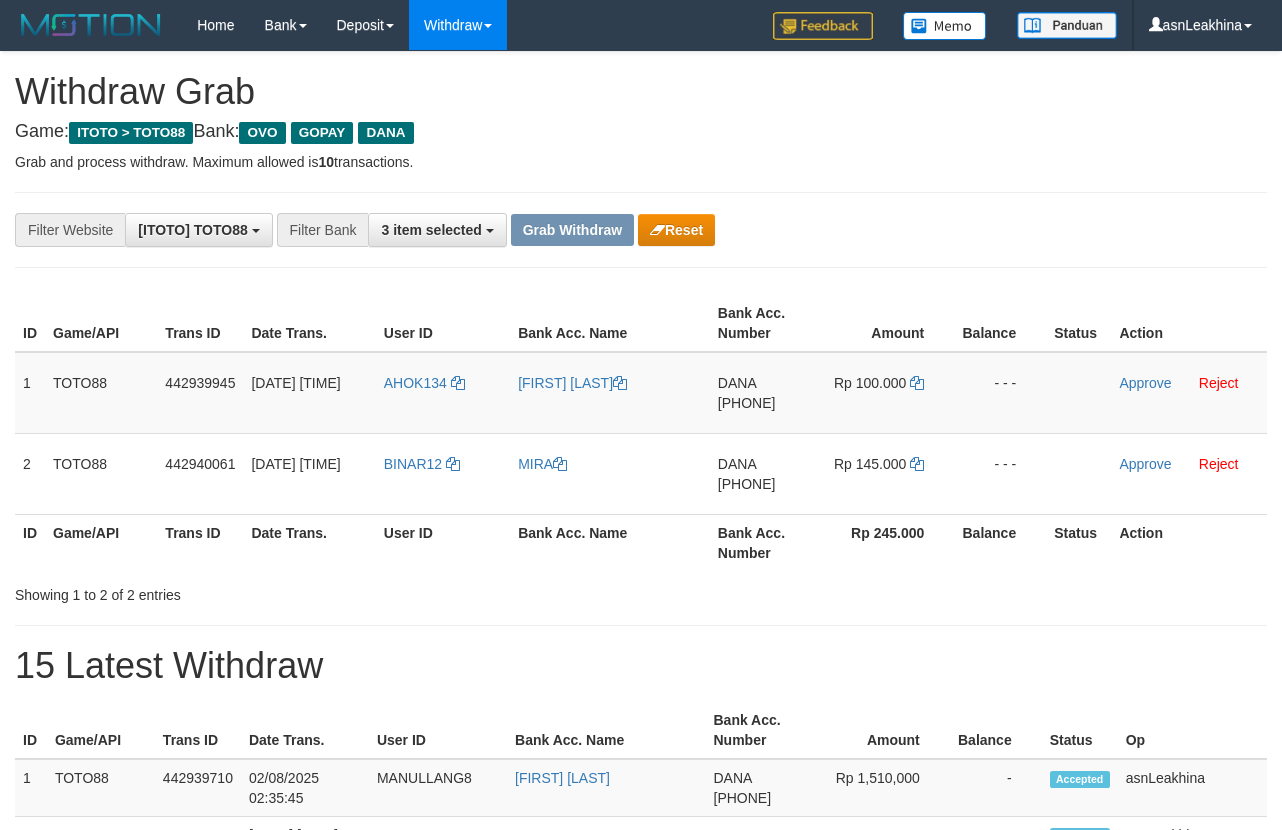 scroll, scrollTop: 0, scrollLeft: 0, axis: both 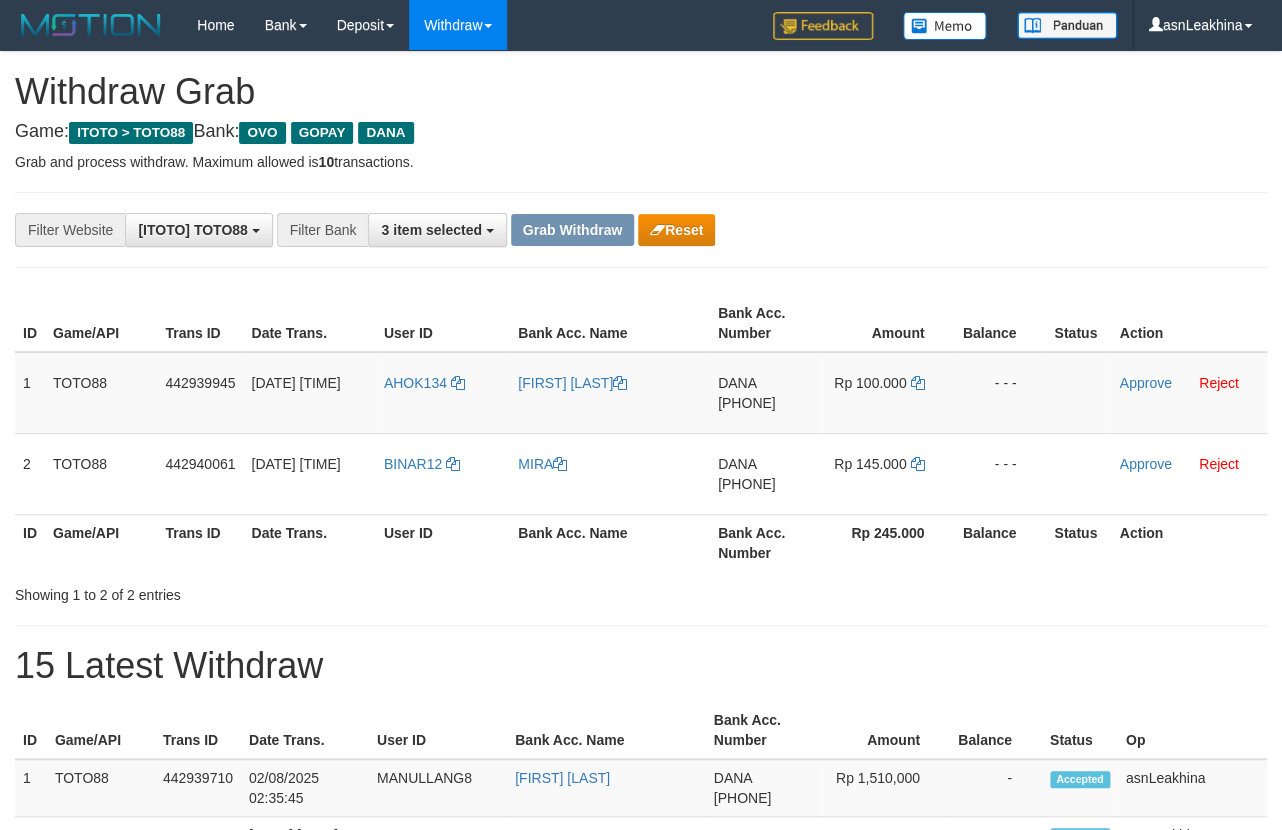 click on "**********" at bounding box center (641, 1163) 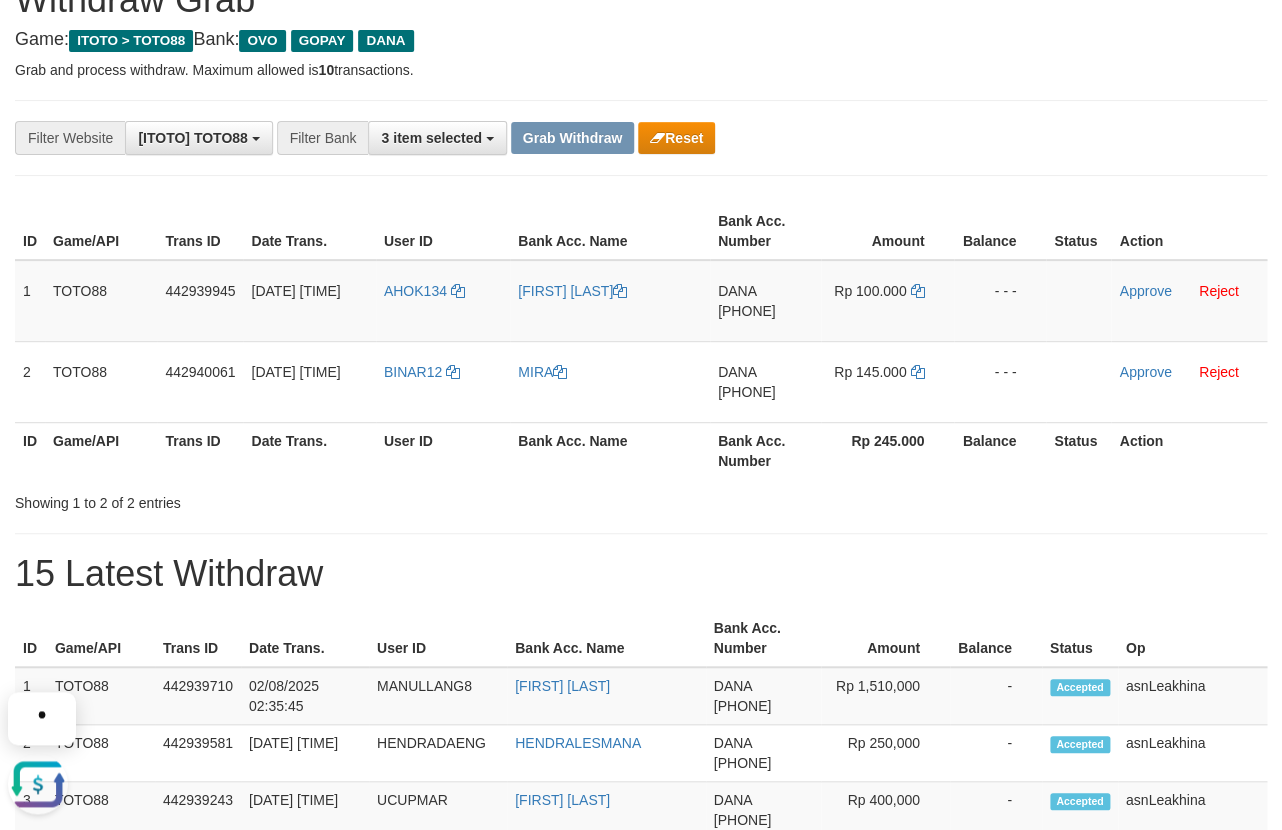 scroll, scrollTop: 0, scrollLeft: 0, axis: both 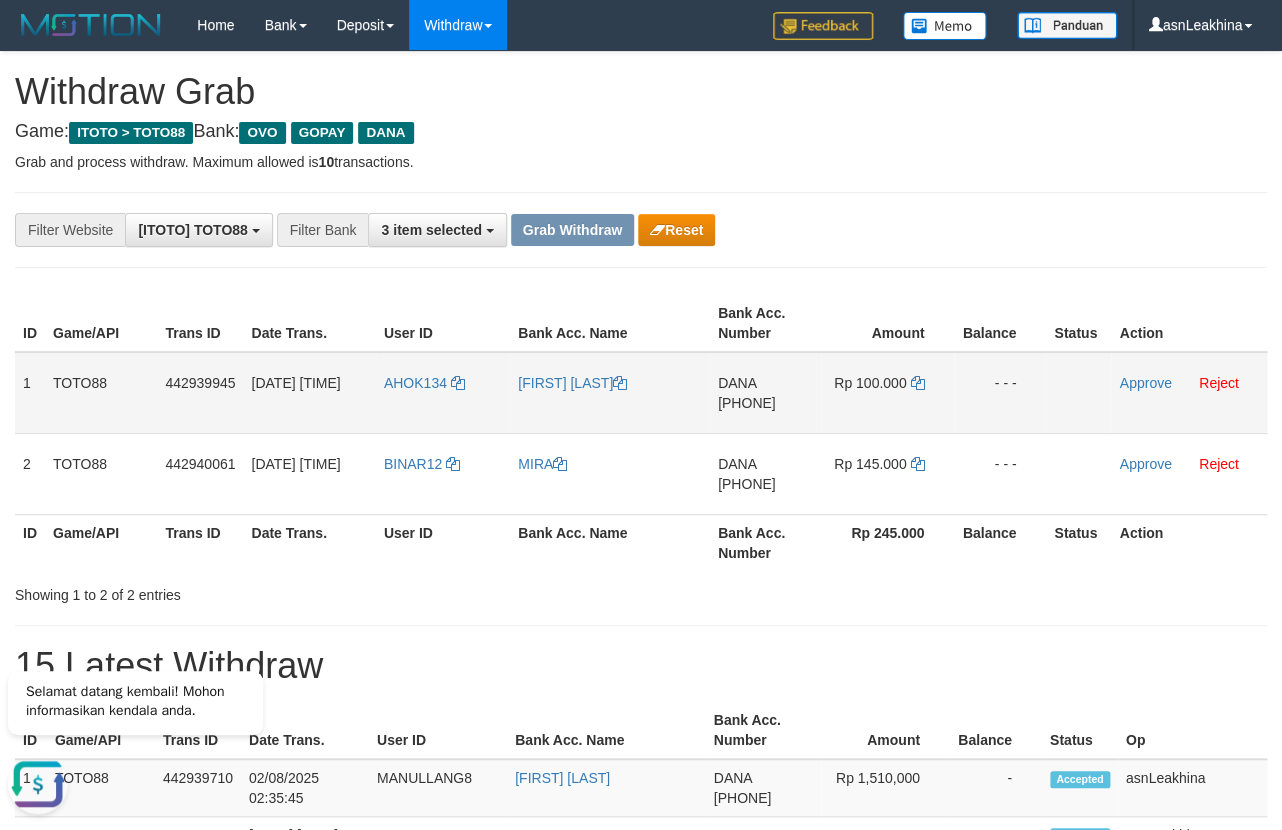 click on "[PHONE]" at bounding box center [747, 403] 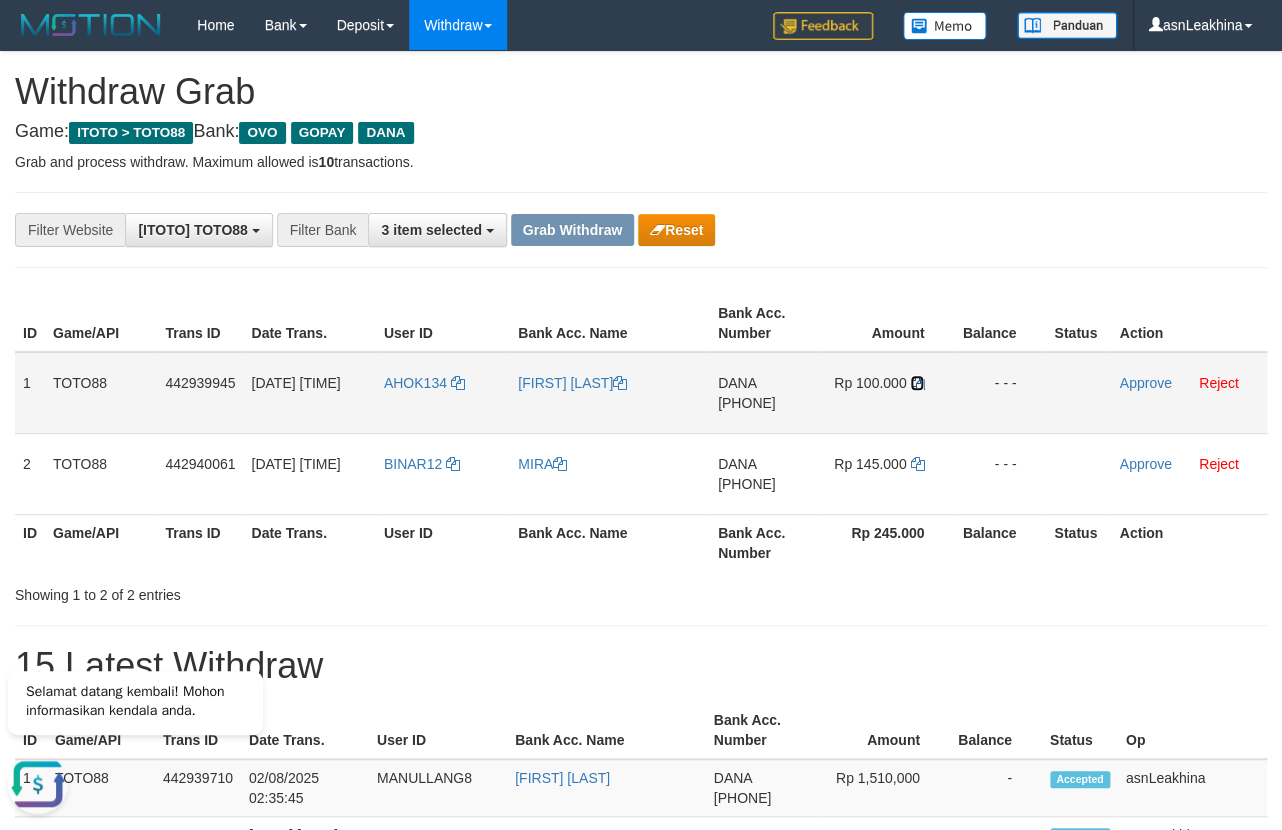 click at bounding box center [917, 383] 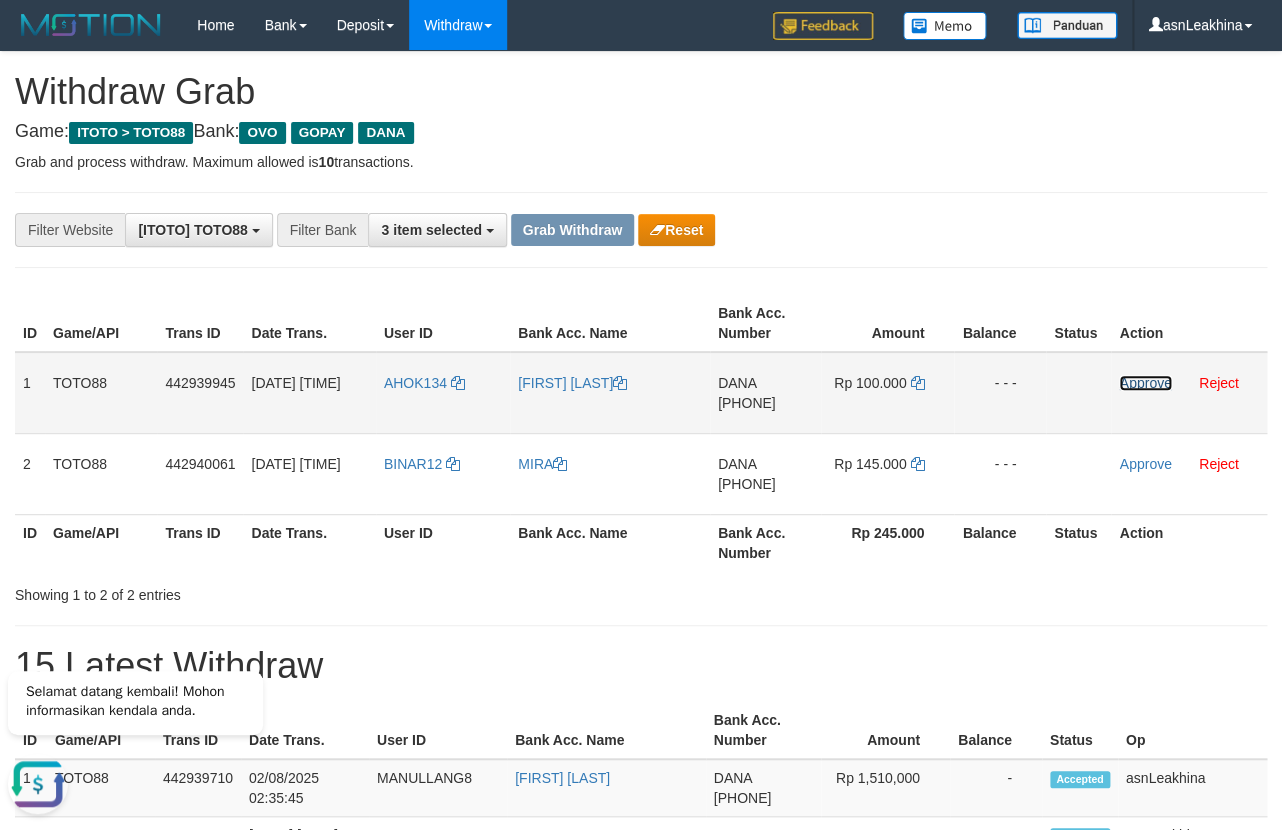 click on "Approve" at bounding box center [1145, 383] 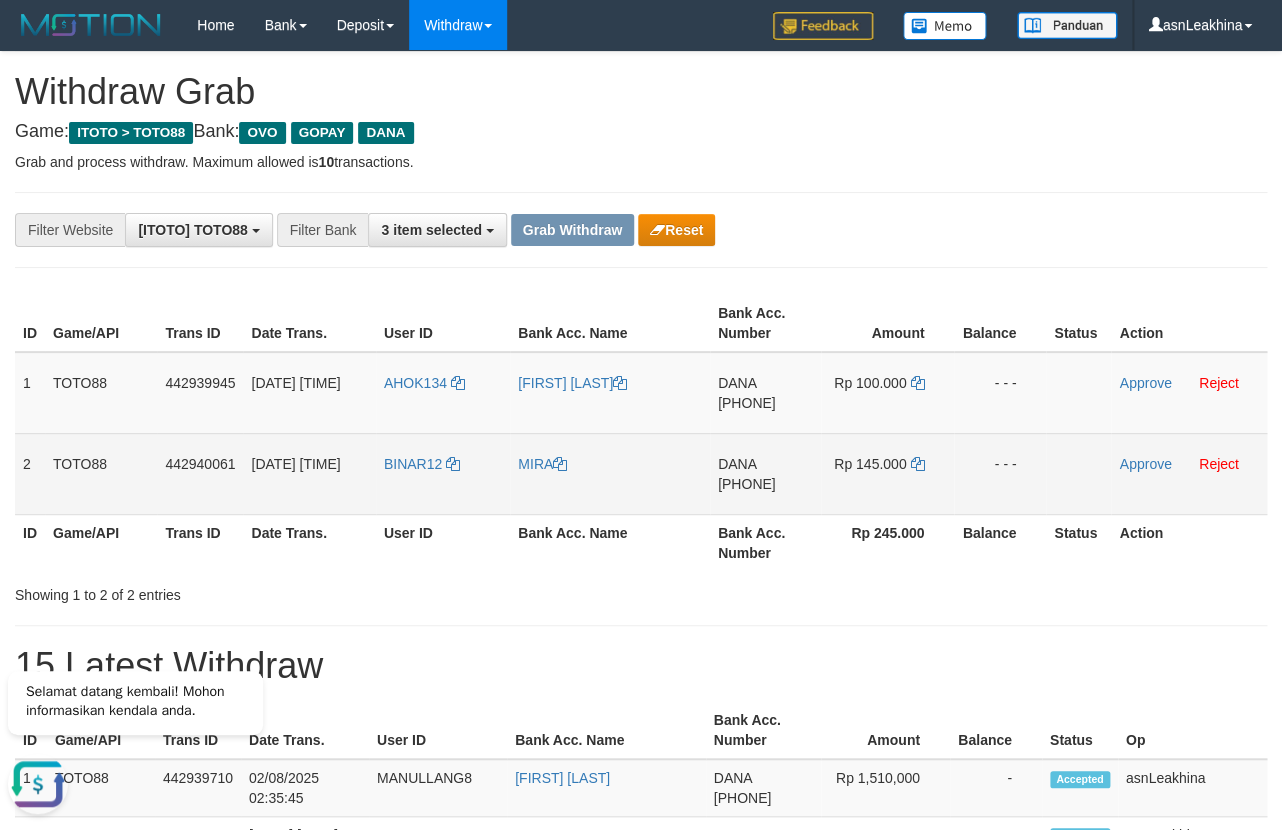 click on "[PHONE]" at bounding box center (747, 484) 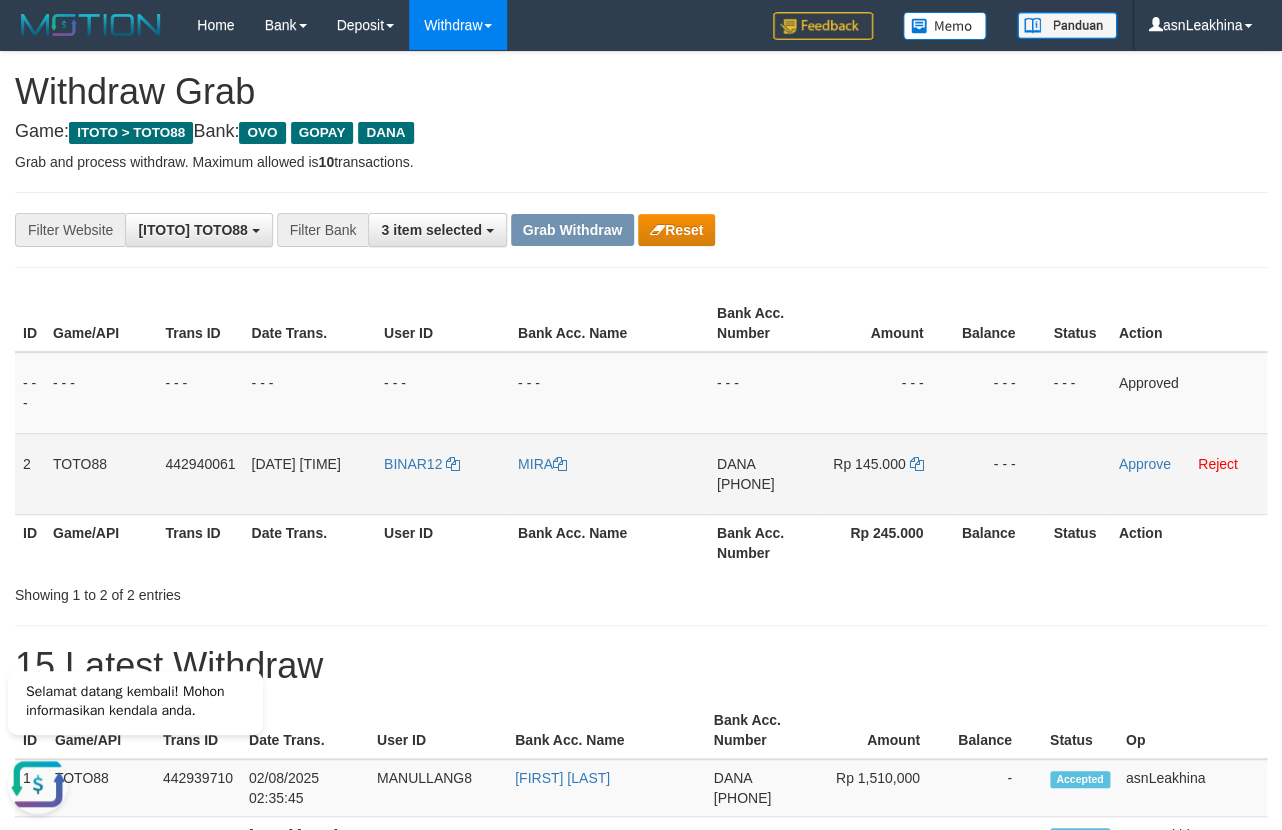 click on "[PHONE]" at bounding box center [746, 484] 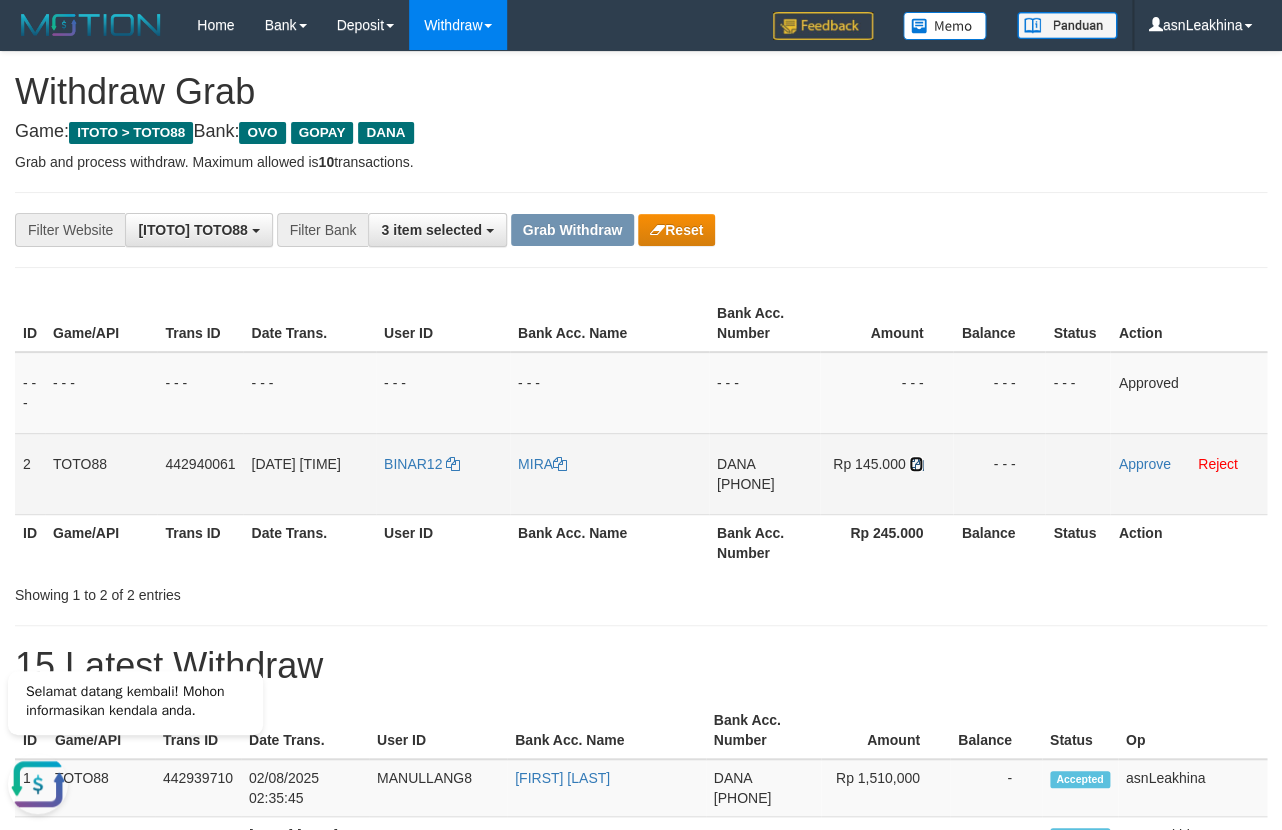 click at bounding box center [916, 464] 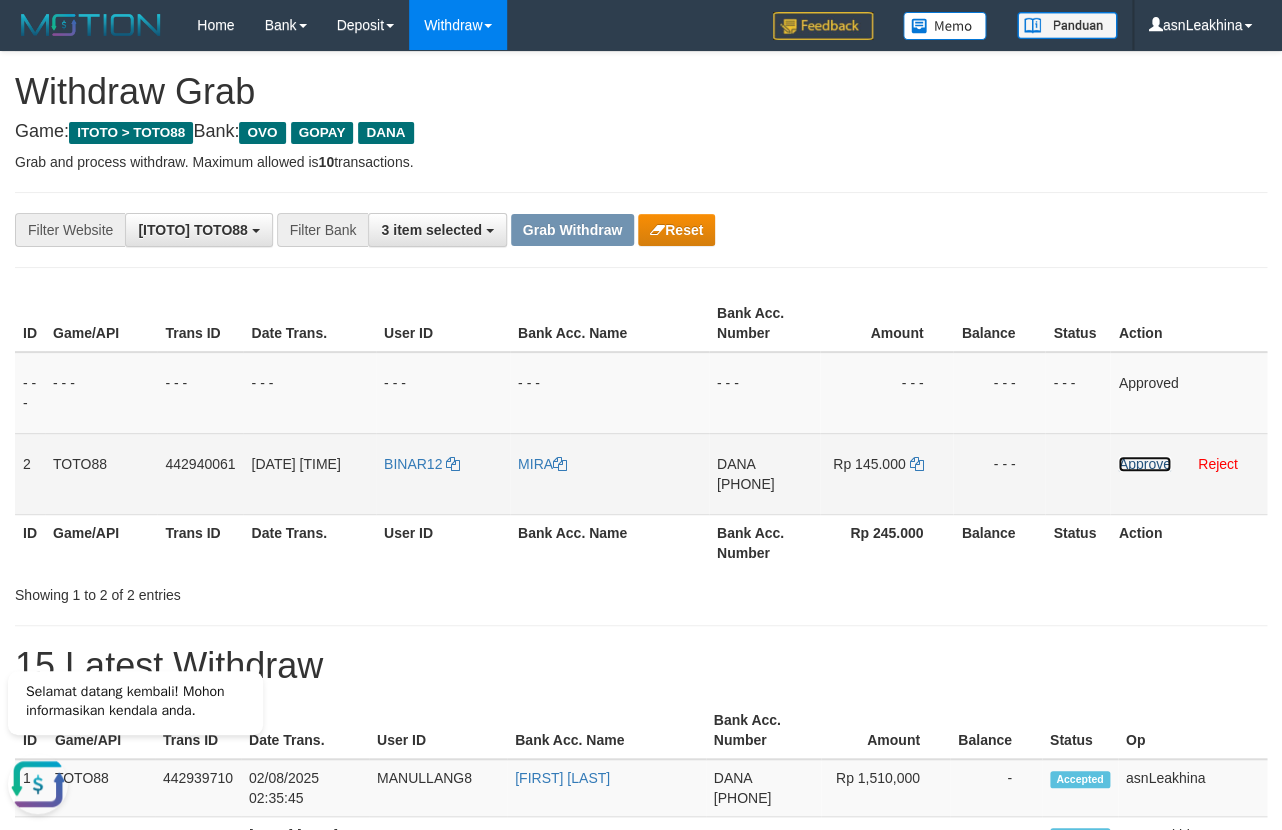 click on "Approve" at bounding box center [1144, 464] 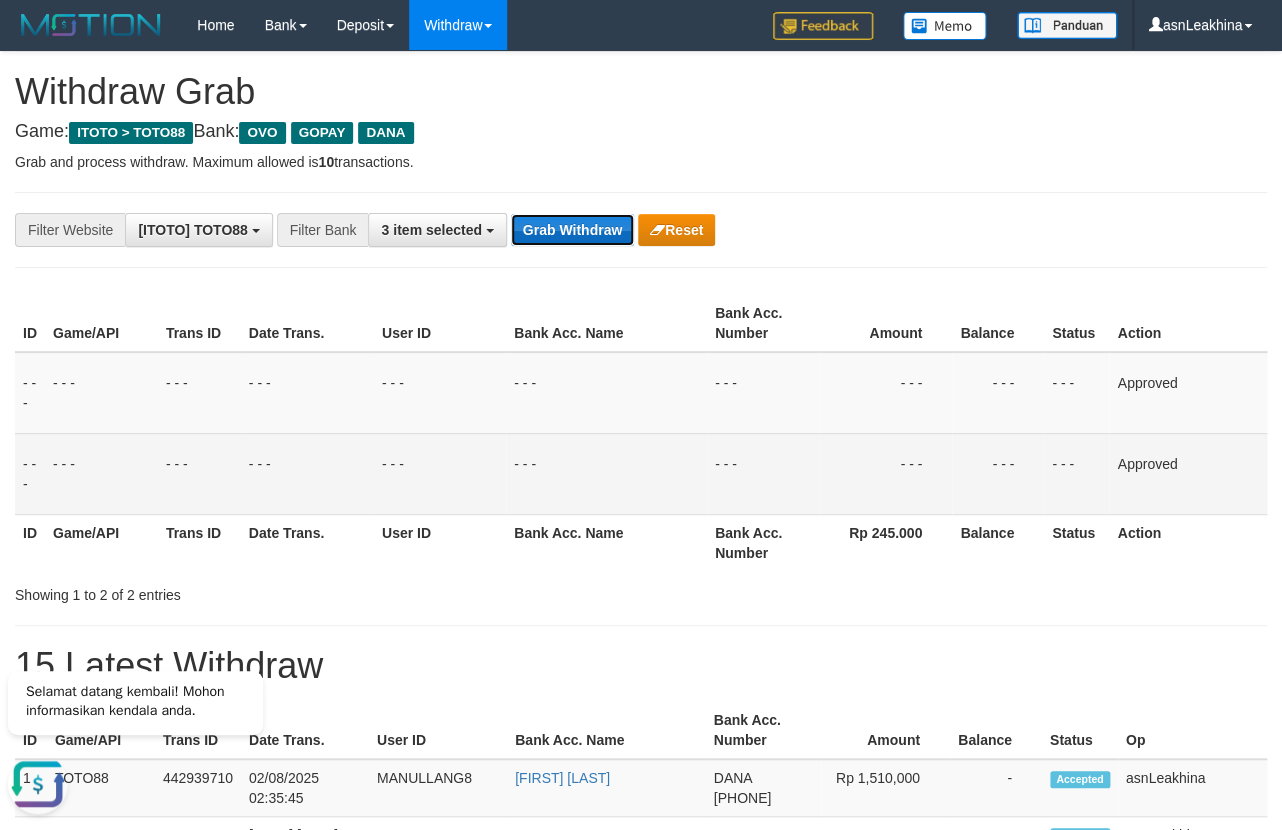 click on "Grab Withdraw" at bounding box center (572, 230) 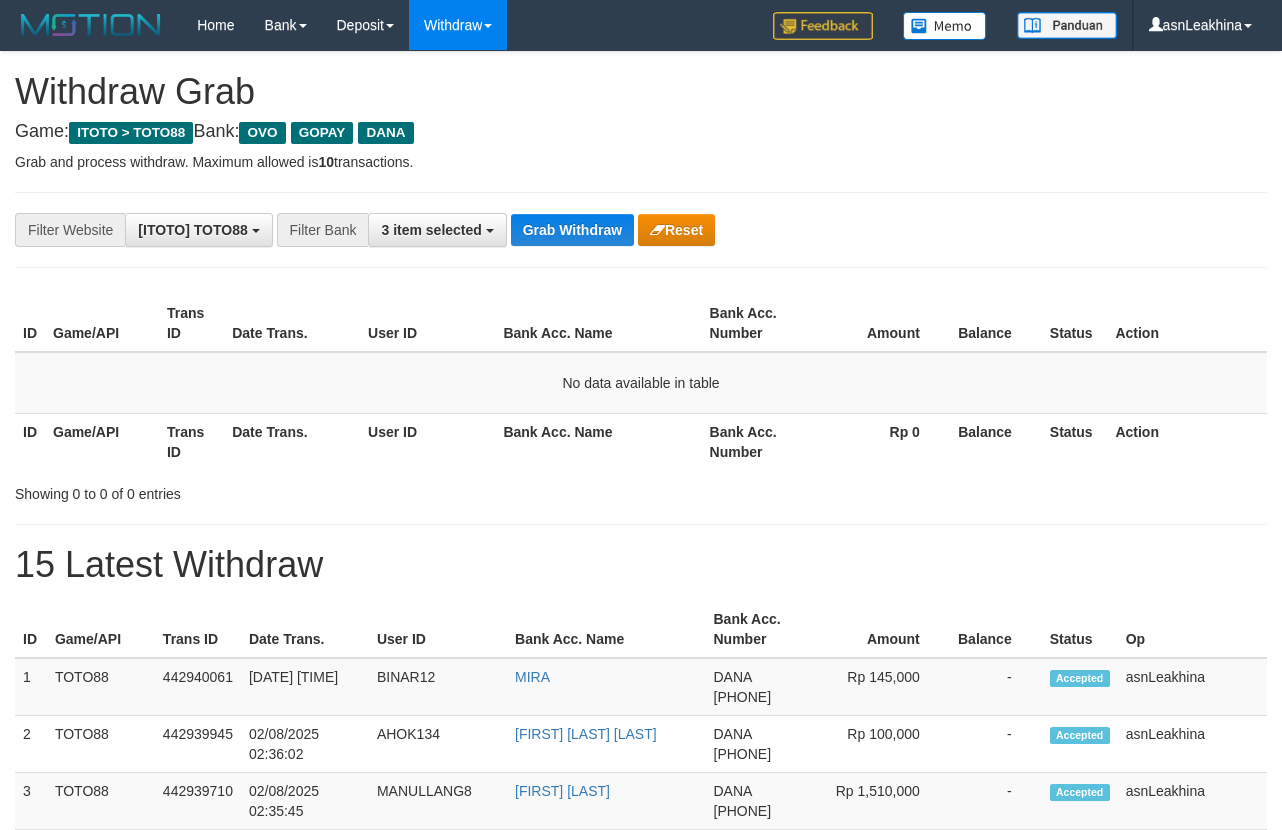 scroll, scrollTop: 0, scrollLeft: 0, axis: both 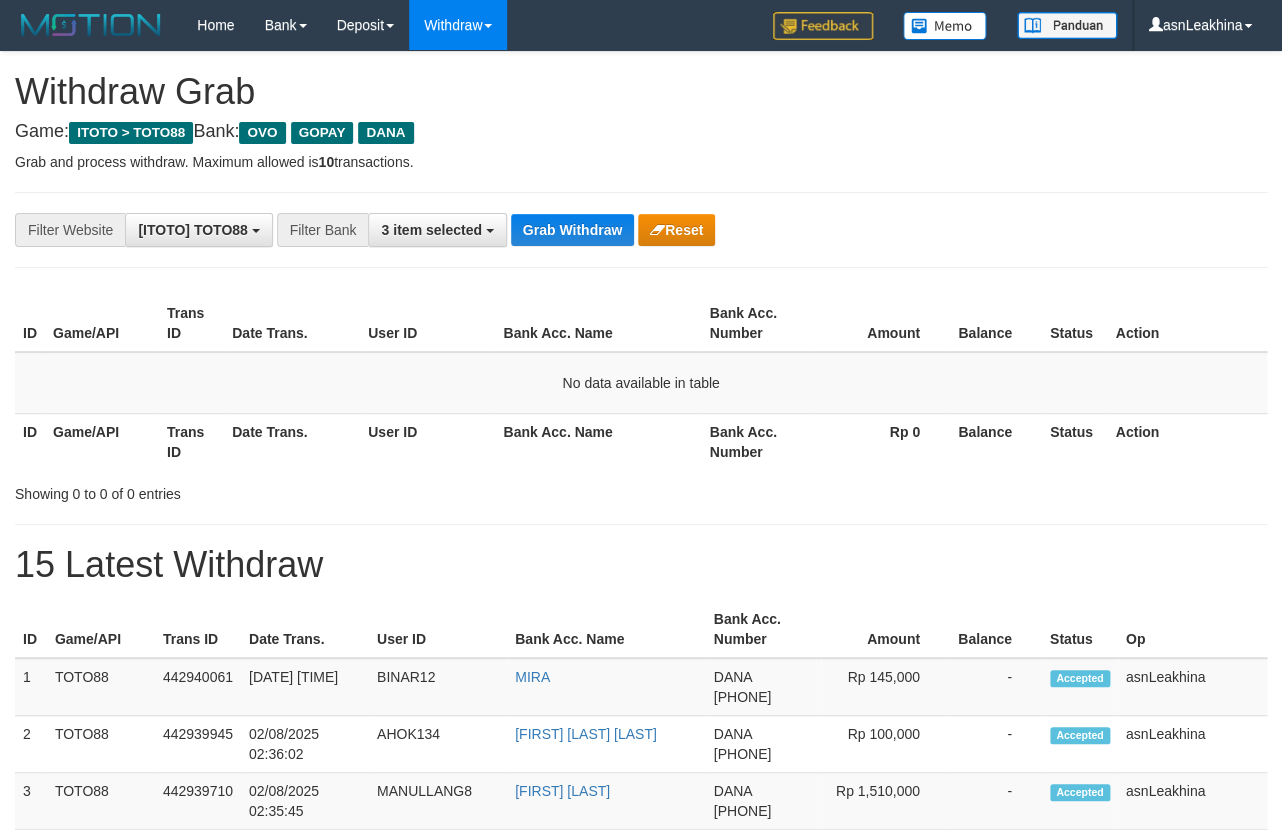 click on "**********" at bounding box center (641, 1113) 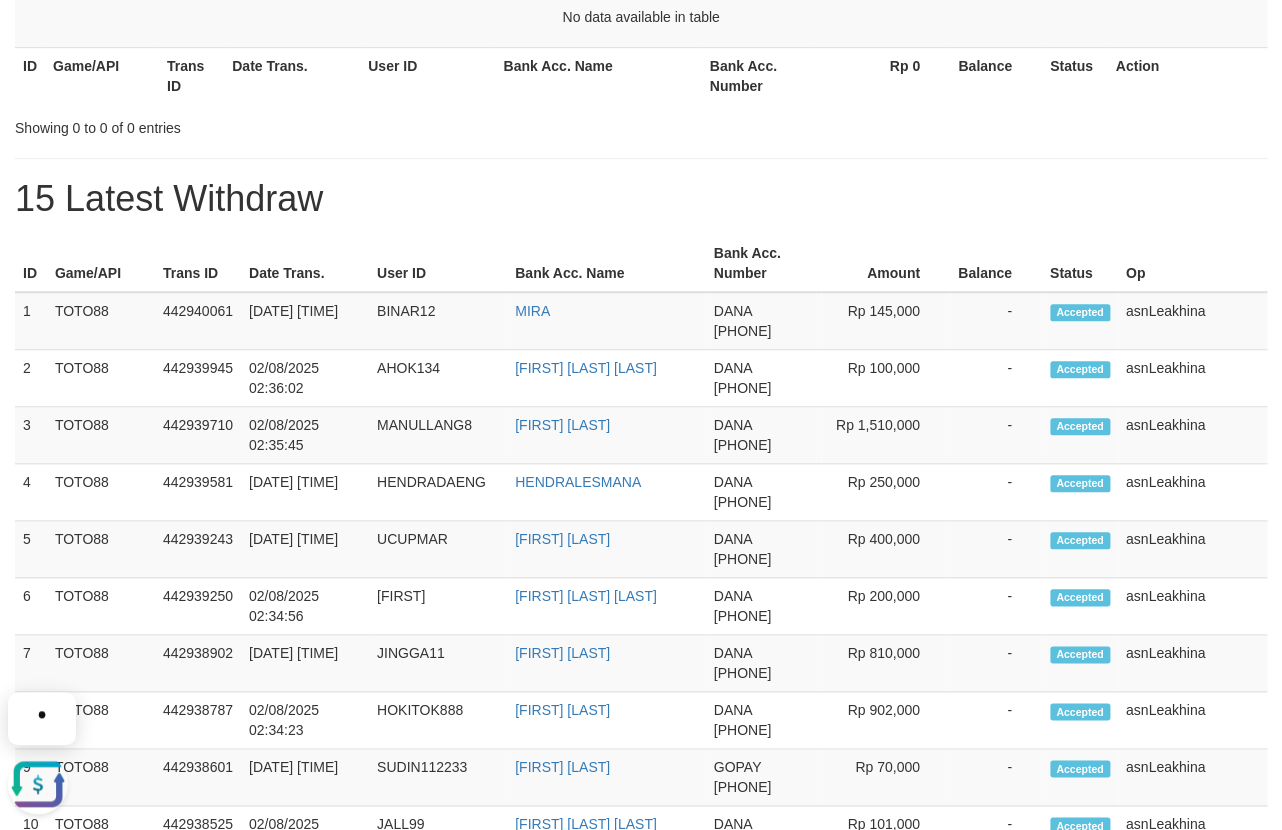 scroll, scrollTop: 299, scrollLeft: 0, axis: vertical 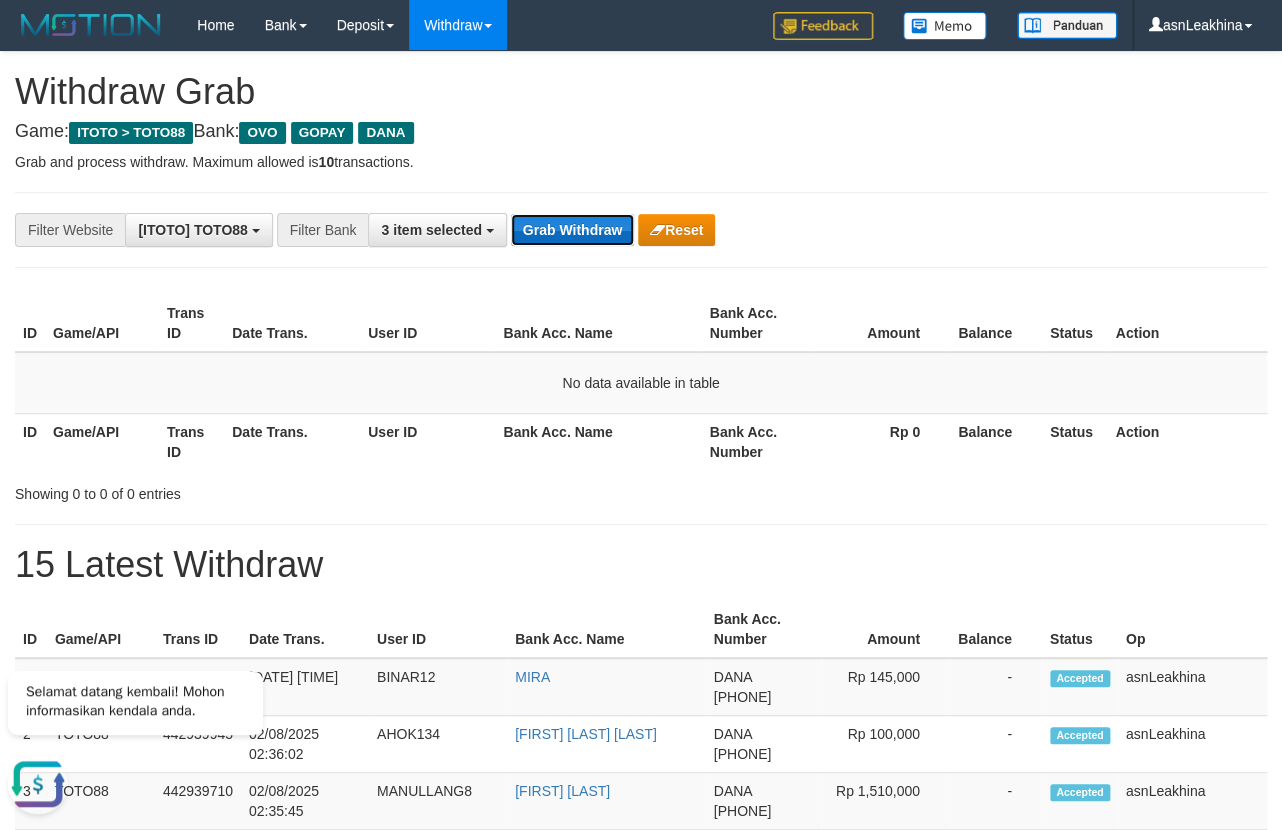 click on "Grab Withdraw" at bounding box center [572, 230] 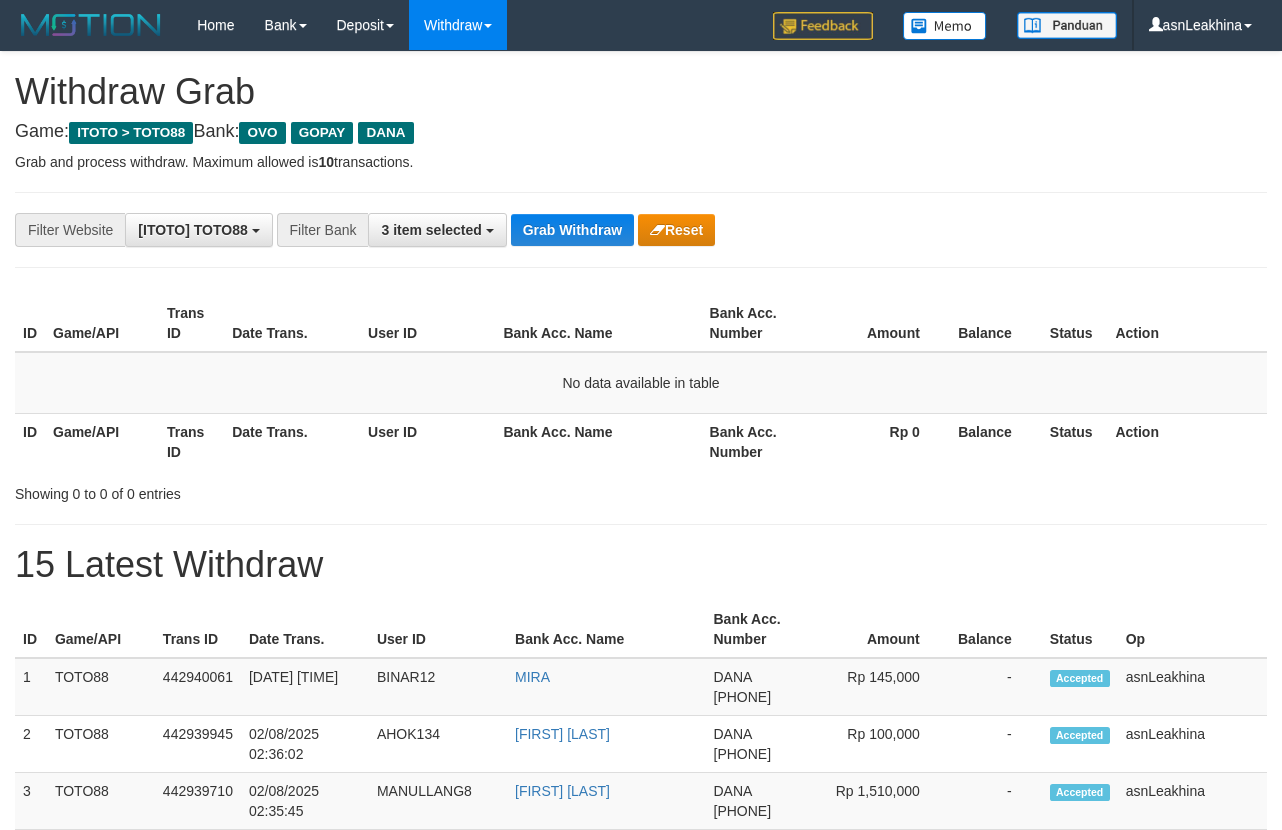 scroll, scrollTop: 0, scrollLeft: 0, axis: both 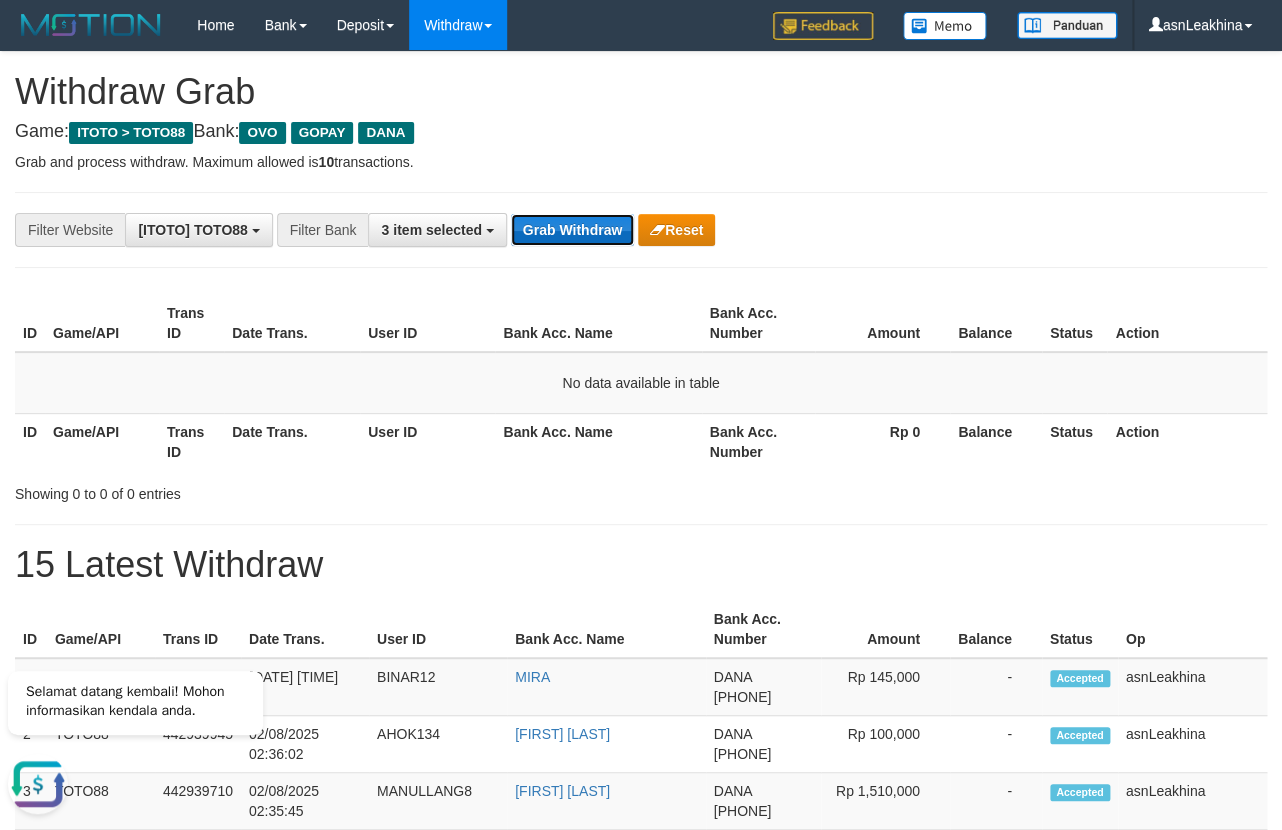click on "Grab Withdraw" at bounding box center [572, 230] 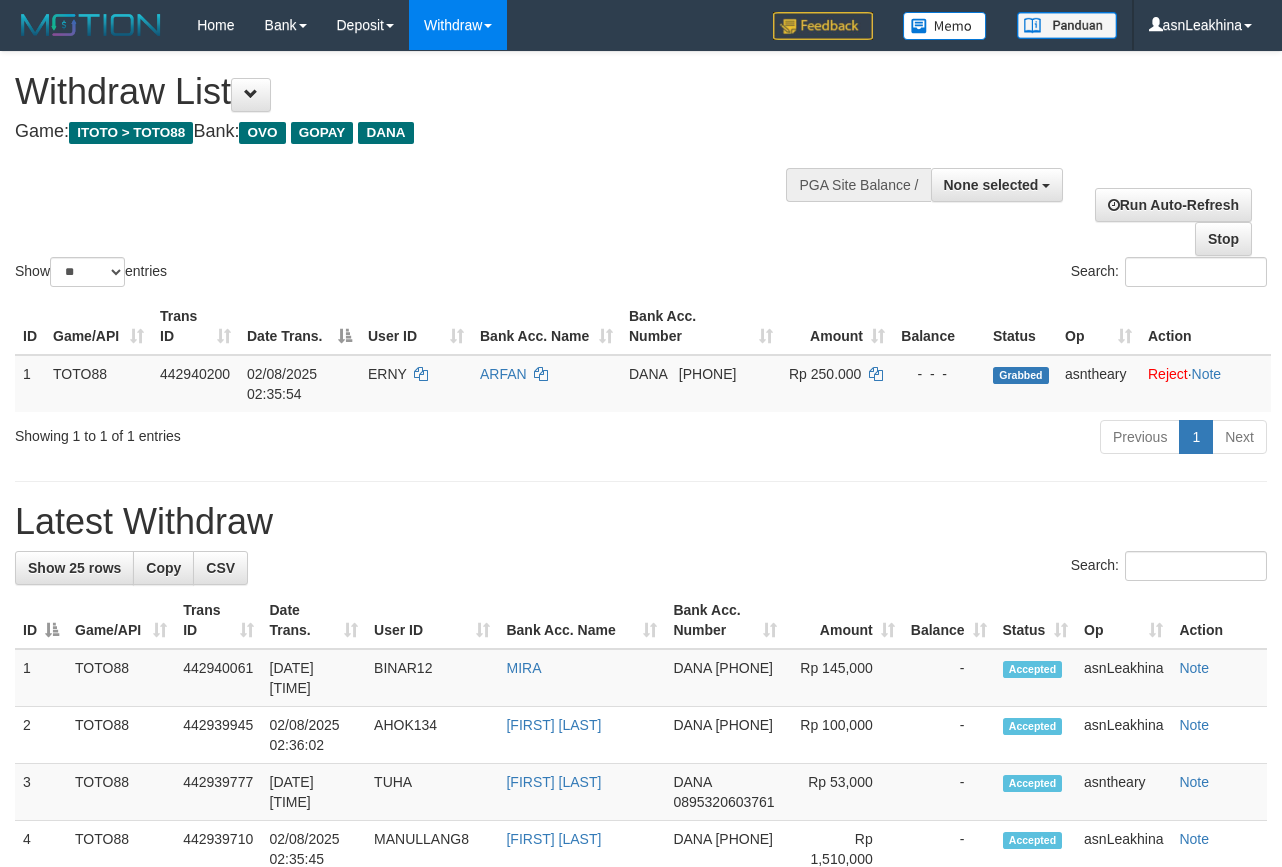 select 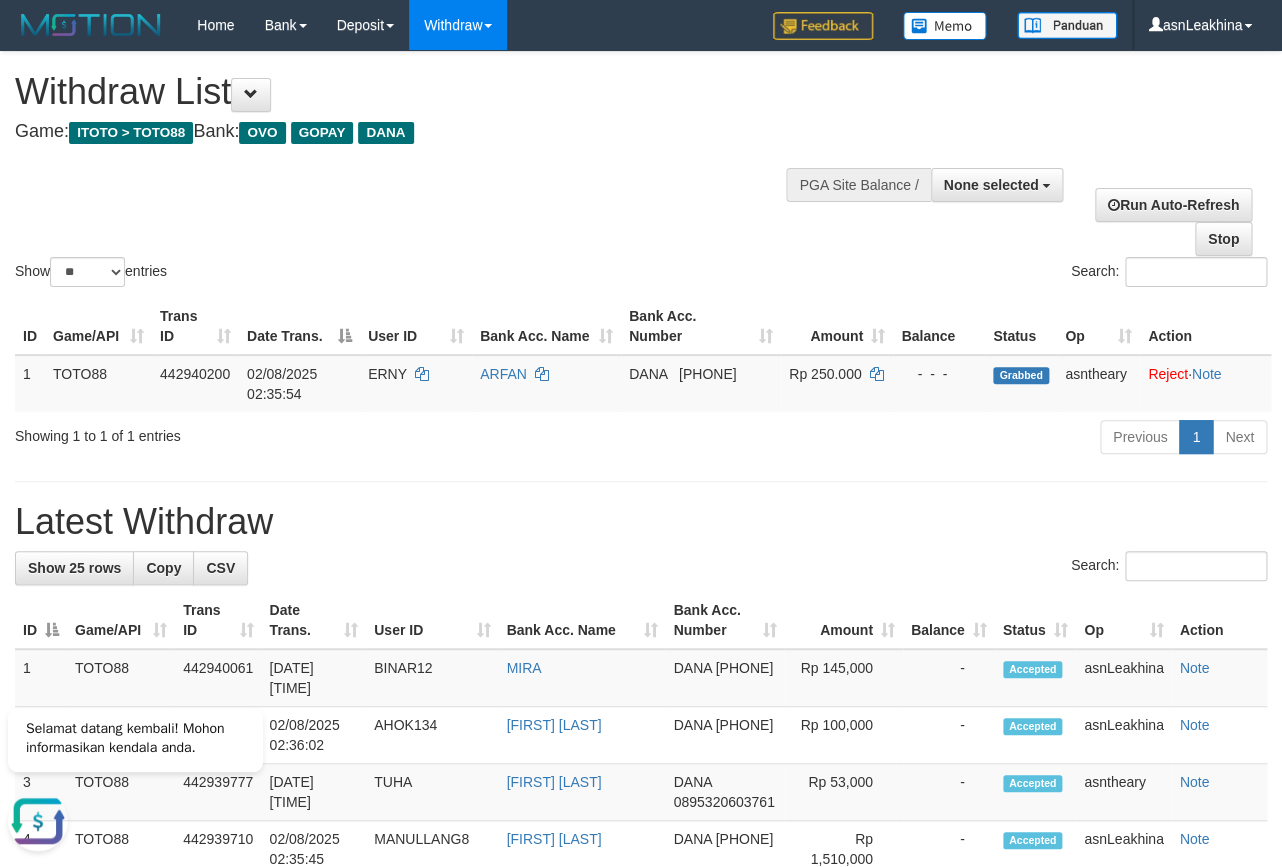 scroll, scrollTop: 0, scrollLeft: 0, axis: both 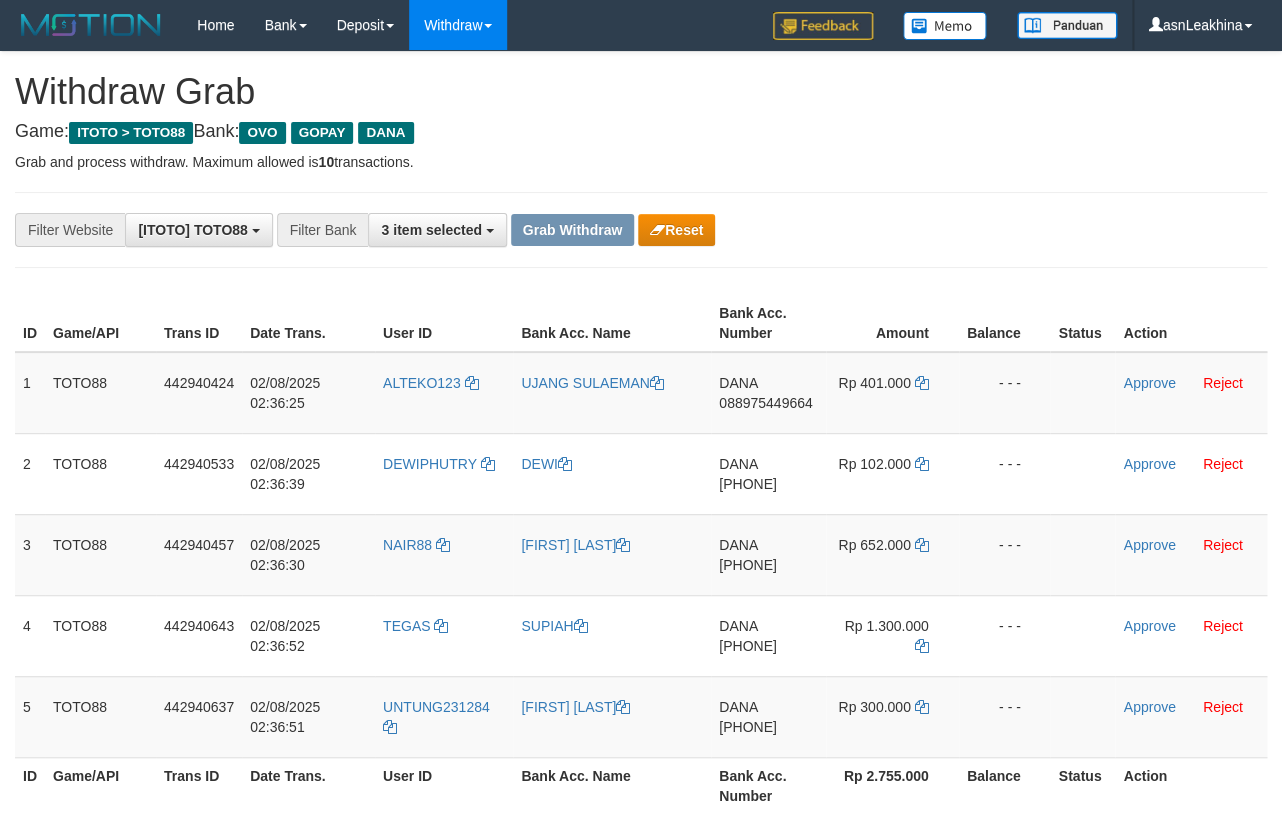 click on "Game:   ITOTO > TOTO88    		Bank:   OVO   GOPAY   DANA" at bounding box center [641, 132] 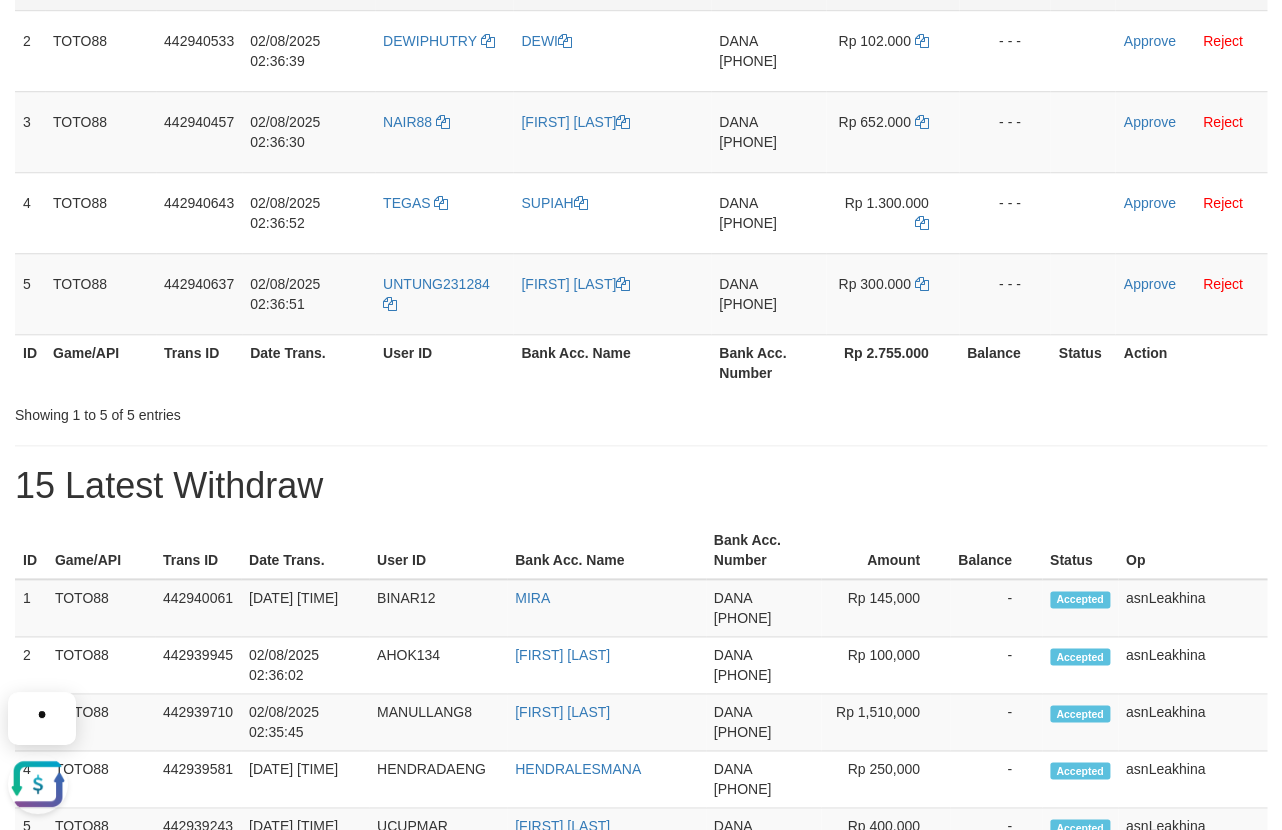 scroll, scrollTop: 0, scrollLeft: 0, axis: both 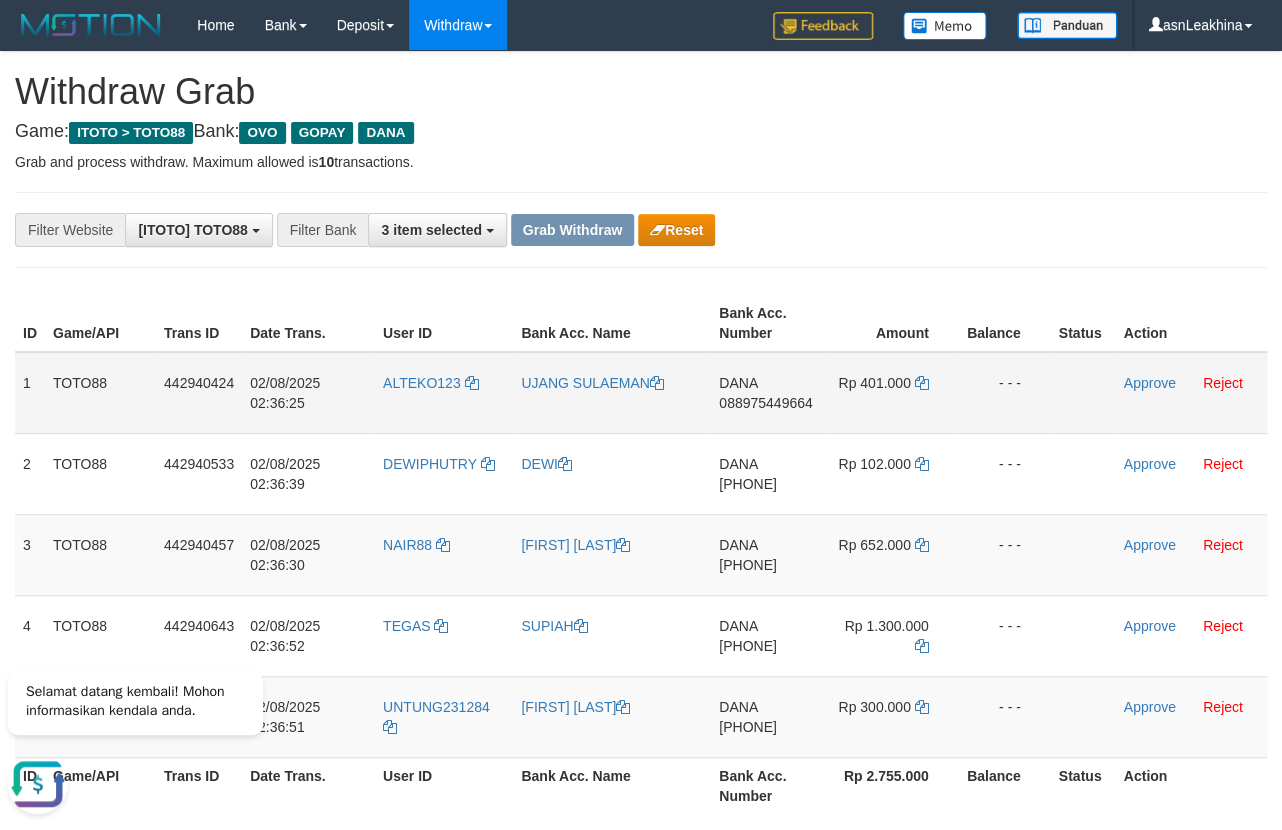click on "088975449664" at bounding box center (765, 403) 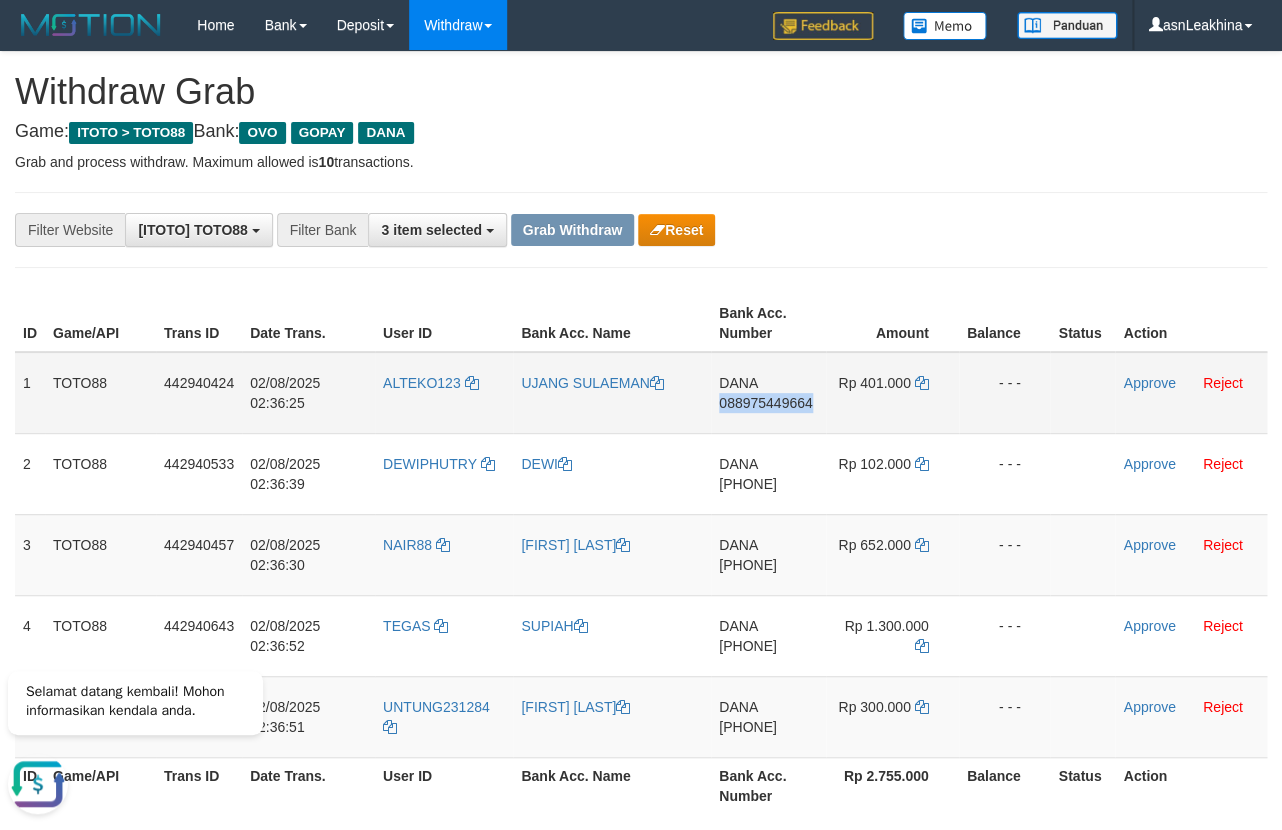 click on "088975449664" at bounding box center [765, 403] 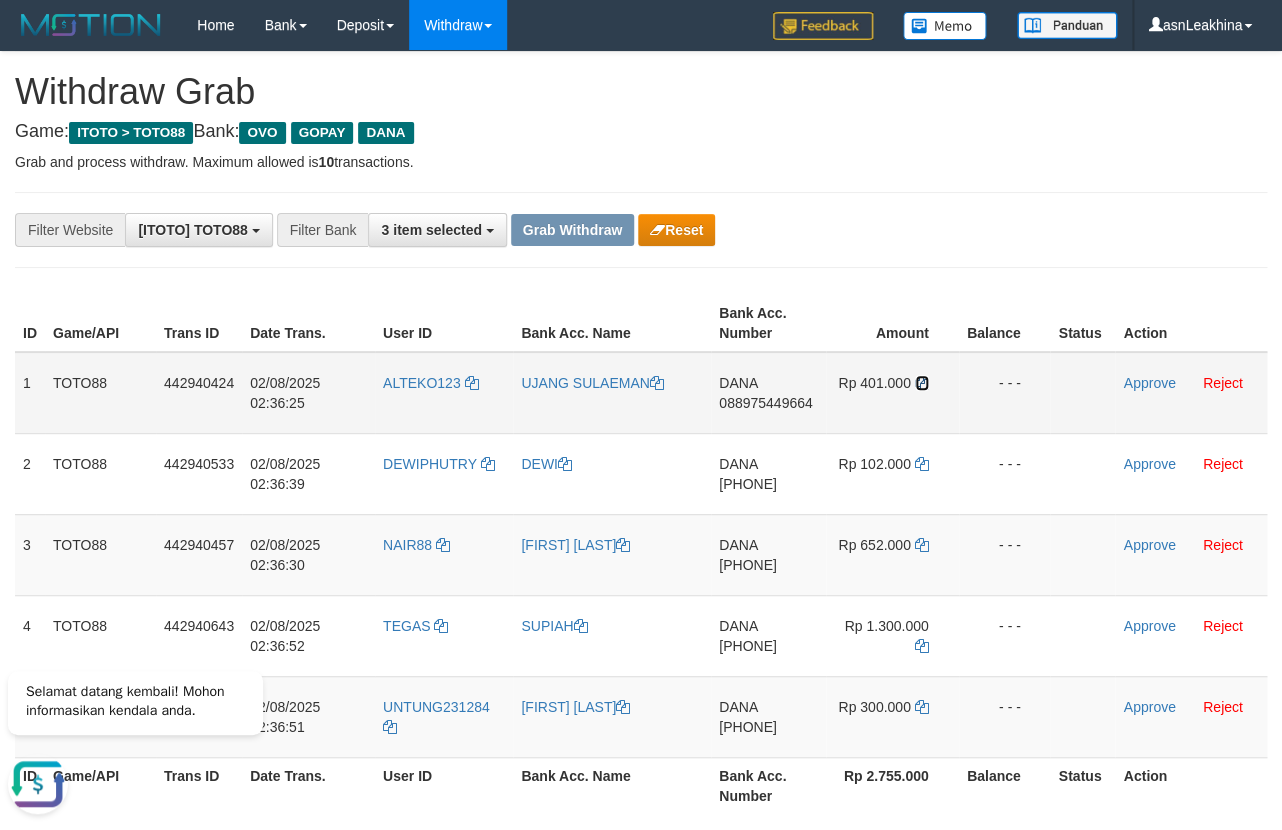 click at bounding box center [922, 383] 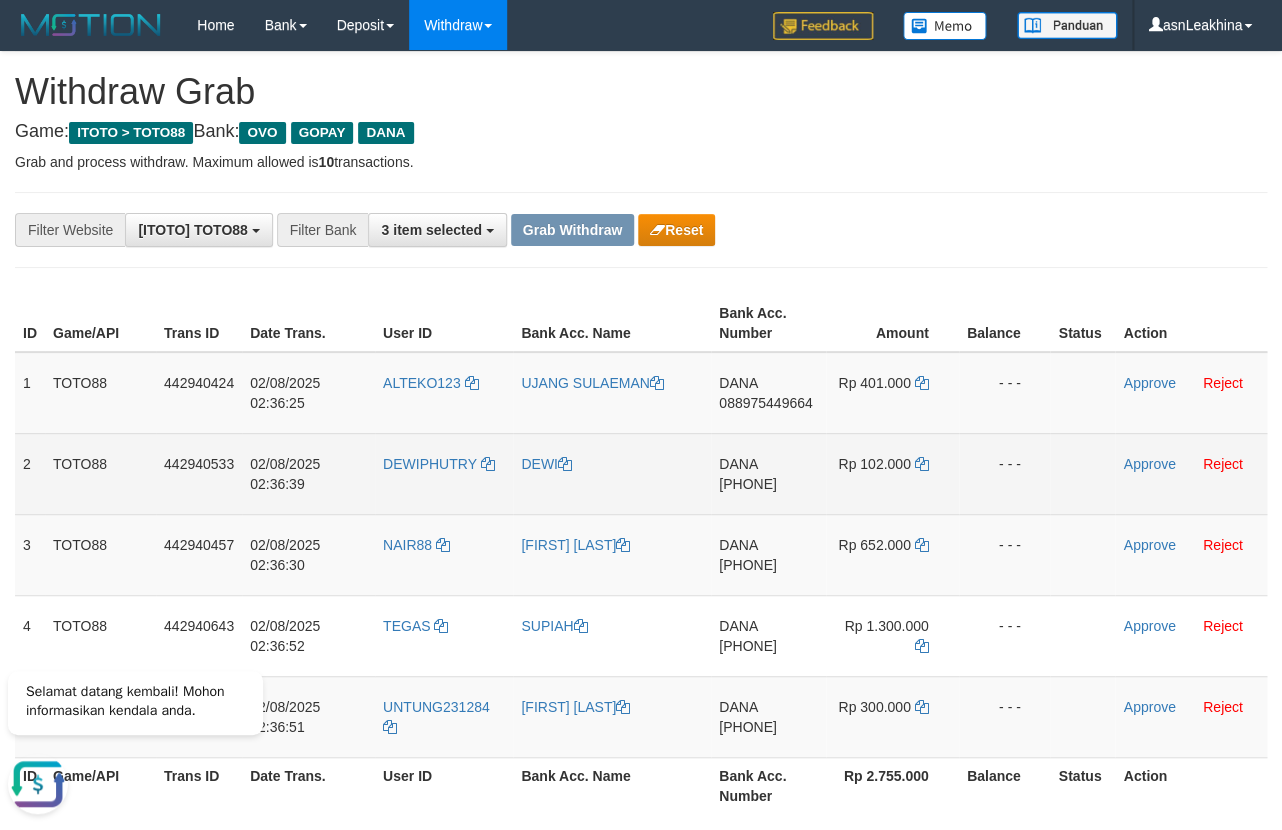 click on "[PHONE]" at bounding box center (748, 484) 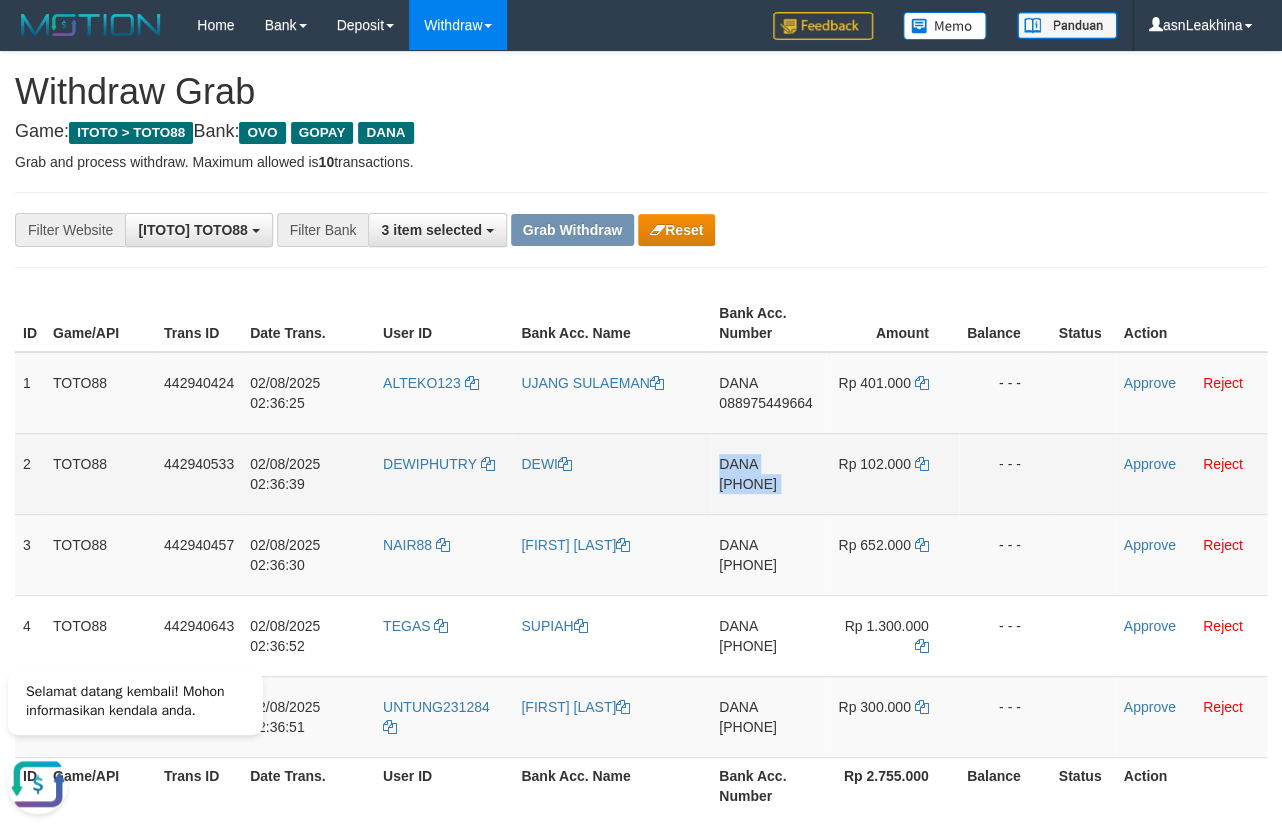 click on "[PHONE]" at bounding box center [748, 484] 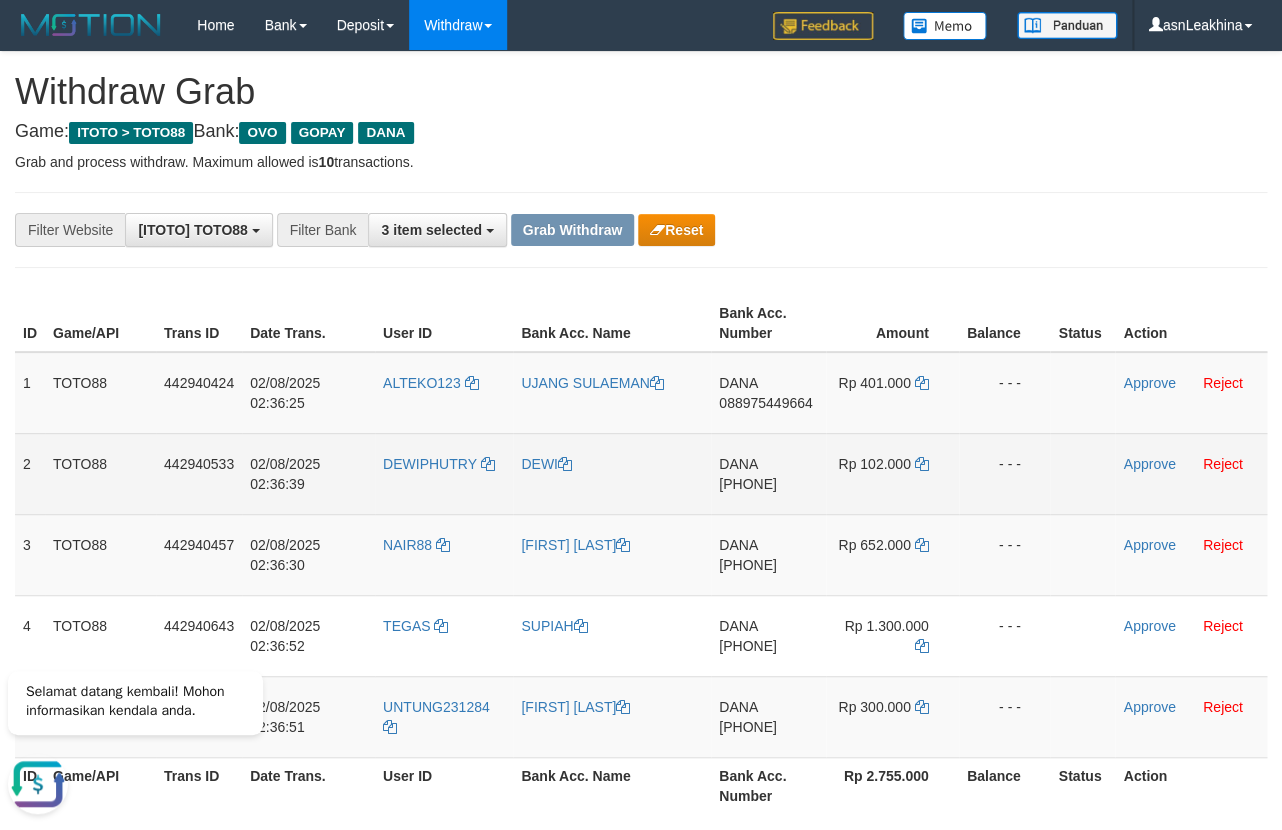click on "[PHONE]" at bounding box center (748, 484) 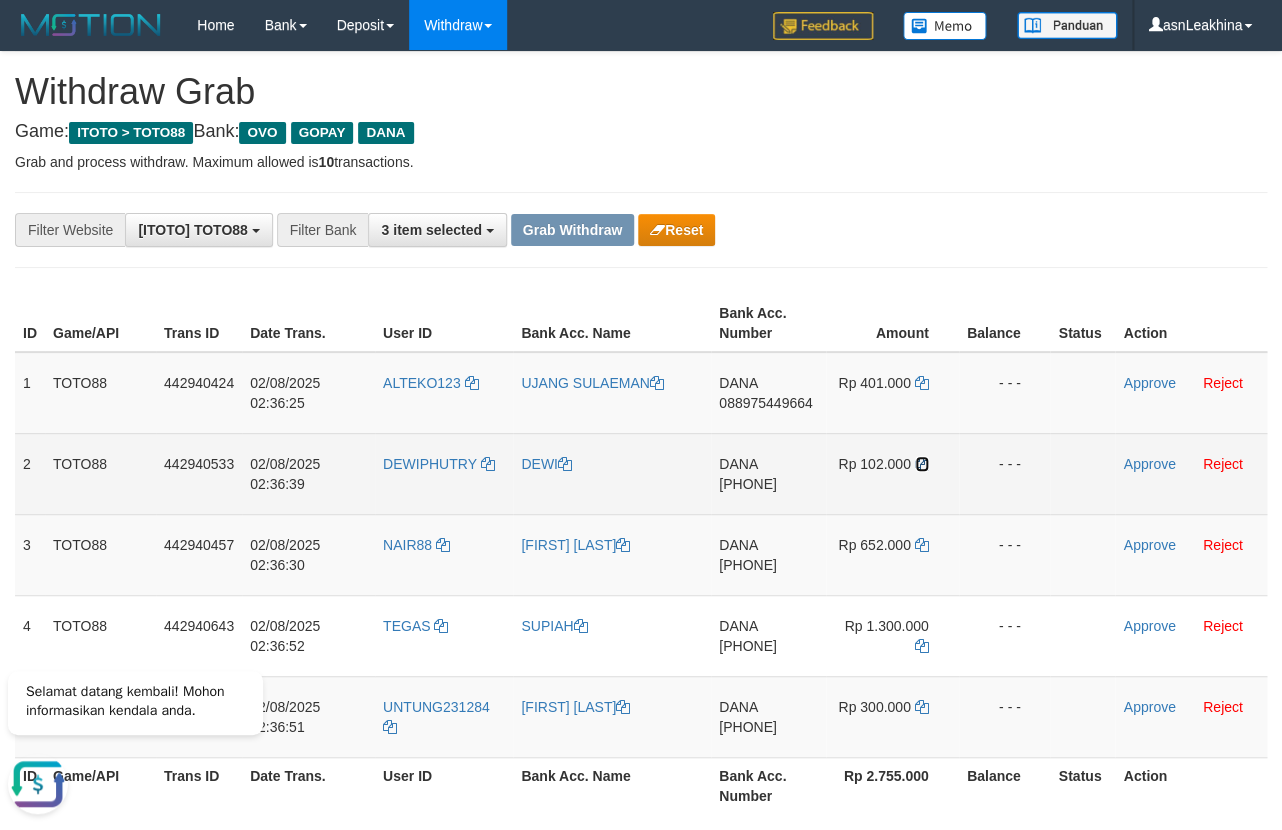 click at bounding box center (922, 464) 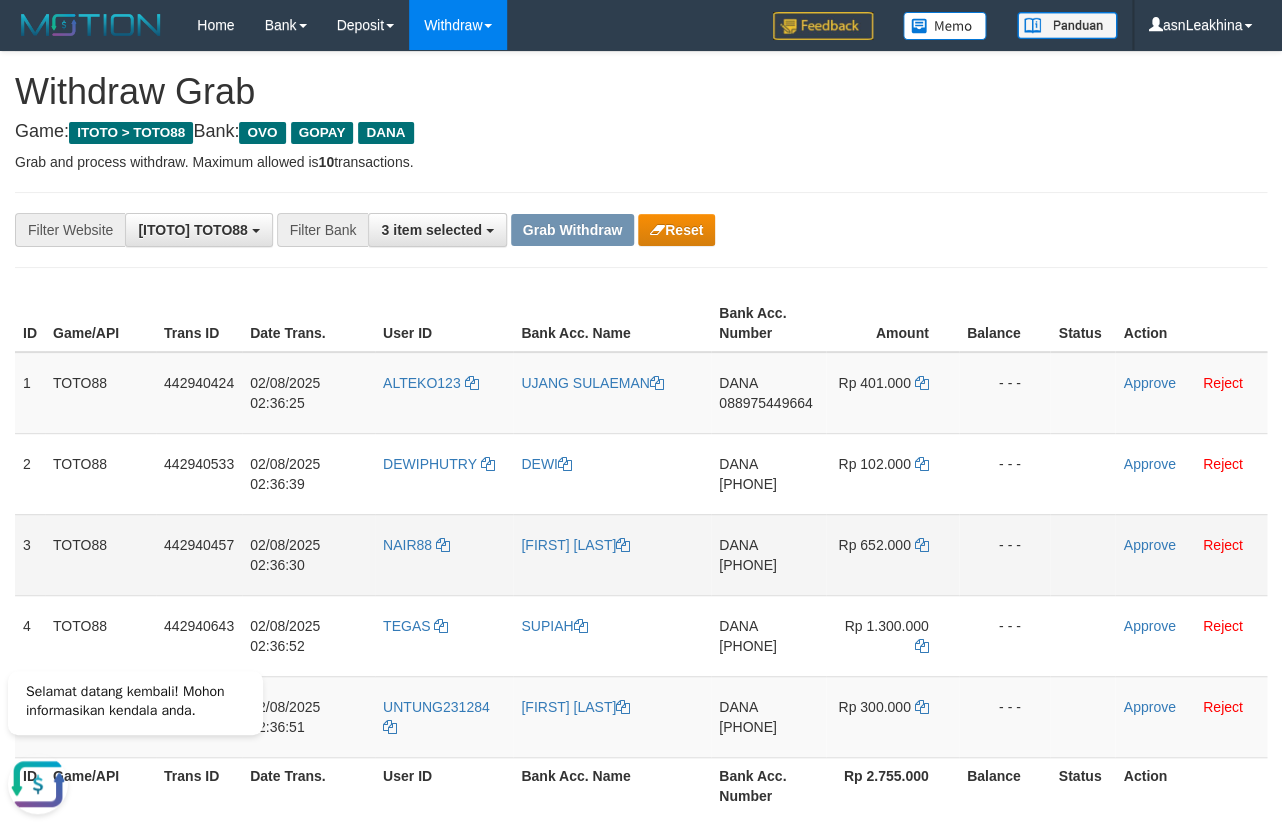 click on "[PHONE]" at bounding box center [748, 565] 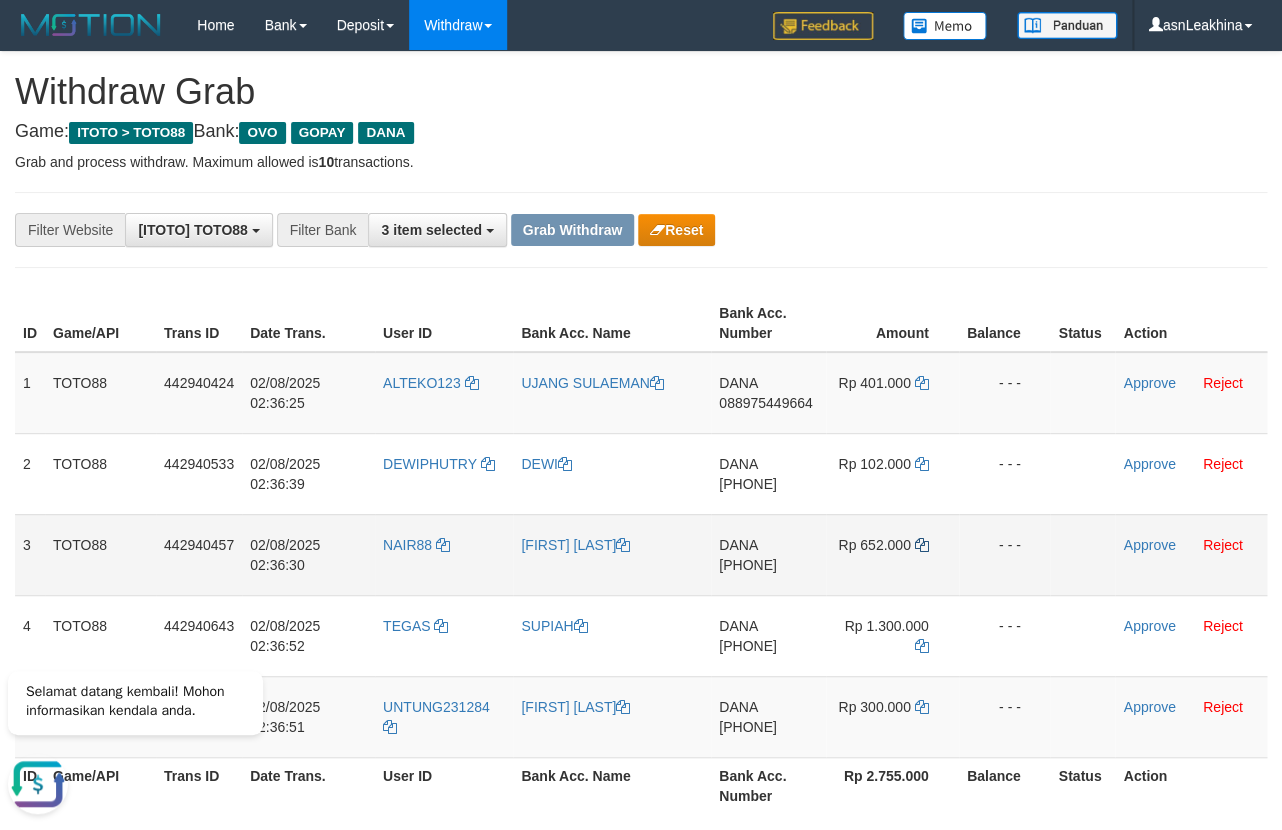 drag, startPoint x: 929, startPoint y: 536, endPoint x: 918, endPoint y: 545, distance: 14.21267 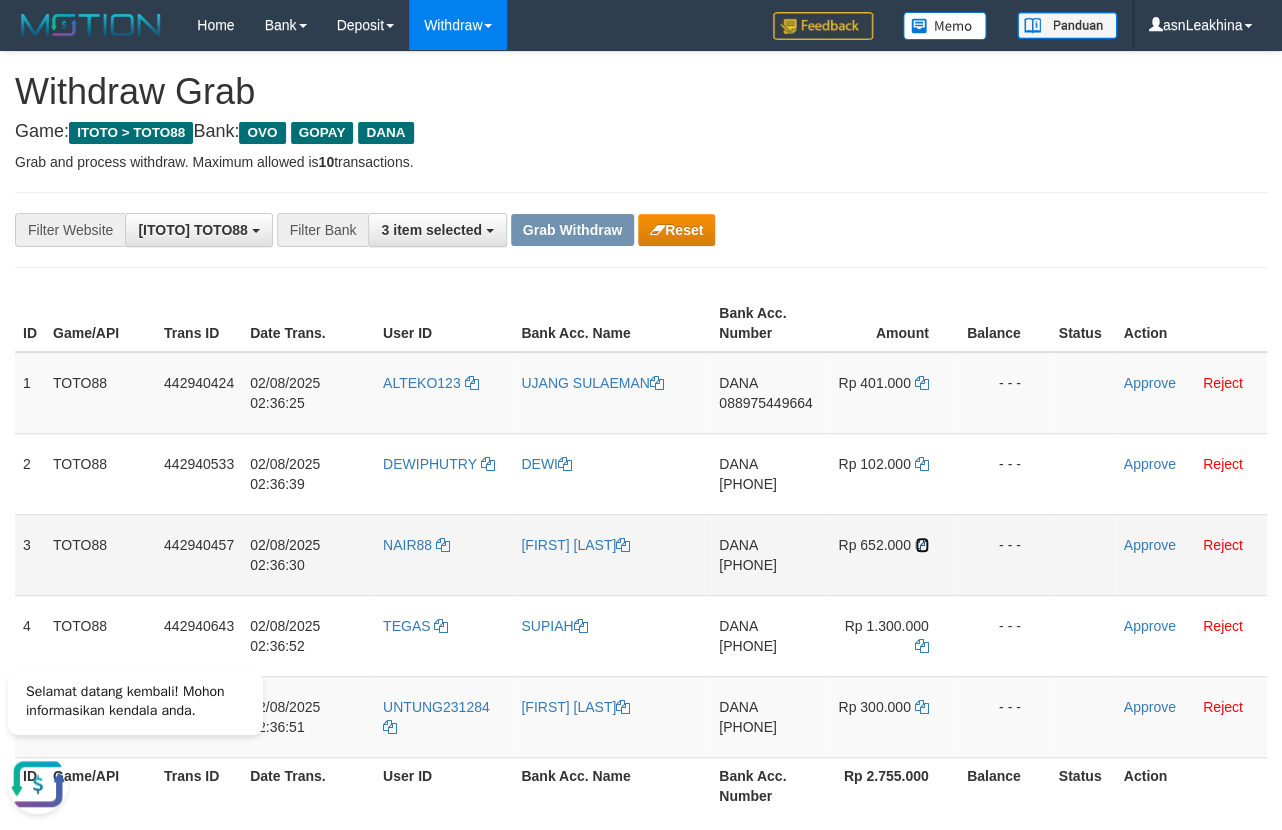 click at bounding box center [922, 545] 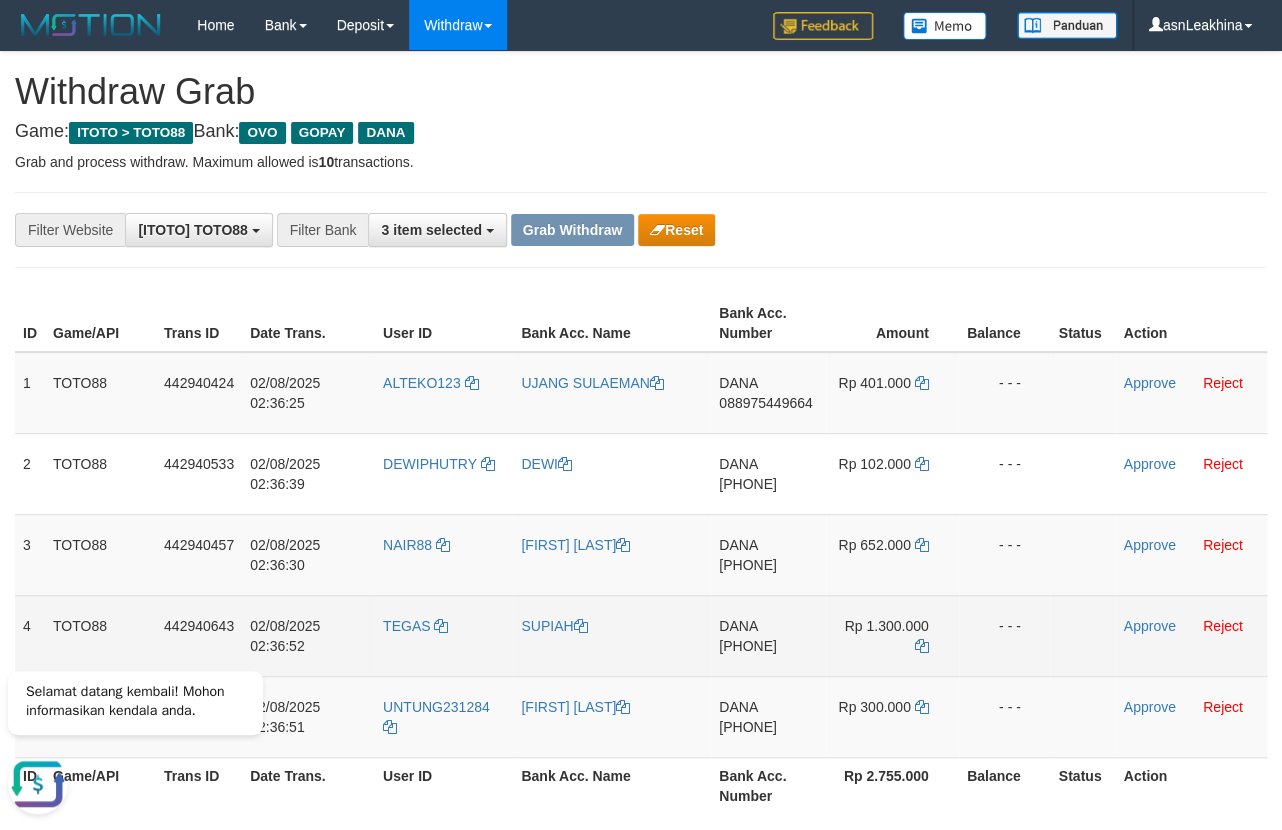 click on "DANA
085718190991" at bounding box center (768, 635) 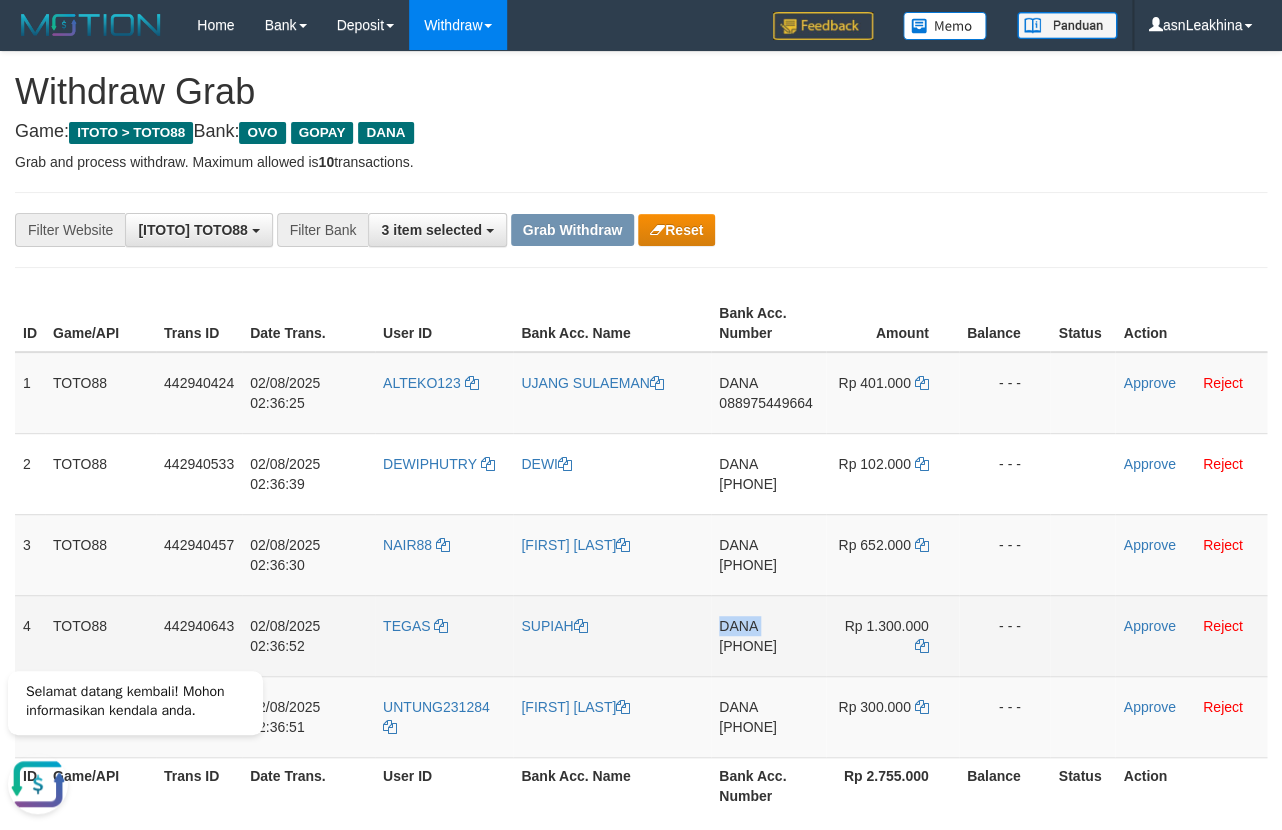 click on "DANA
085718190991" at bounding box center [768, 635] 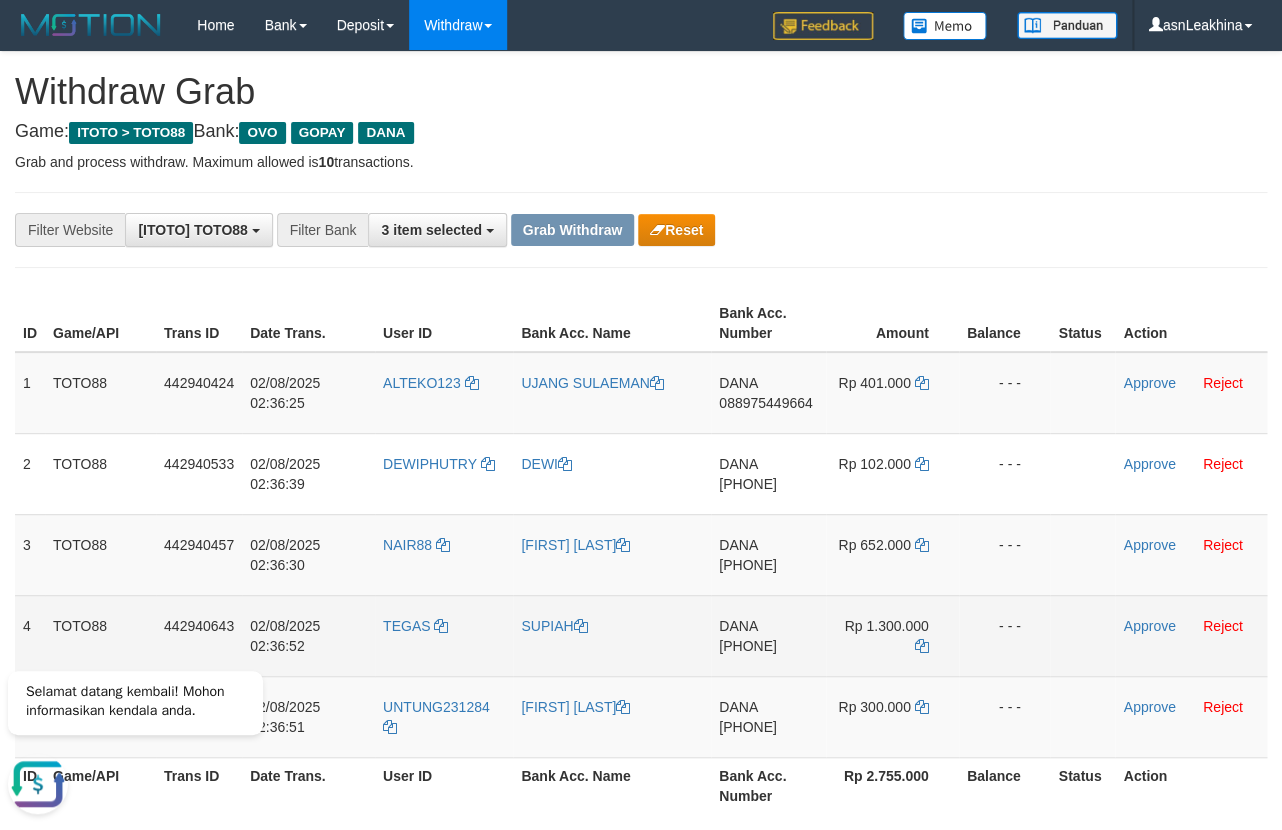 click on "DANA
085718190991" at bounding box center [768, 635] 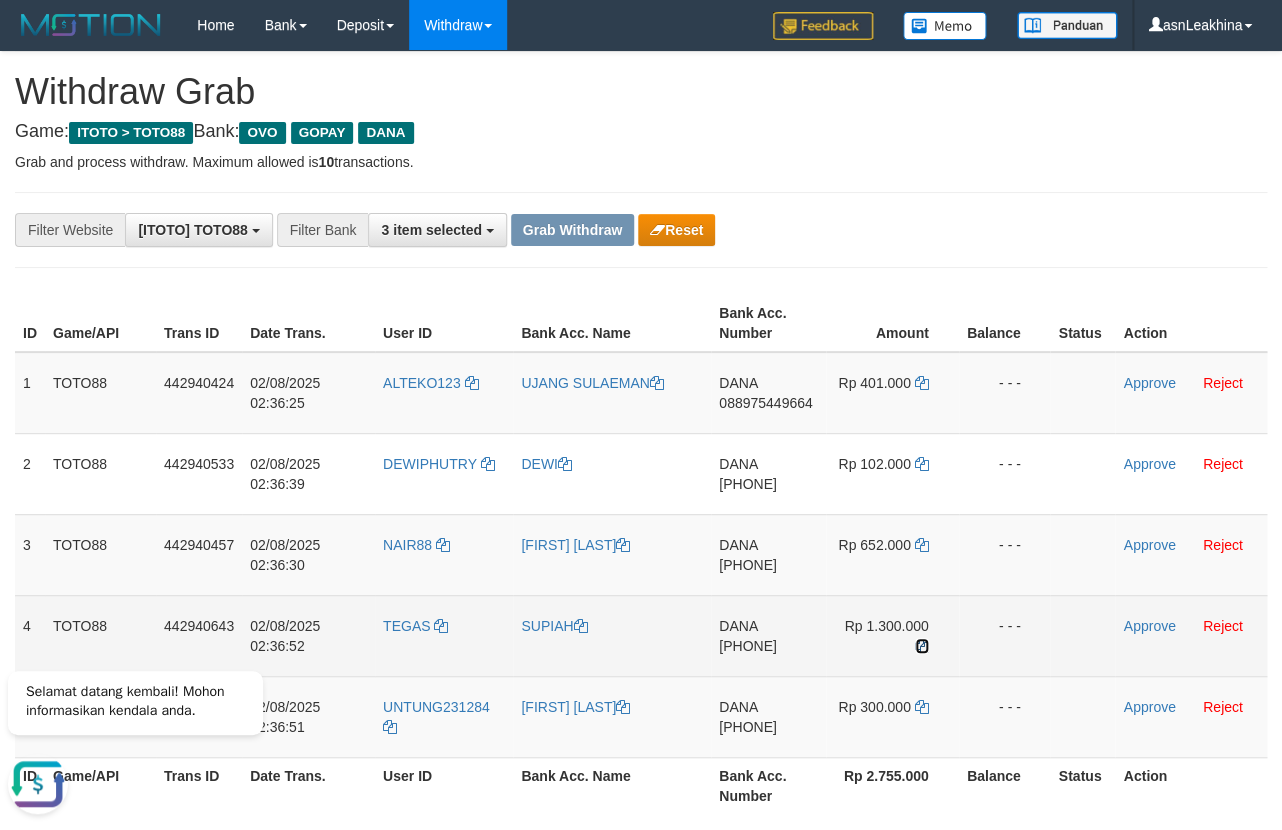 click at bounding box center [922, 646] 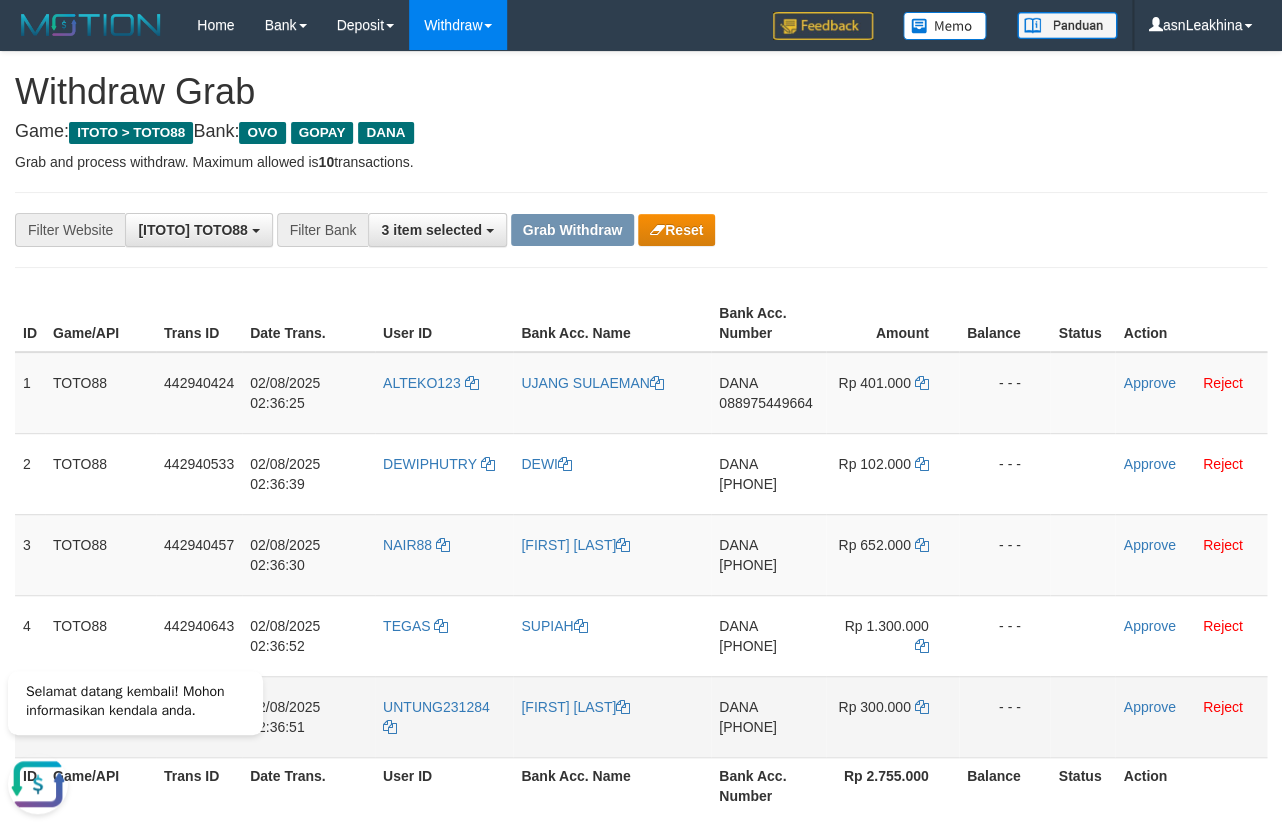 click on "[PHONE]" at bounding box center [748, 727] 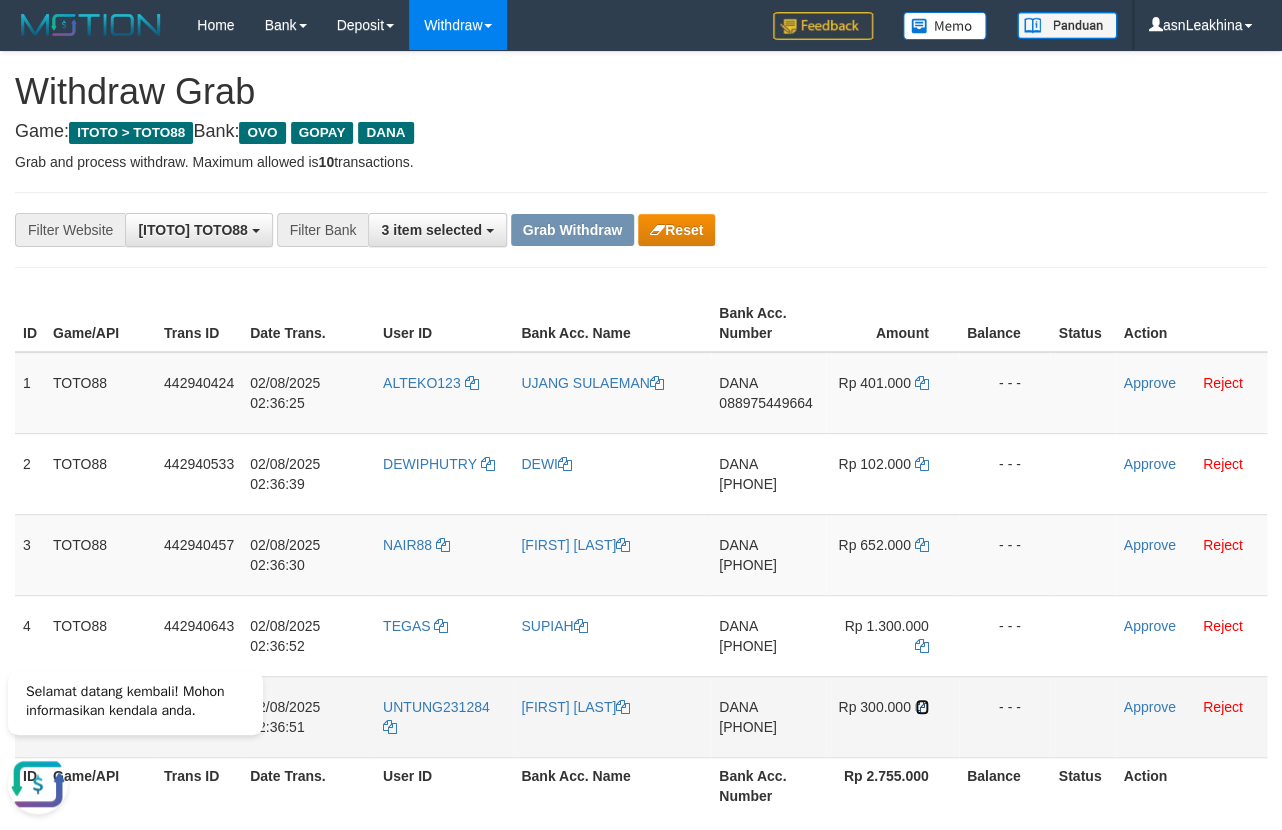 click at bounding box center [922, 707] 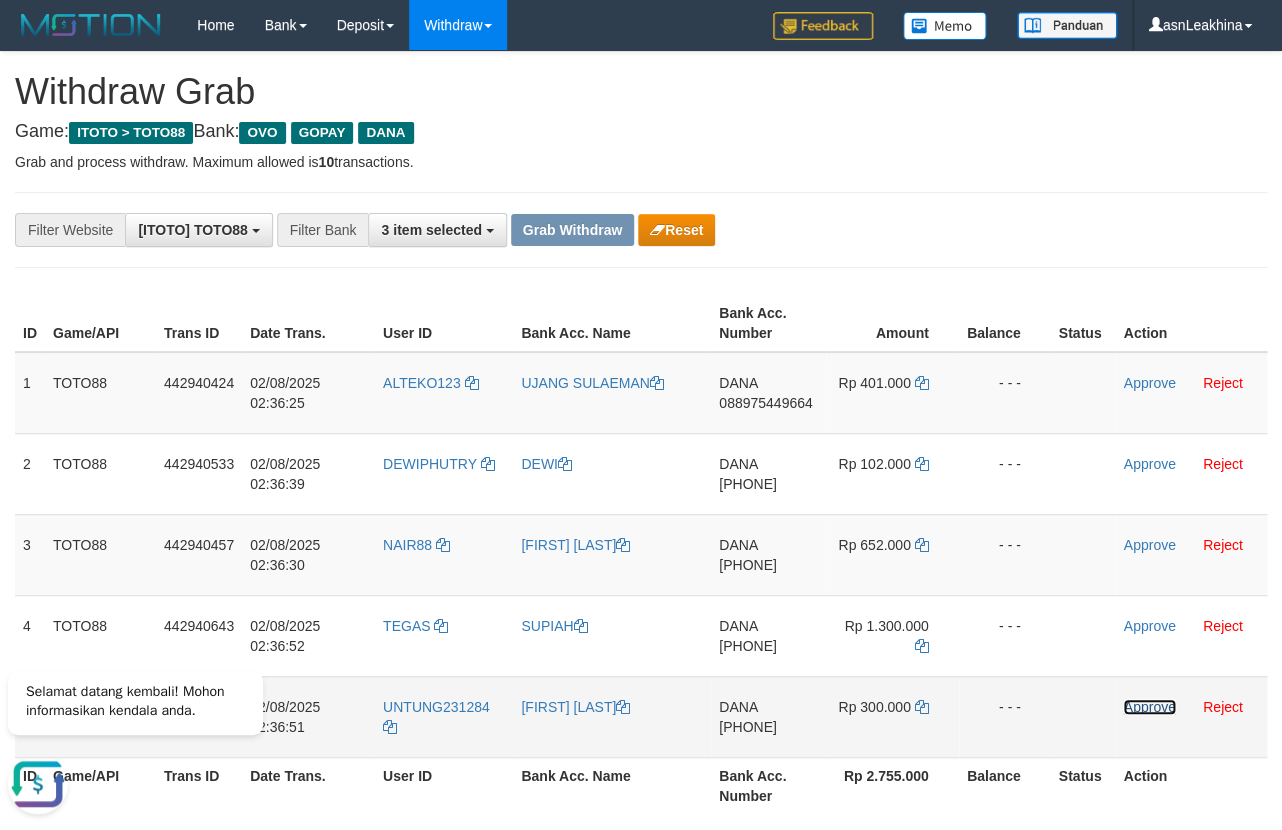 click on "Approve" at bounding box center [1149, 707] 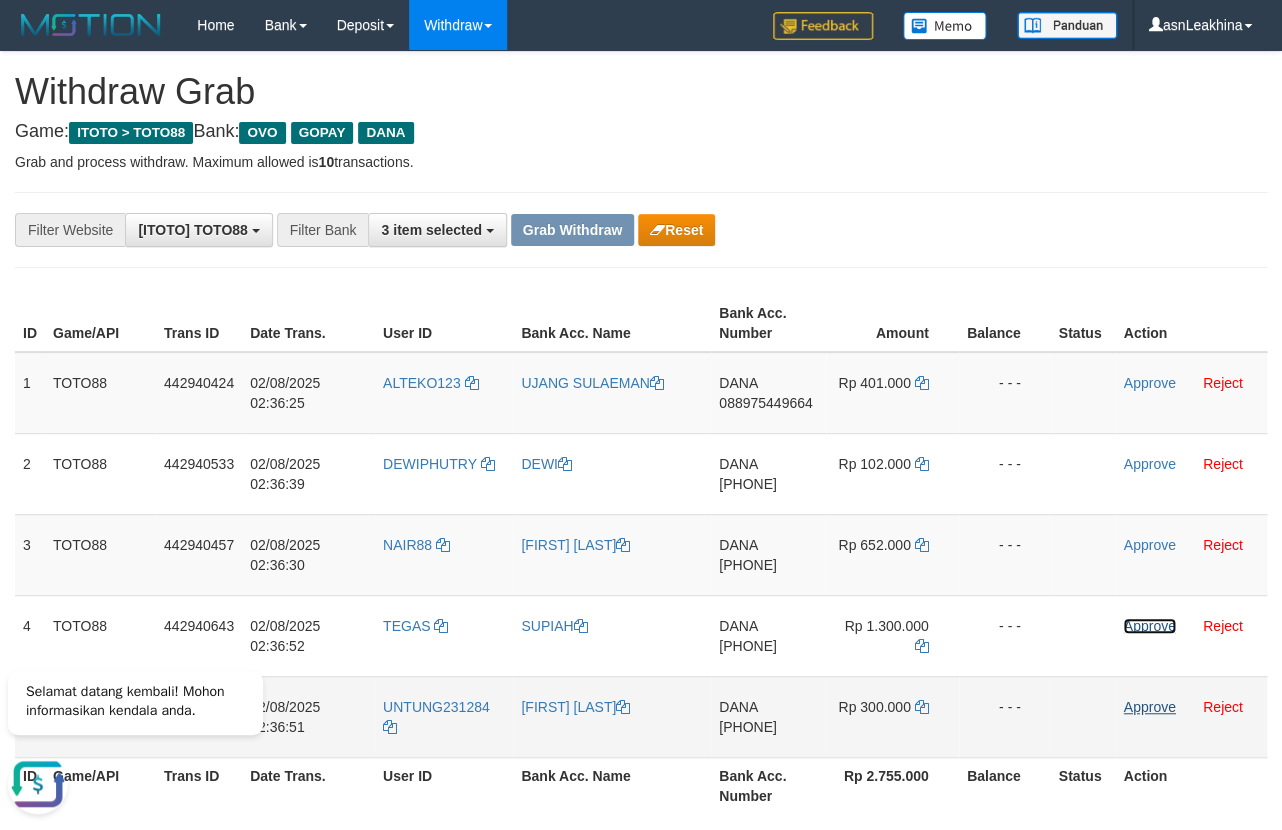 click on "Approve" at bounding box center [1149, 626] 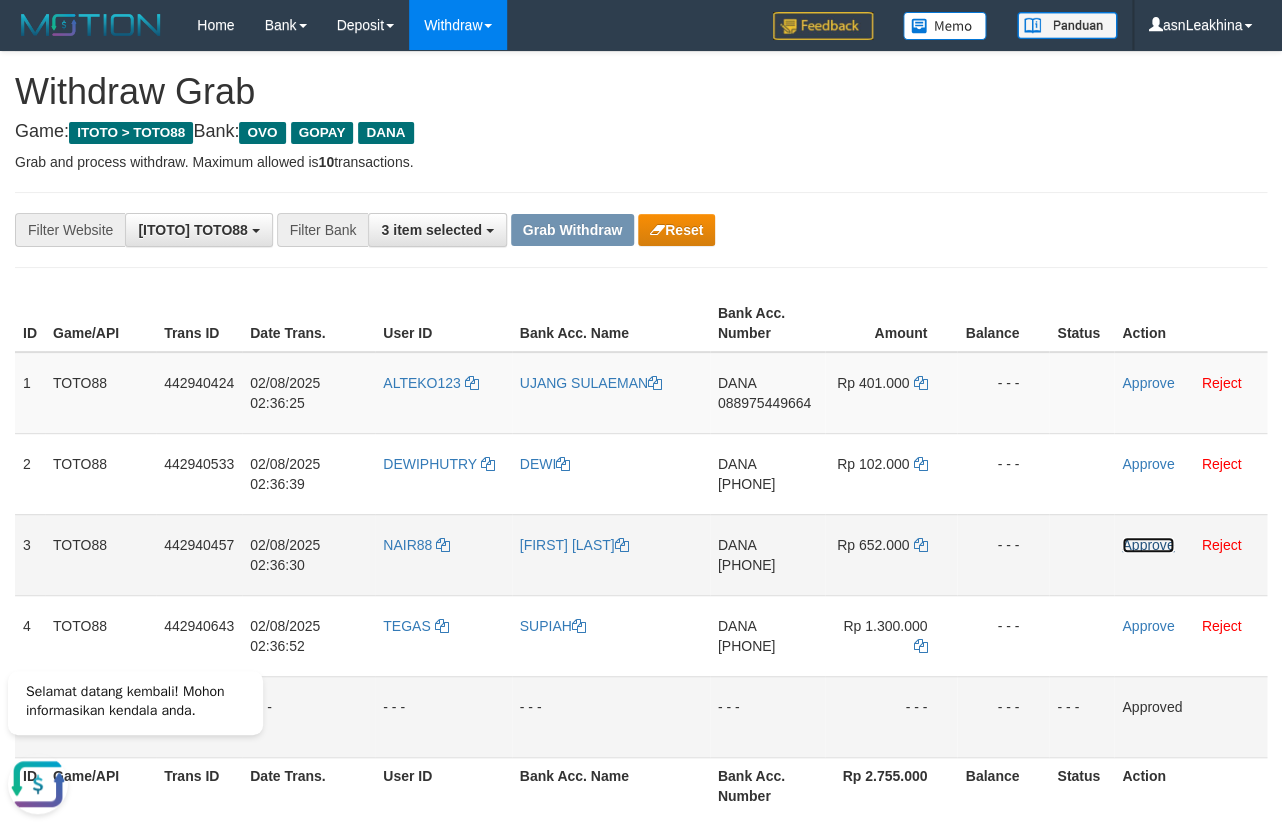 click on "Approve" at bounding box center [1148, 545] 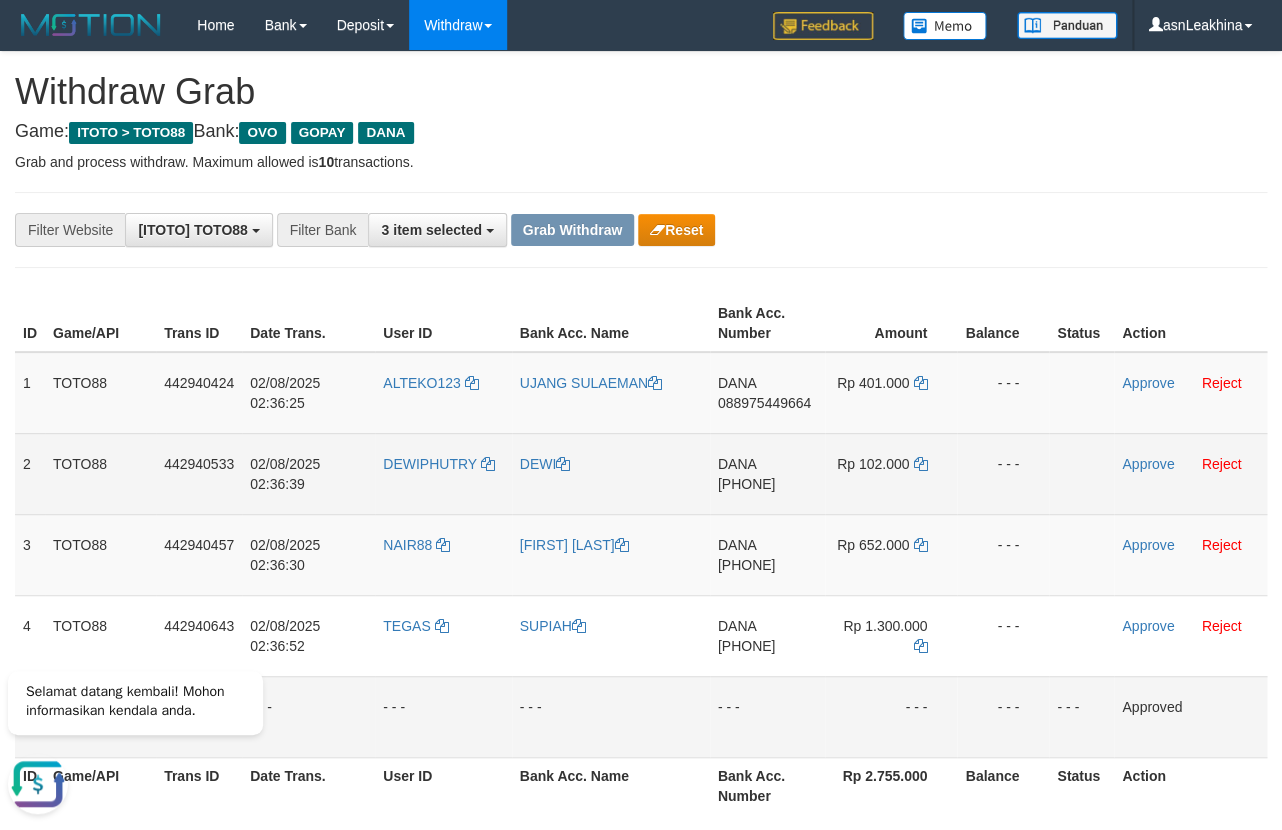 click on "Approve
Reject" at bounding box center [1190, 473] 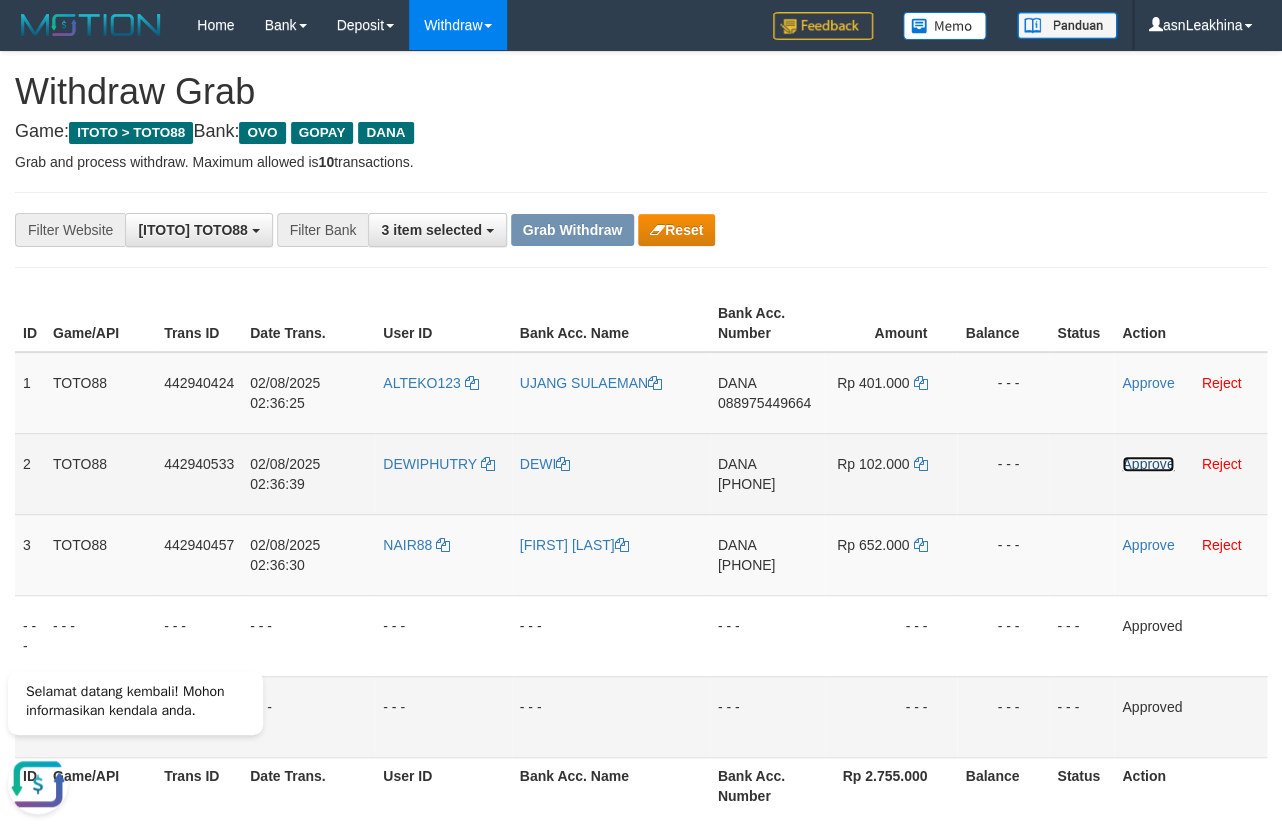 click on "Approve" at bounding box center [1148, 464] 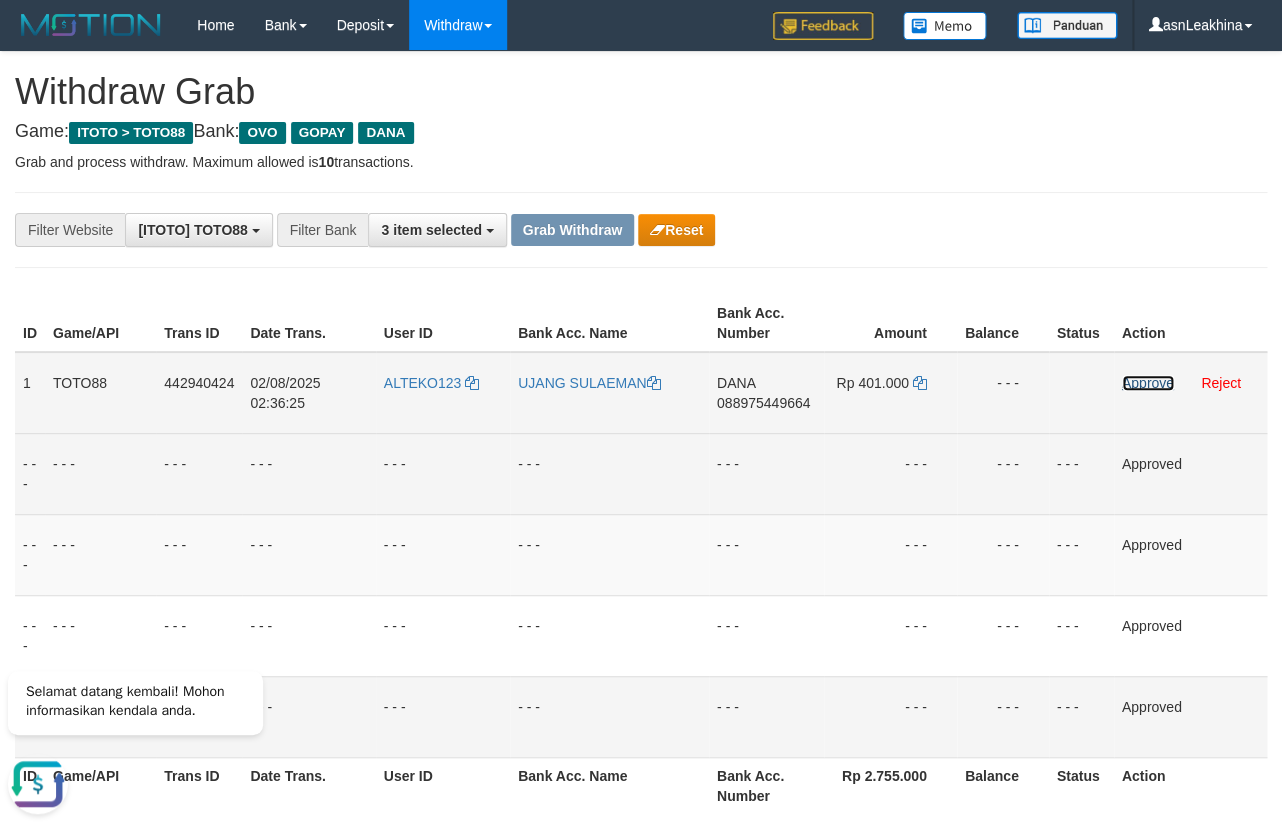 click on "Approve" at bounding box center [1148, 383] 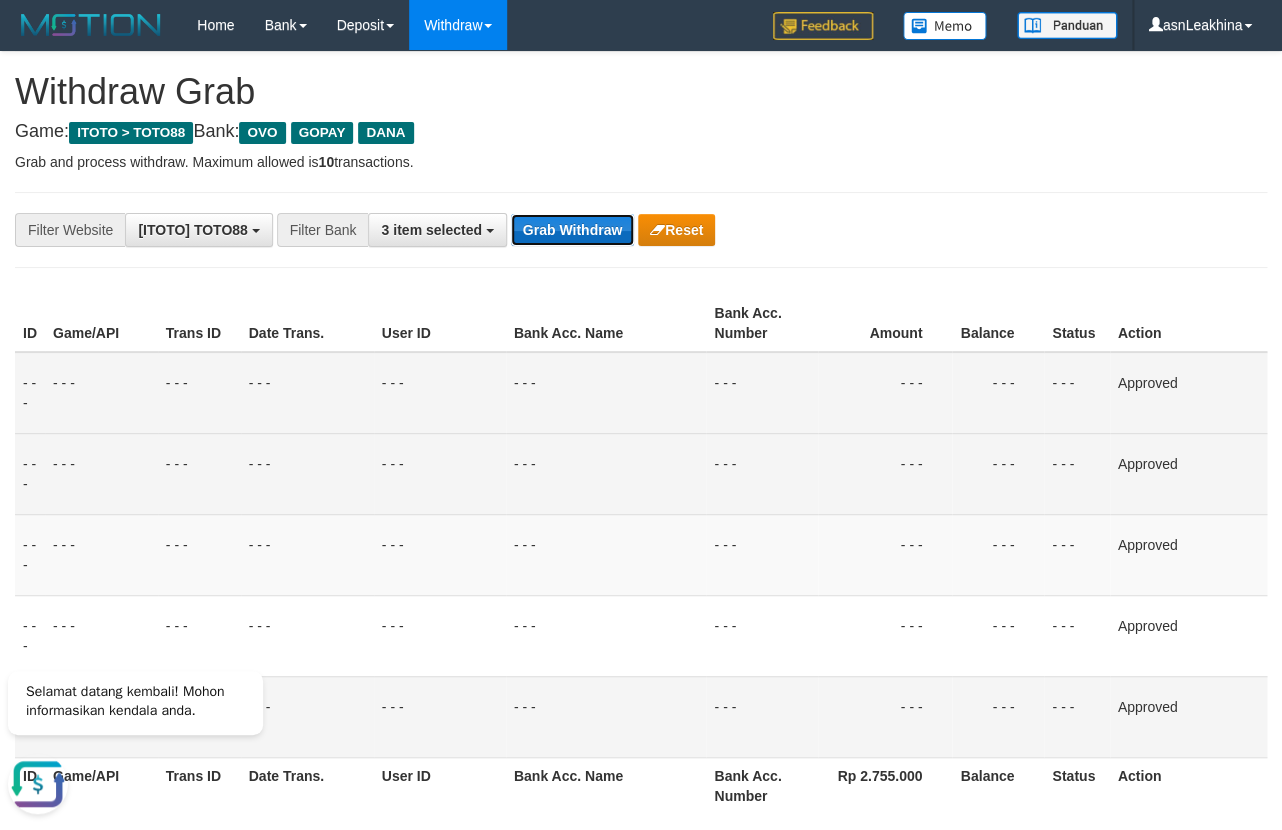 drag, startPoint x: 562, startPoint y: 230, endPoint x: 540, endPoint y: 231, distance: 22.022715 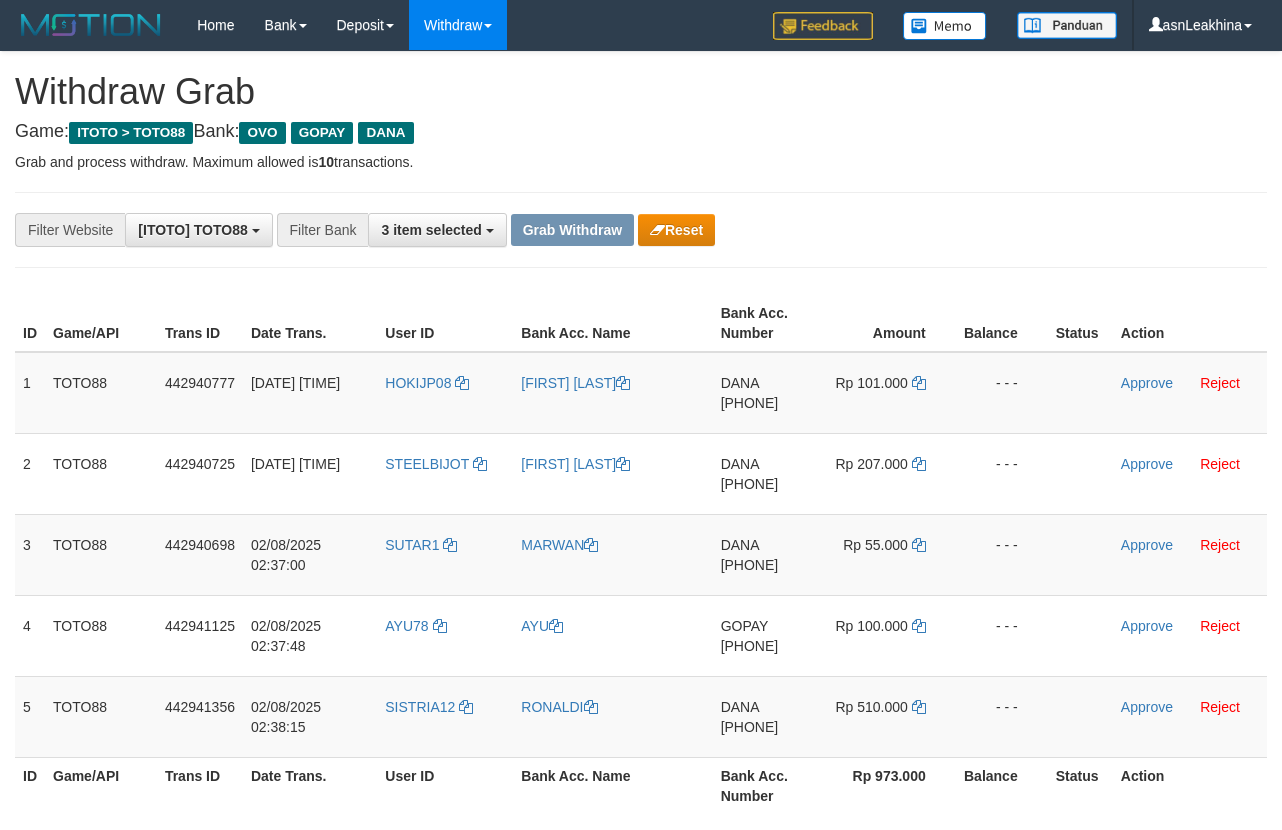 scroll, scrollTop: 0, scrollLeft: 0, axis: both 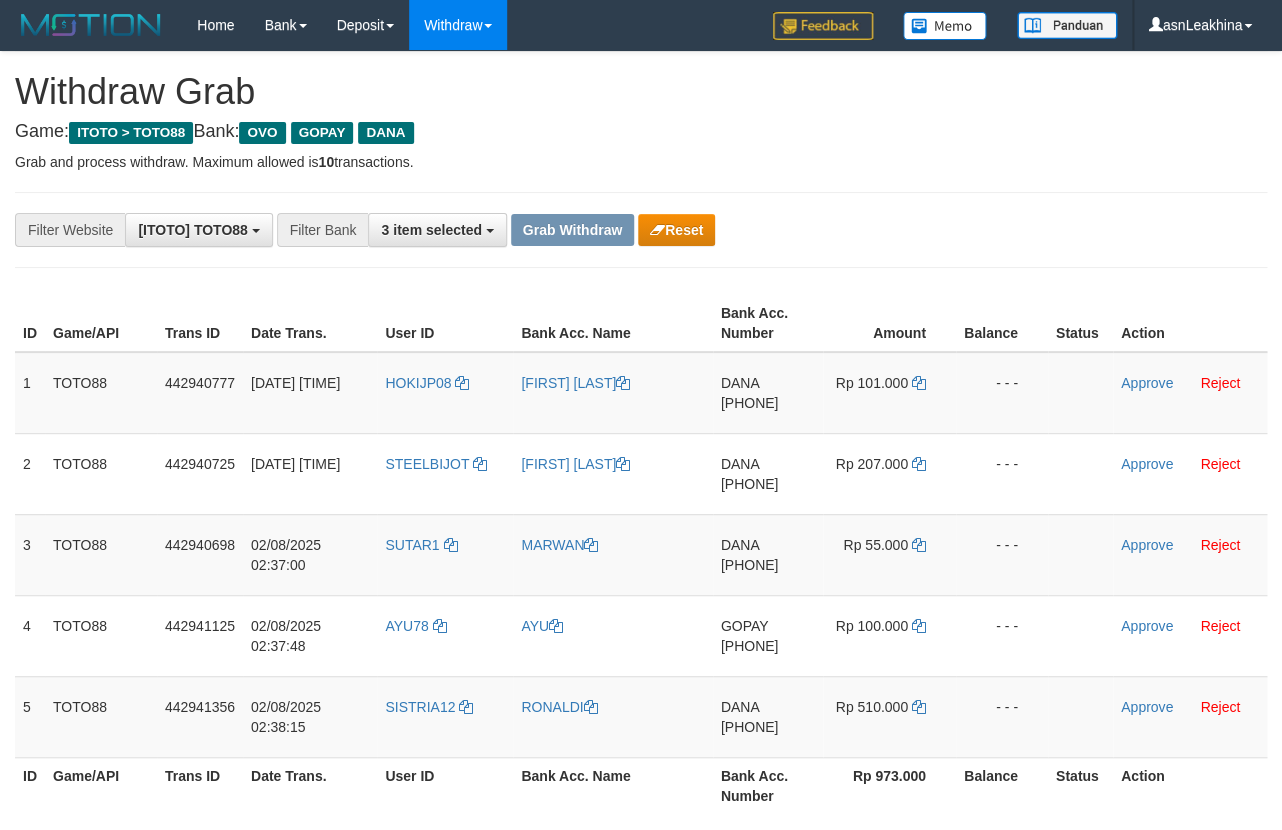 click on "Game:   ITOTO > TOTO88    		Bank:   OVO   GOPAY   DANA" at bounding box center [641, 132] 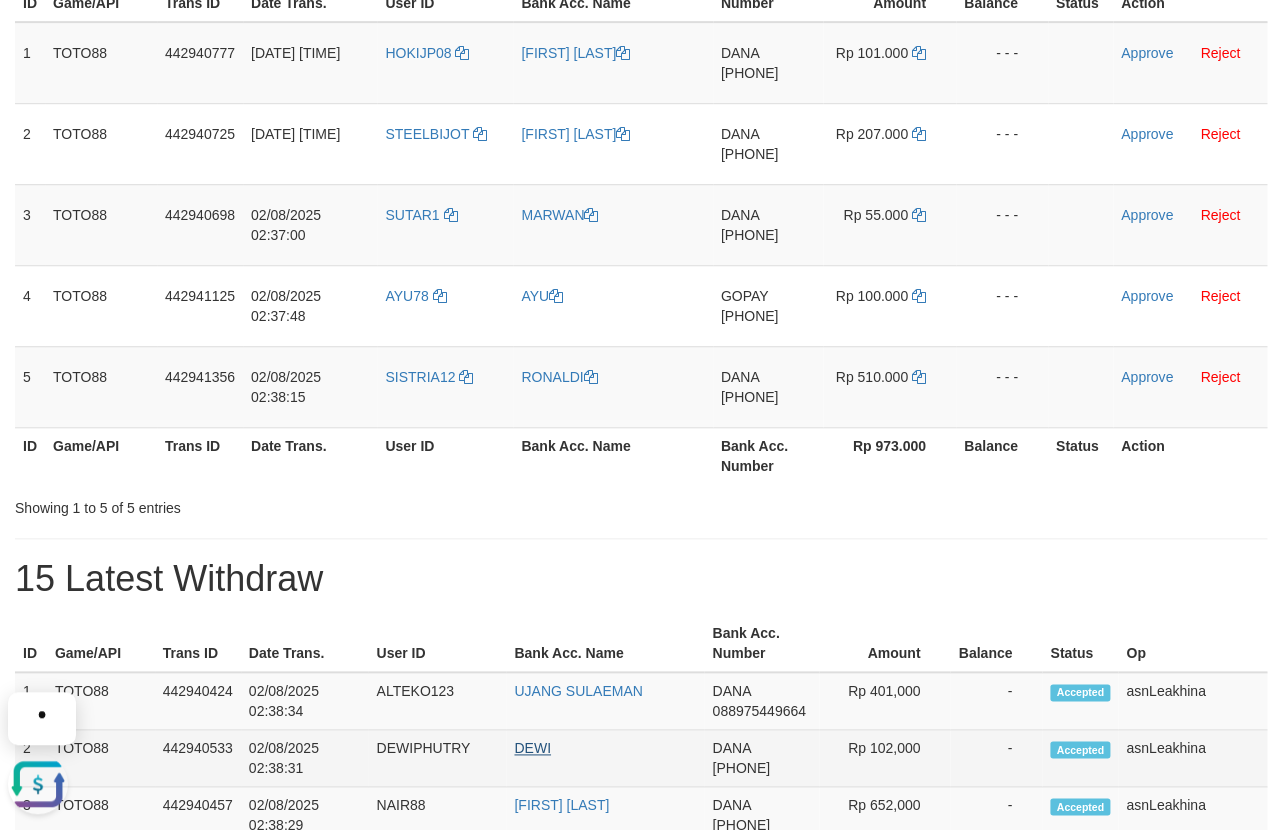 scroll, scrollTop: 660, scrollLeft: 0, axis: vertical 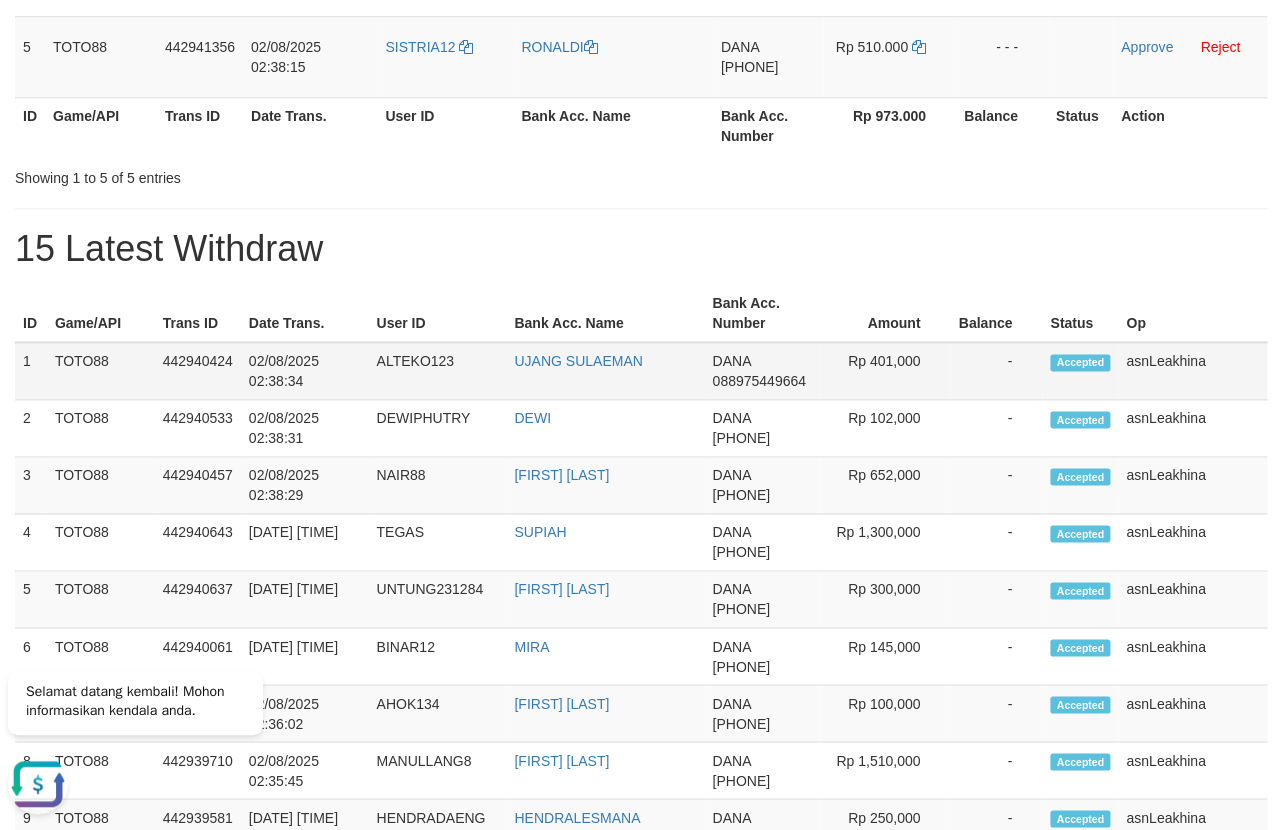 click on "1" at bounding box center [31, 371] 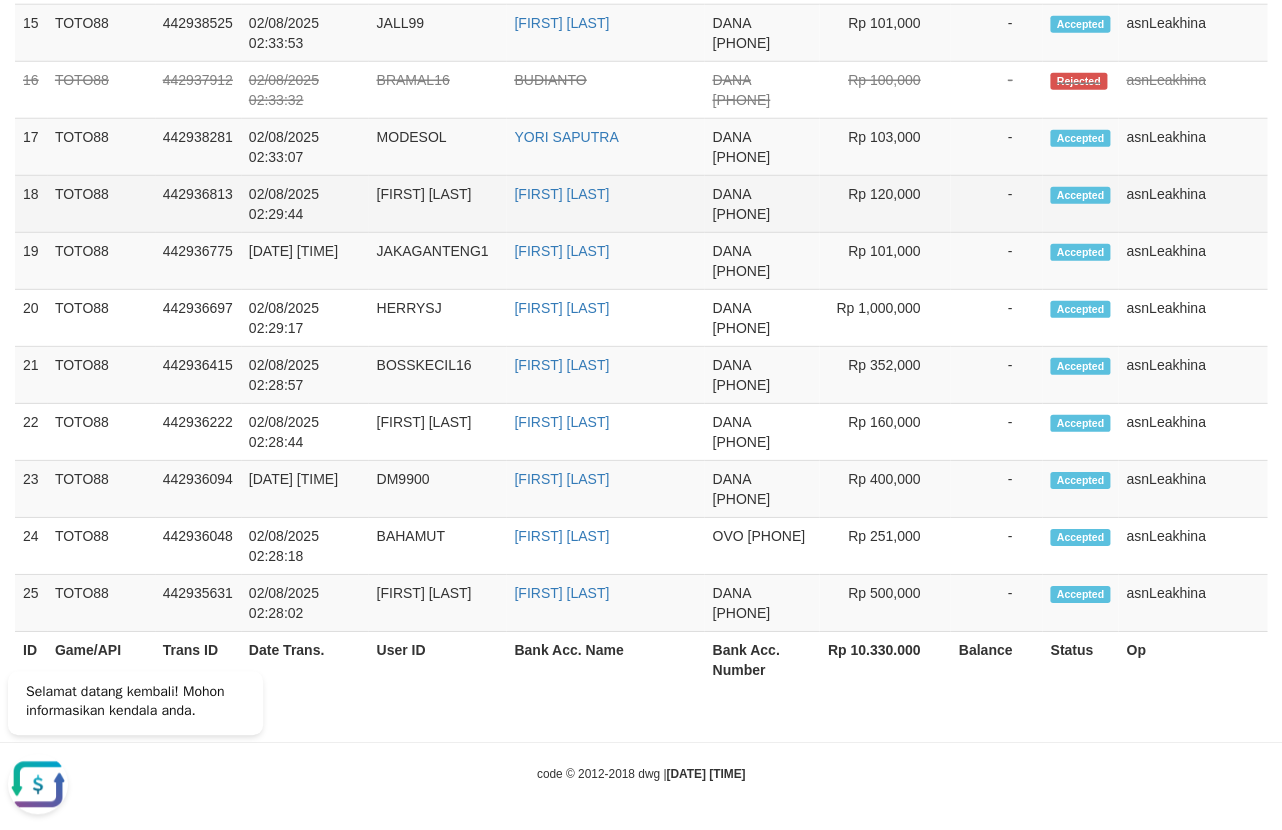 scroll, scrollTop: 1686, scrollLeft: 0, axis: vertical 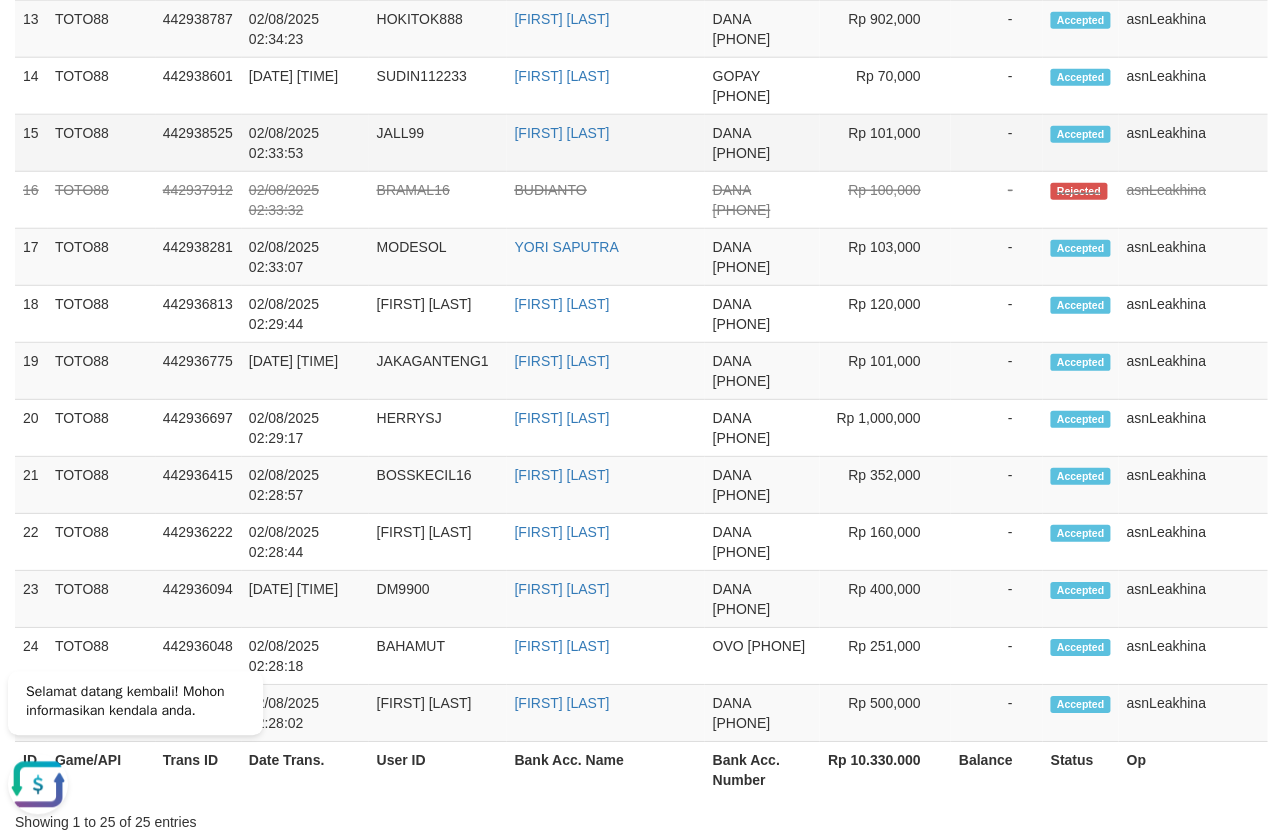 click on "asnLeakhina" at bounding box center [1192, 143] 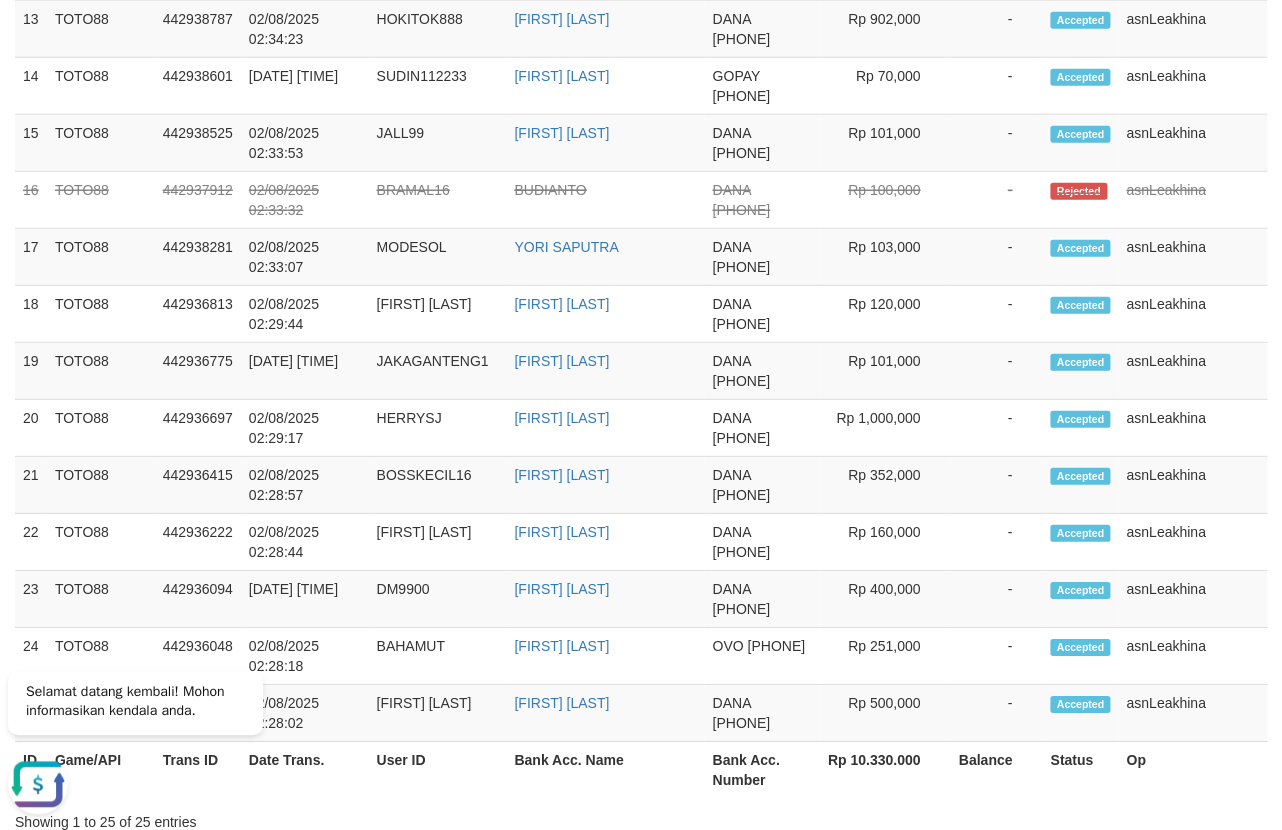 copy on "1
TOTO88
442940424
02/08/2025 02:38:34
ALTEKO123
UJANG SULAEMAN
DANA
088975449664
Rp 401,000
-
Accepted
asnLeakhina
2
TOTO88
442940533
02/08/2025 02:38:31
DEWIPHUTRY
DEWI
DANA
082348243064
Rp 102,000
-
Accepted
asnLeakhina
3
TOTO88
442940457
02/08/2025 02:38:29
NAIR88
RIAN PRIMA PUTRA
DANA
082162642782
Rp 652,000
-
Accepted
asnLeakhina
4
TOTO88
442940643
02/08/2025 02:38:28
TEGAS
SUPIAH
DANA
085718190991
Rp 1,300,000
-
Accepted
asnLeakhina
5
TOTO88
442940637
02/08/2025 02:38:28
UNTUNG231284
IWAN MAULUDIN
DANA
085700598402
Rp 300,000
-
Accepted
asnLeakhina
6
TOTO88..." 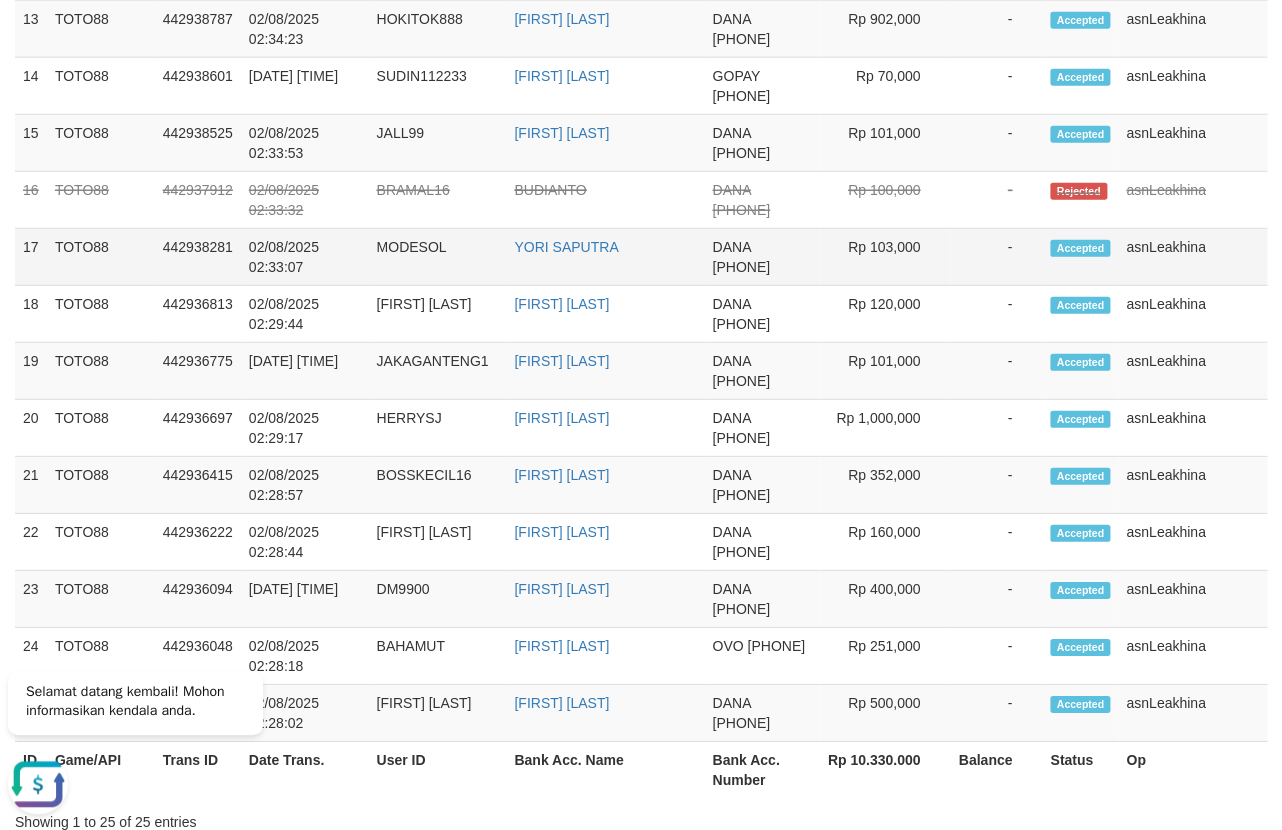 click on "17" at bounding box center (31, 257) 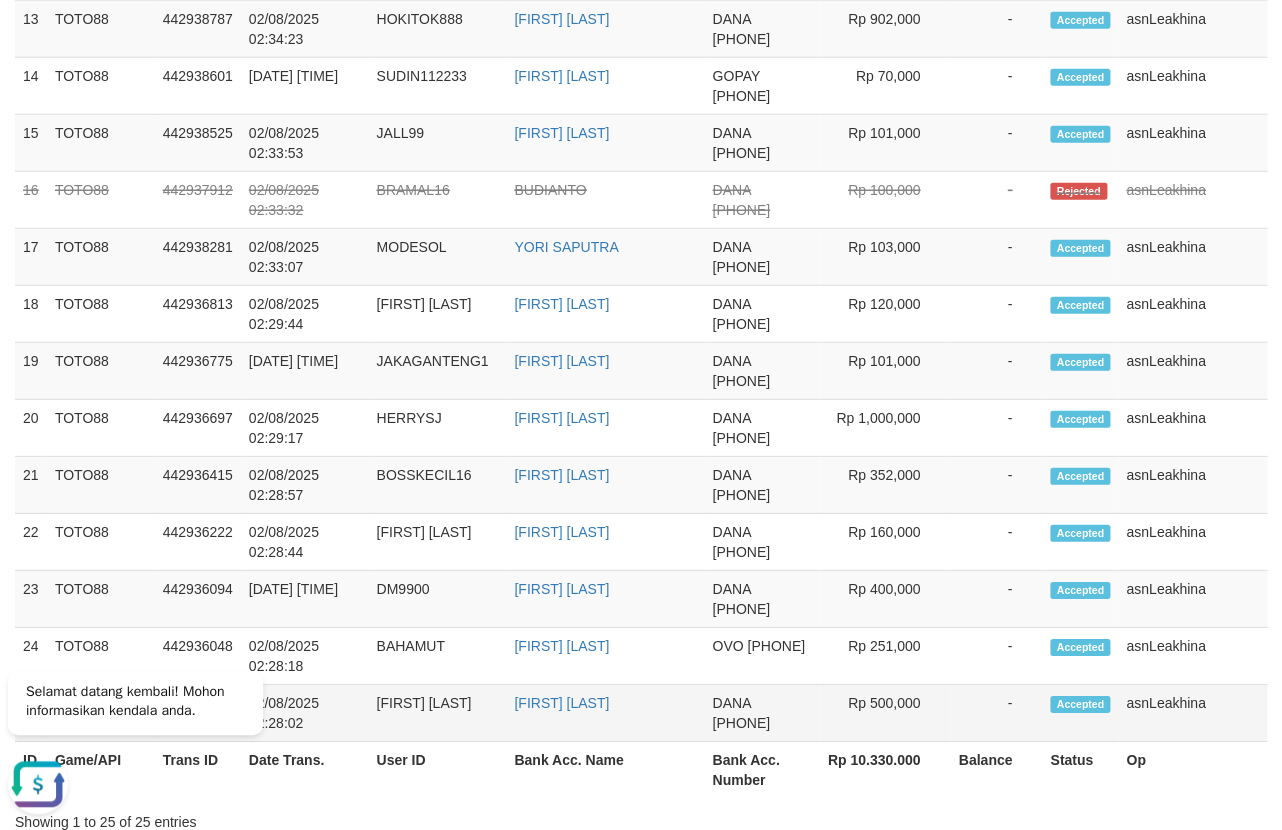drag, startPoint x: 1227, startPoint y: 682, endPoint x: 1217, endPoint y: 698, distance: 18.867962 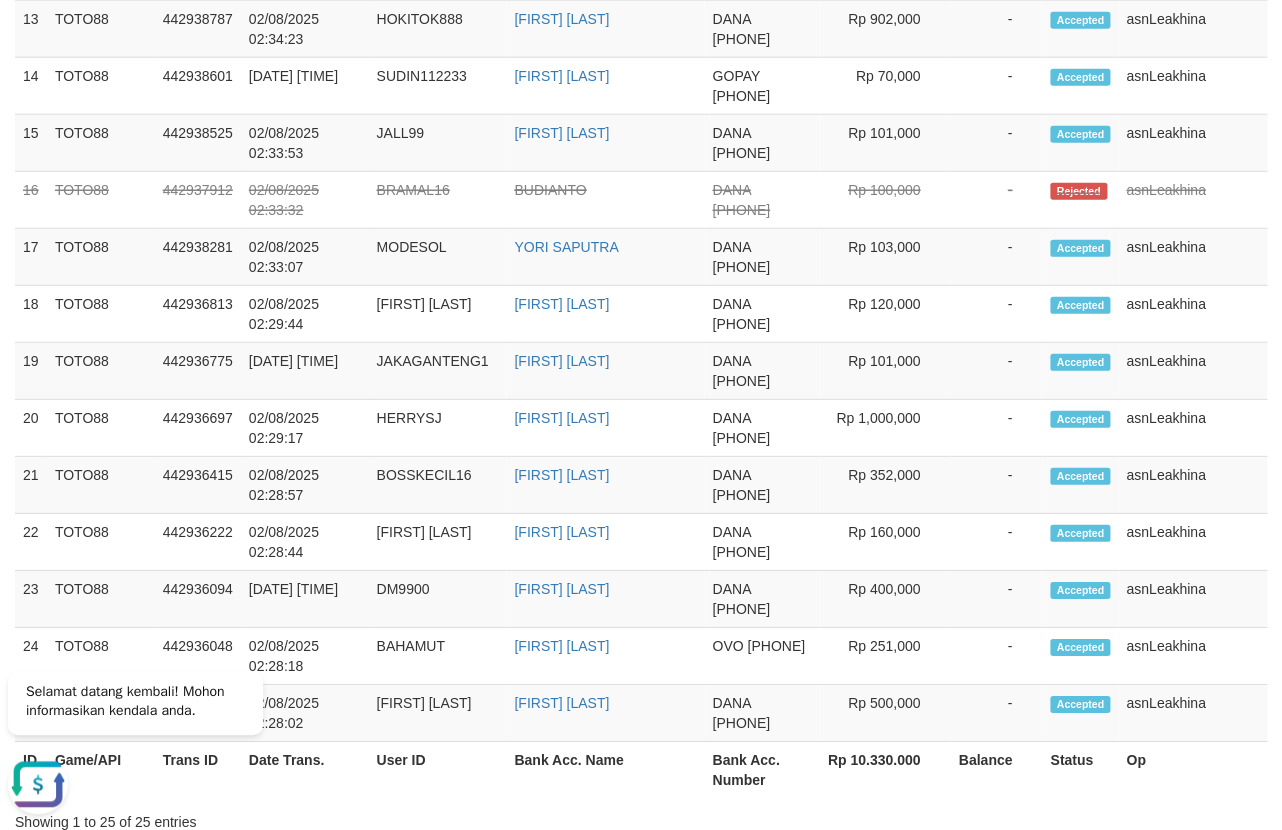copy on "17
TOTO88
442938281
02/08/2025 02:33:07
MODESOL
YORI SAPUTRA
DANA
0895329924429
Rp 103,000
-
Accepted
asnLeakhina
18
TOTO88
442936813
02/08/2025 02:29:44
TUKIJAN77
SUGENG RIADI
DANA
082179877757
Rp 120,000
-
Accepted
asnLeakhina
19
TOTO88
442936775
02/08/2025 02:29:32
JAKAGANTENG1
MUHAMMAD JAKA FAJRI
DANA
087899419120
Rp 101,000
-
Accepted
asnLeakhina
20
TOTO88
442936697
02/08/2025 02:29:17
HERRYSJ
HERI SANJAYA
DANA
085764956856
Rp 1,000,000
-
Accepted
asnLeakhina
21
TOTO88
442936415
02/08/2025 02:28:57
BOSSKECIL16
FAISAL HELMI
DANA
083154639341
Rp 352,000
-
Accepted
asnLeakhina	..." 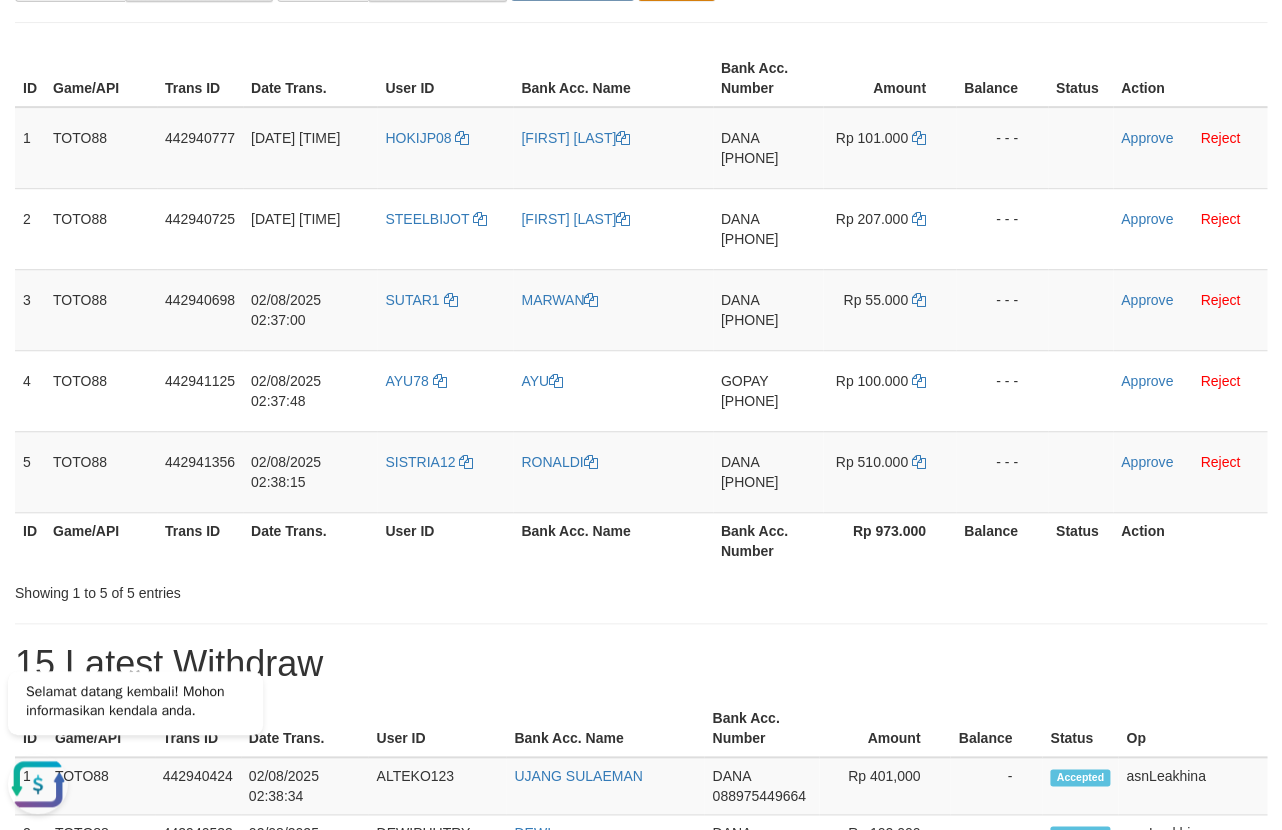 scroll, scrollTop: 146, scrollLeft: 0, axis: vertical 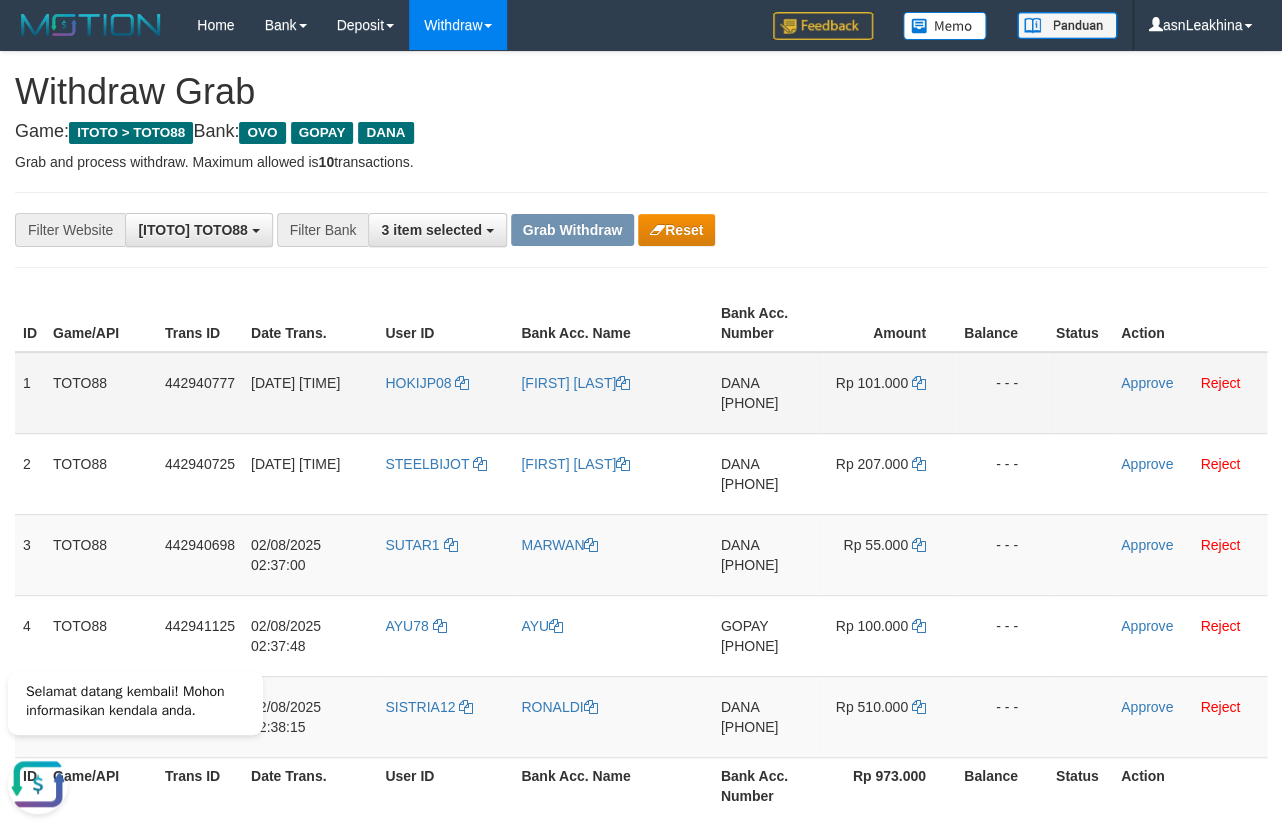 click on "[PHONE]" at bounding box center (750, 403) 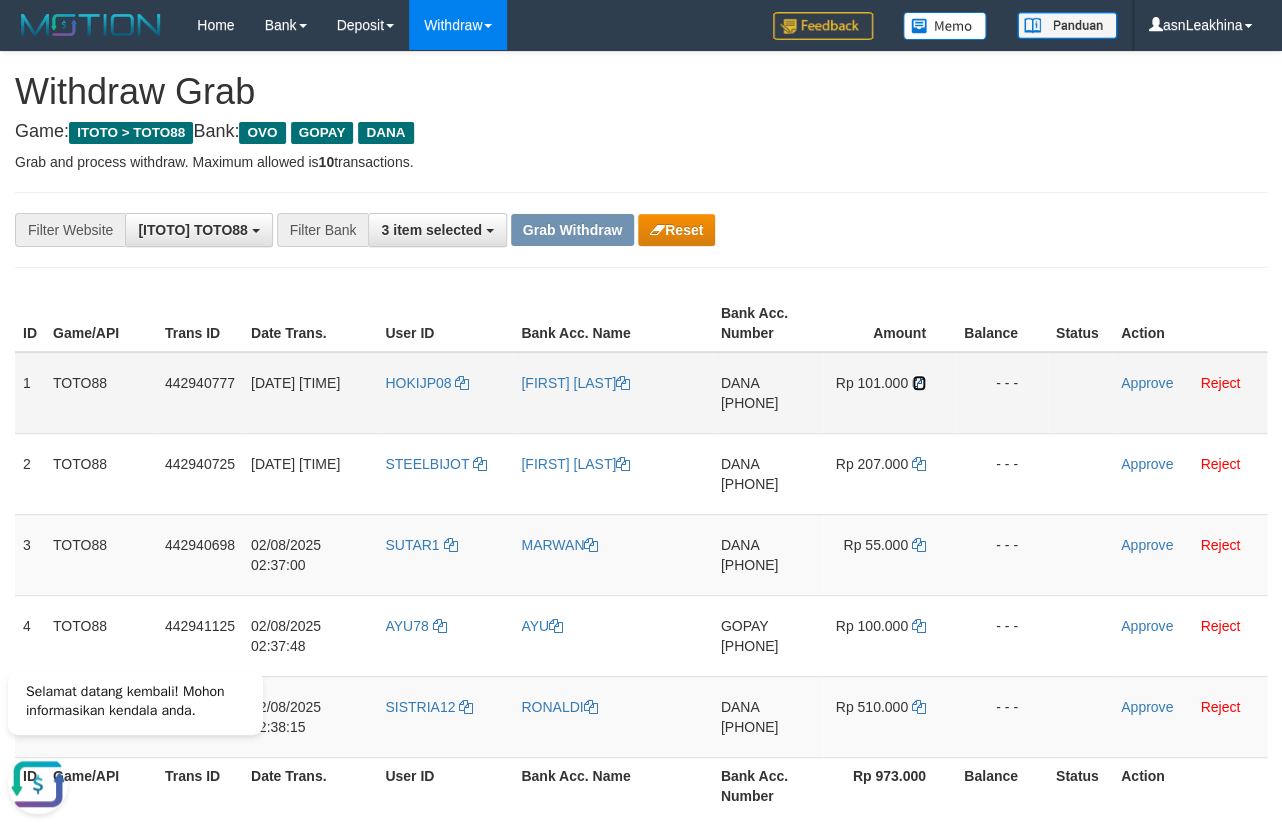 click at bounding box center [919, 383] 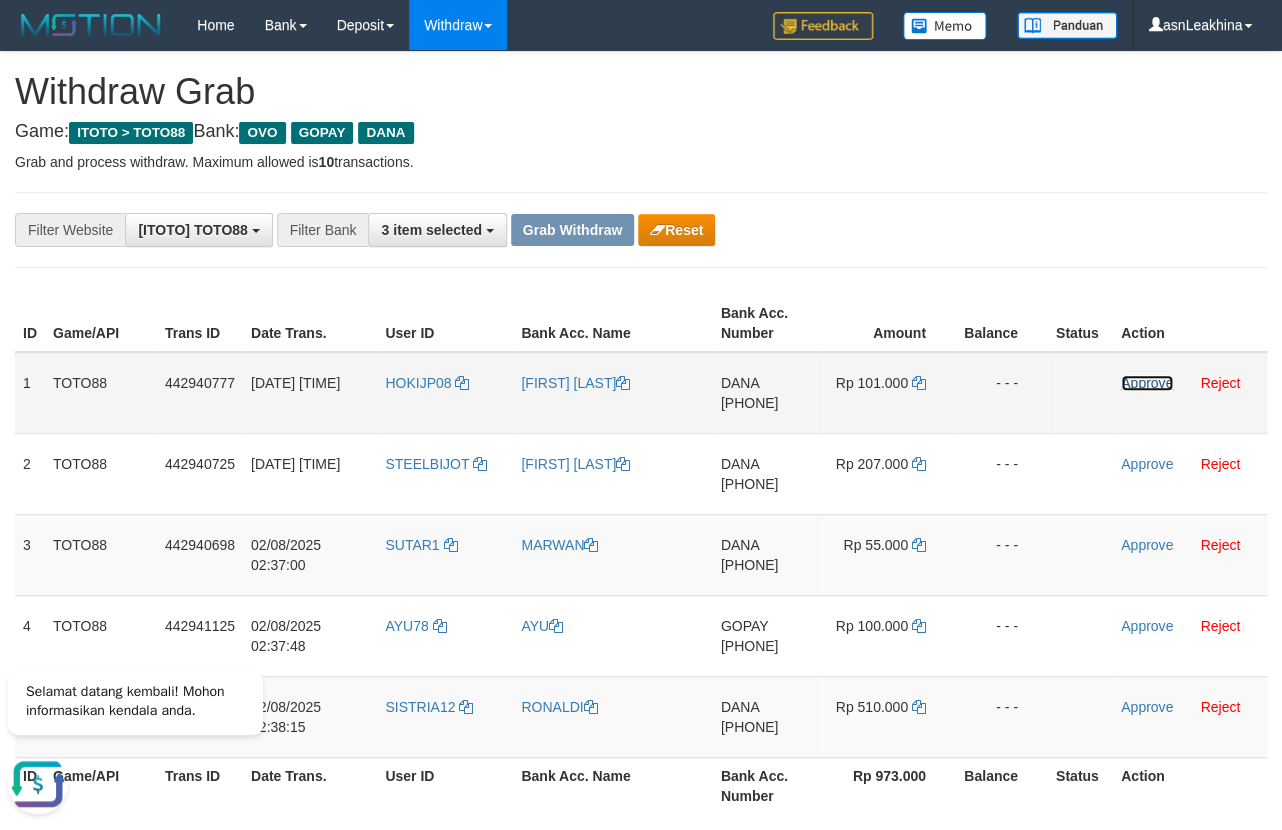 click on "Approve" at bounding box center (1147, 383) 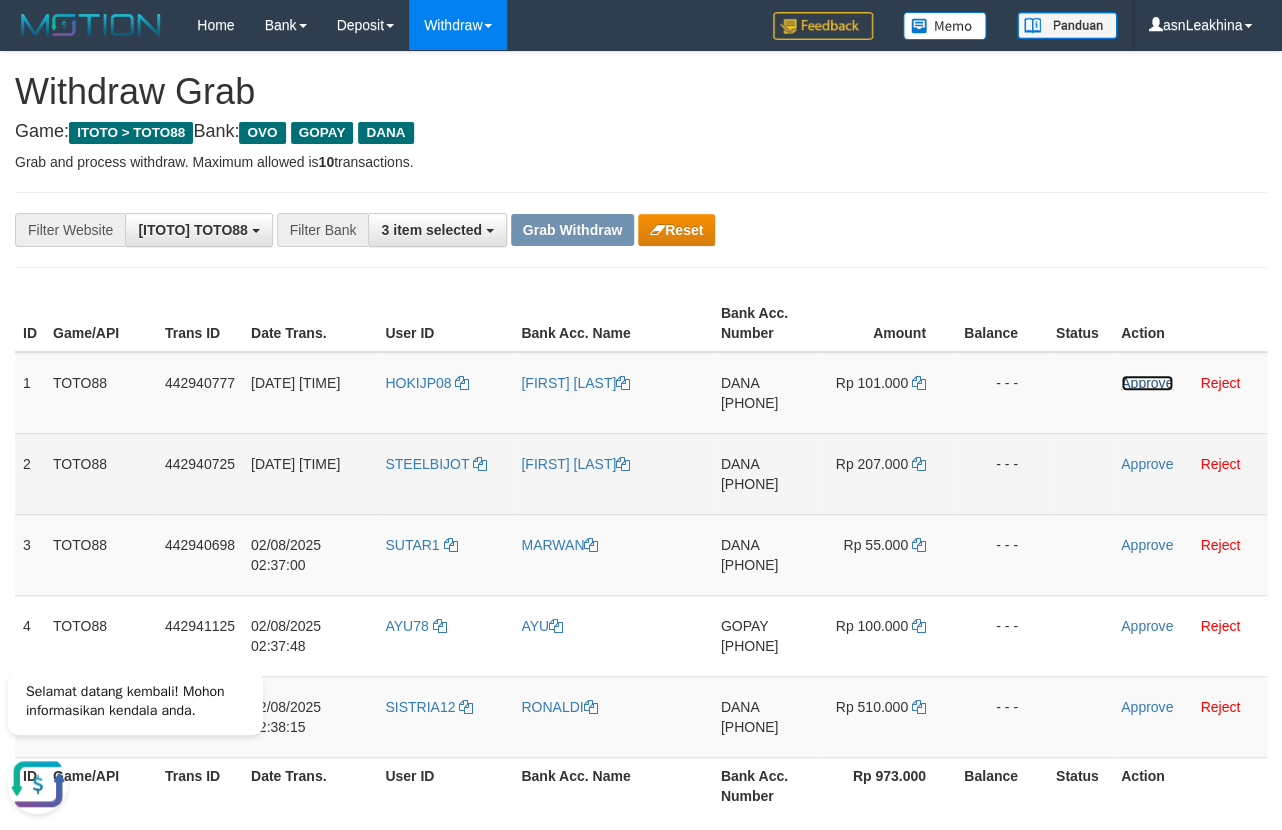 click on "[PHONE]" at bounding box center (750, 484) 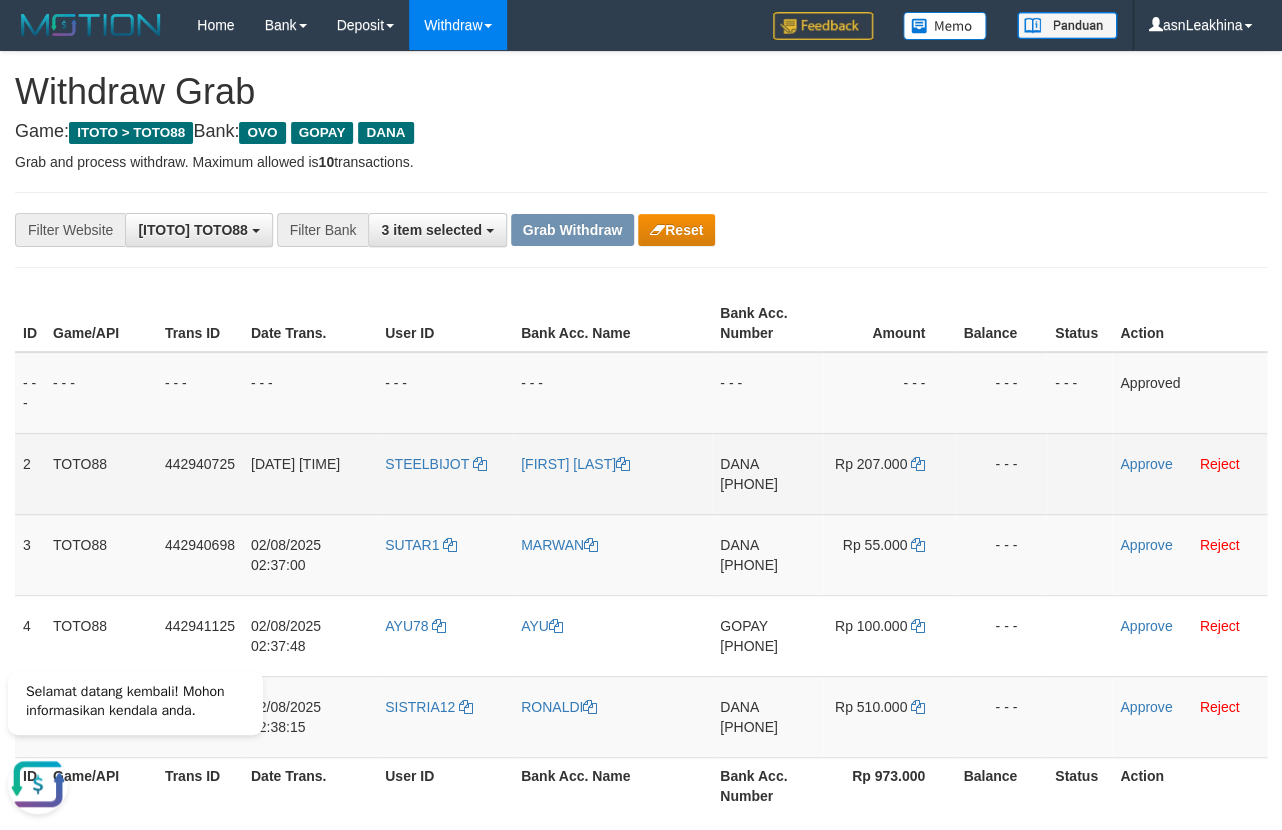 click on "[PHONE]" at bounding box center [749, 484] 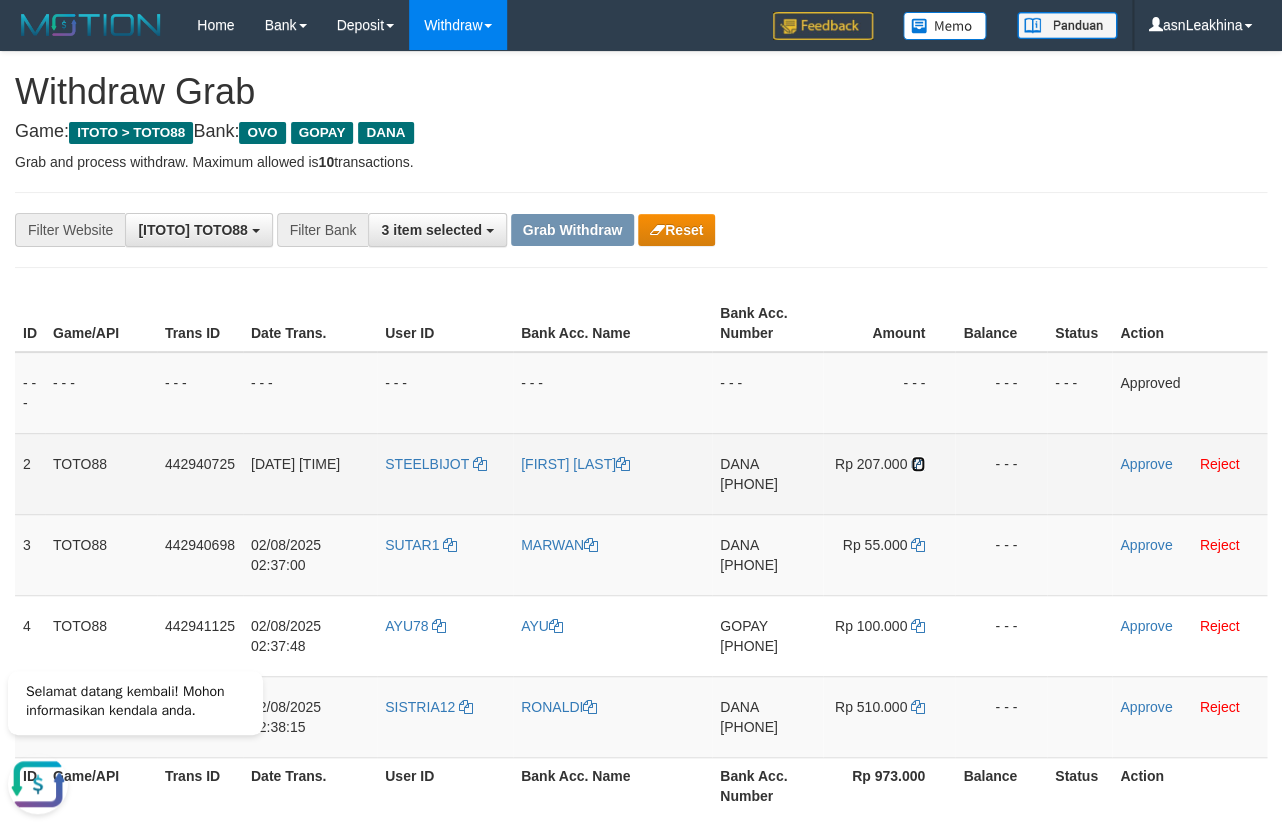 click at bounding box center [918, 464] 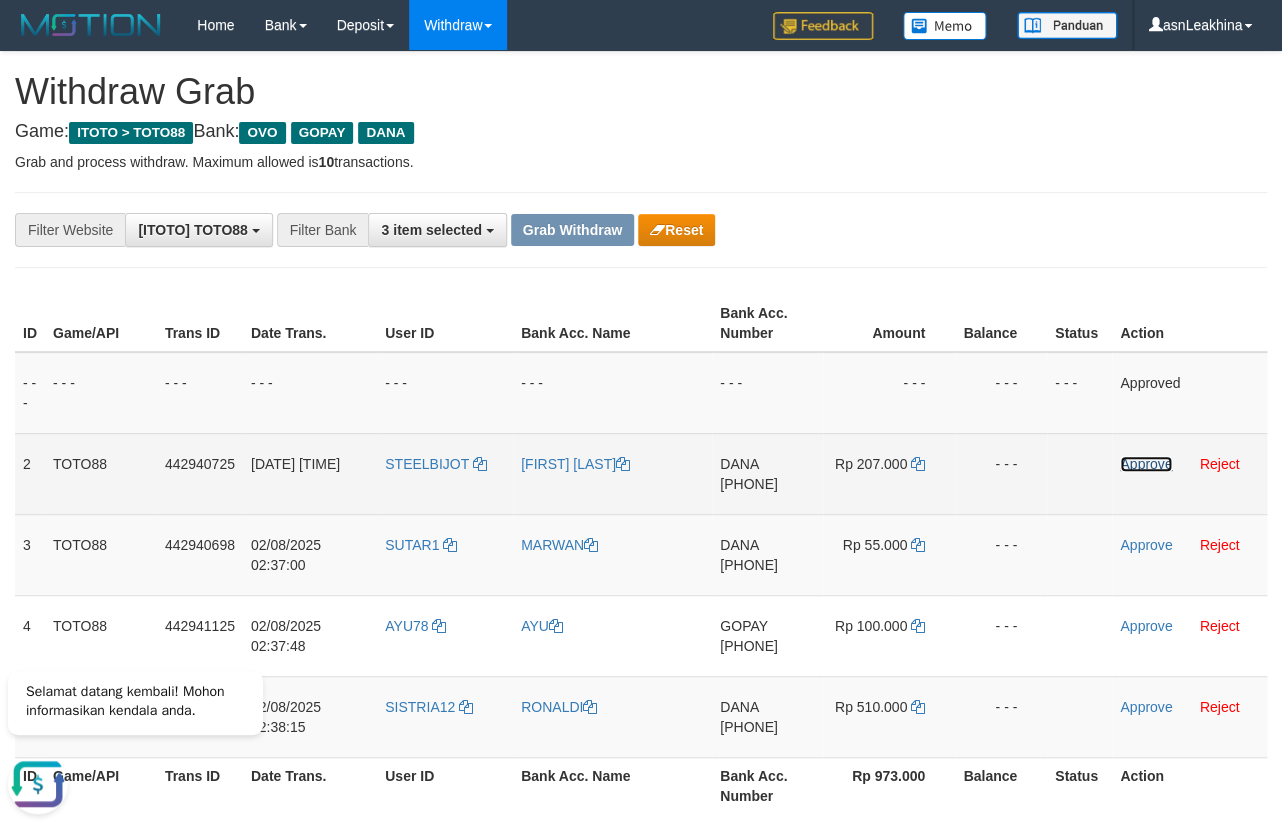click on "Approve" at bounding box center [1146, 464] 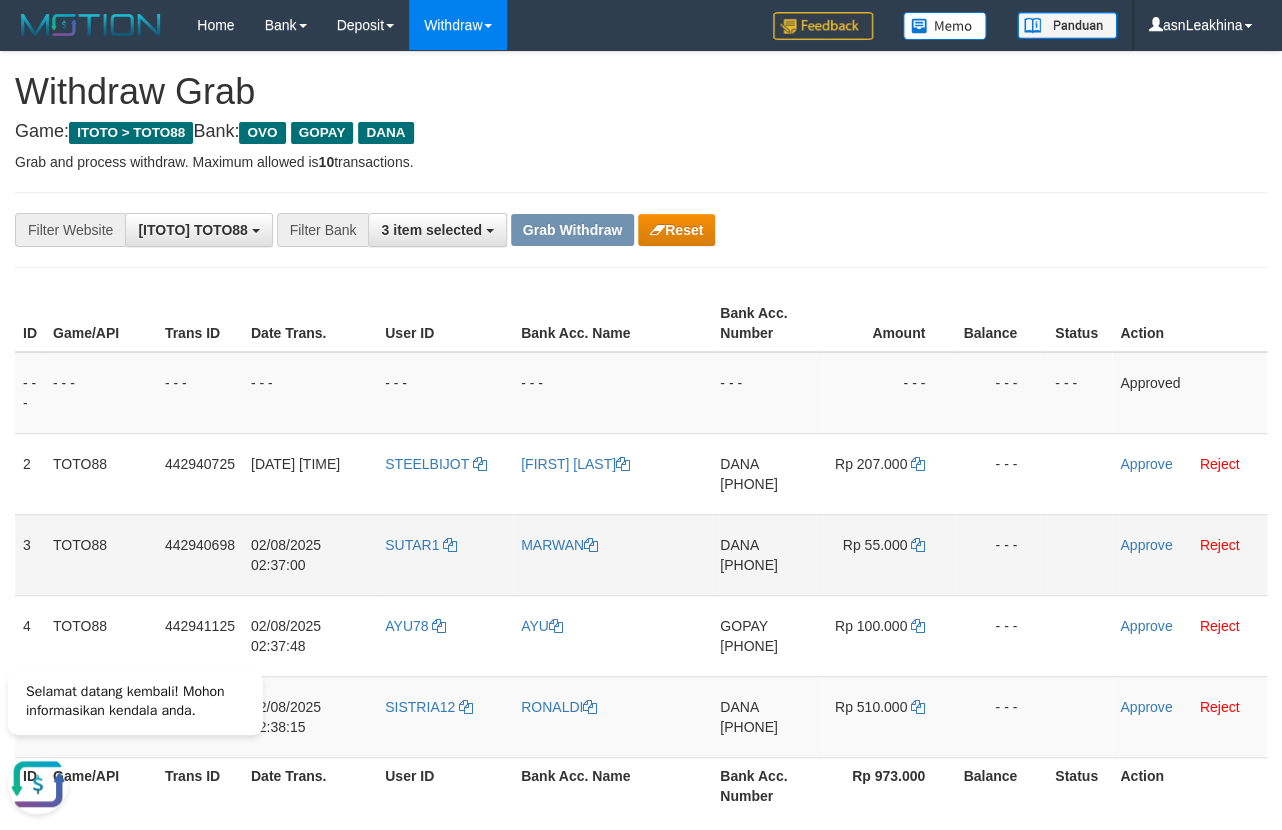 click on "[PHONE]" at bounding box center [749, 565] 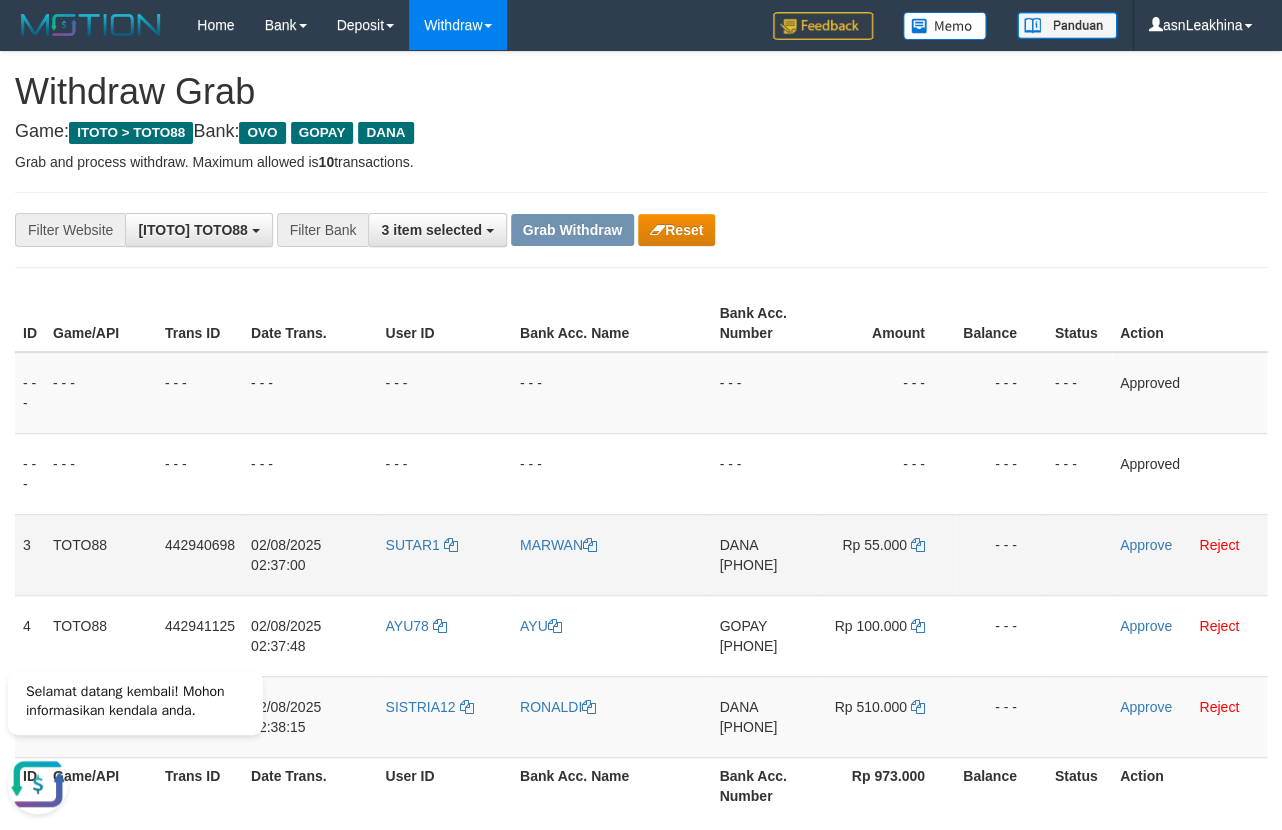 click on "[PHONE]" at bounding box center [748, 565] 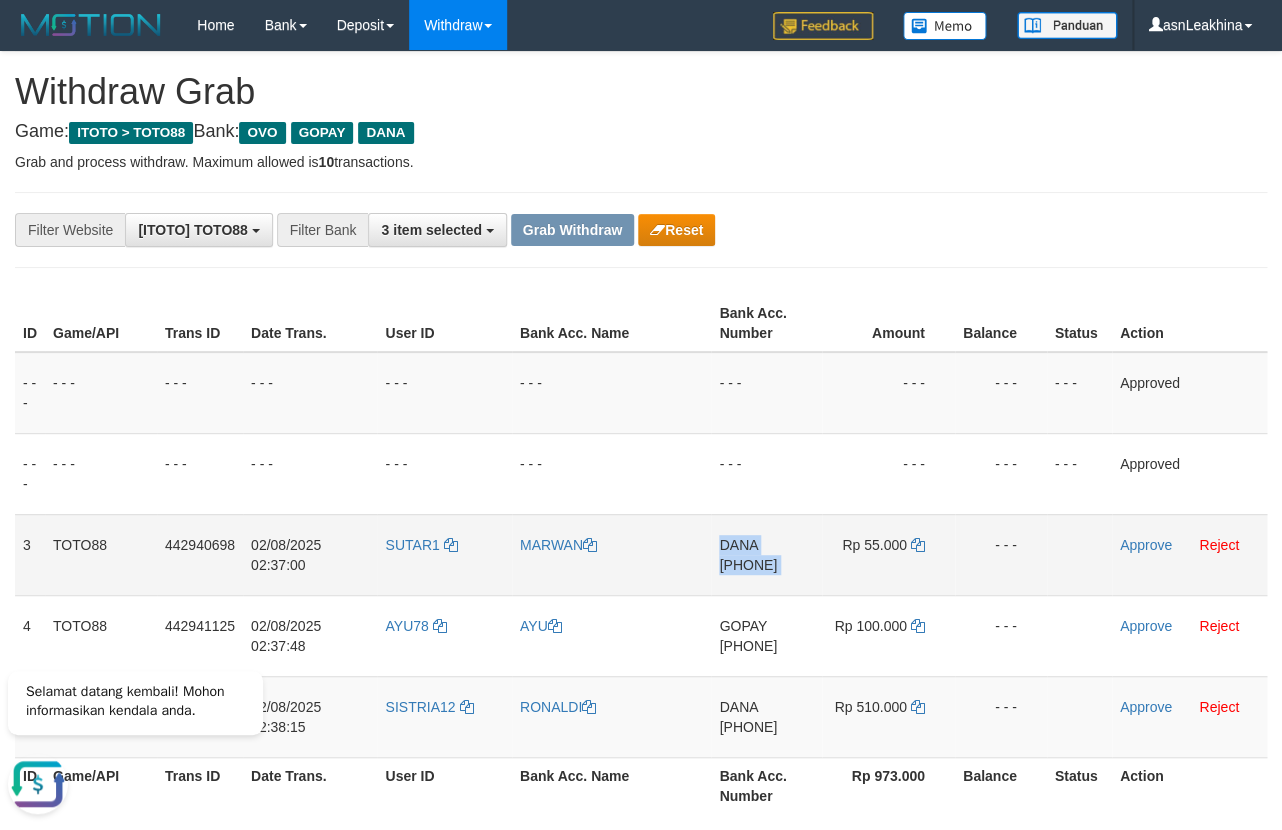 click on "[PHONE]" at bounding box center (748, 565) 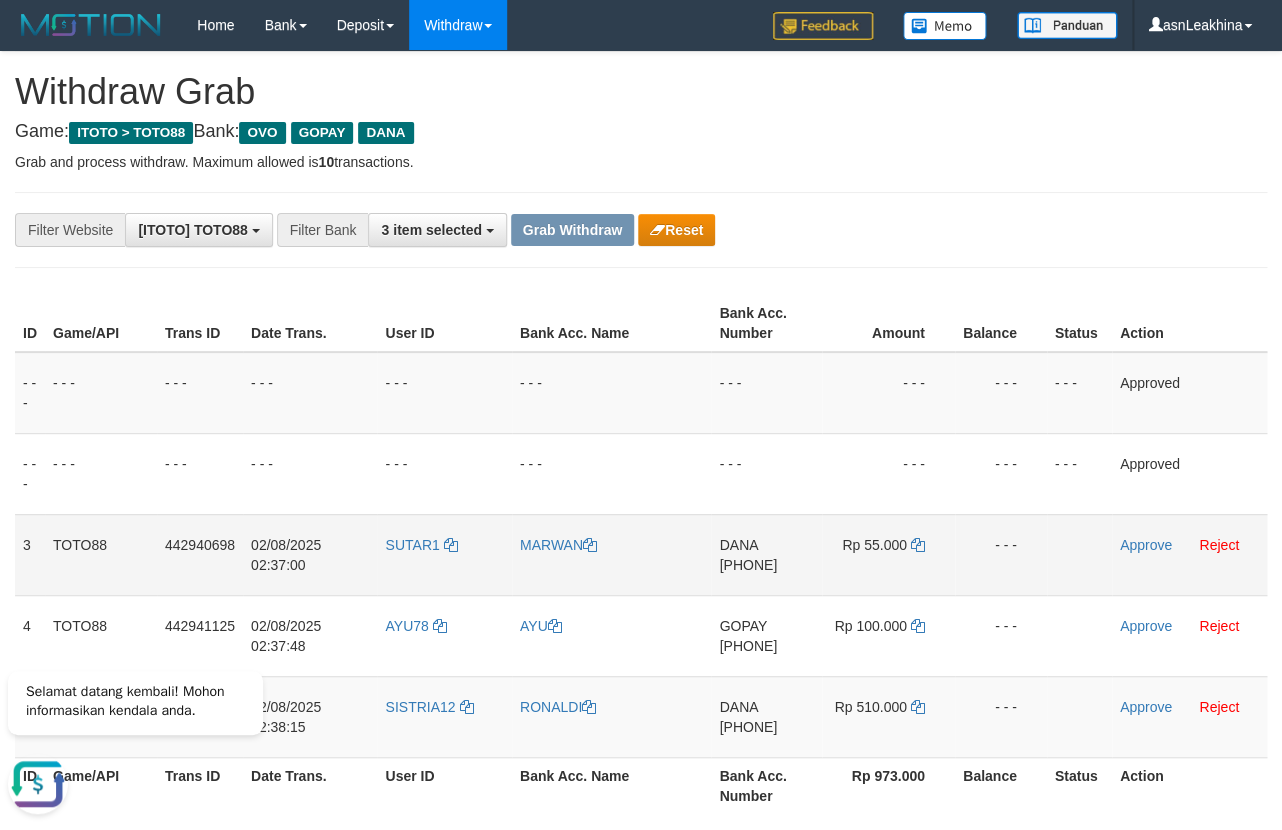 click on "[PHONE]" at bounding box center (748, 565) 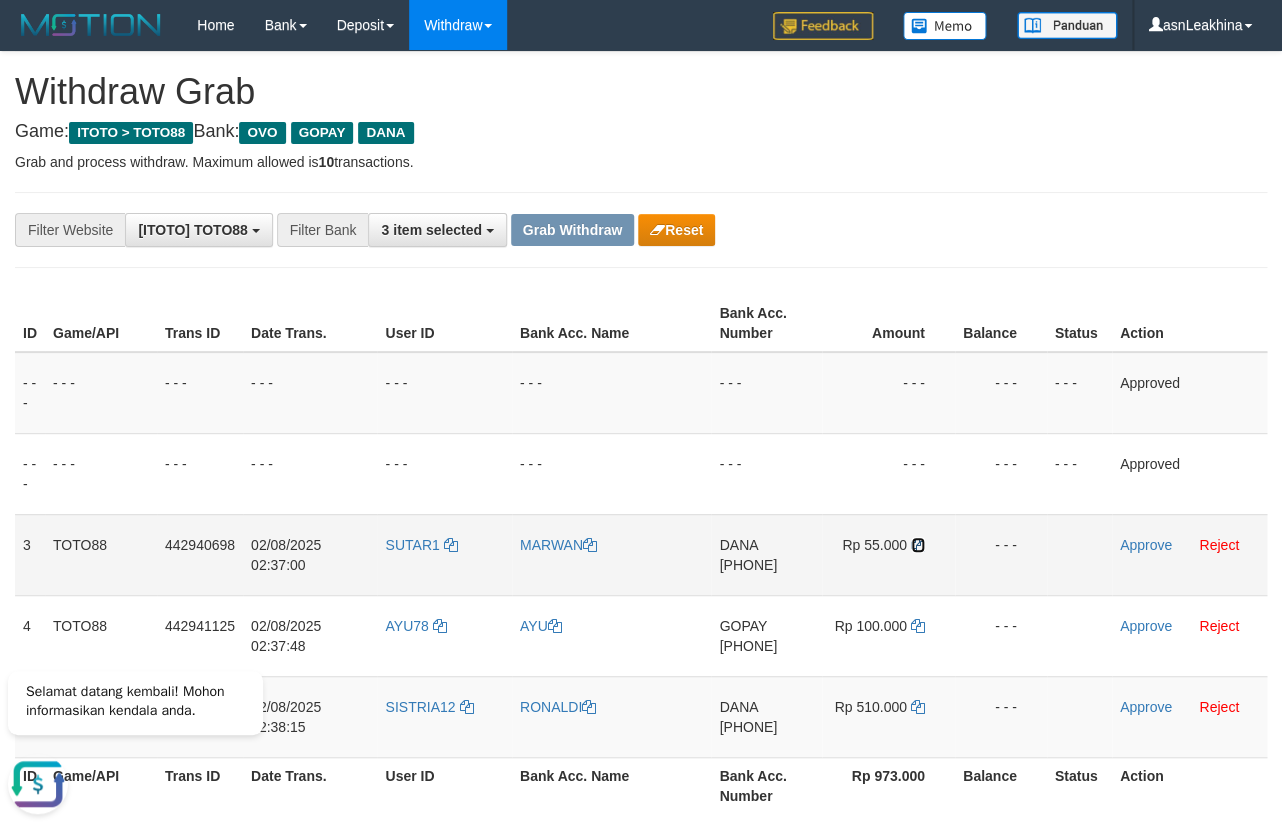 click at bounding box center (918, 545) 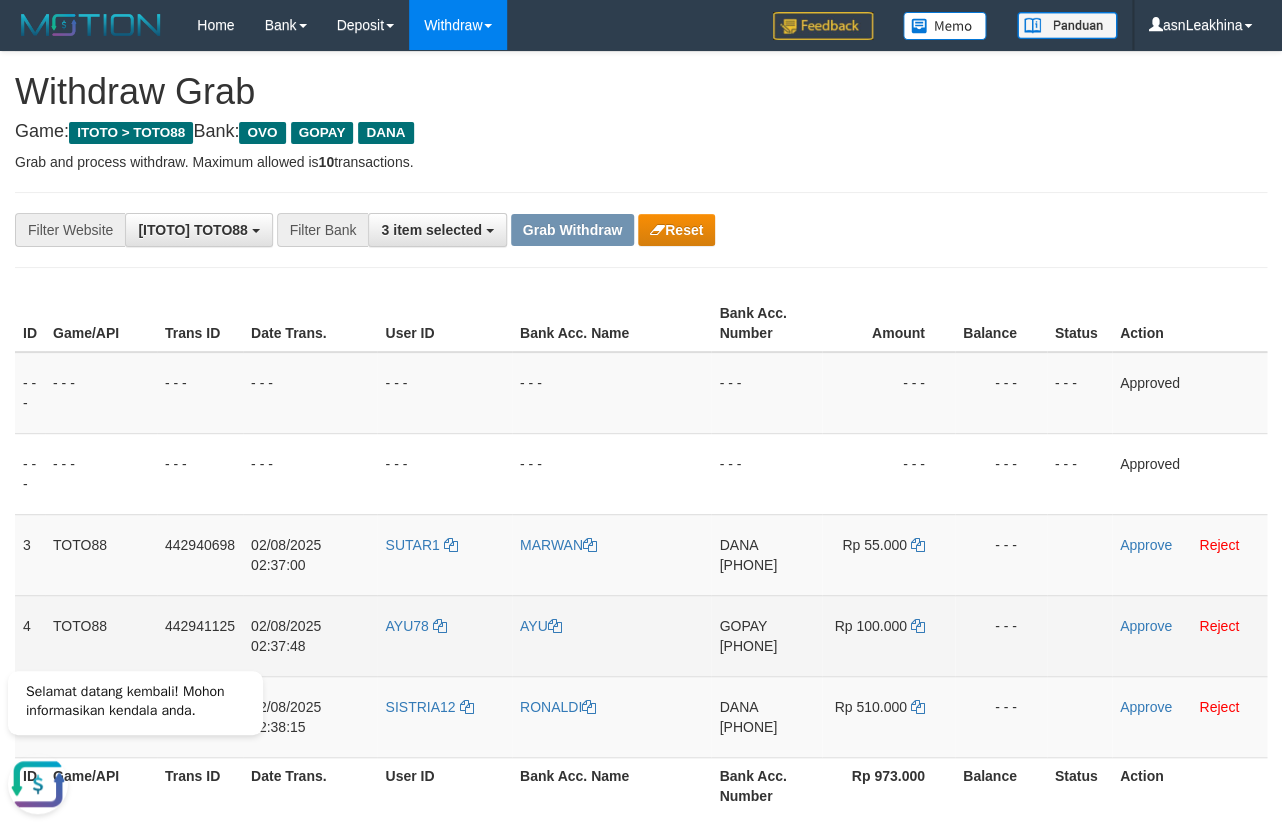 click on "GOPAY
083152220450" at bounding box center [766, 635] 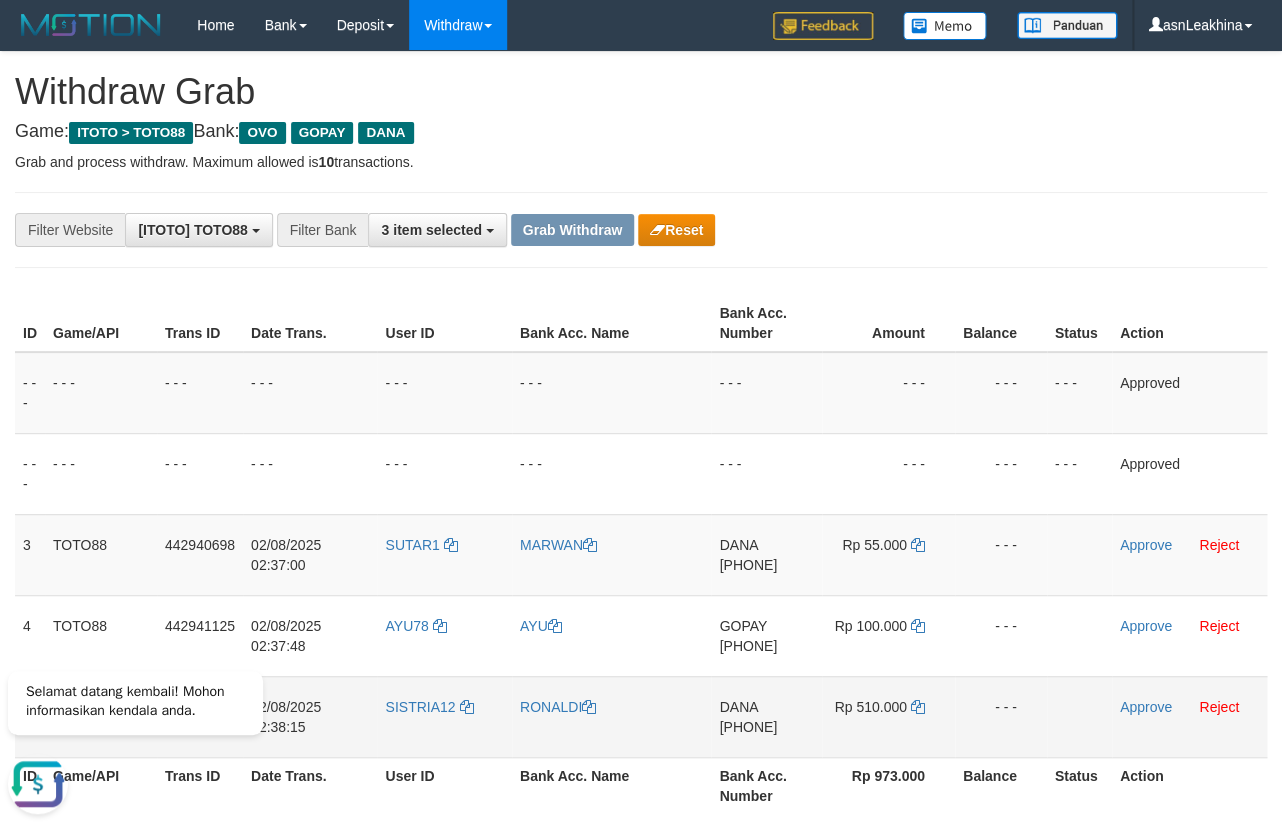 click on "[PHONE]" at bounding box center (748, 727) 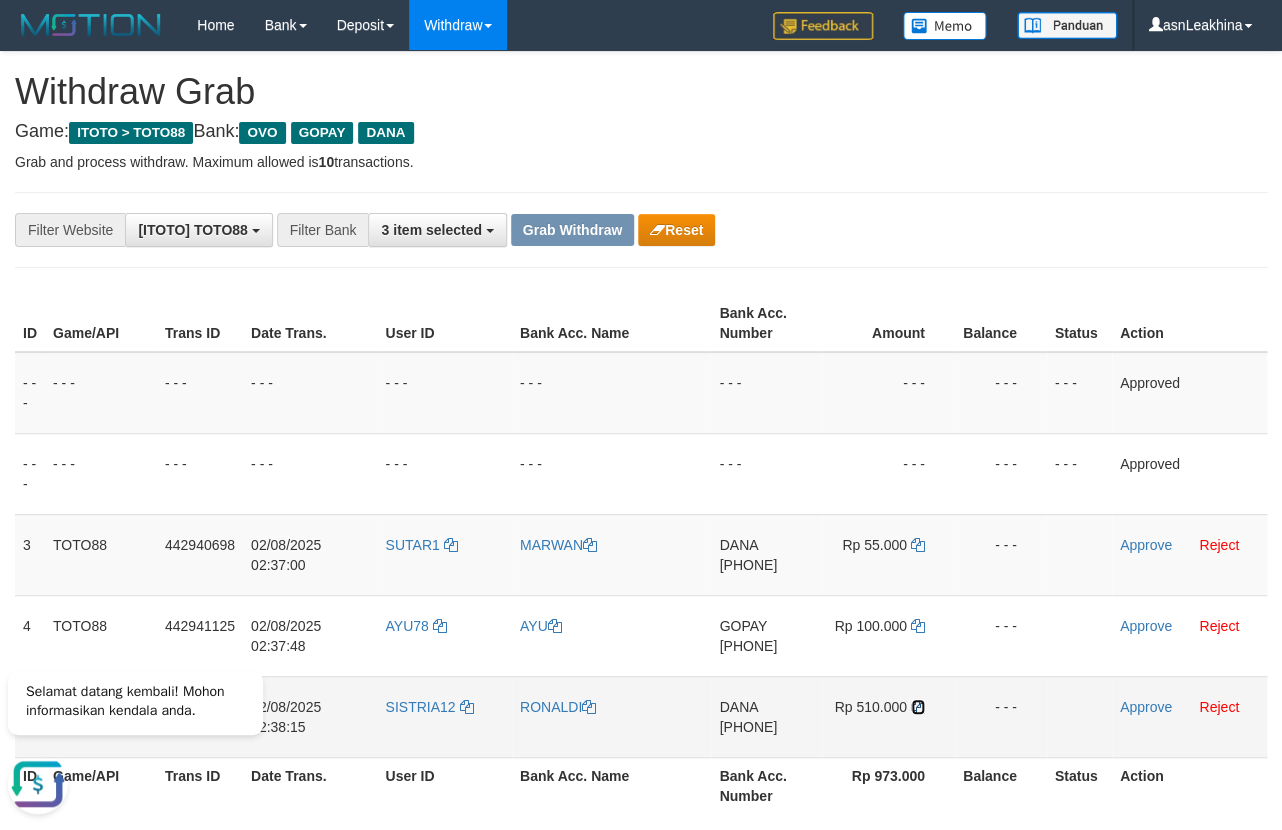 click at bounding box center [918, 707] 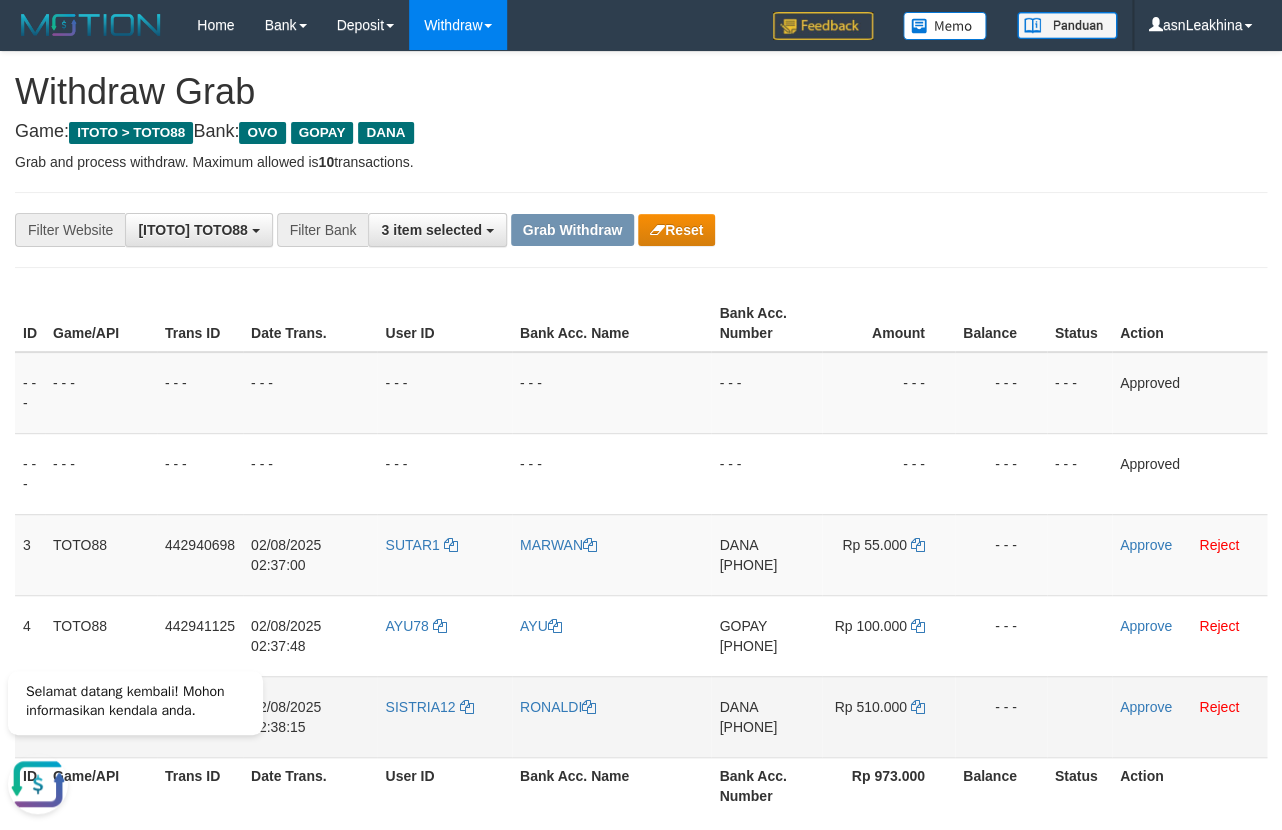 click on "Approve
Reject" at bounding box center (1189, 716) 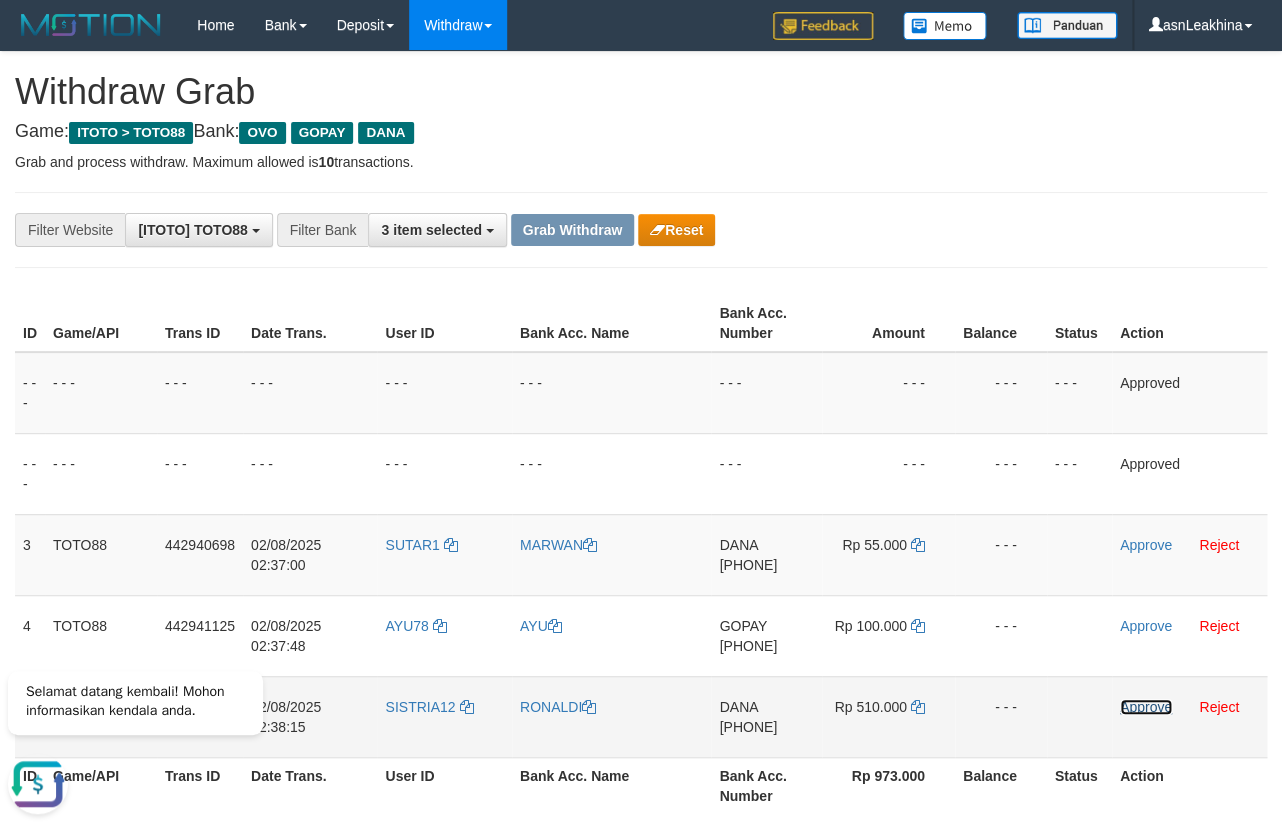 click on "Approve" at bounding box center [1146, 707] 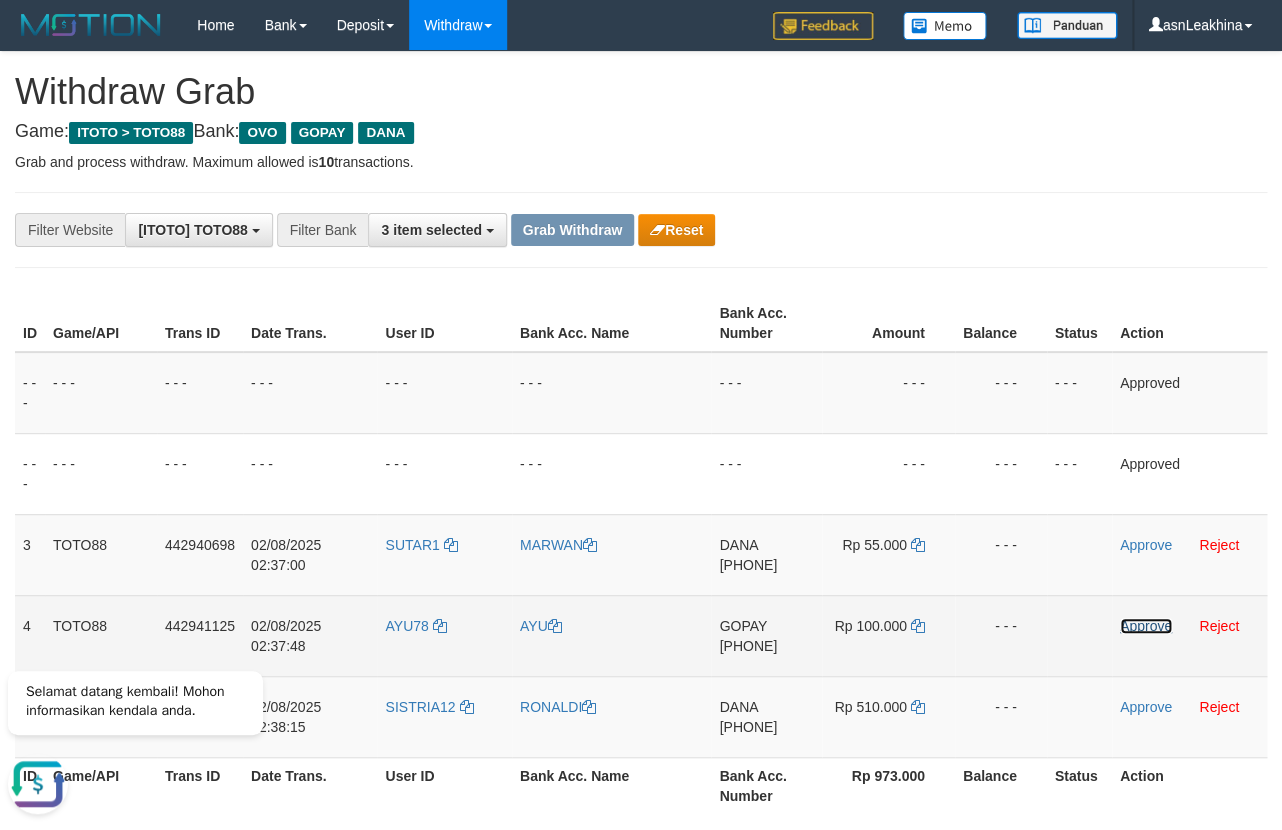 click on "Approve" at bounding box center (1146, 626) 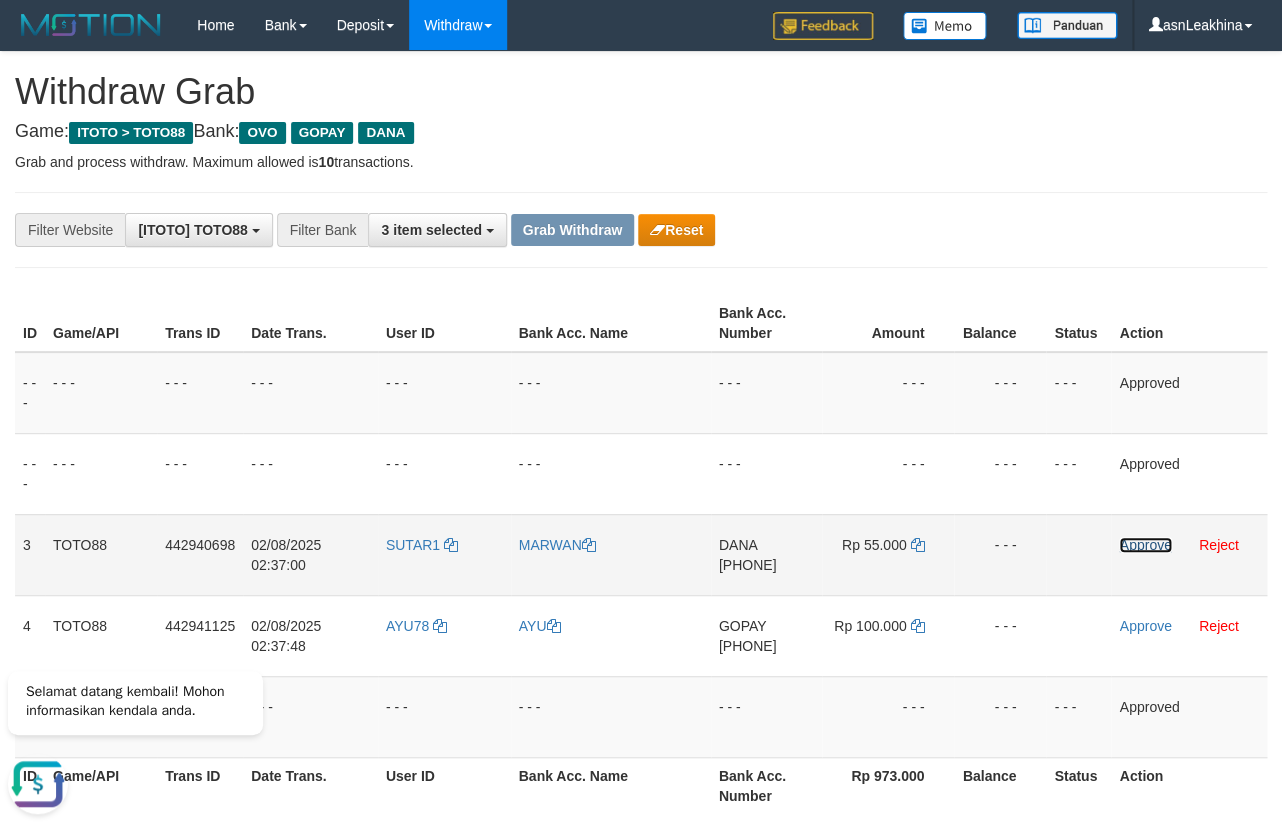 click on "Approve" at bounding box center (1145, 545) 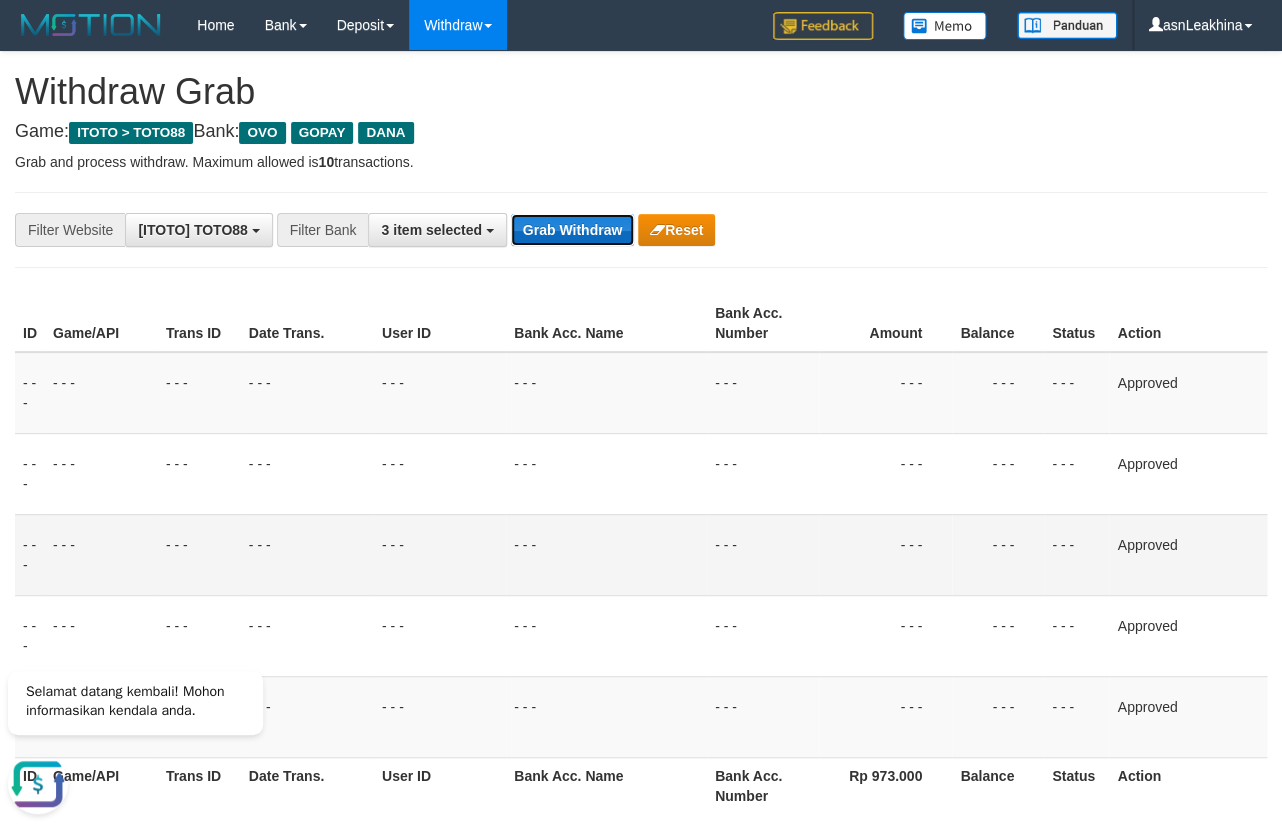 click on "Grab Withdraw" at bounding box center [572, 230] 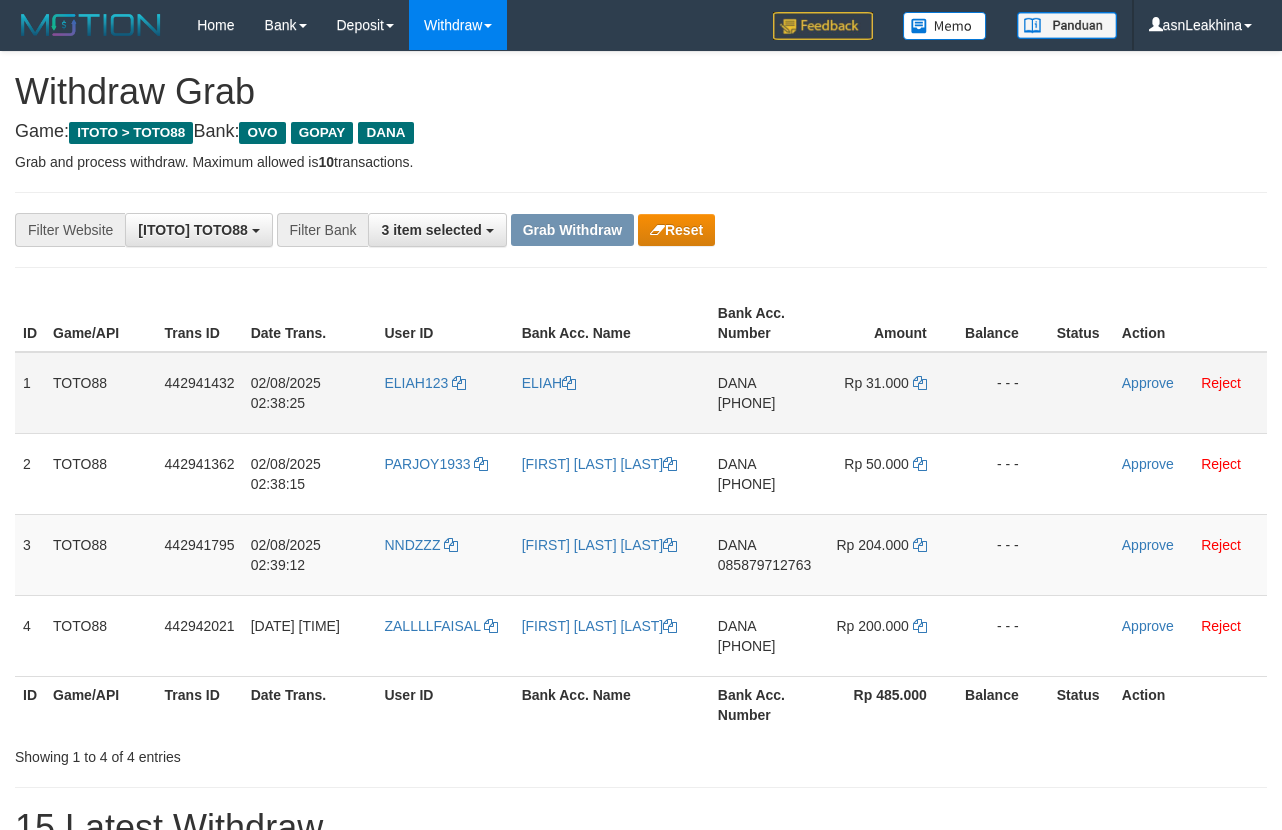 scroll, scrollTop: 0, scrollLeft: 0, axis: both 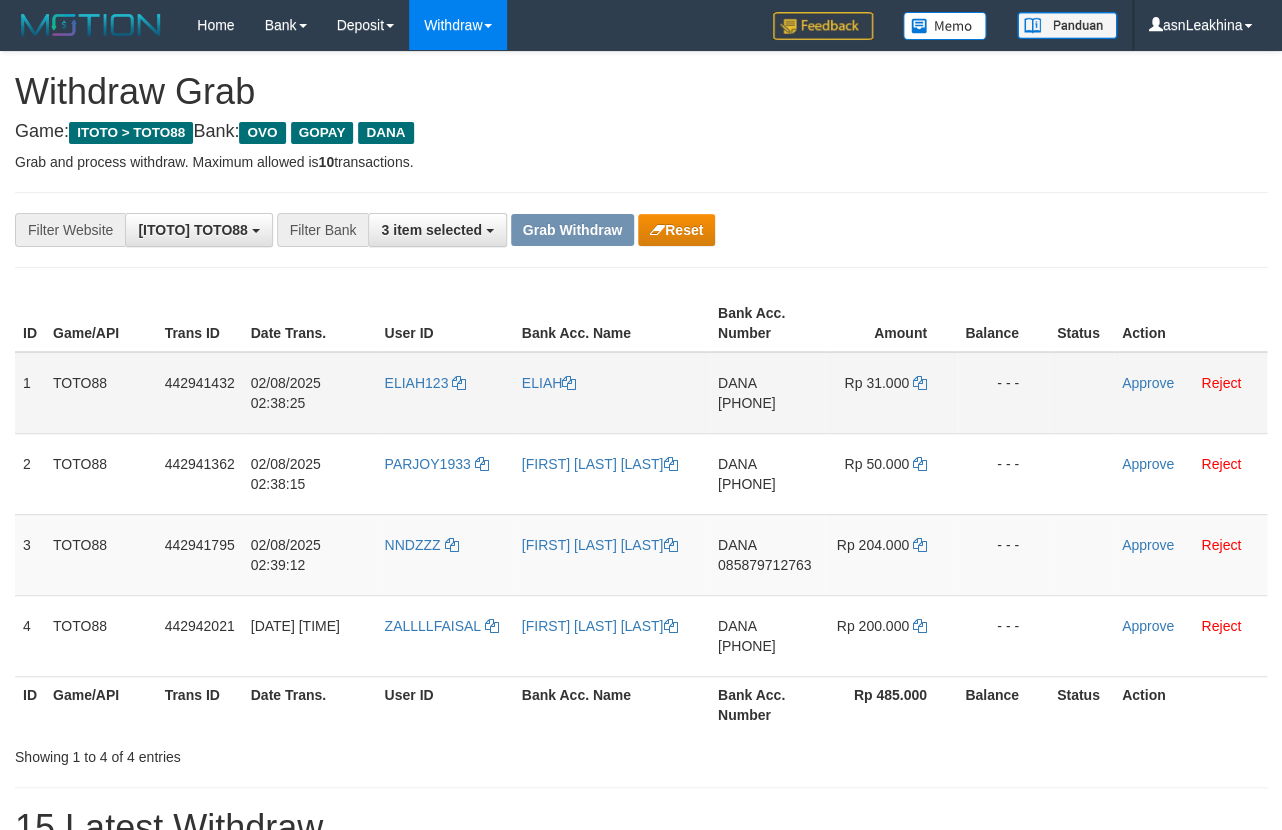 click on "DANA
[PHONE]" at bounding box center [767, 393] 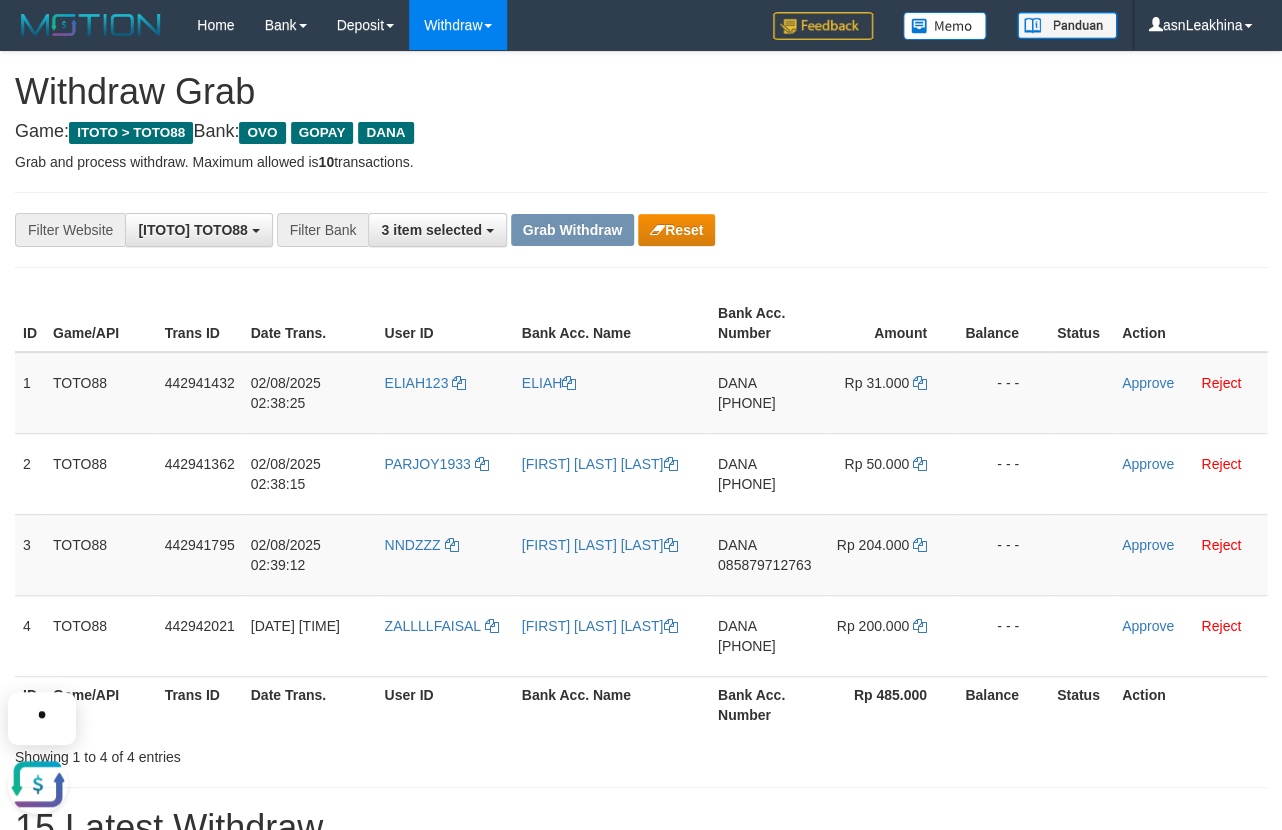 scroll, scrollTop: 0, scrollLeft: 0, axis: both 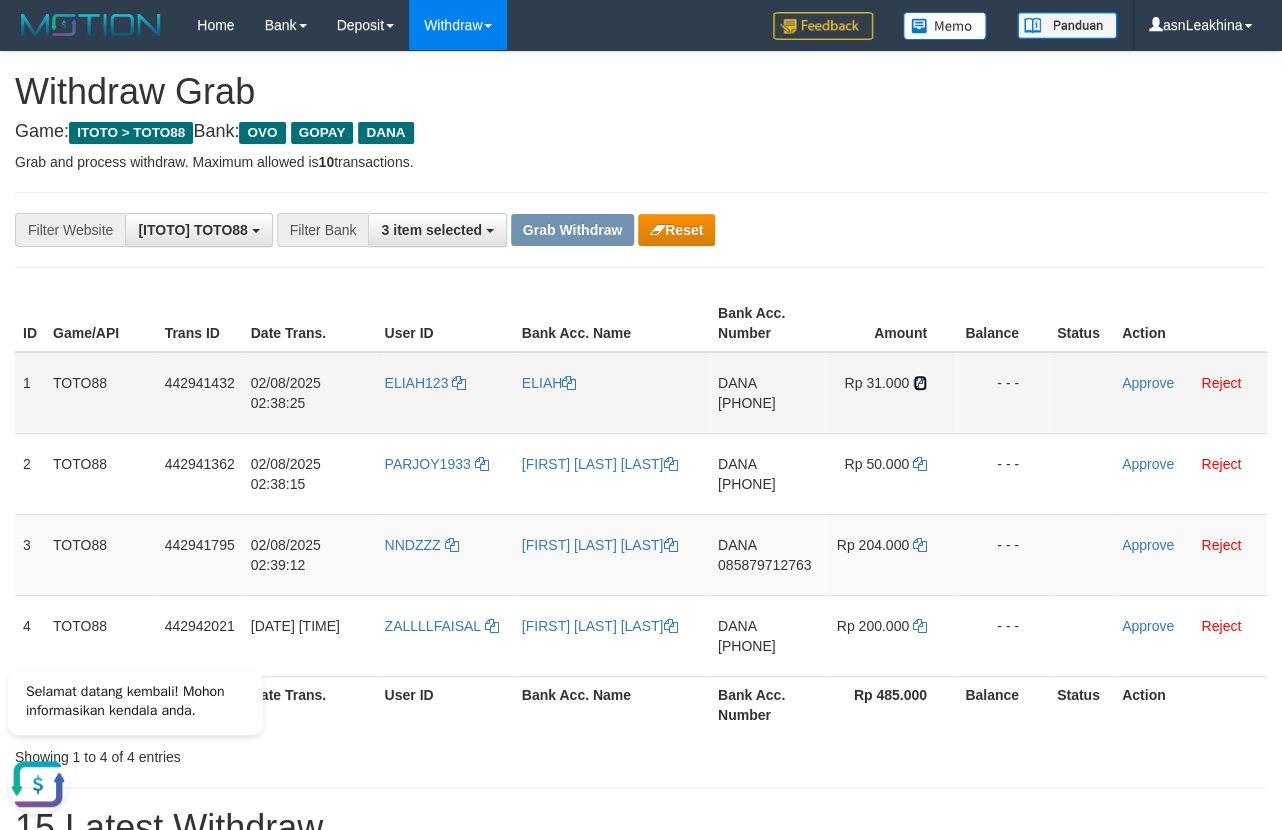 click at bounding box center [920, 383] 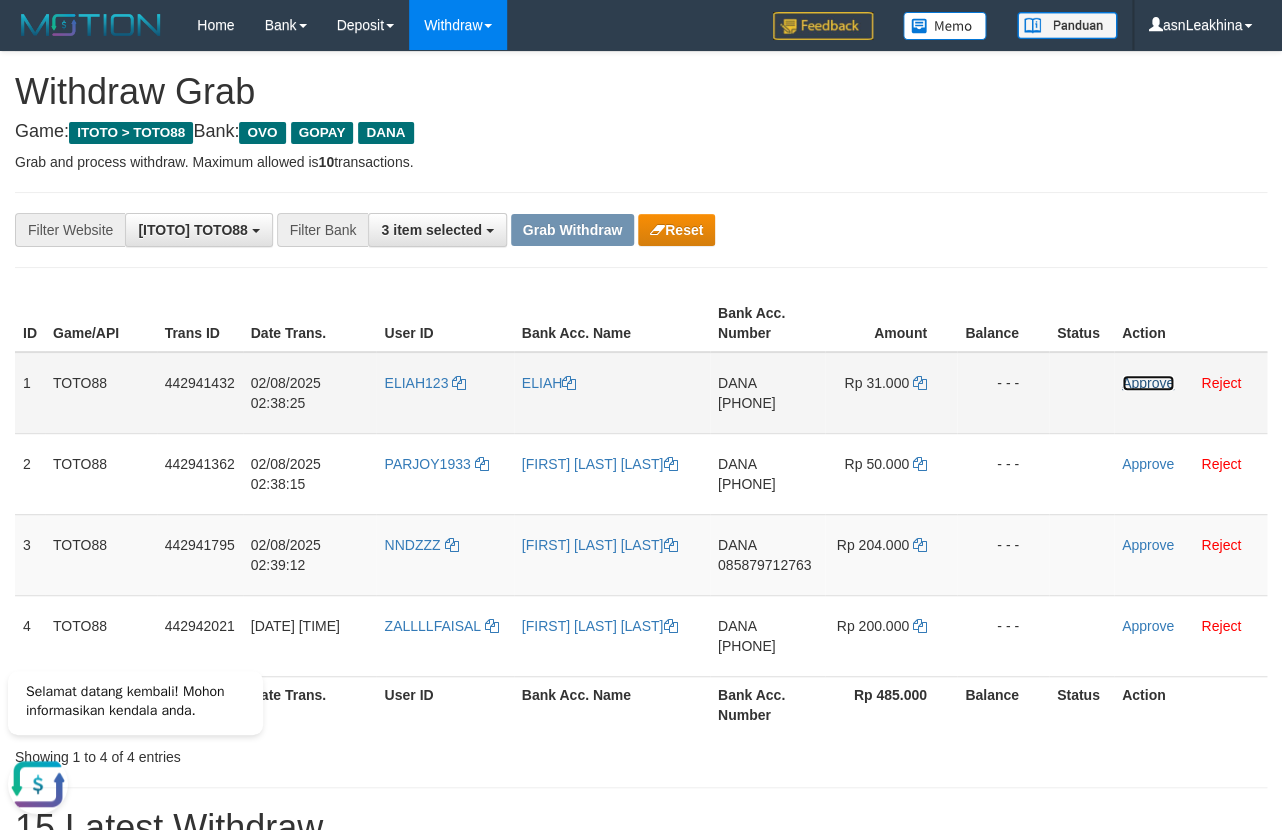 click on "Approve" at bounding box center [1148, 383] 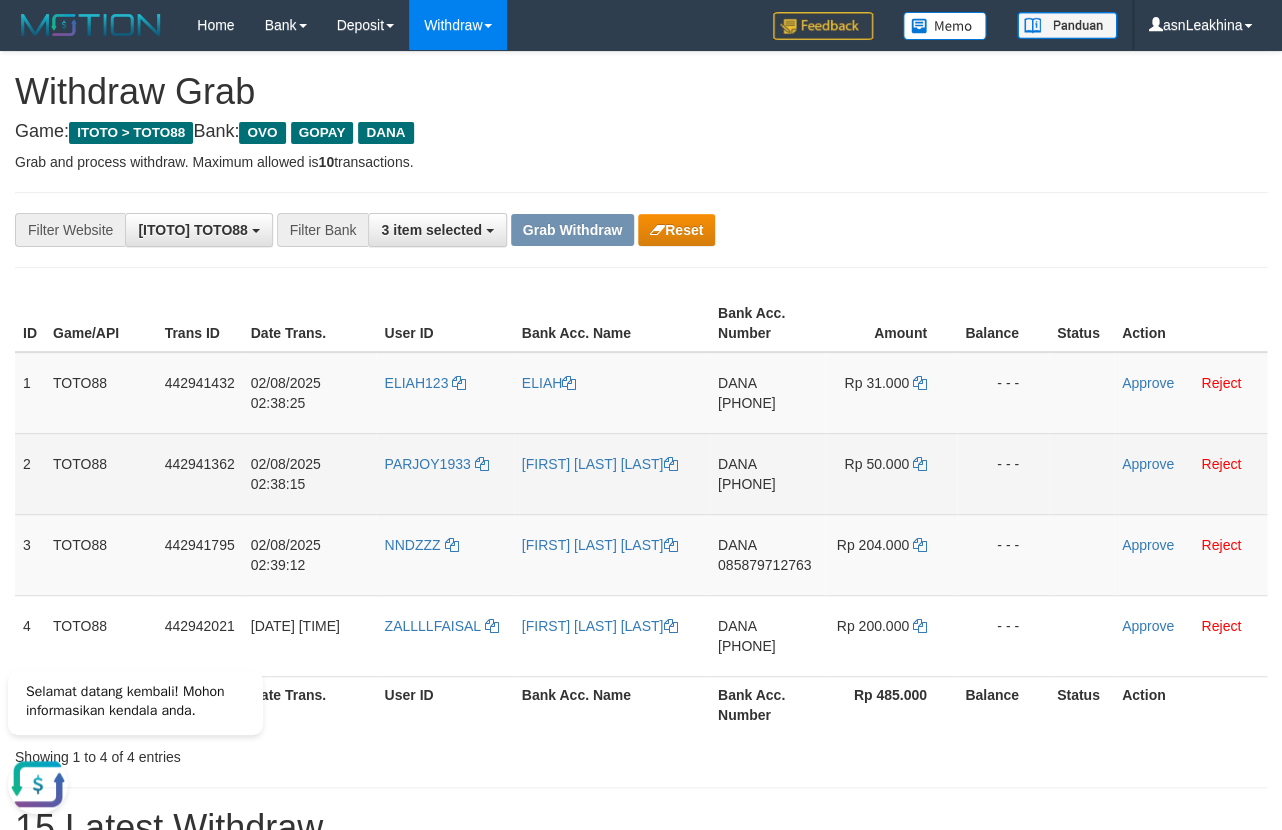 click on "089653430632" at bounding box center (747, 484) 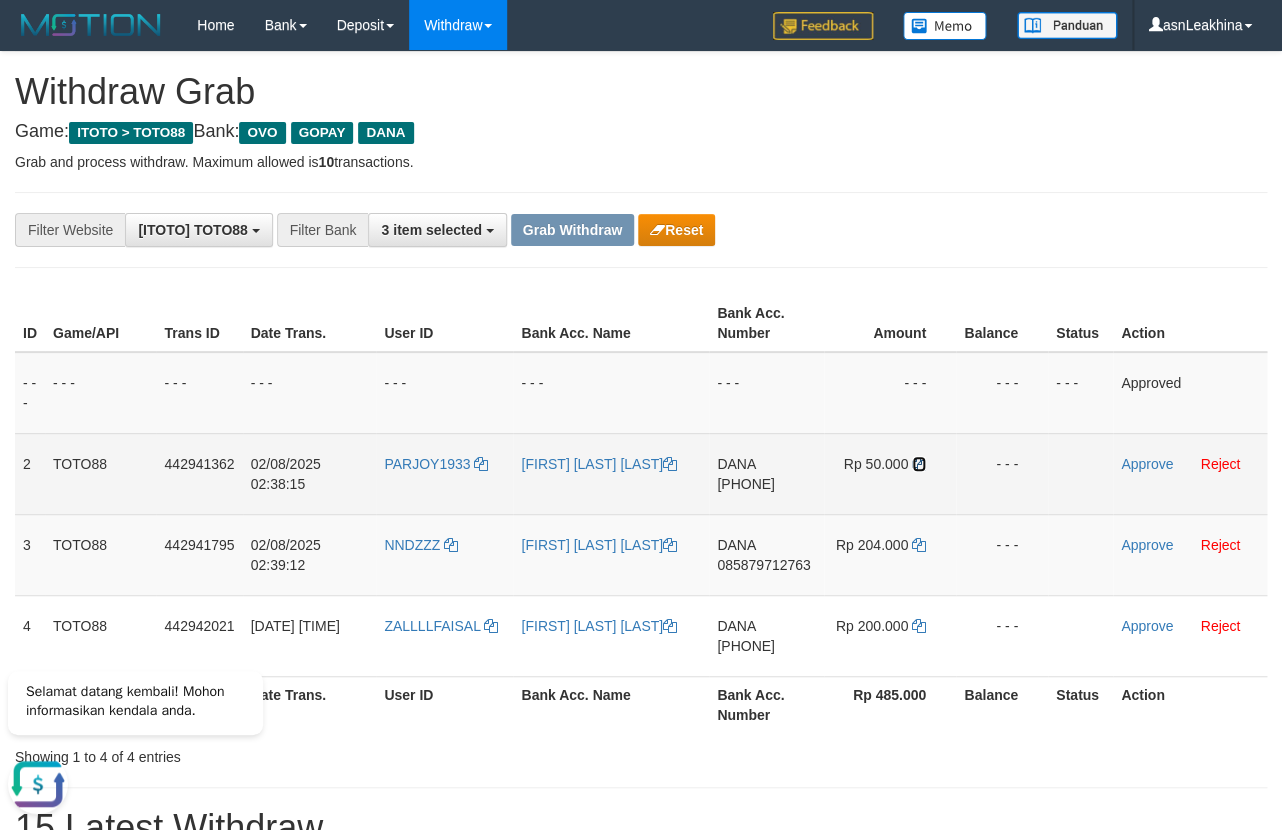 click at bounding box center (919, 464) 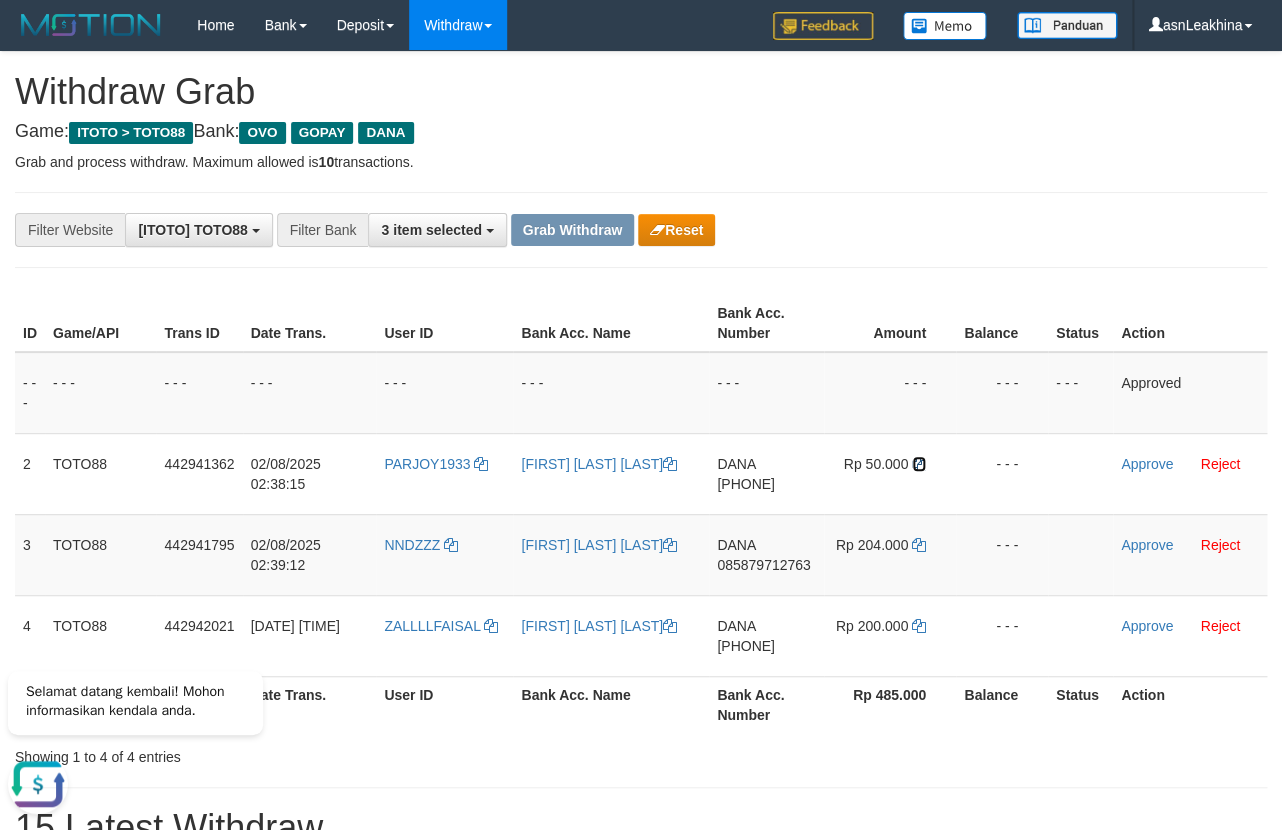 drag, startPoint x: 921, startPoint y: 466, endPoint x: 105, endPoint y: 315, distance: 829.8536 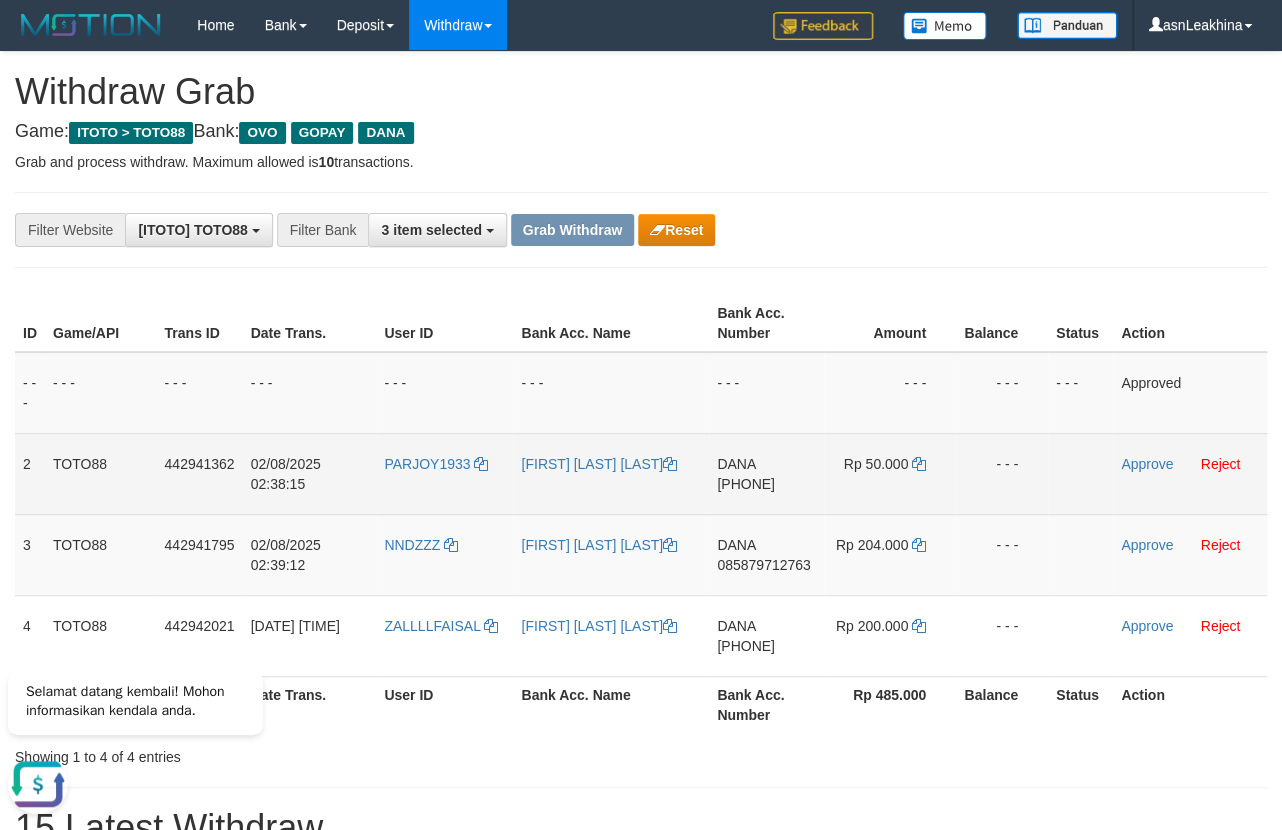 click on "Approve
Reject" at bounding box center (1190, 473) 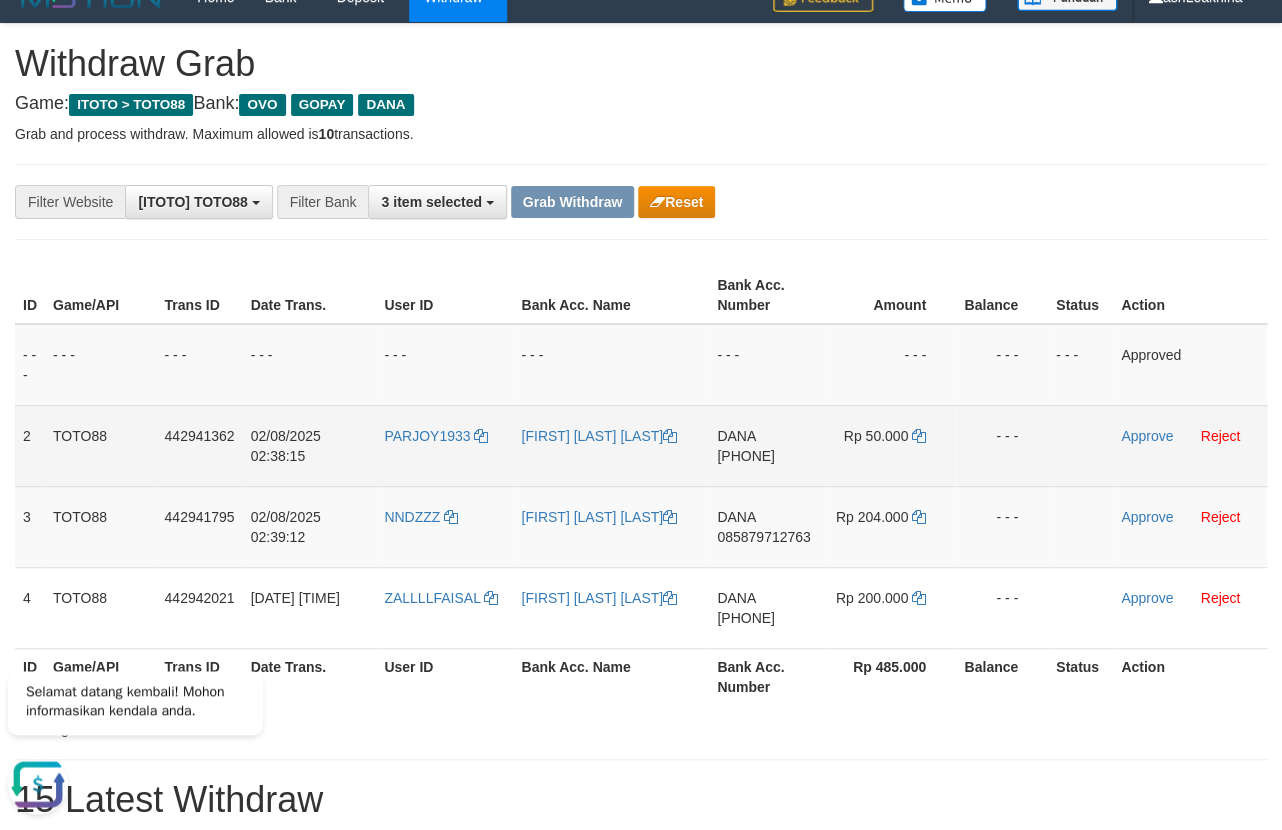 scroll, scrollTop: 22, scrollLeft: 0, axis: vertical 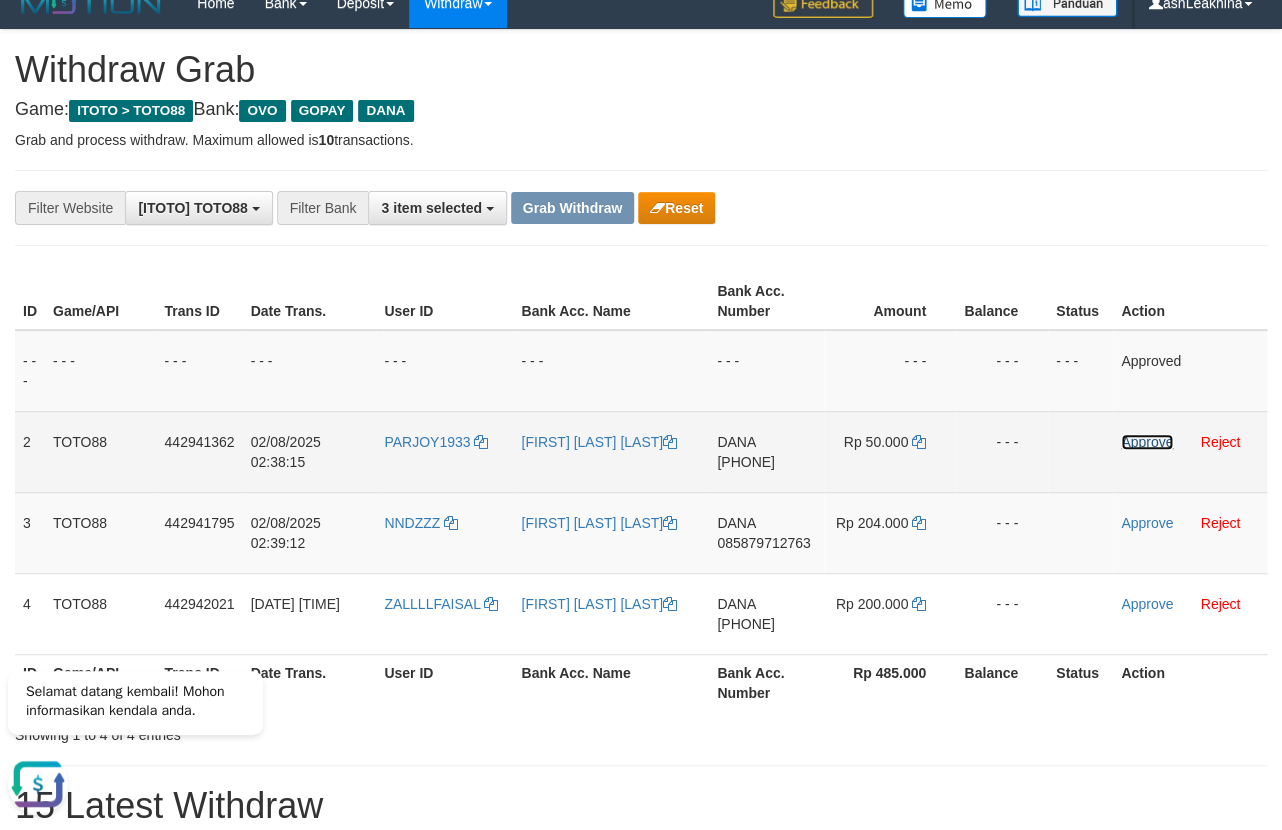 click on "Approve" at bounding box center [1147, 442] 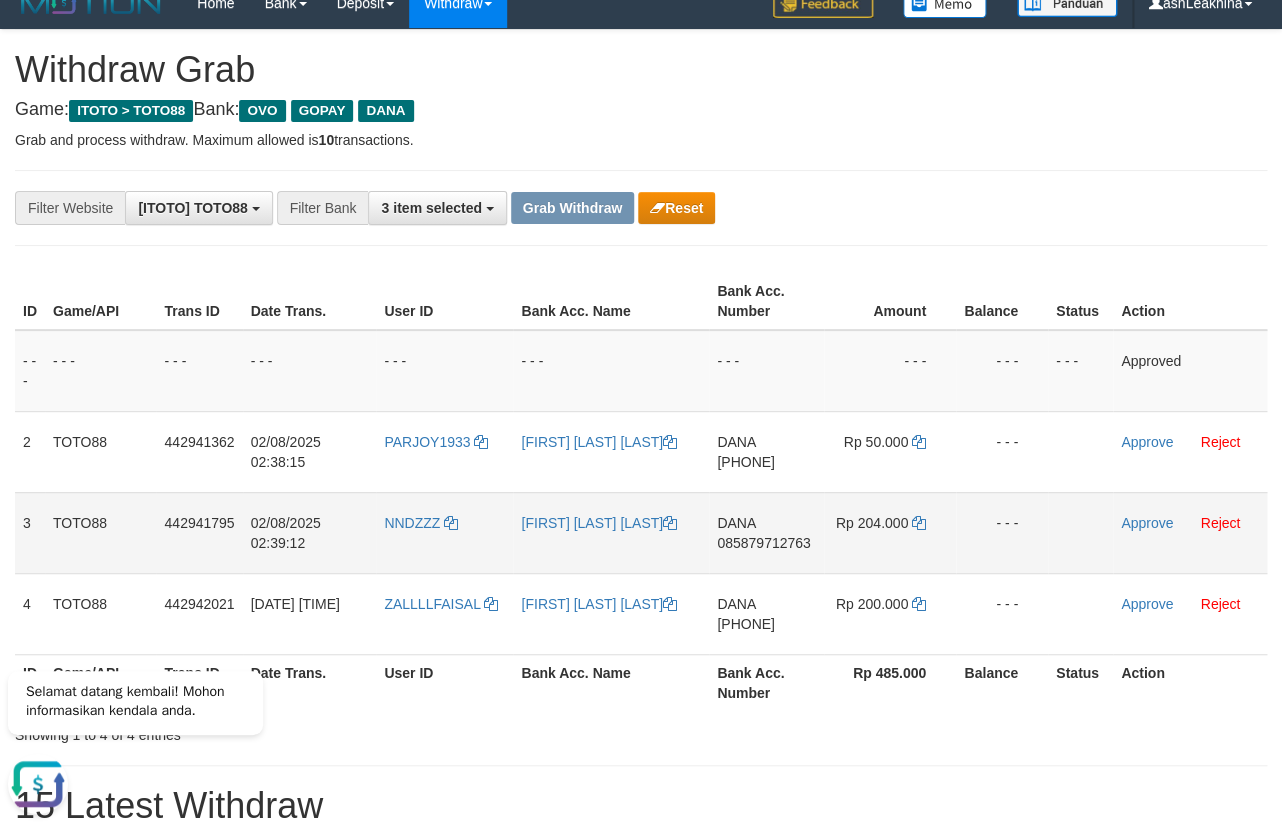 click on "DANA
085879712763" at bounding box center (766, 532) 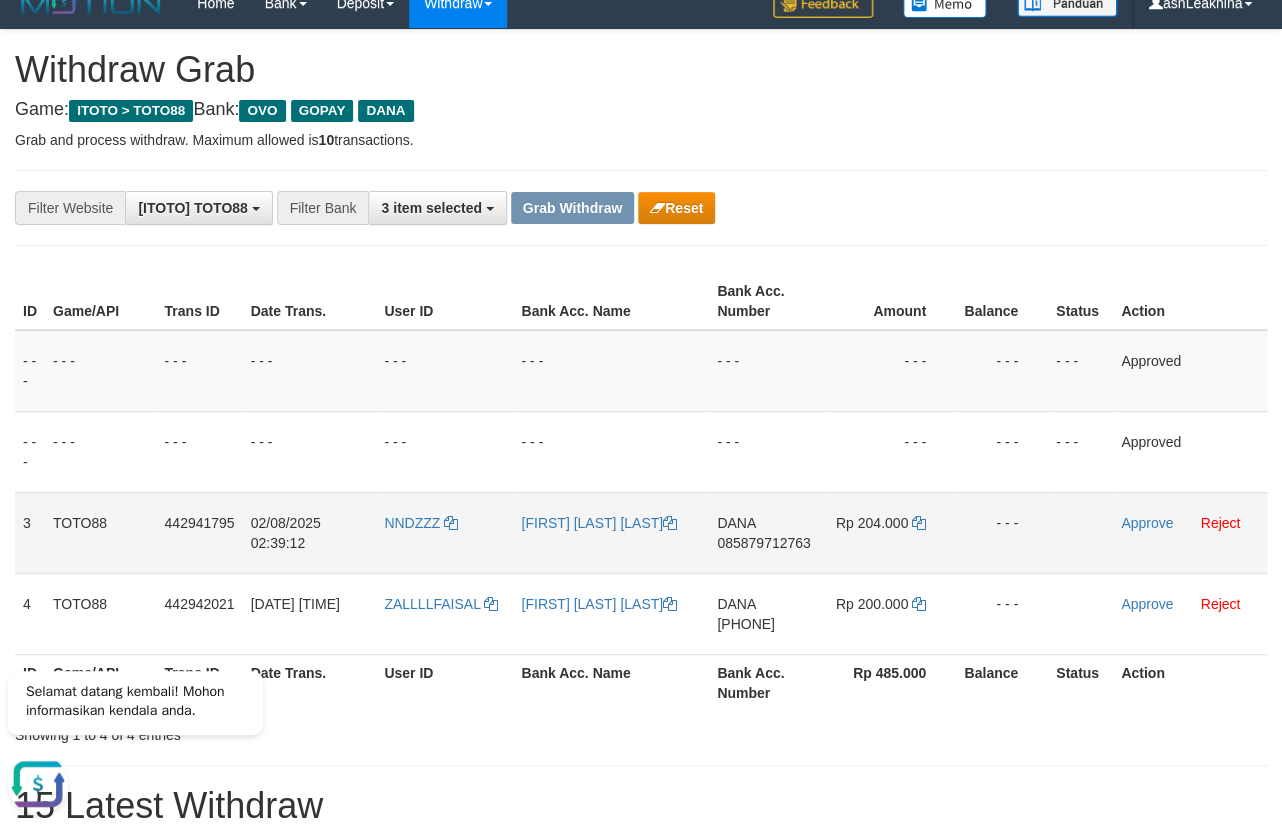 click on "085879712763" at bounding box center [763, 543] 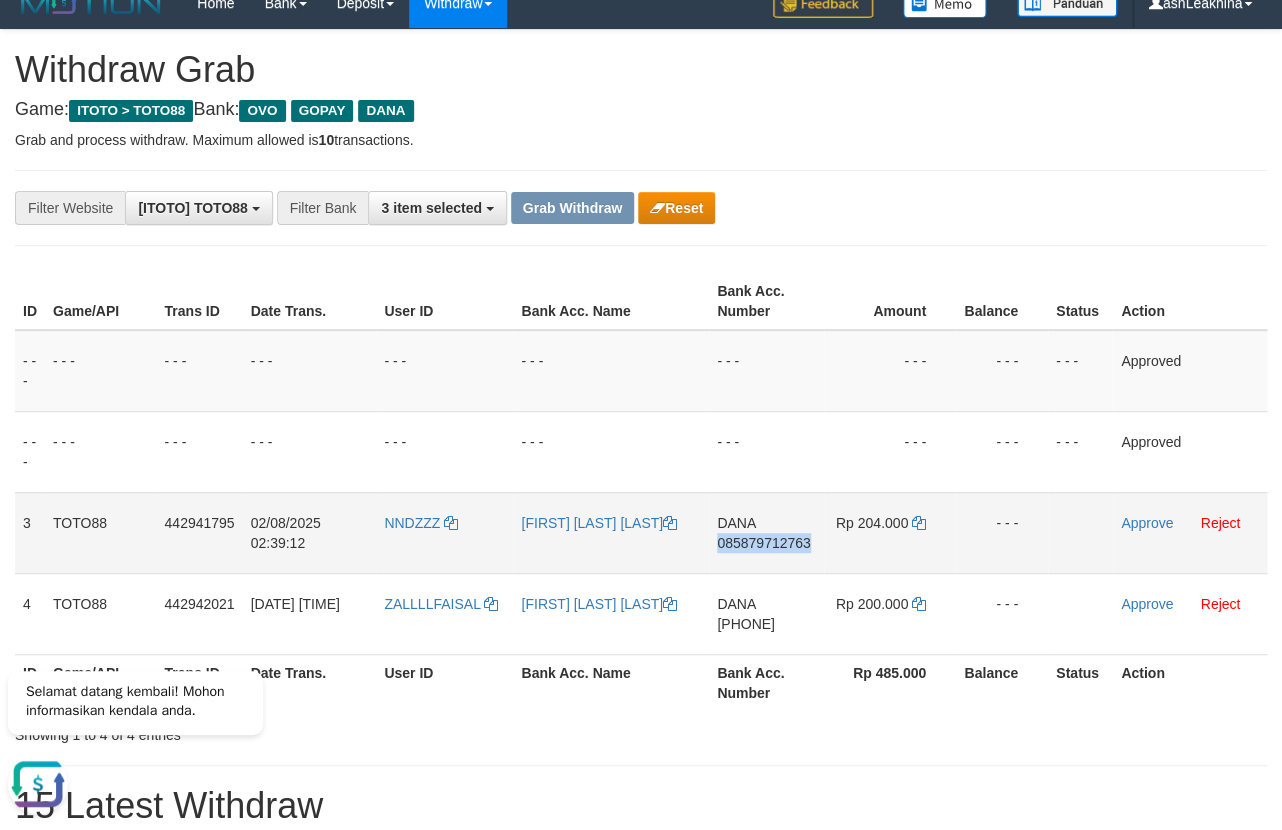 click on "085879712763" at bounding box center (763, 543) 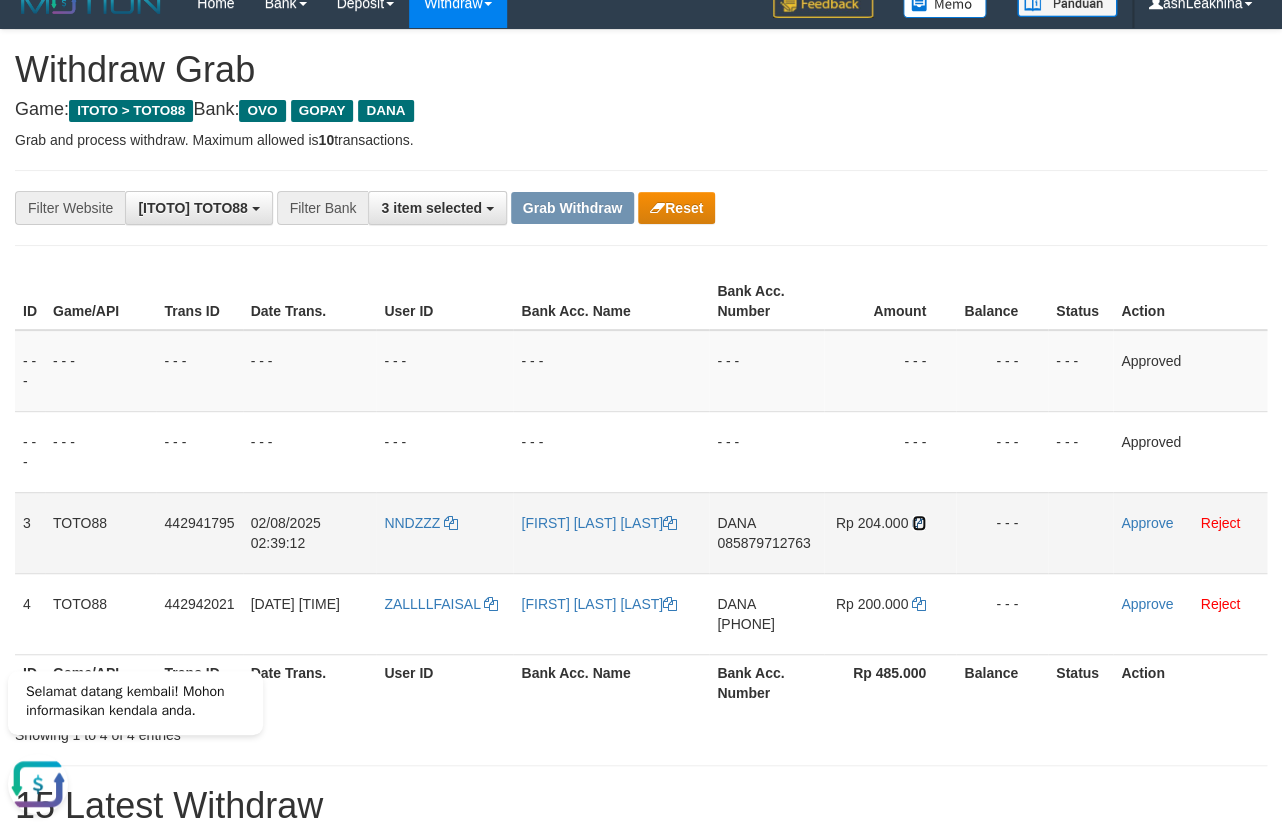 click at bounding box center [919, 523] 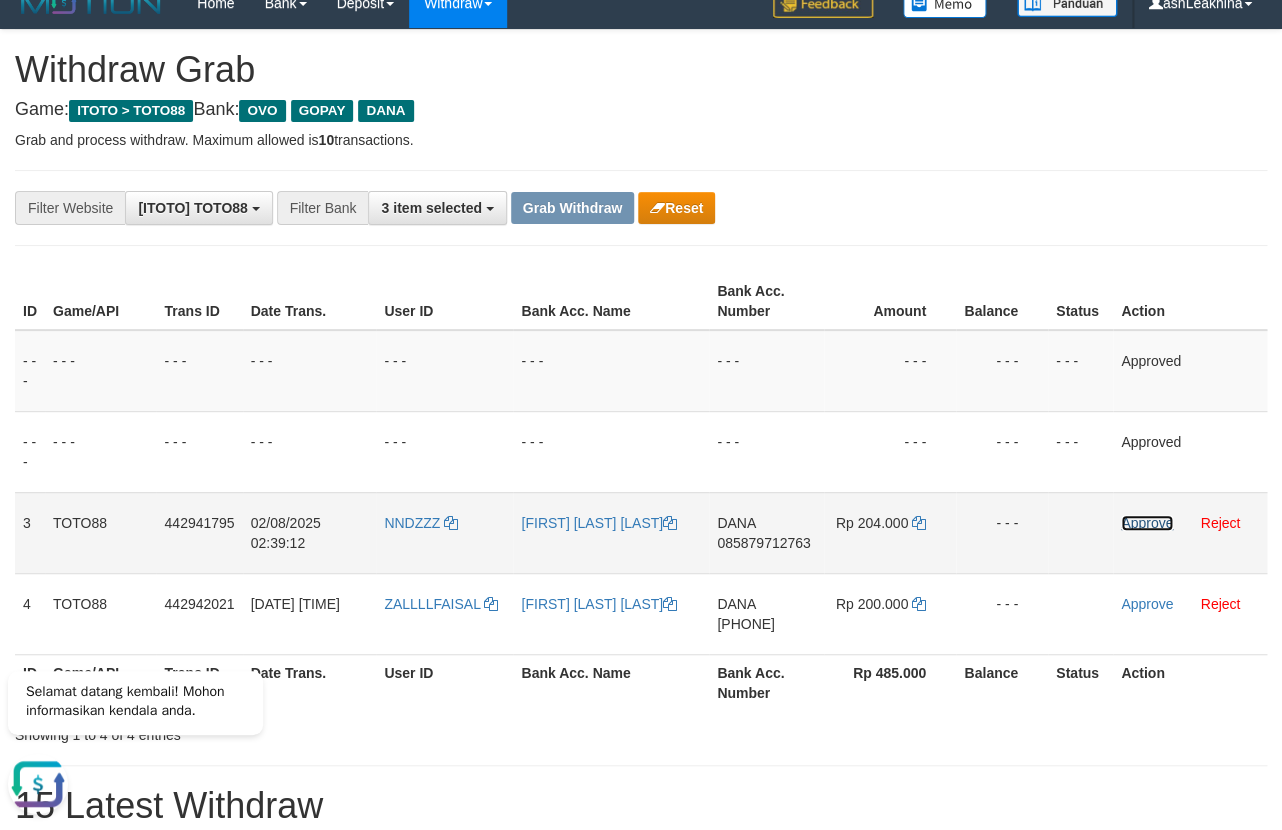 drag, startPoint x: 1125, startPoint y: 516, endPoint x: 1026, endPoint y: 563, distance: 109.59015 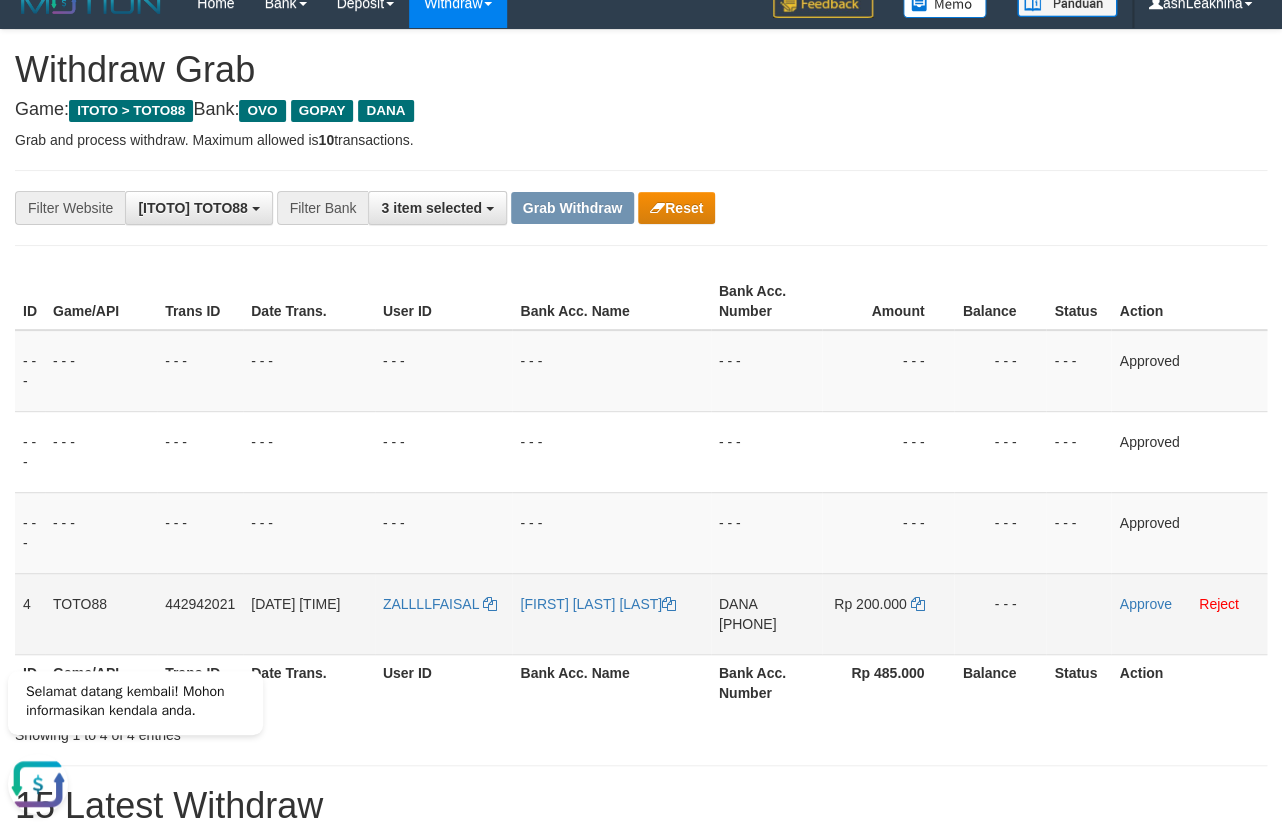 click on "[PHONE]" at bounding box center (748, 624) 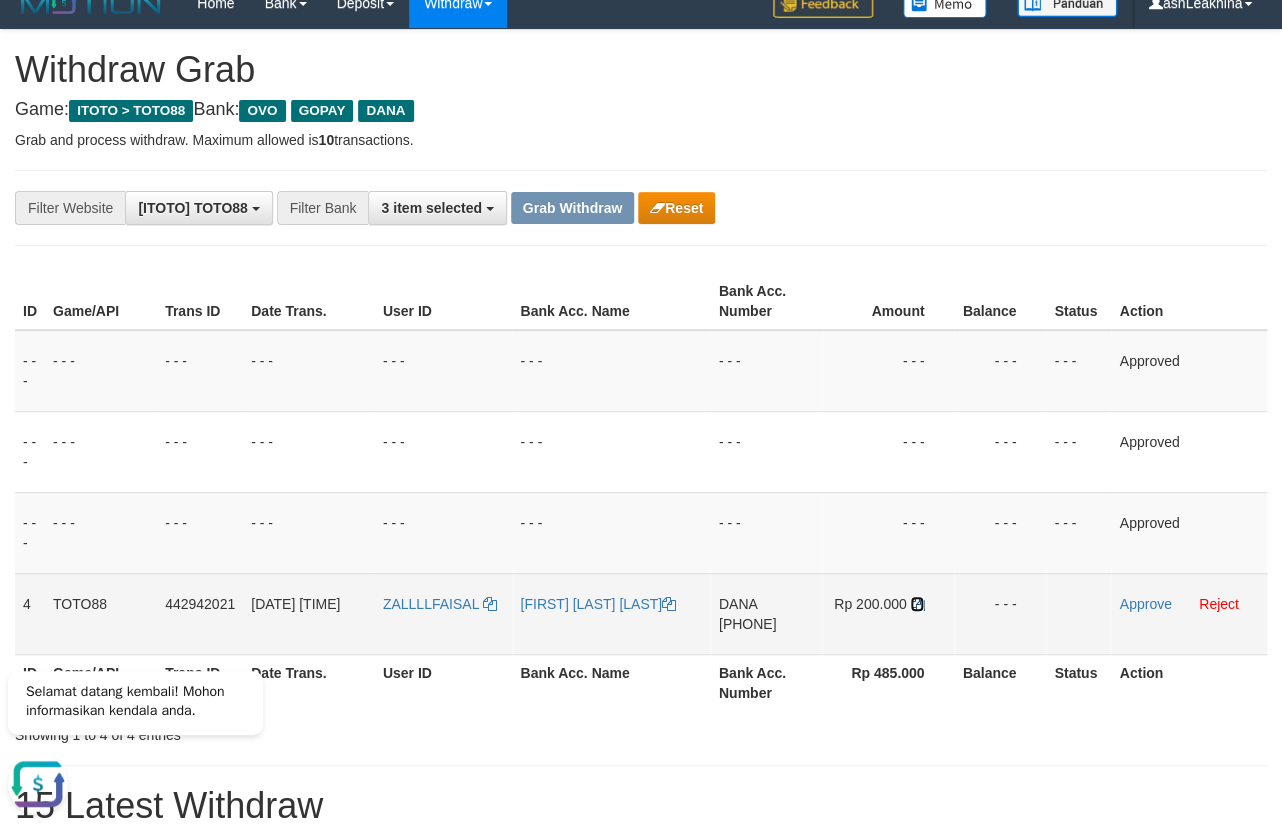 click at bounding box center (917, 604) 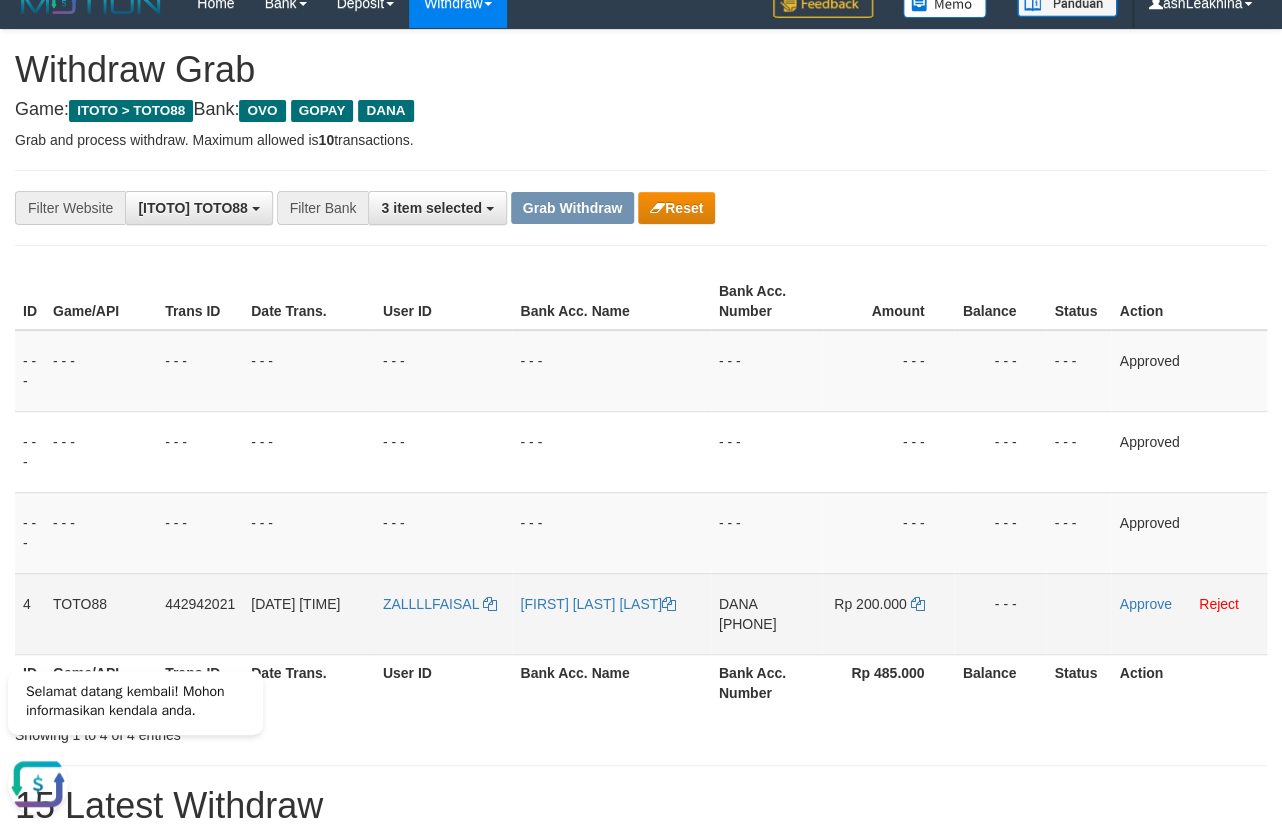 click on "Approve
Reject" at bounding box center [1189, 613] 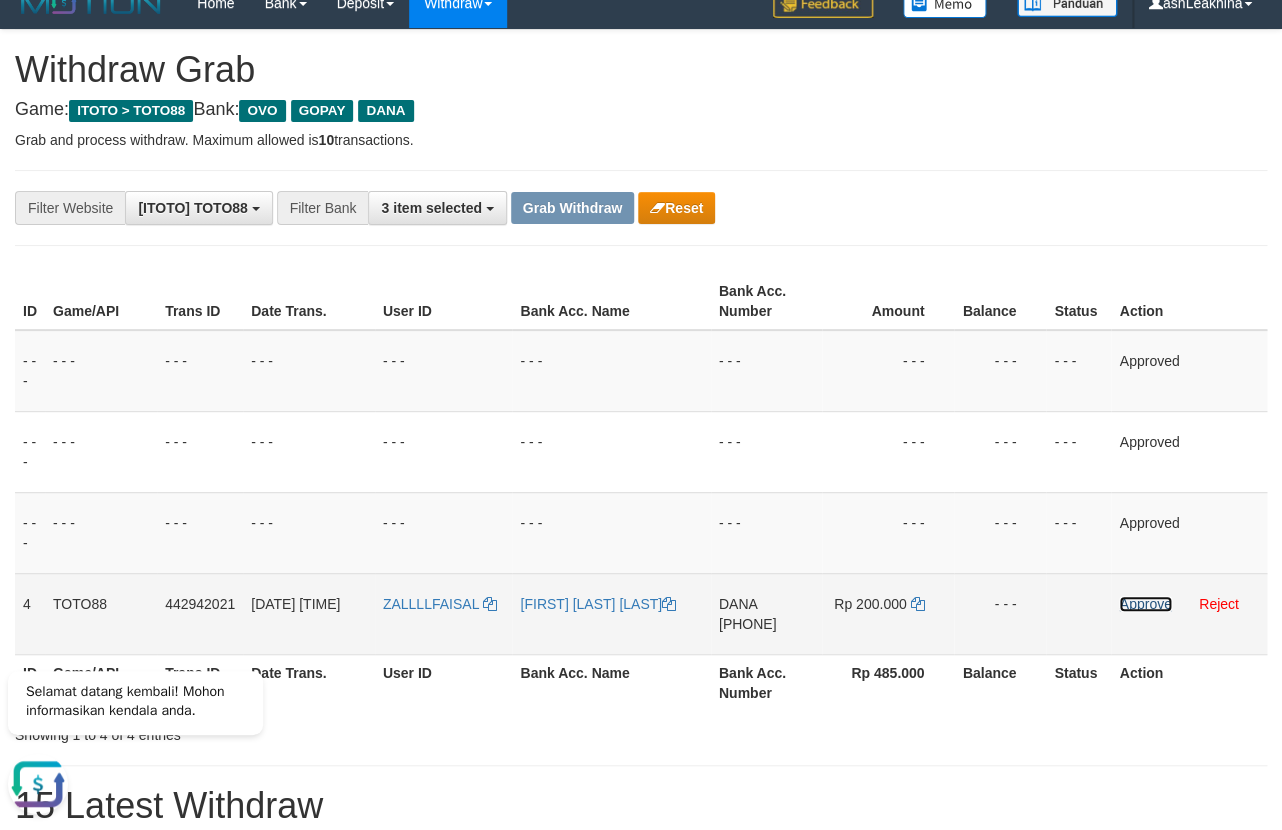 click on "Approve" at bounding box center [1145, 604] 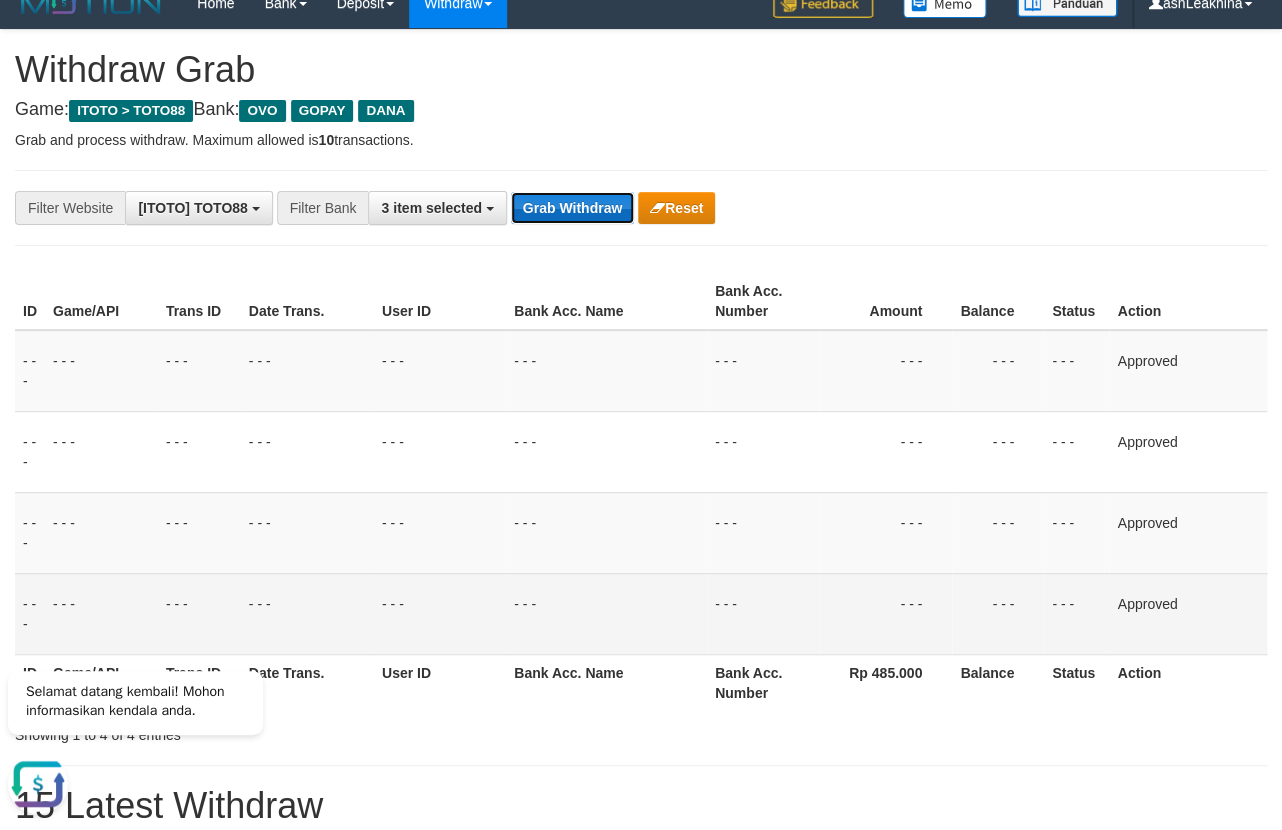 click on "Grab Withdraw" at bounding box center (572, 208) 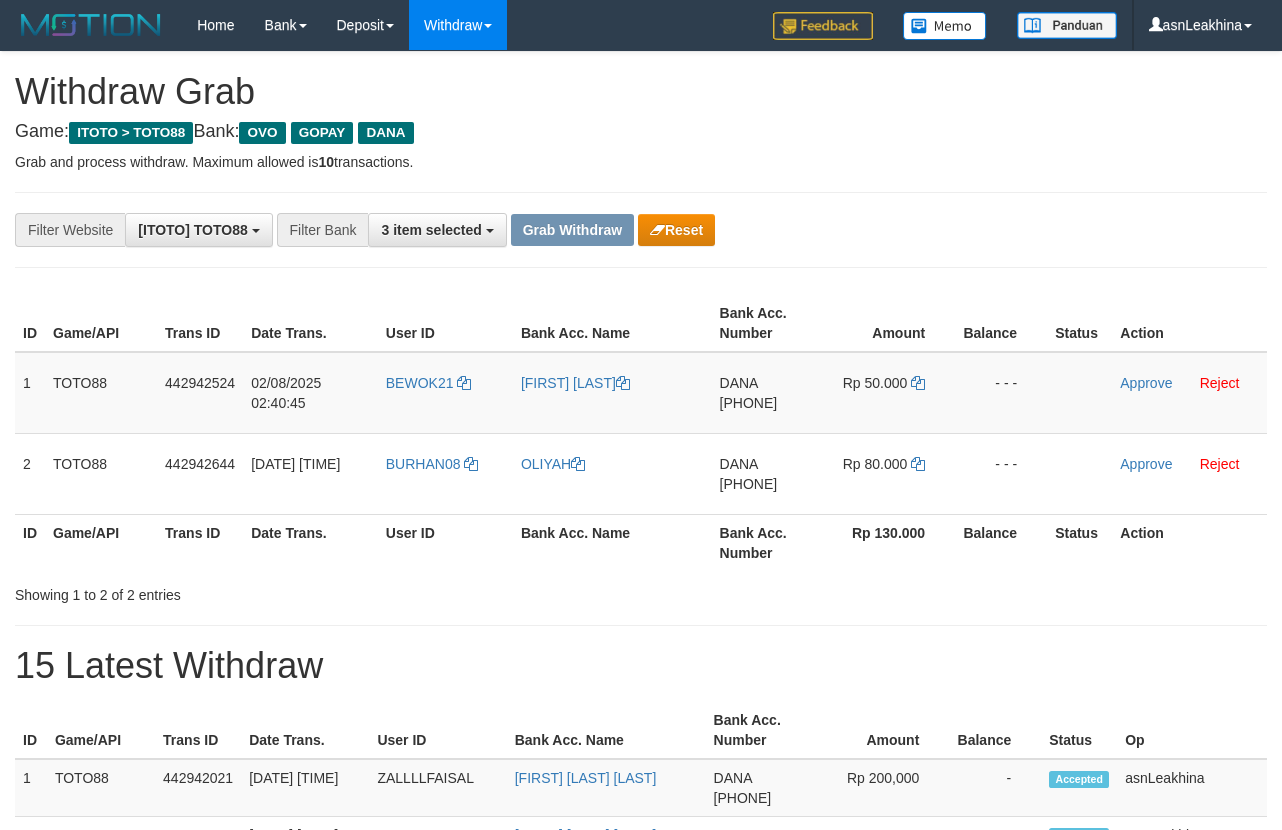 scroll, scrollTop: 0, scrollLeft: 0, axis: both 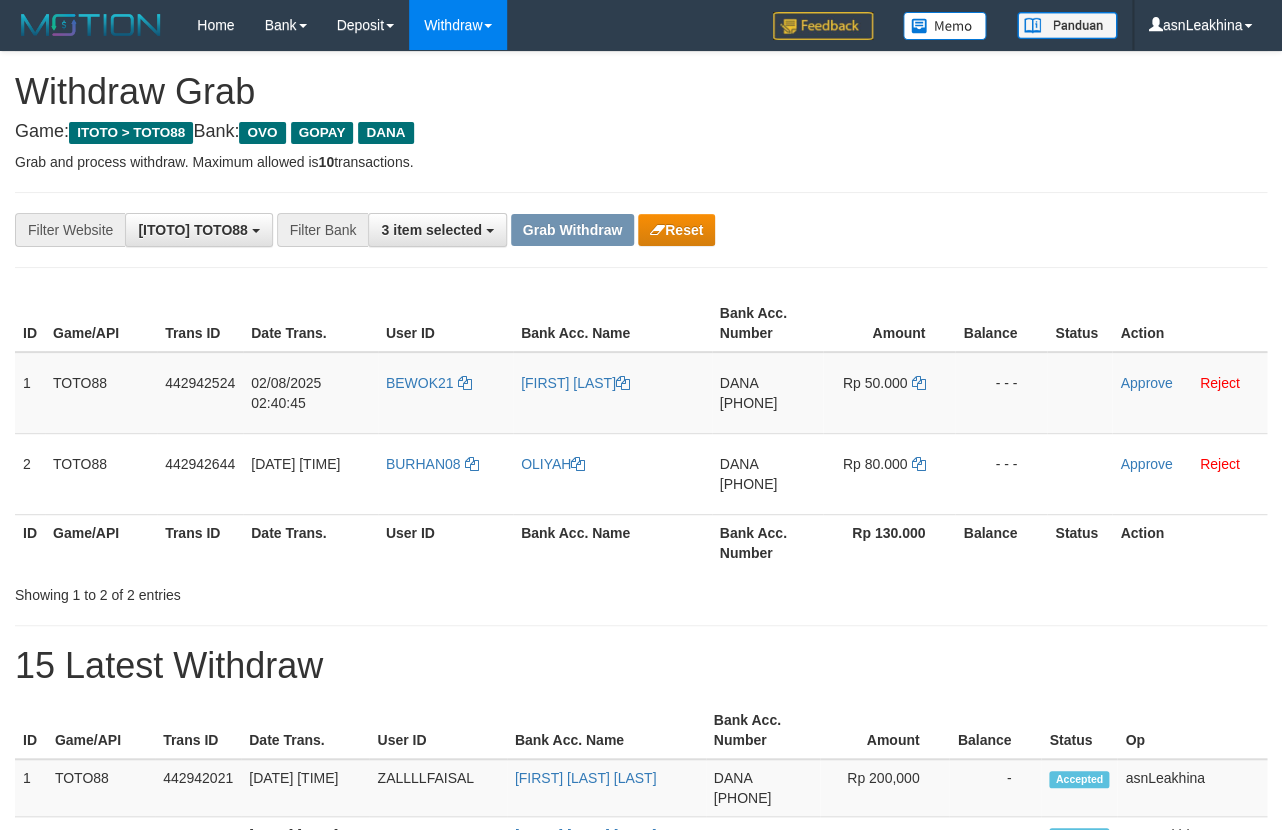 click on "[FIRST]
[PHONE]" at bounding box center [767, 393] 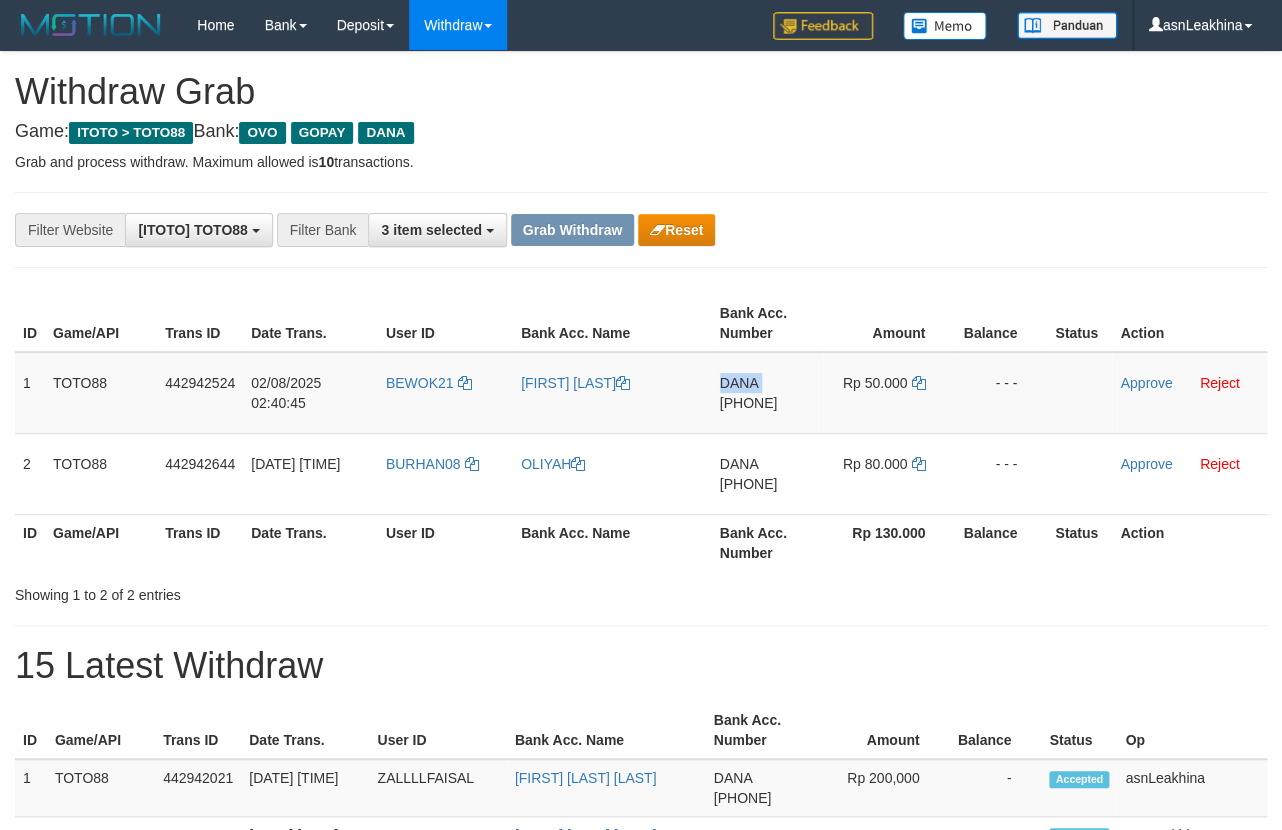 click on "[FIRST]
[PHONE]" at bounding box center (767, 393) 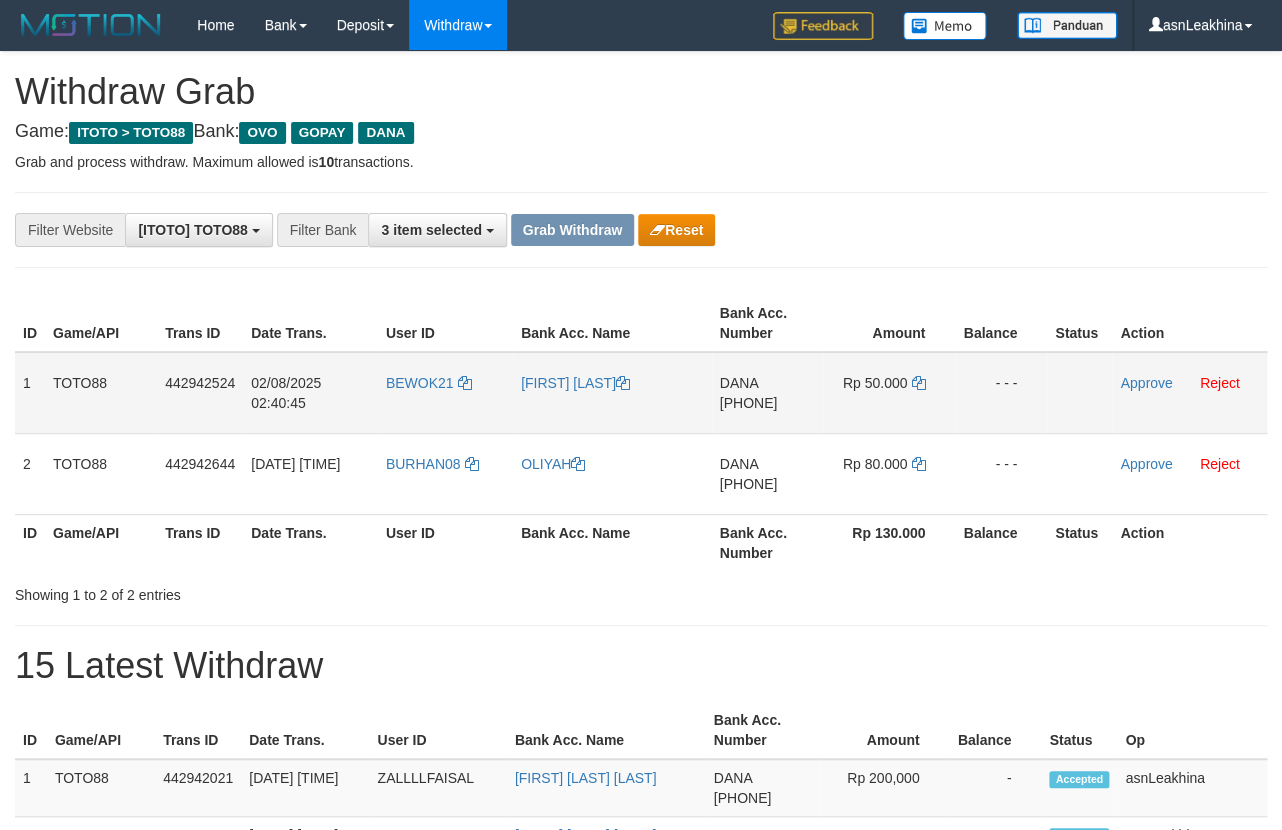 click on "[PHONE]" at bounding box center (749, 403) 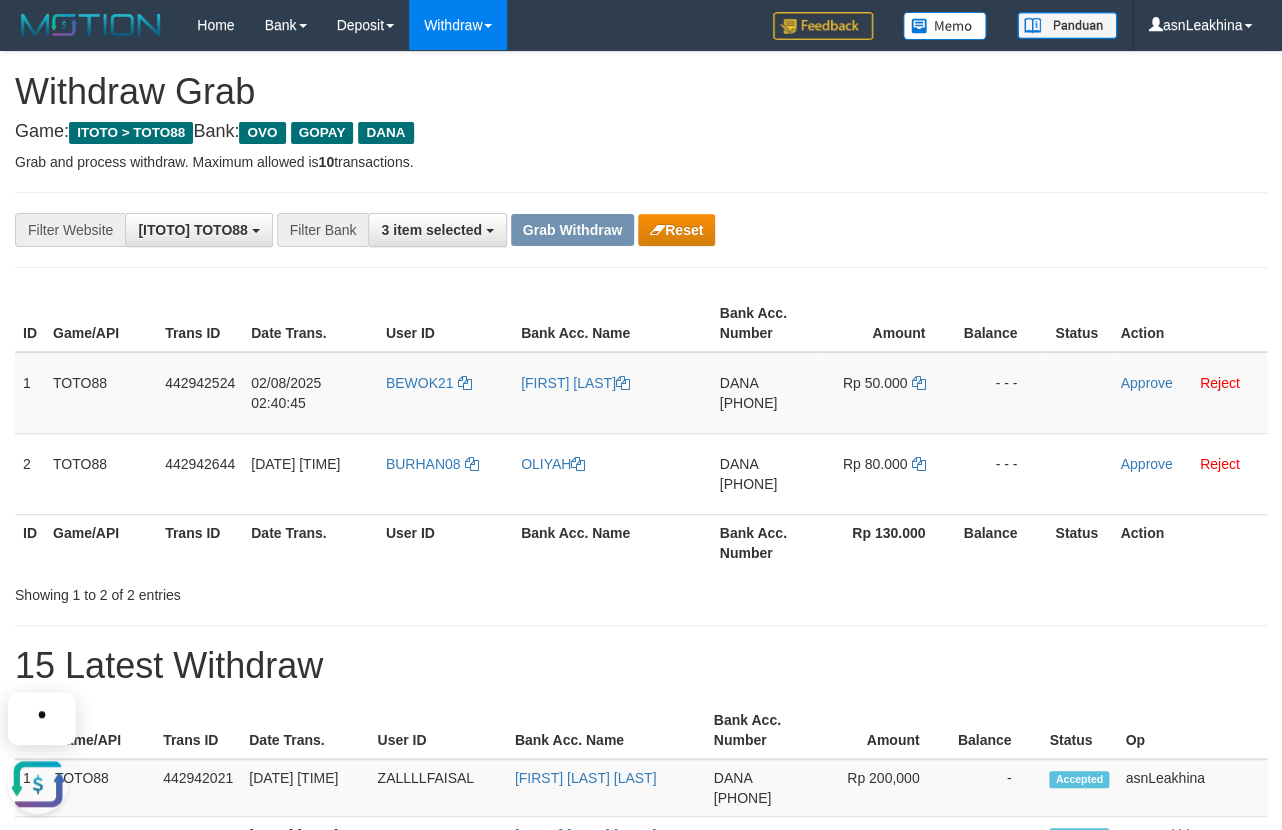 scroll, scrollTop: 0, scrollLeft: 0, axis: both 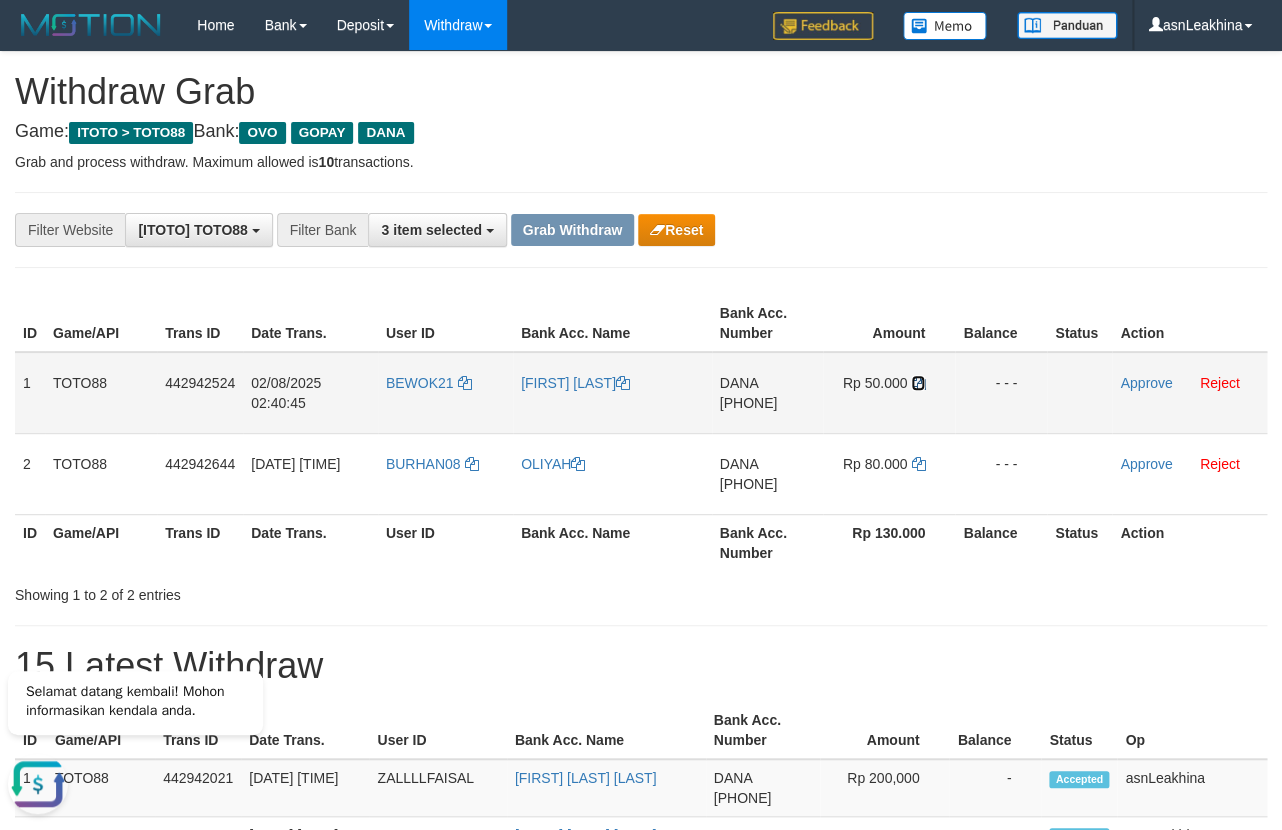 click at bounding box center (918, 383) 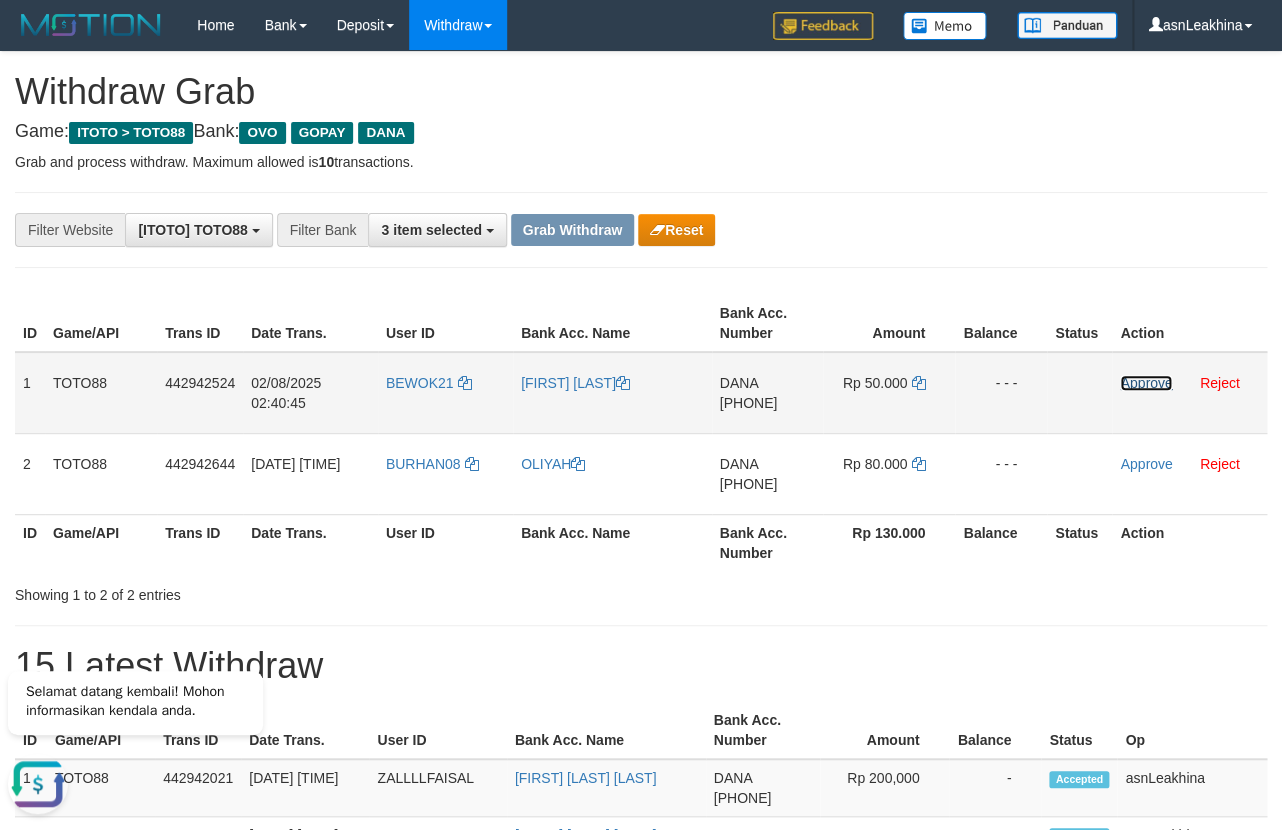 click on "Approve" at bounding box center (1146, 383) 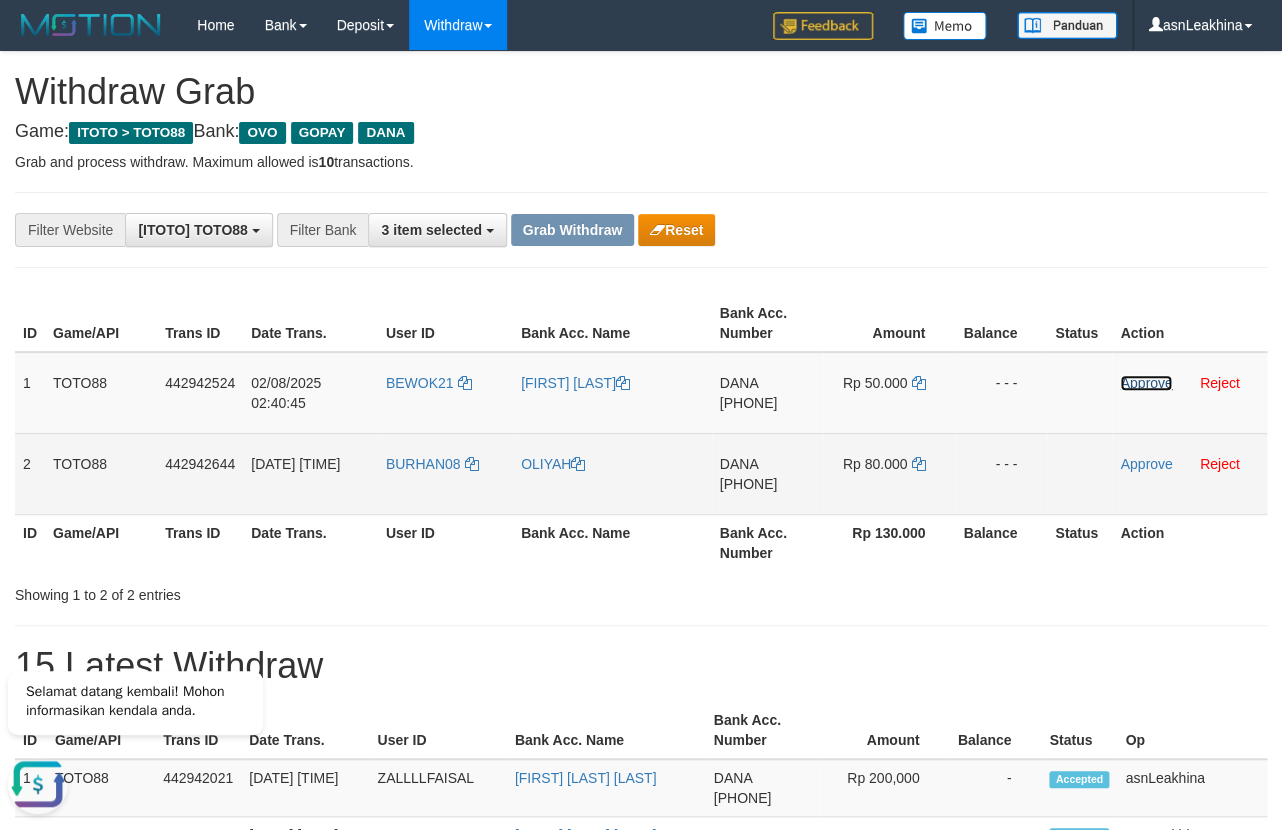 click on "[PHONE]" at bounding box center [749, 484] 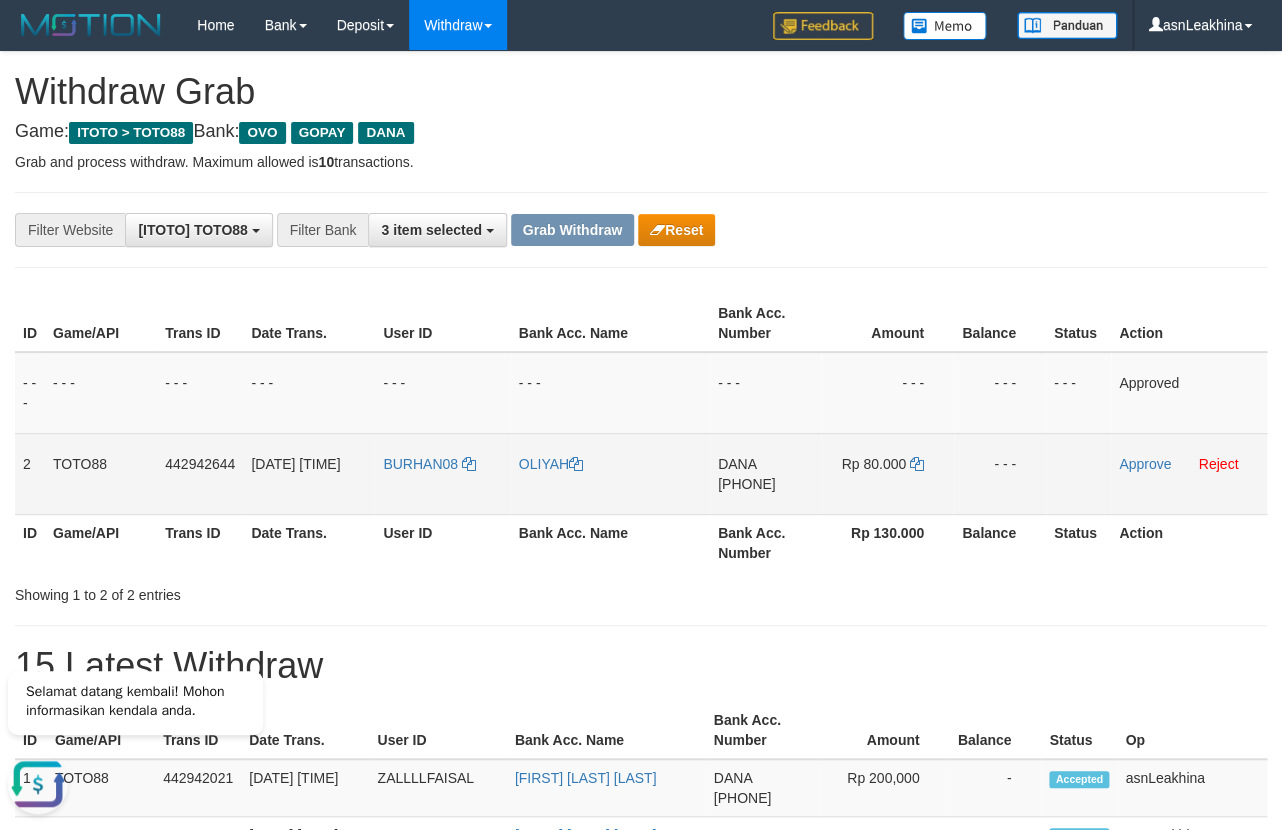click on "[PHONE]" at bounding box center [747, 484] 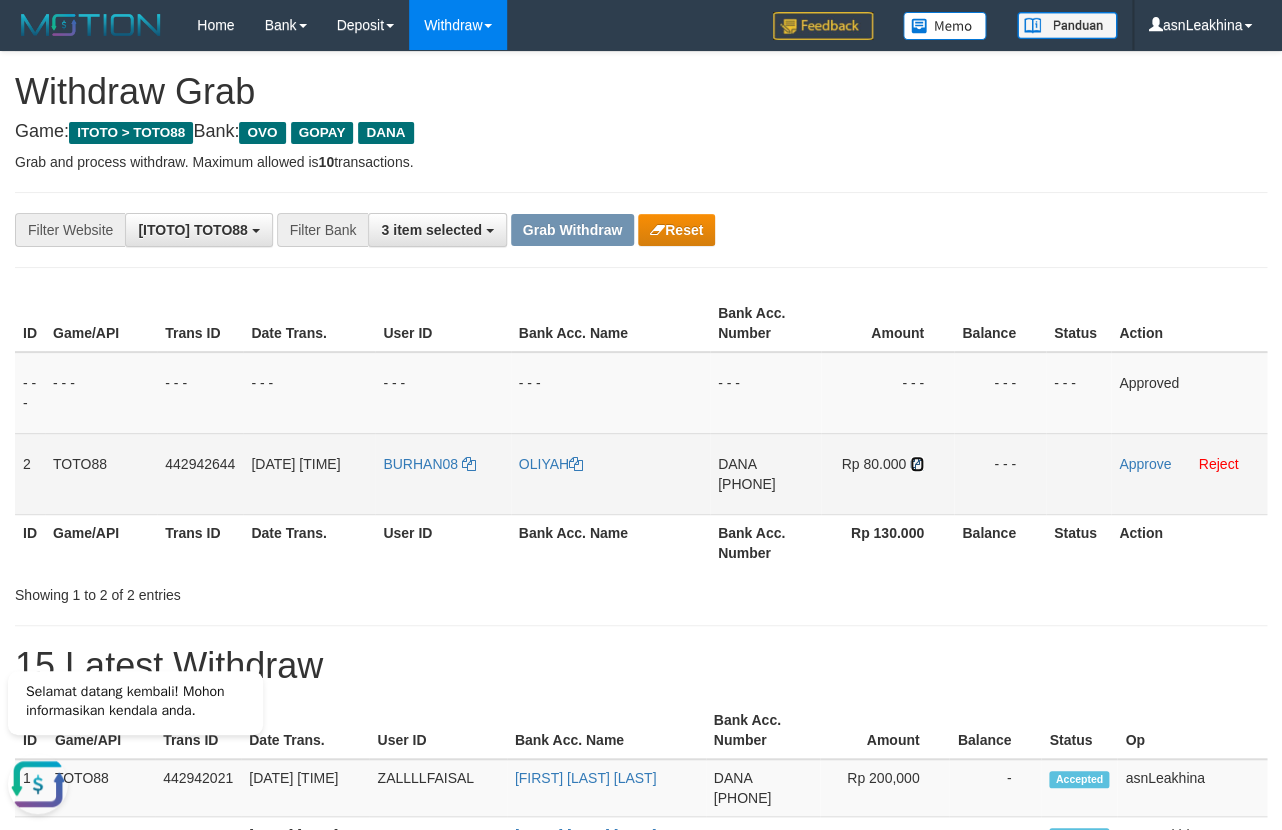 click at bounding box center (917, 464) 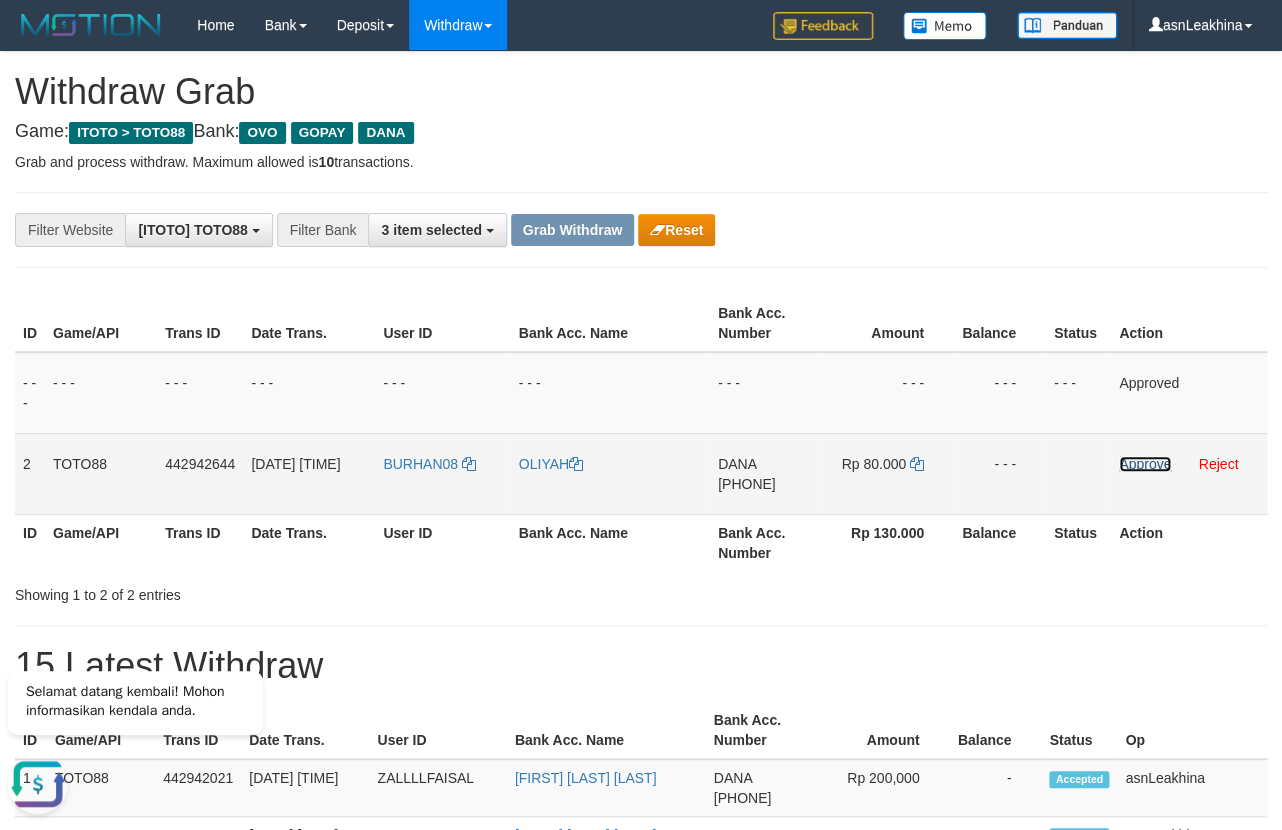 click on "Approve" at bounding box center [1145, 464] 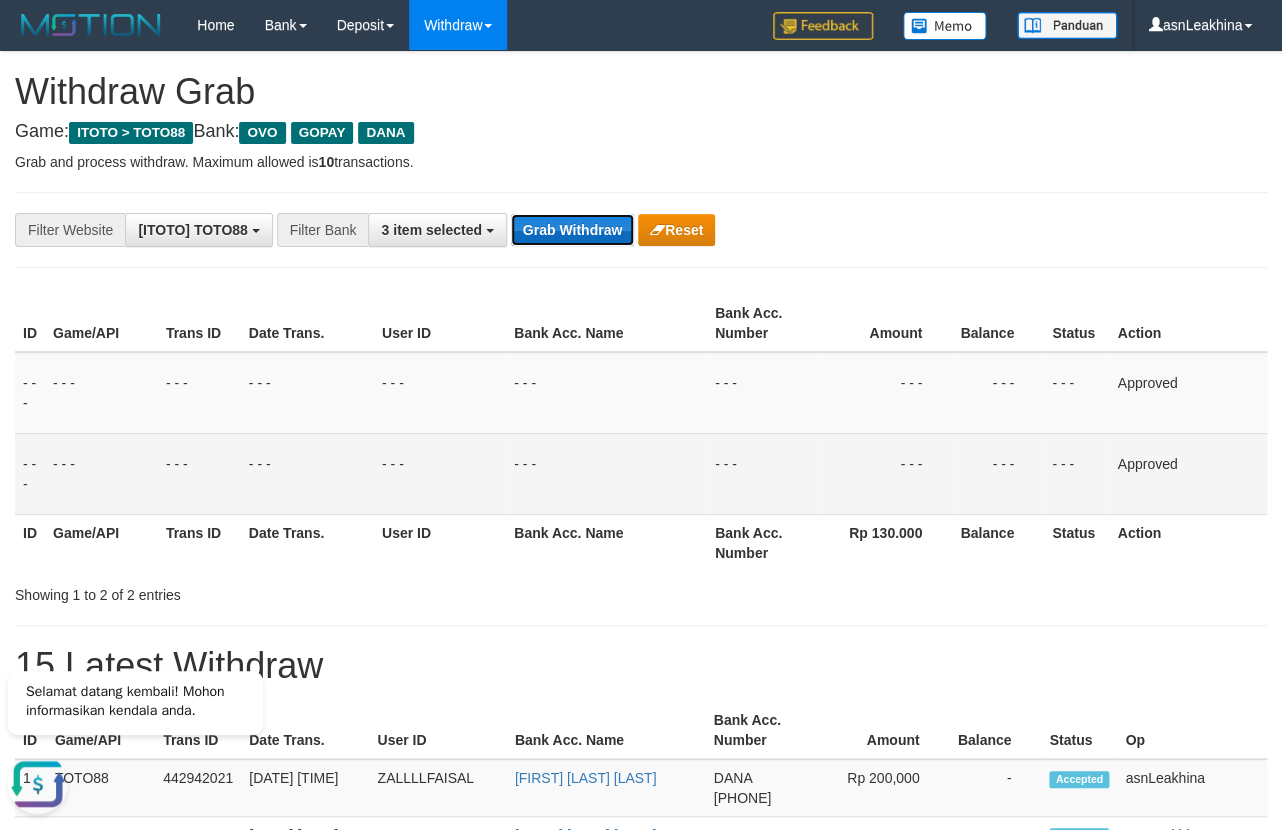 click on "Grab Withdraw" at bounding box center (572, 230) 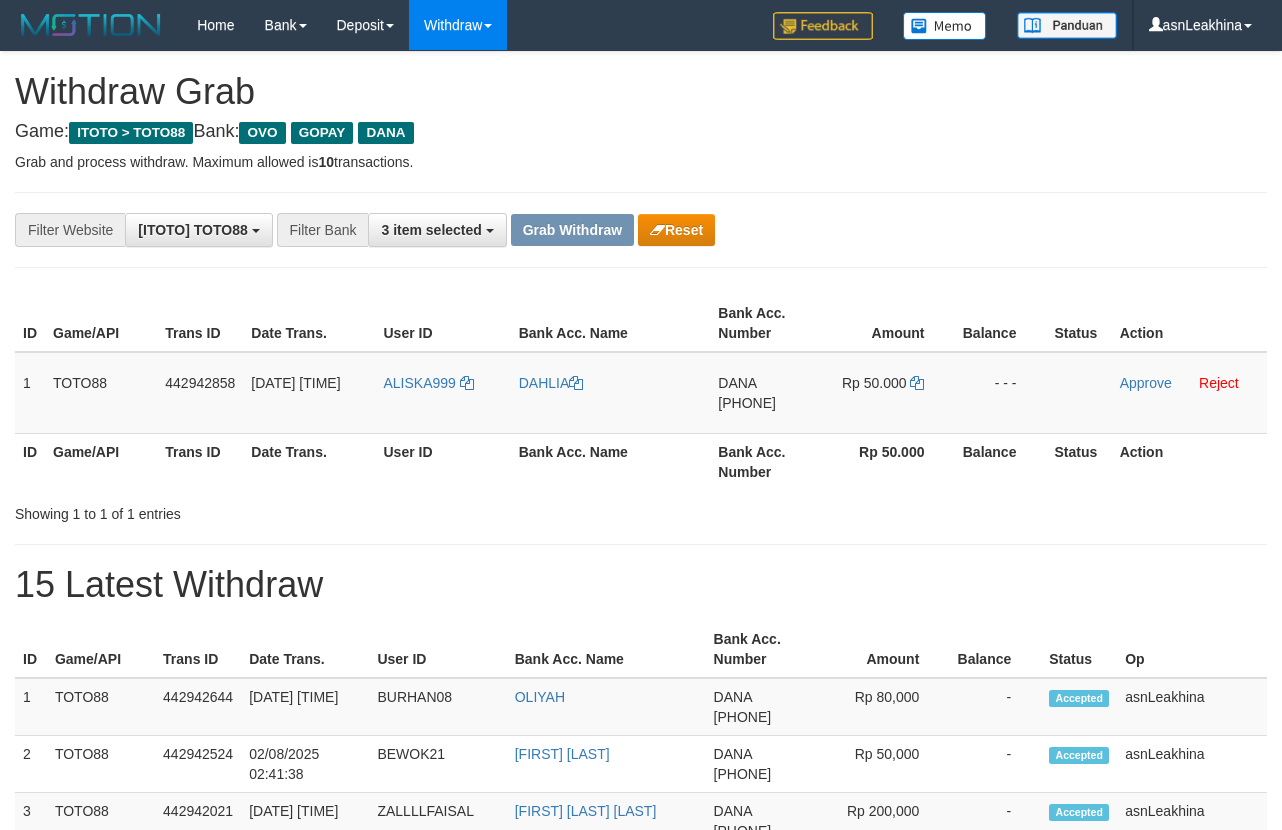 click on "[FIRST]
[PHONE]" at bounding box center [765, 393] 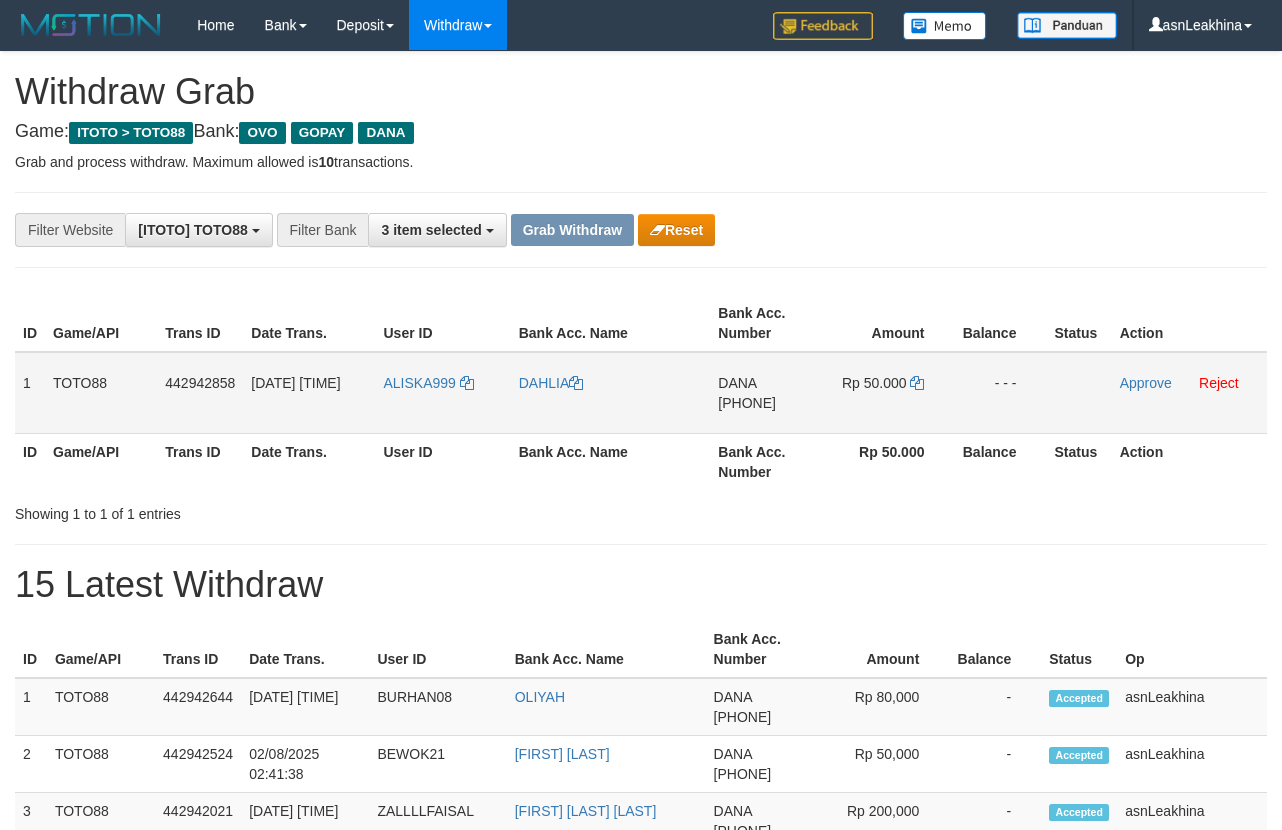 scroll, scrollTop: 0, scrollLeft: 0, axis: both 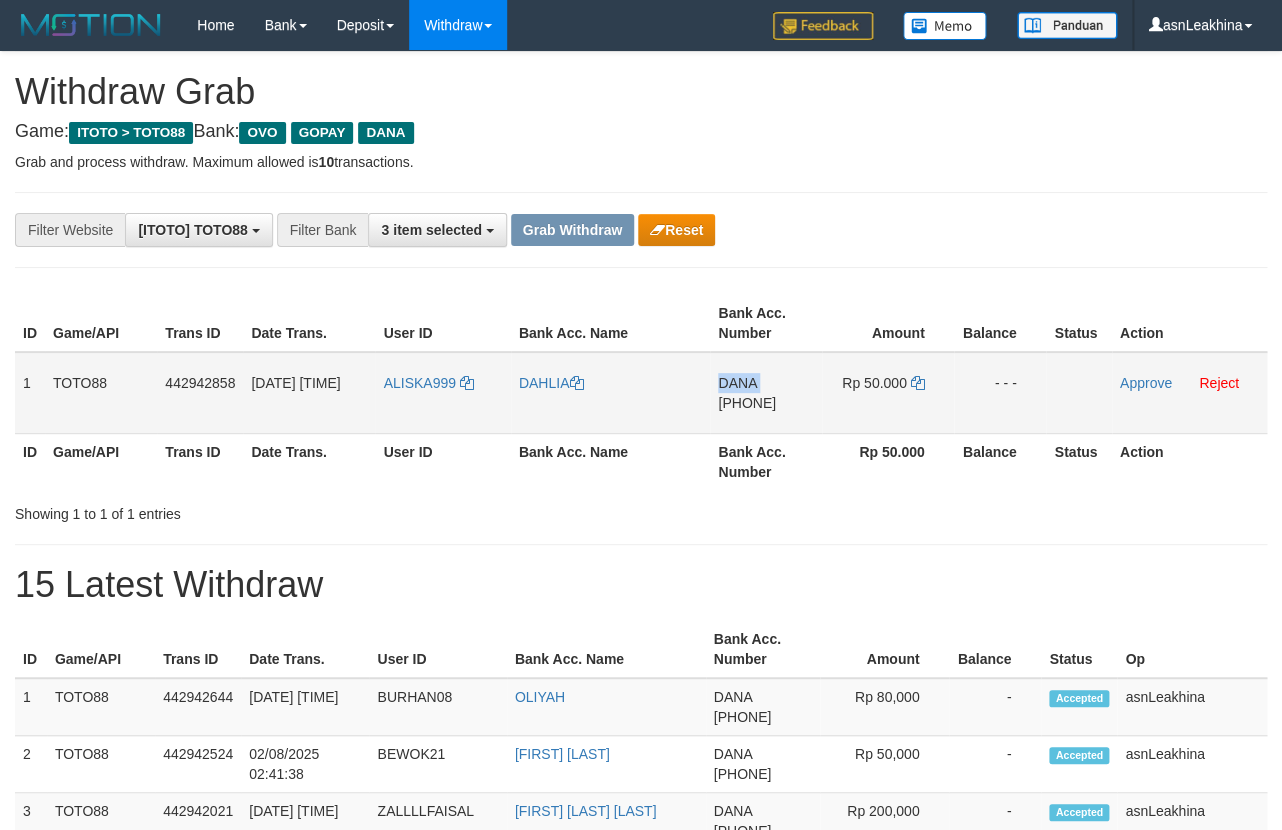click on "[FIRST]
[PHONE]" at bounding box center (765, 393) 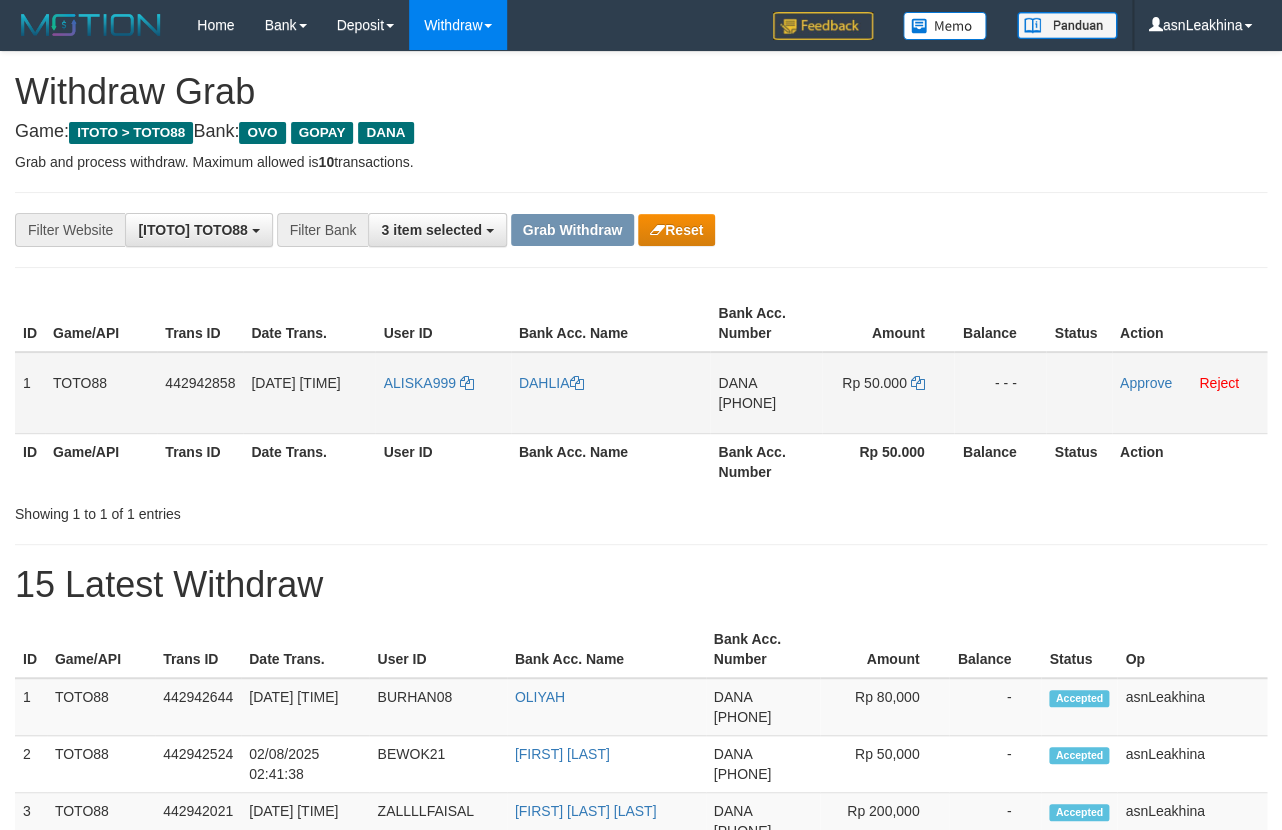 click on "[PHONE]" at bounding box center (747, 403) 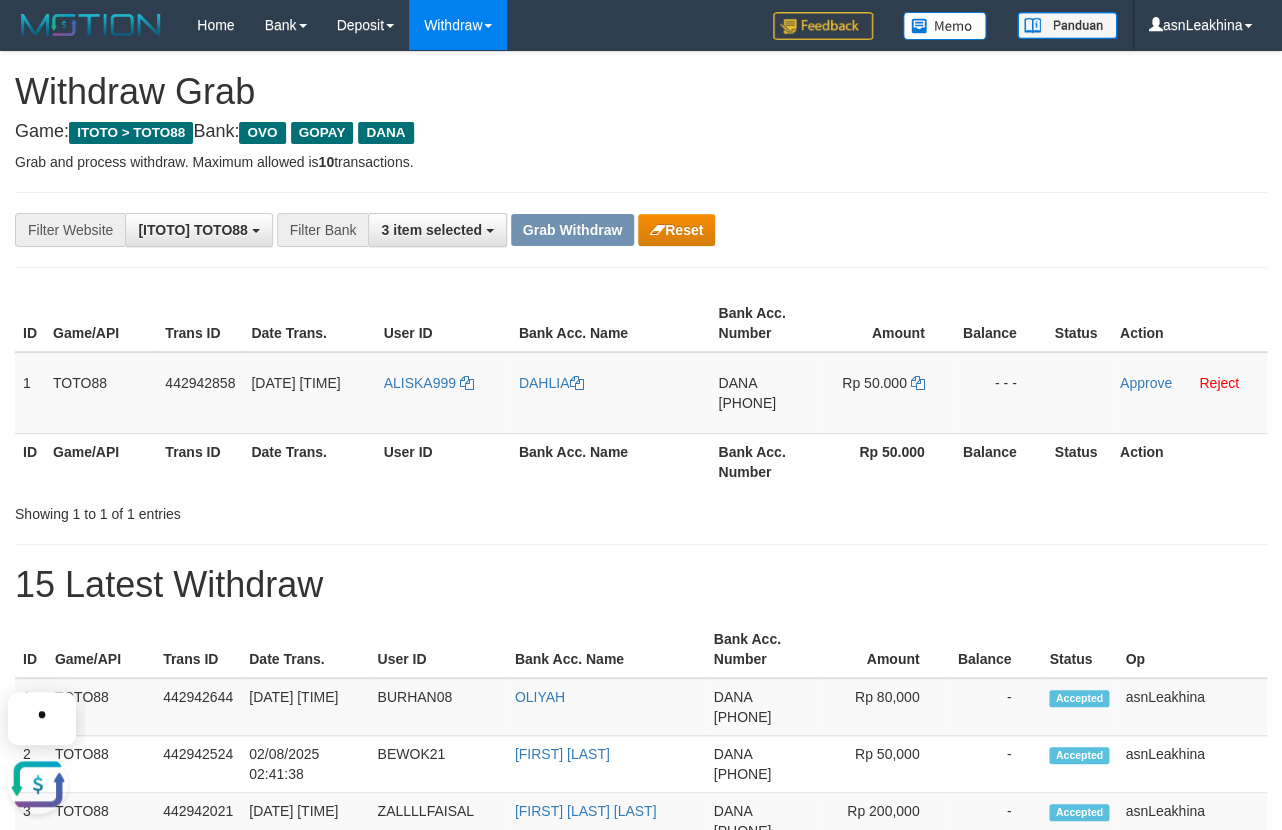 scroll, scrollTop: 0, scrollLeft: 0, axis: both 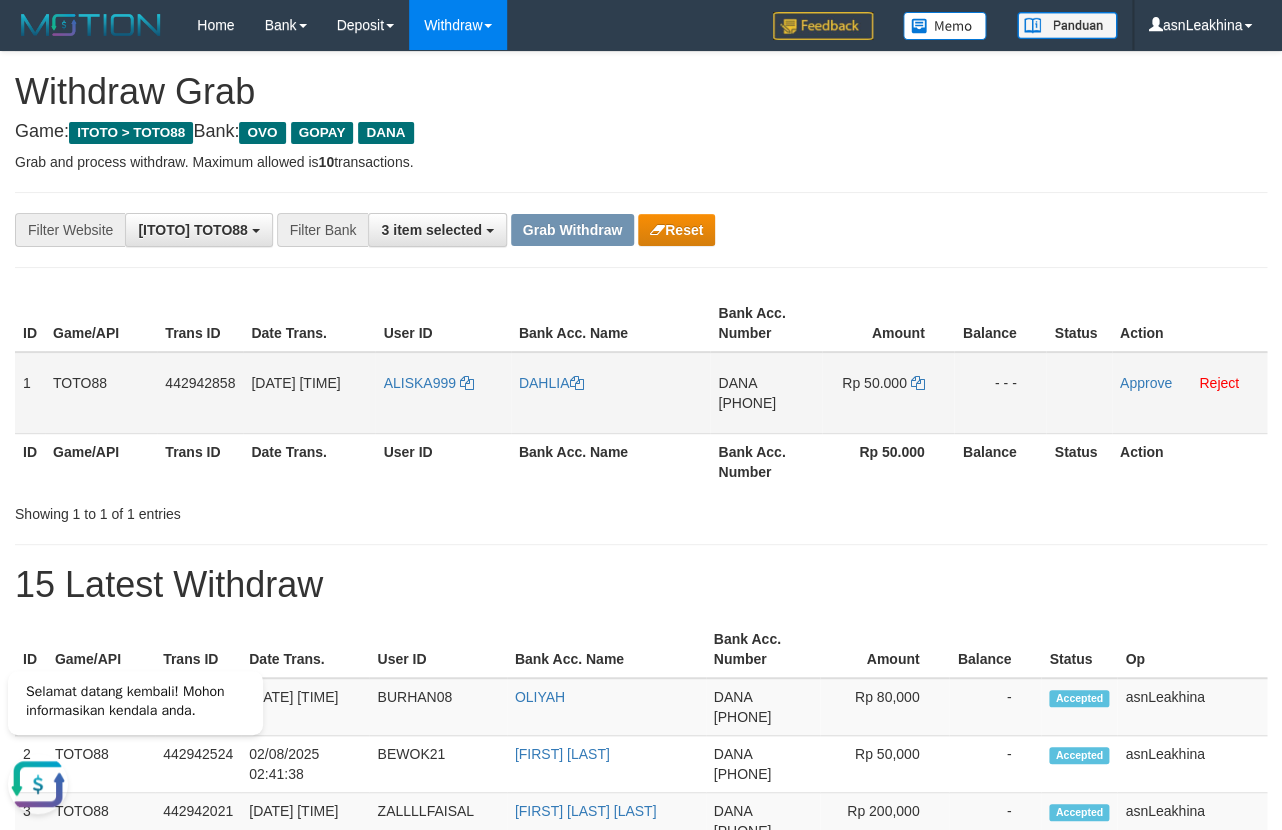 click on "Rp 50.000" at bounding box center (888, 393) 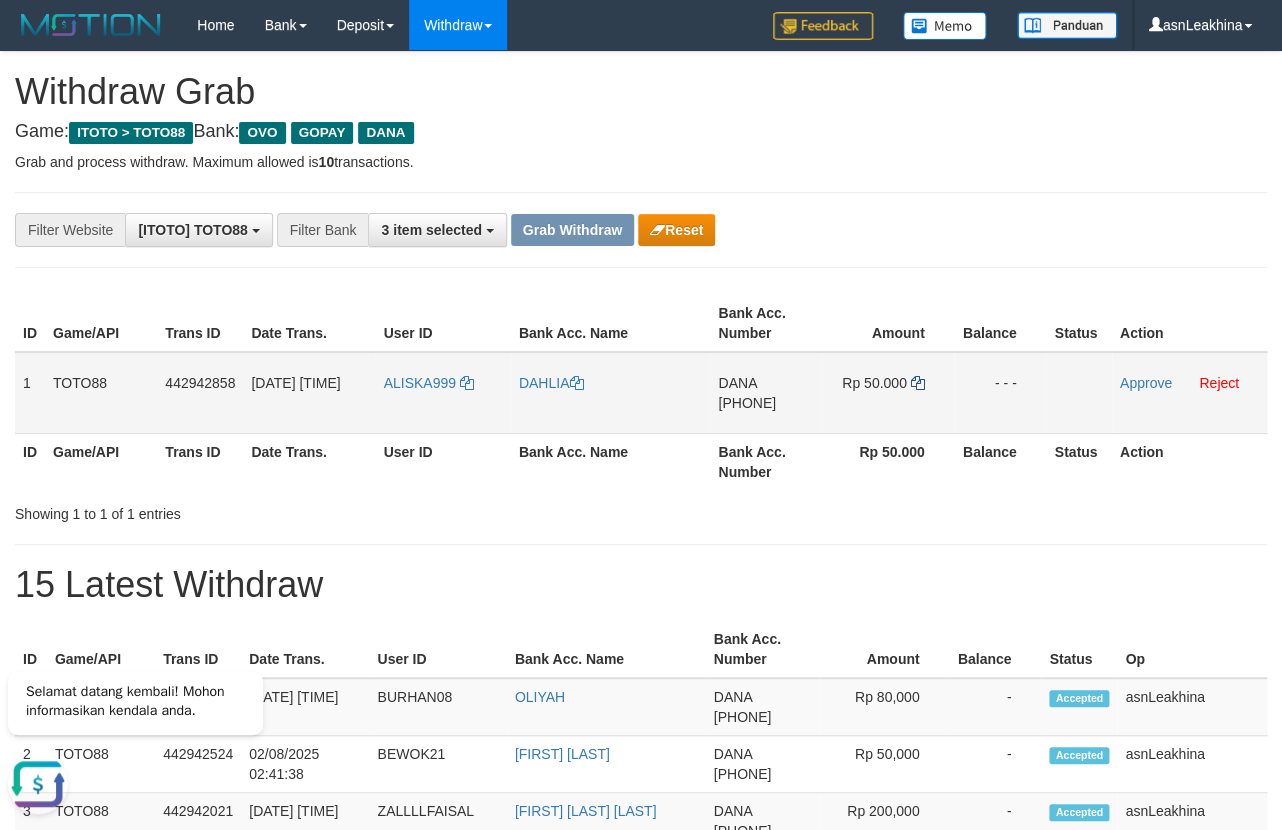 click on "Rp 50.000" at bounding box center [888, 393] 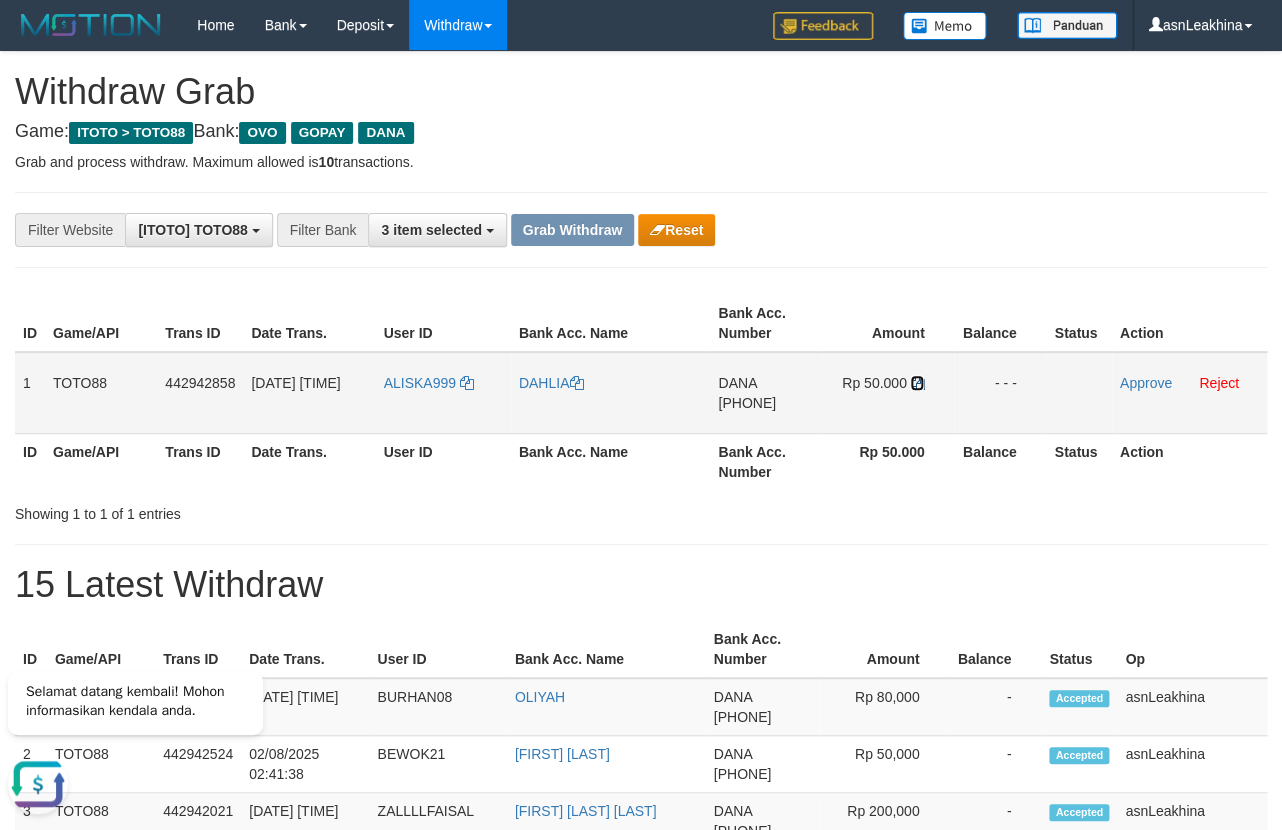 click at bounding box center (917, 383) 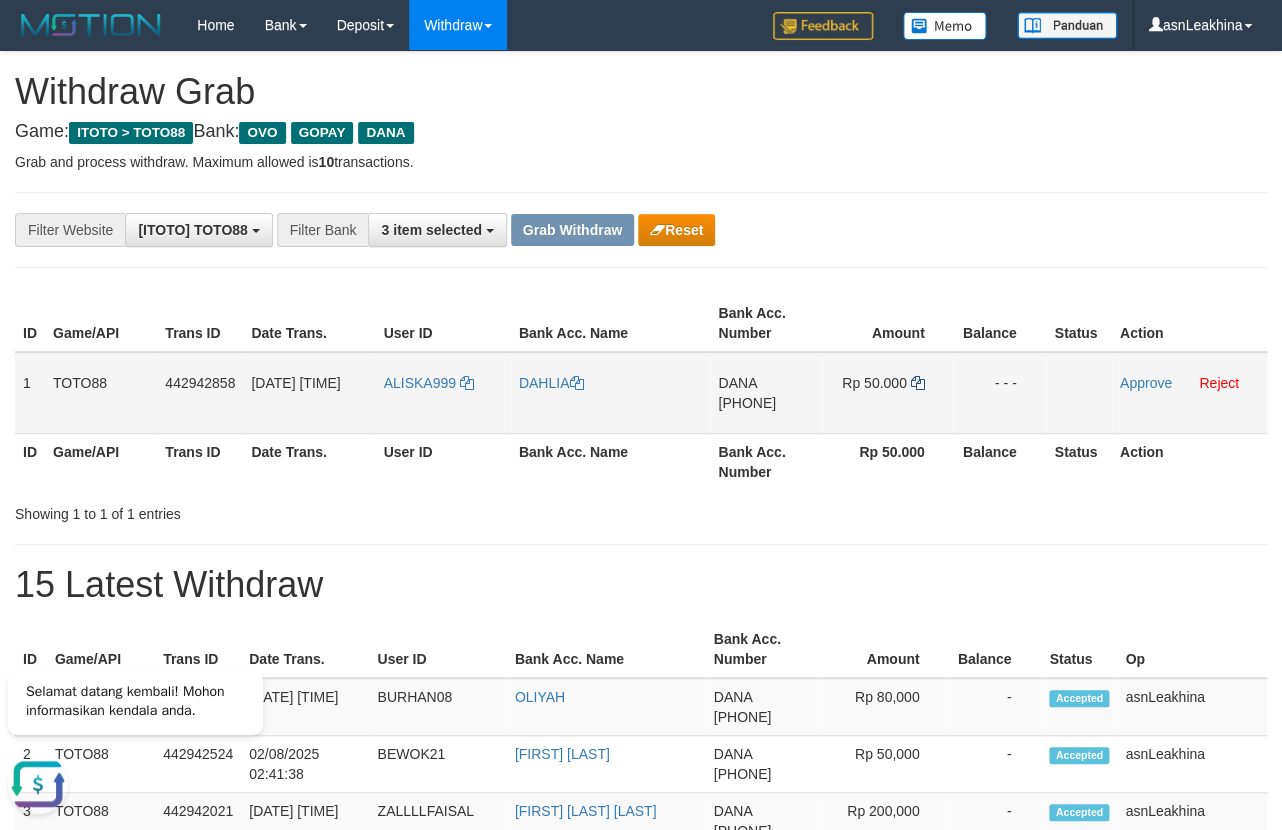 copy on "000" 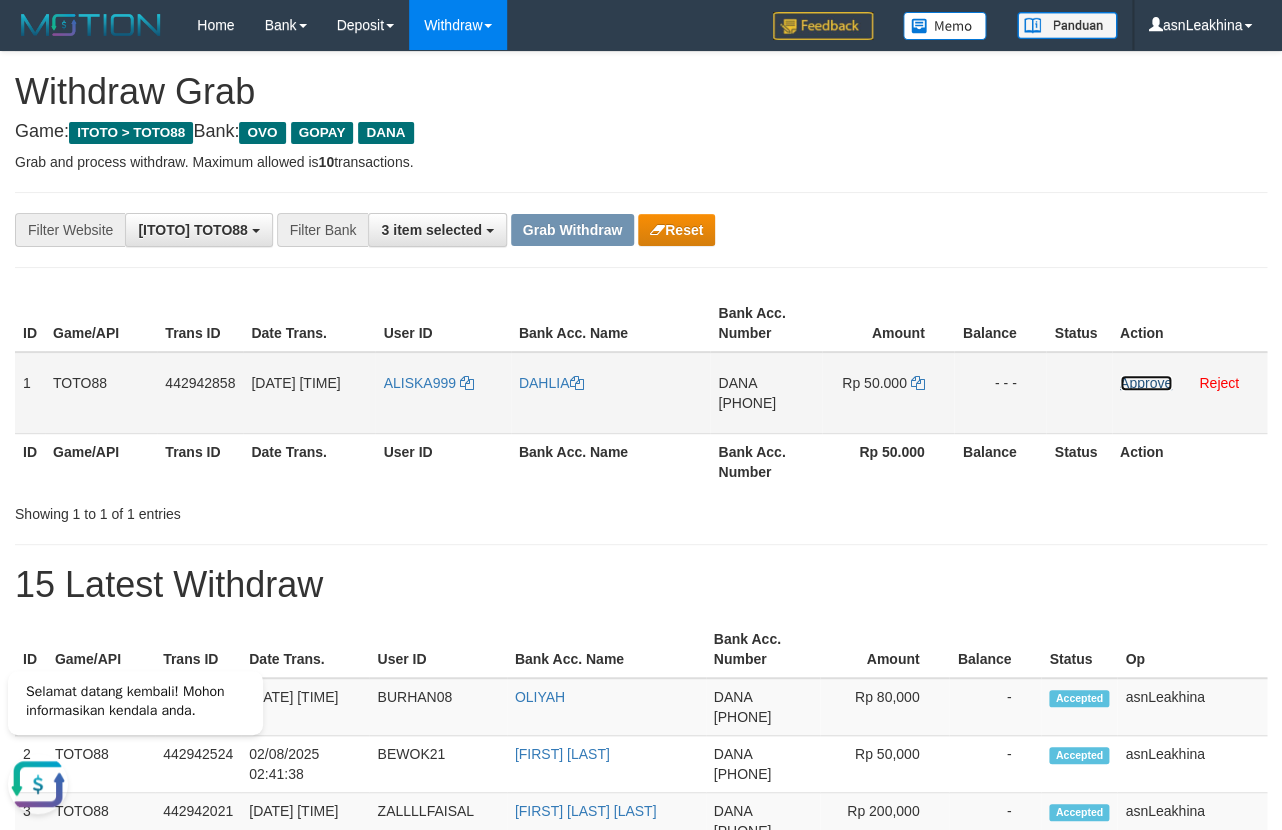 click on "Approve" at bounding box center [1146, 383] 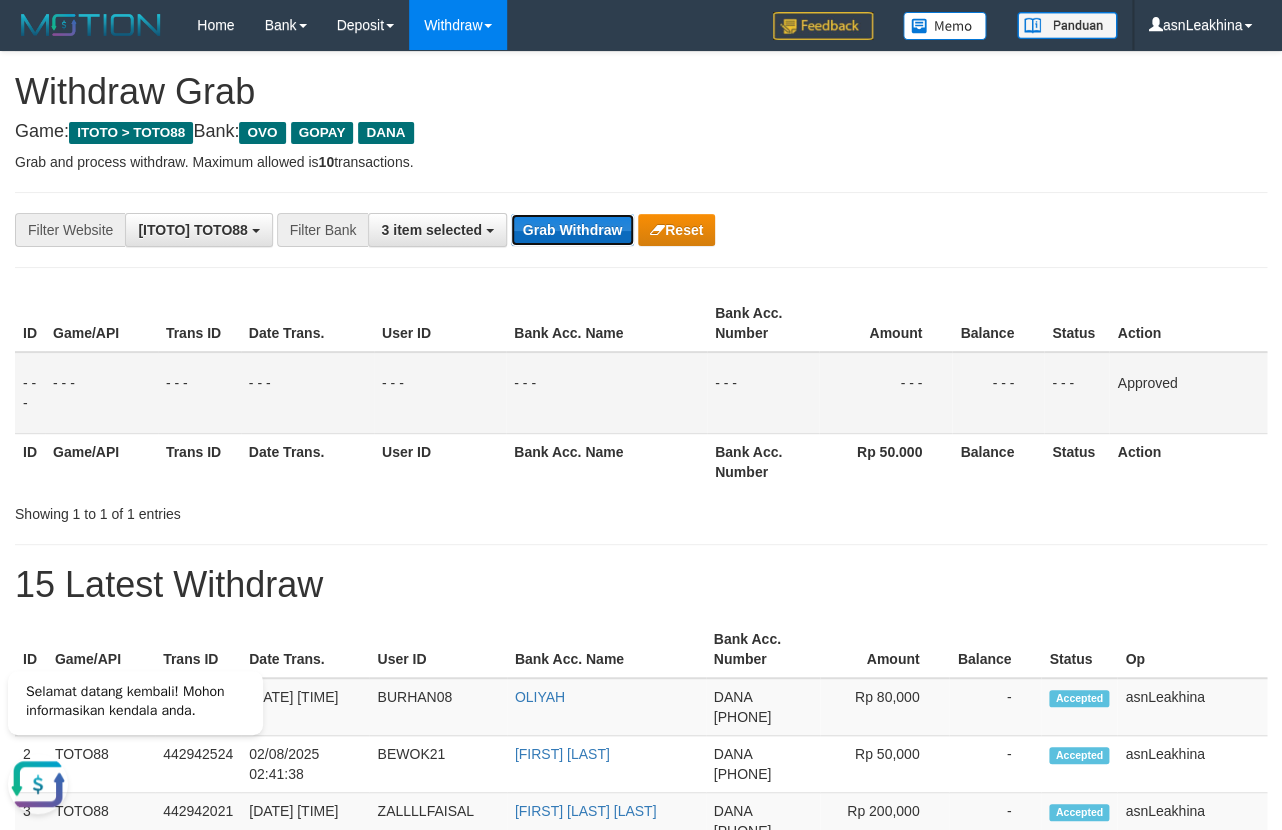 click on "Grab Withdraw" at bounding box center (572, 230) 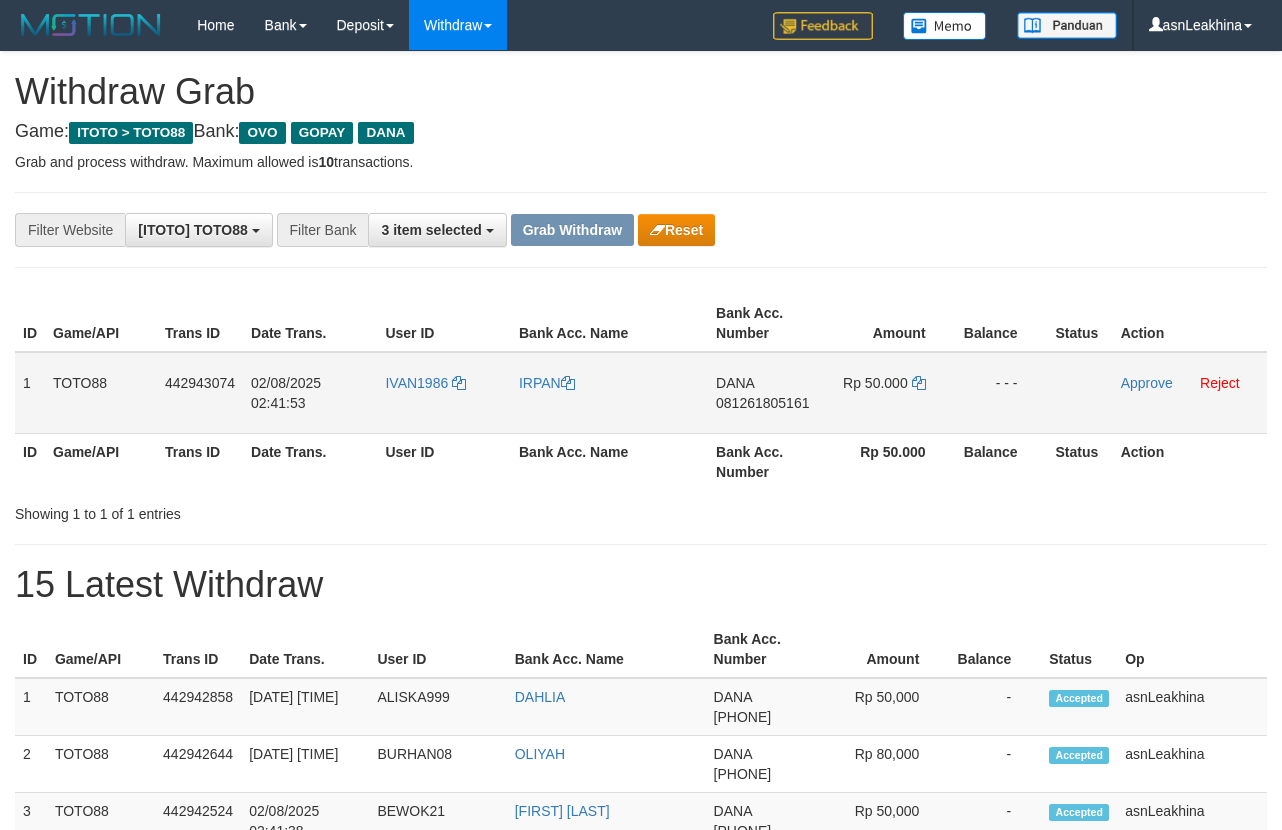 scroll, scrollTop: 0, scrollLeft: 0, axis: both 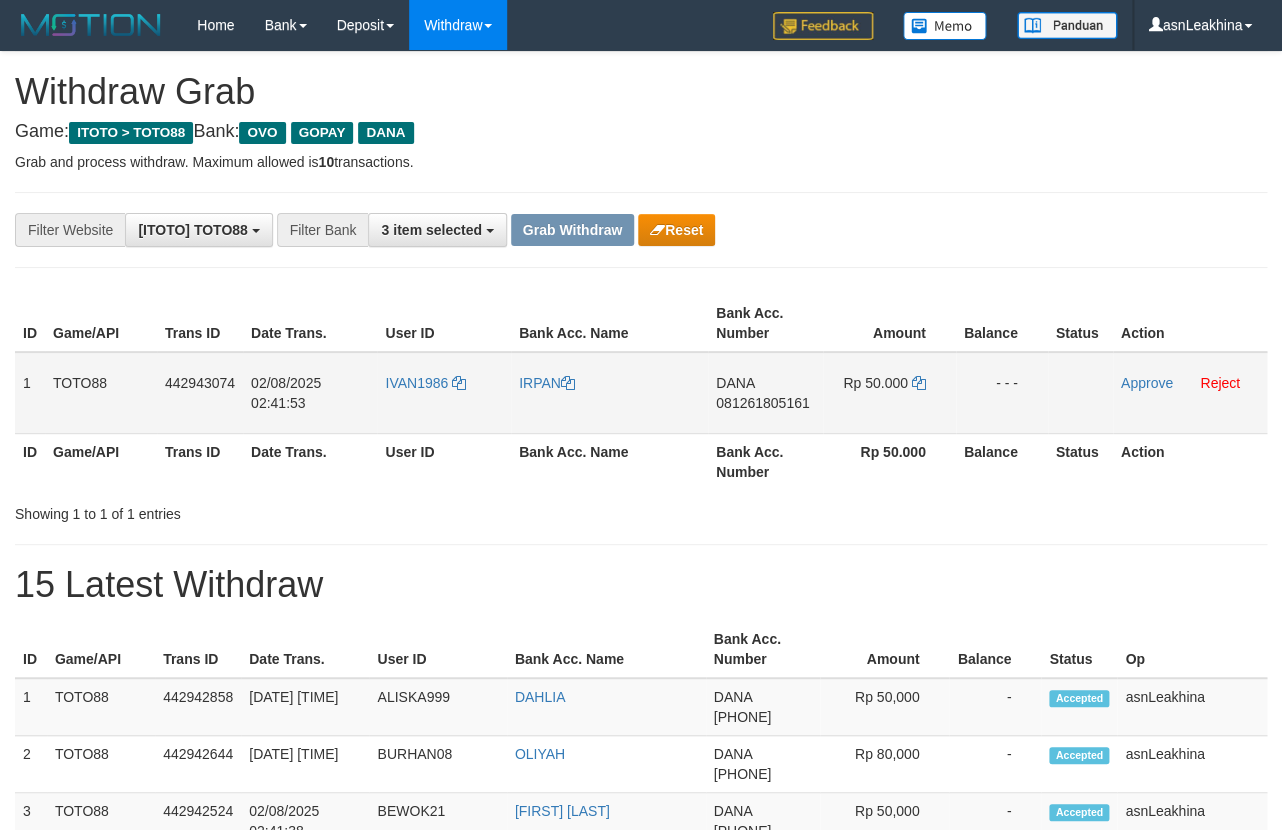 click on "081261805161" at bounding box center (762, 403) 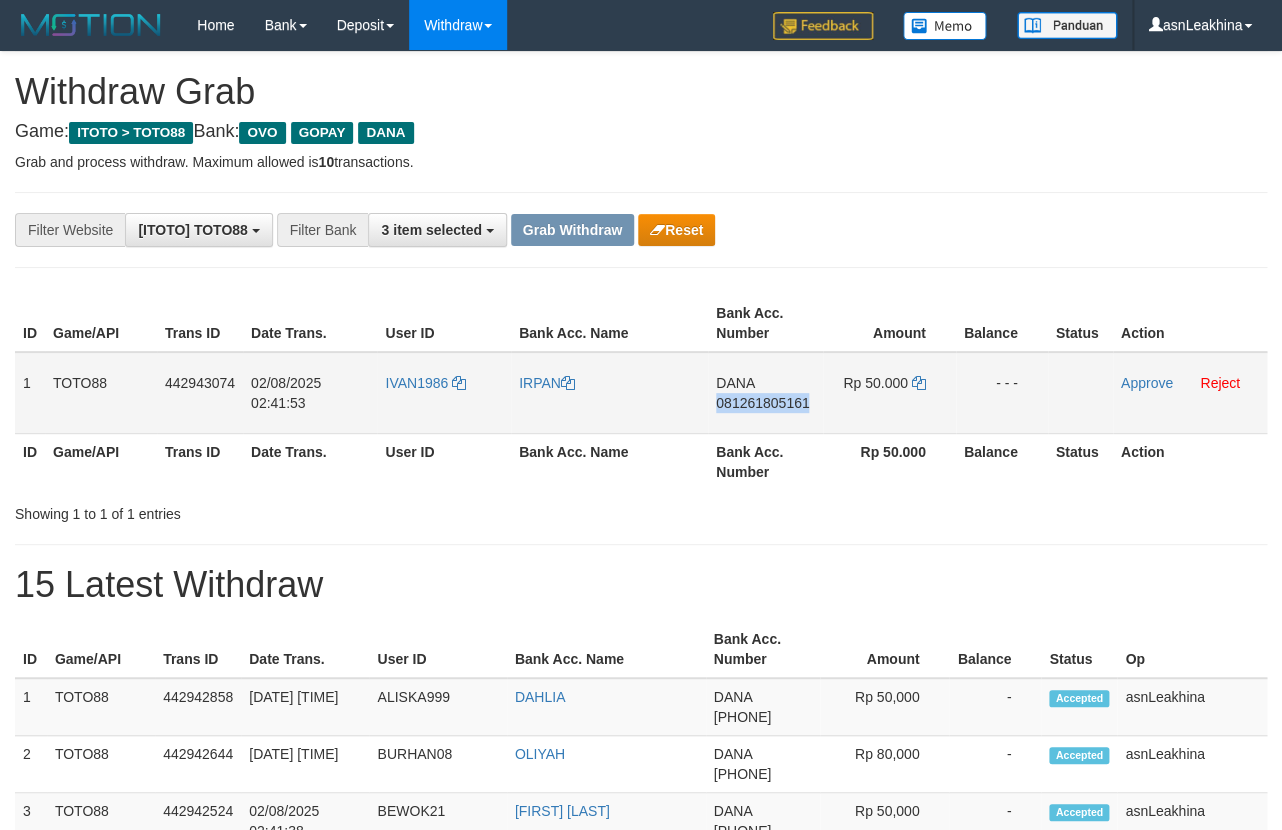 click on "081261805161" at bounding box center (762, 403) 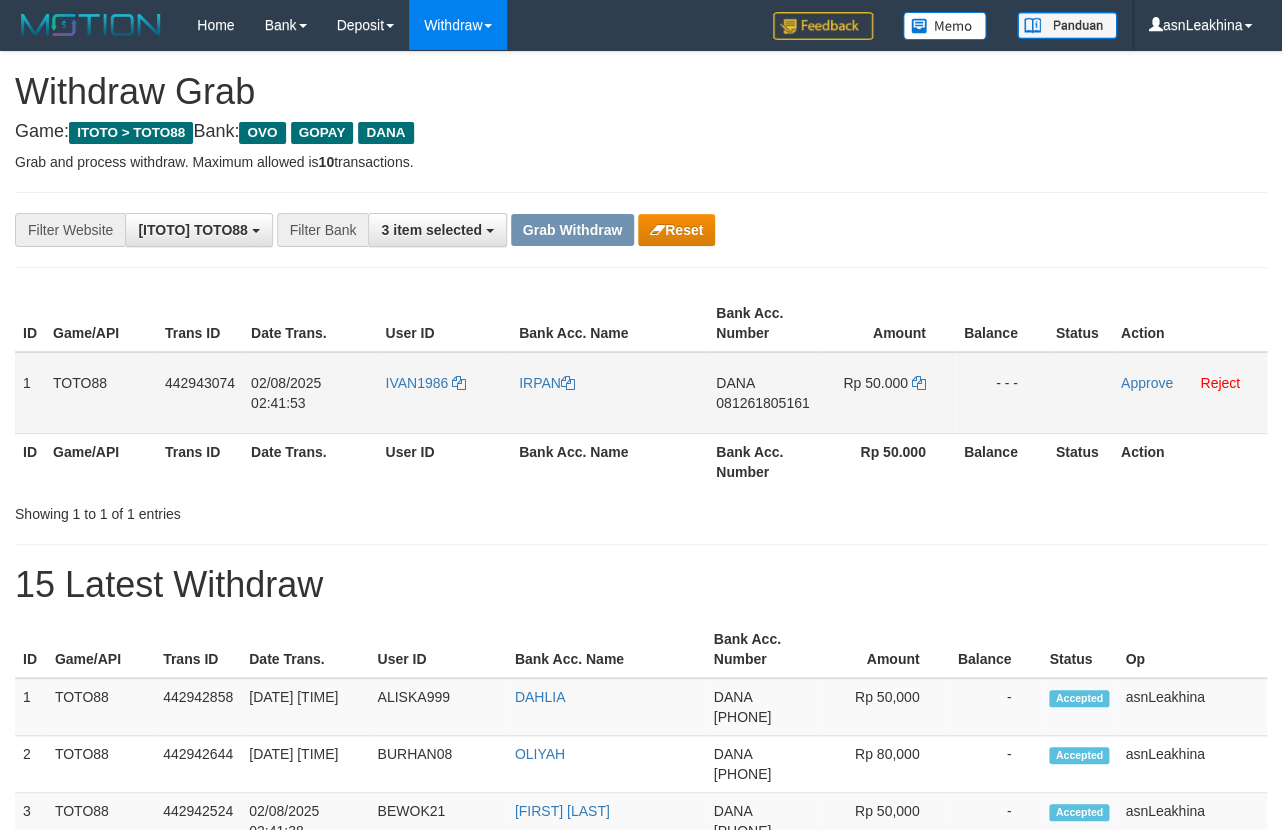 click on "081261805161" at bounding box center (762, 403) 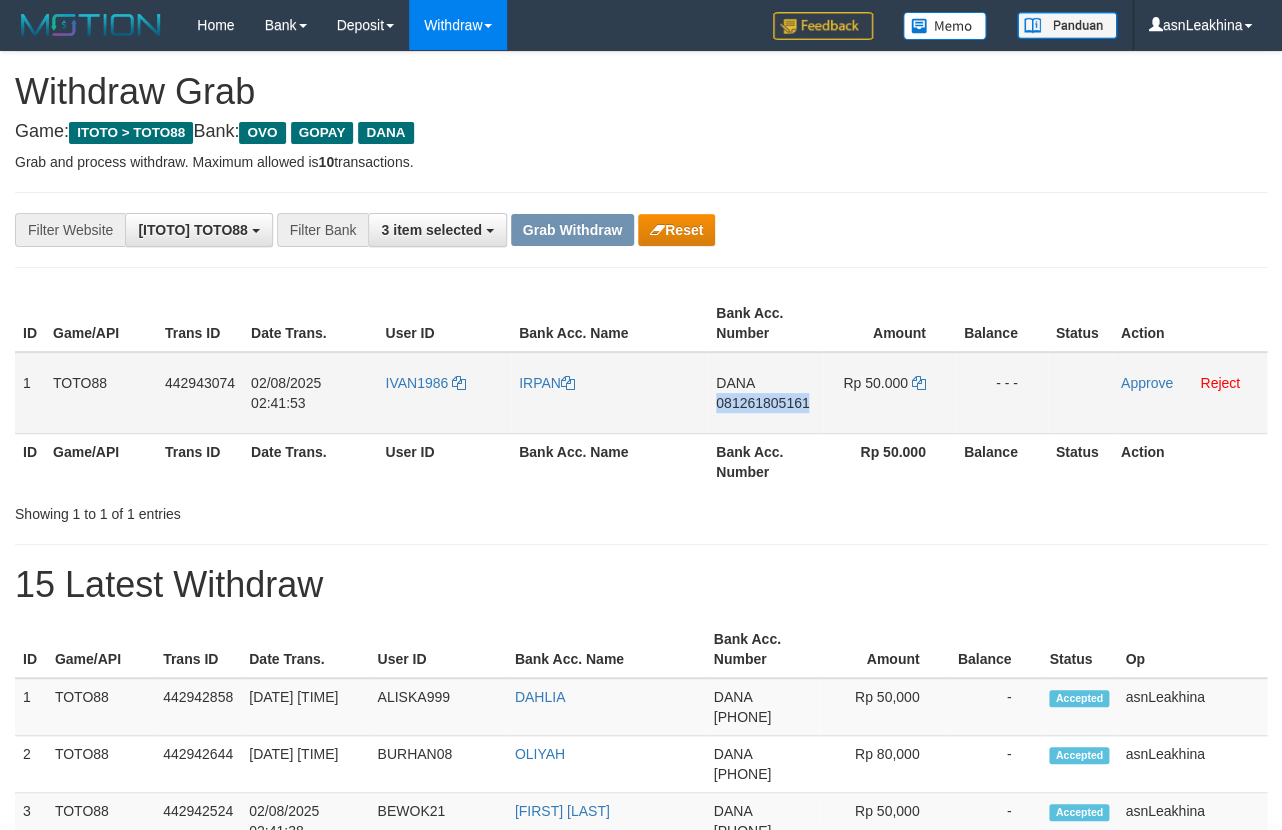 click on "081261805161" at bounding box center [762, 403] 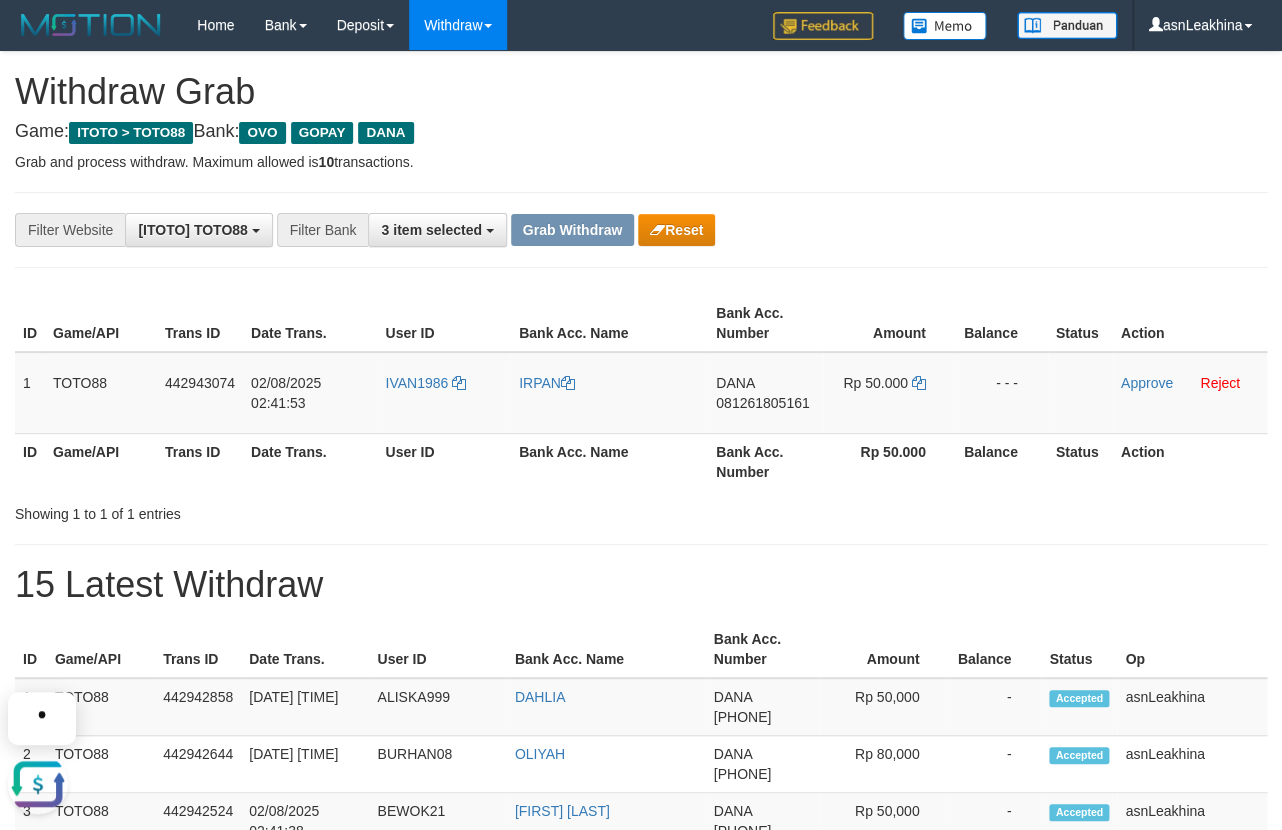 scroll, scrollTop: 0, scrollLeft: 0, axis: both 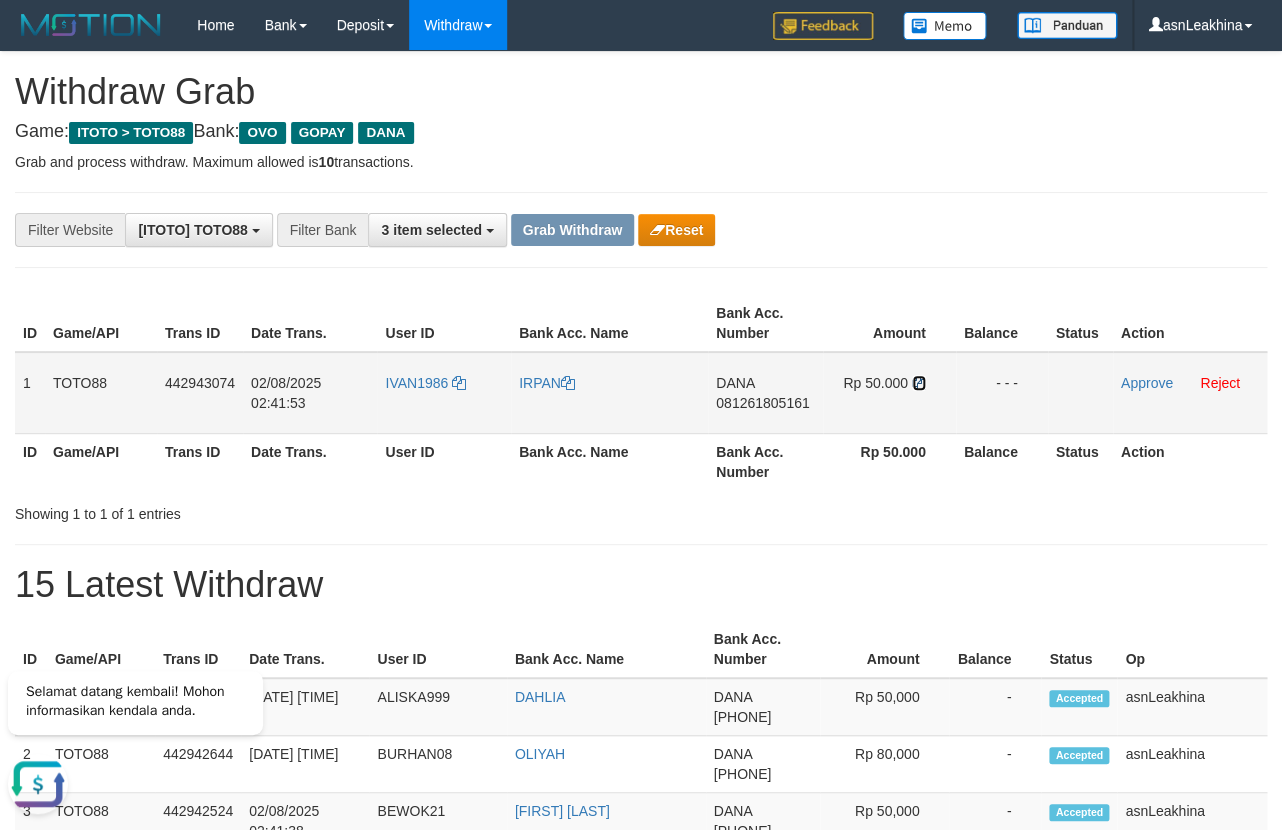click at bounding box center [919, 383] 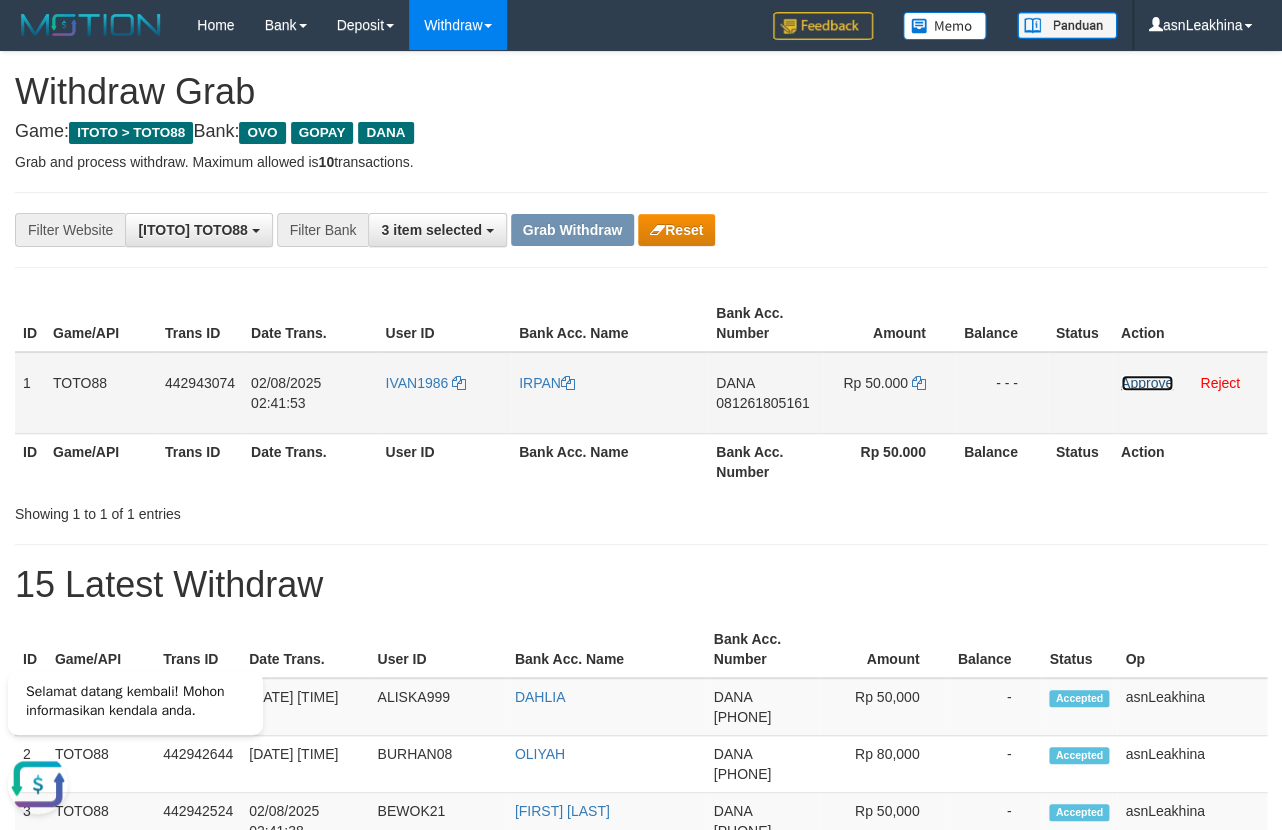 click on "Approve" at bounding box center (1147, 383) 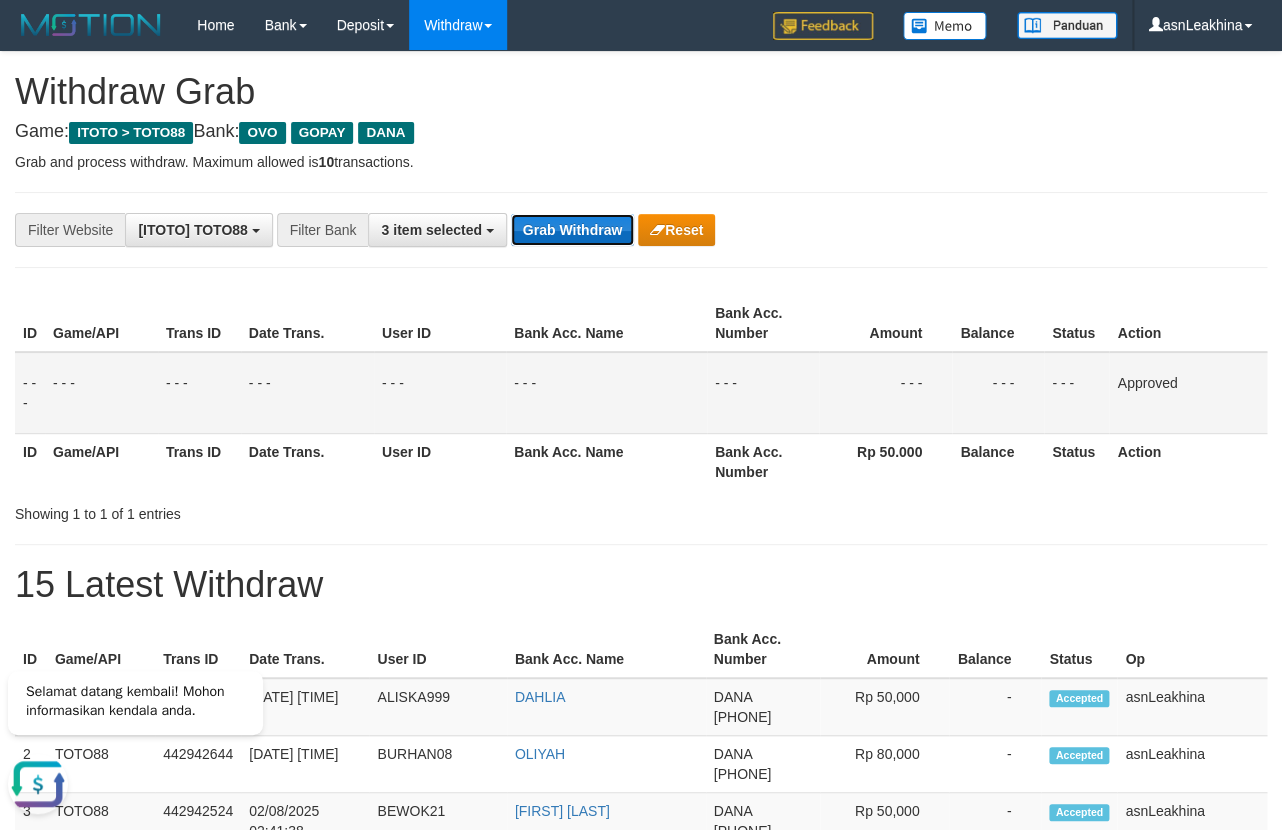 click on "Grab Withdraw" at bounding box center [572, 230] 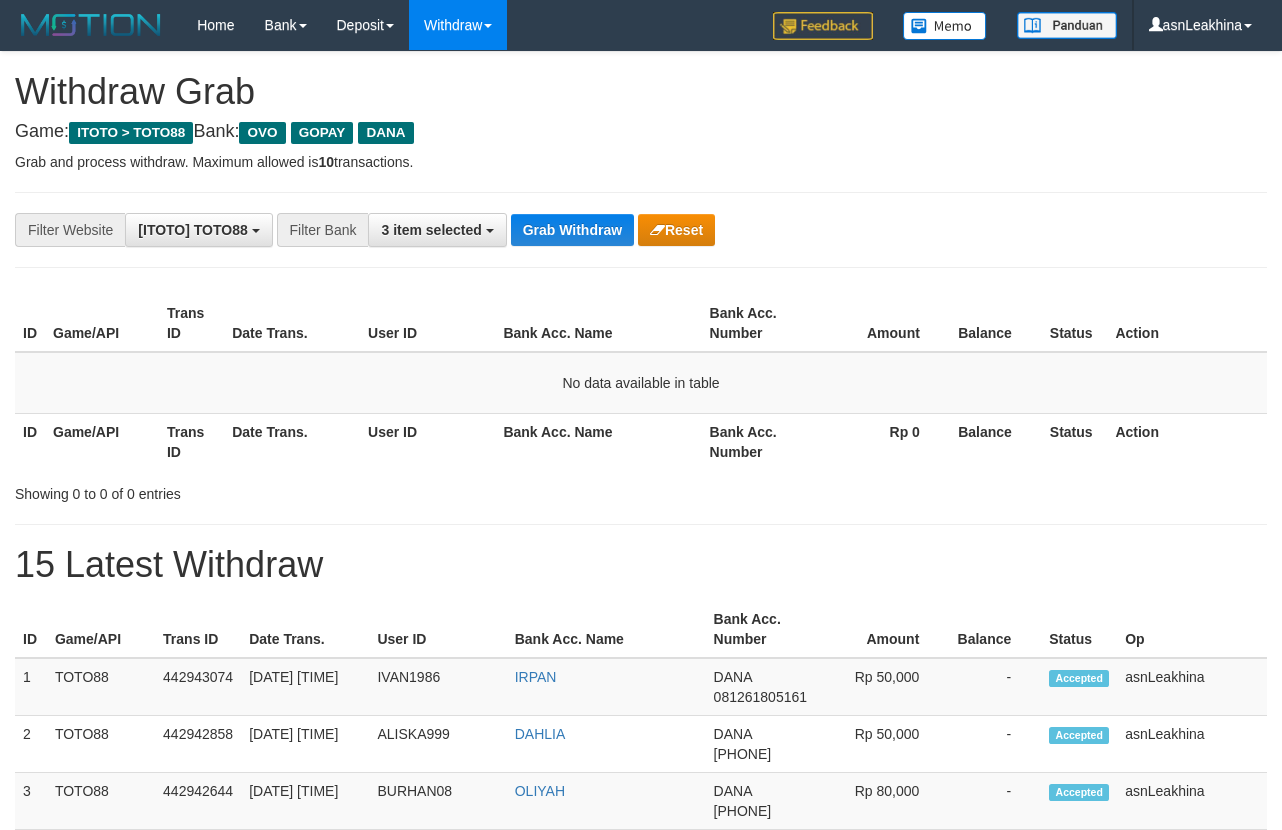 scroll, scrollTop: 0, scrollLeft: 0, axis: both 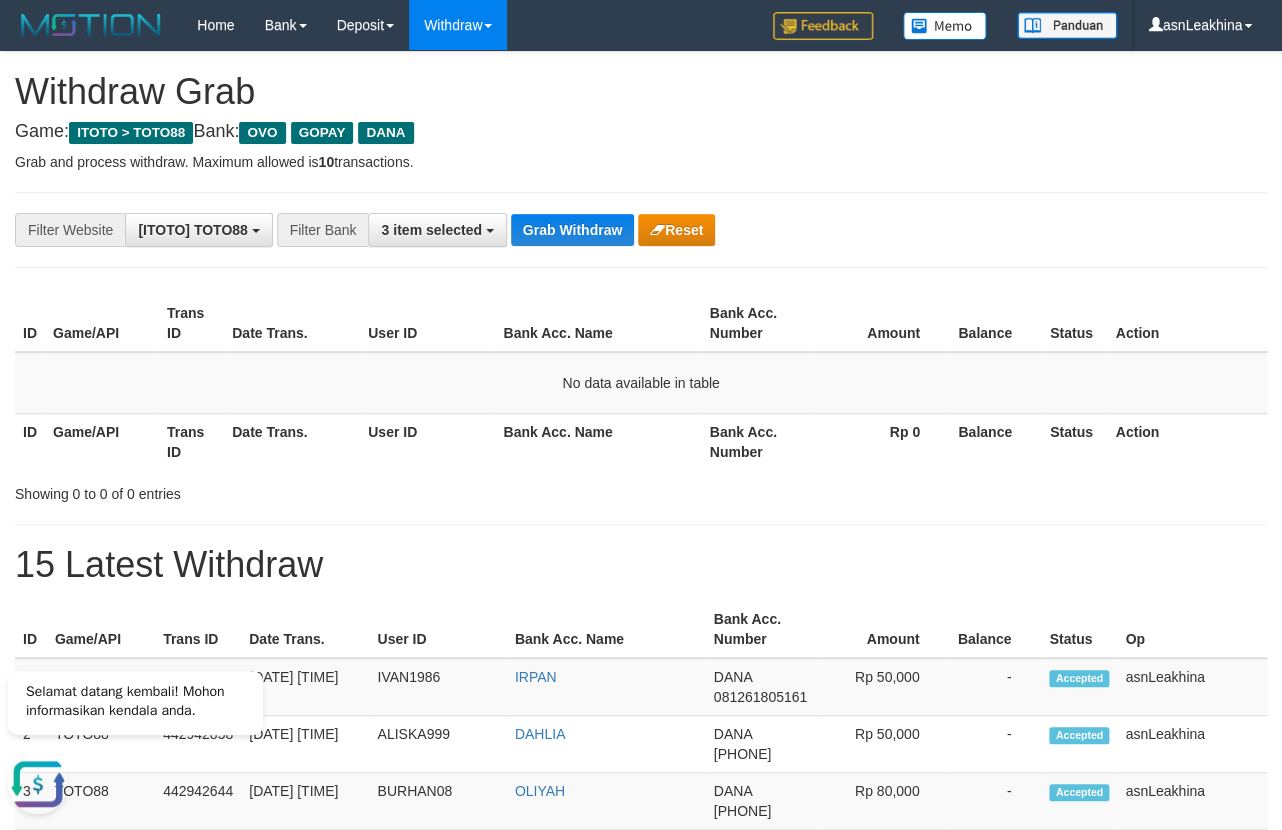 click on "**********" at bounding box center (641, 1113) 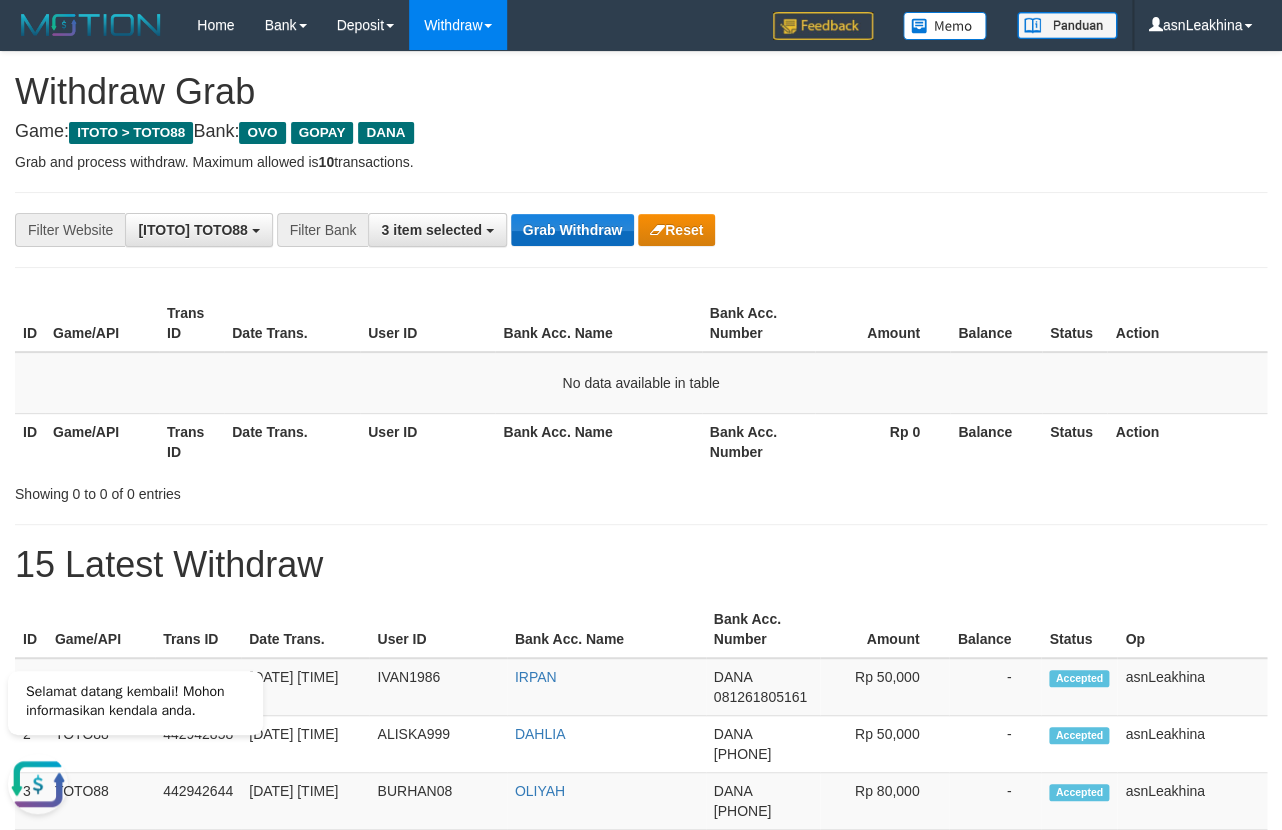 drag, startPoint x: 572, startPoint y: 211, endPoint x: 572, endPoint y: 226, distance: 15 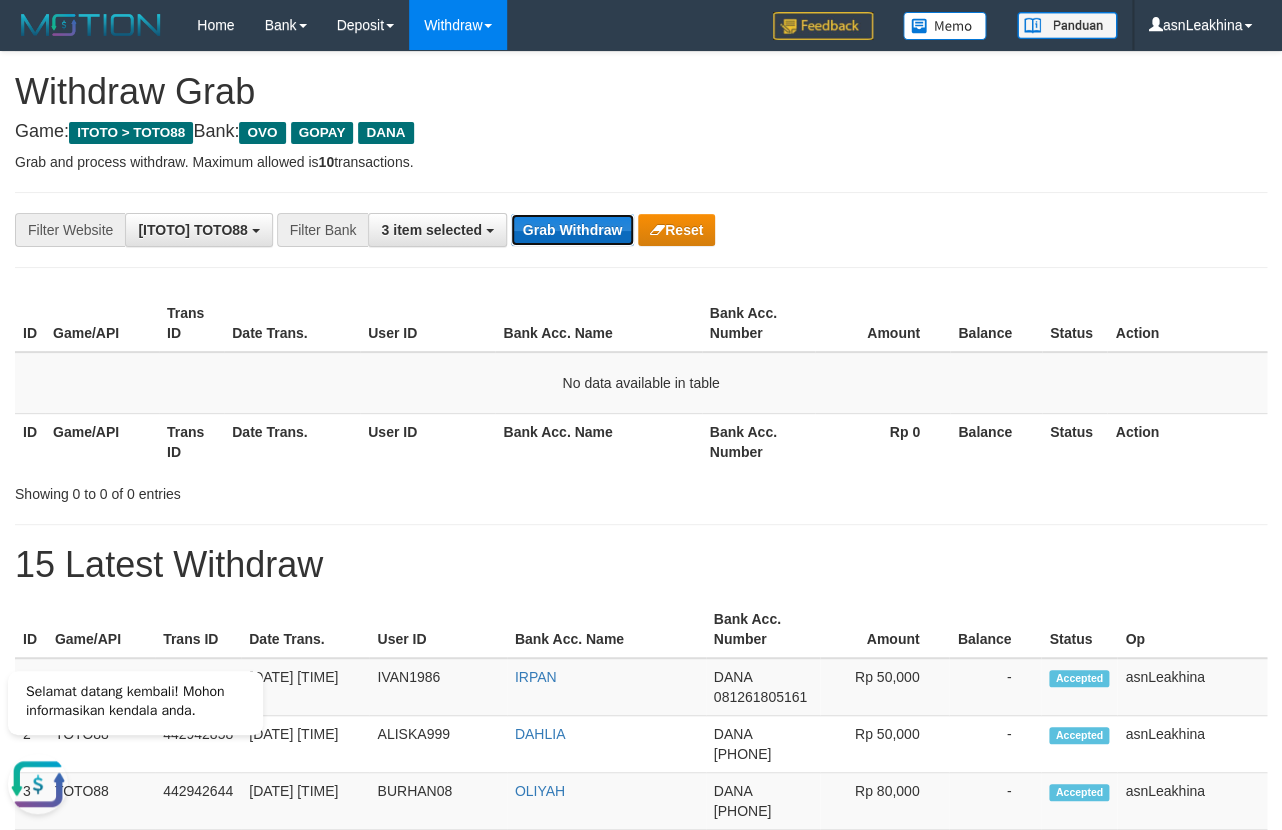 click on "Grab Withdraw" at bounding box center [572, 230] 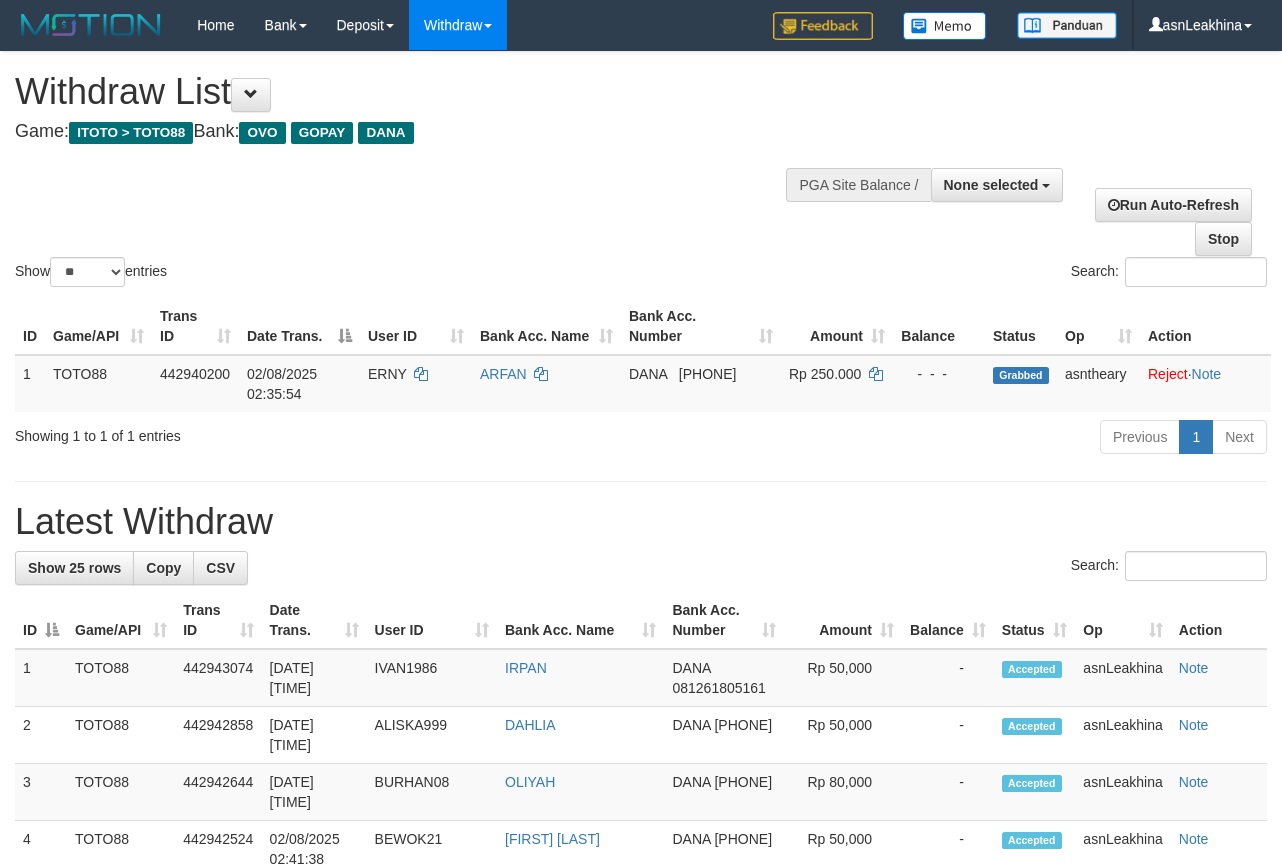 select 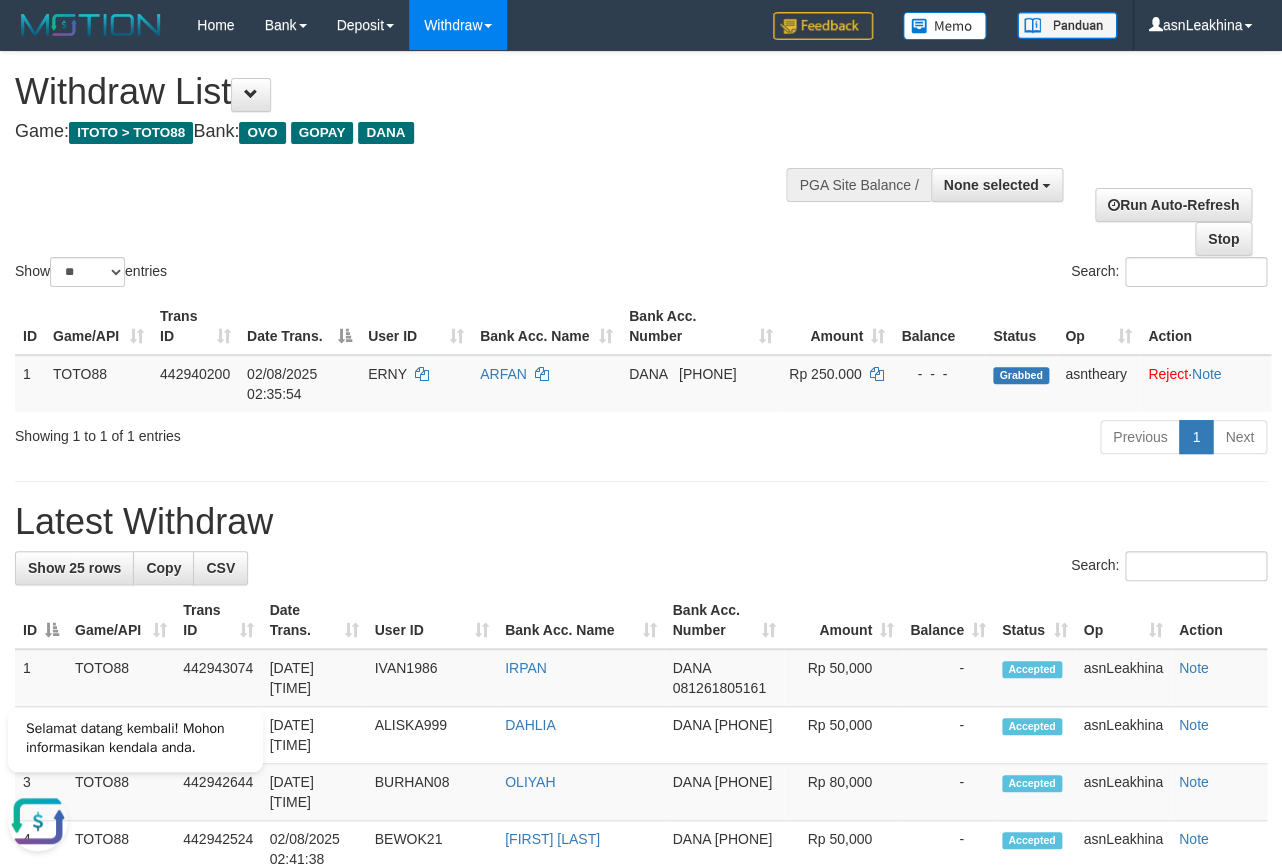 scroll, scrollTop: 0, scrollLeft: 0, axis: both 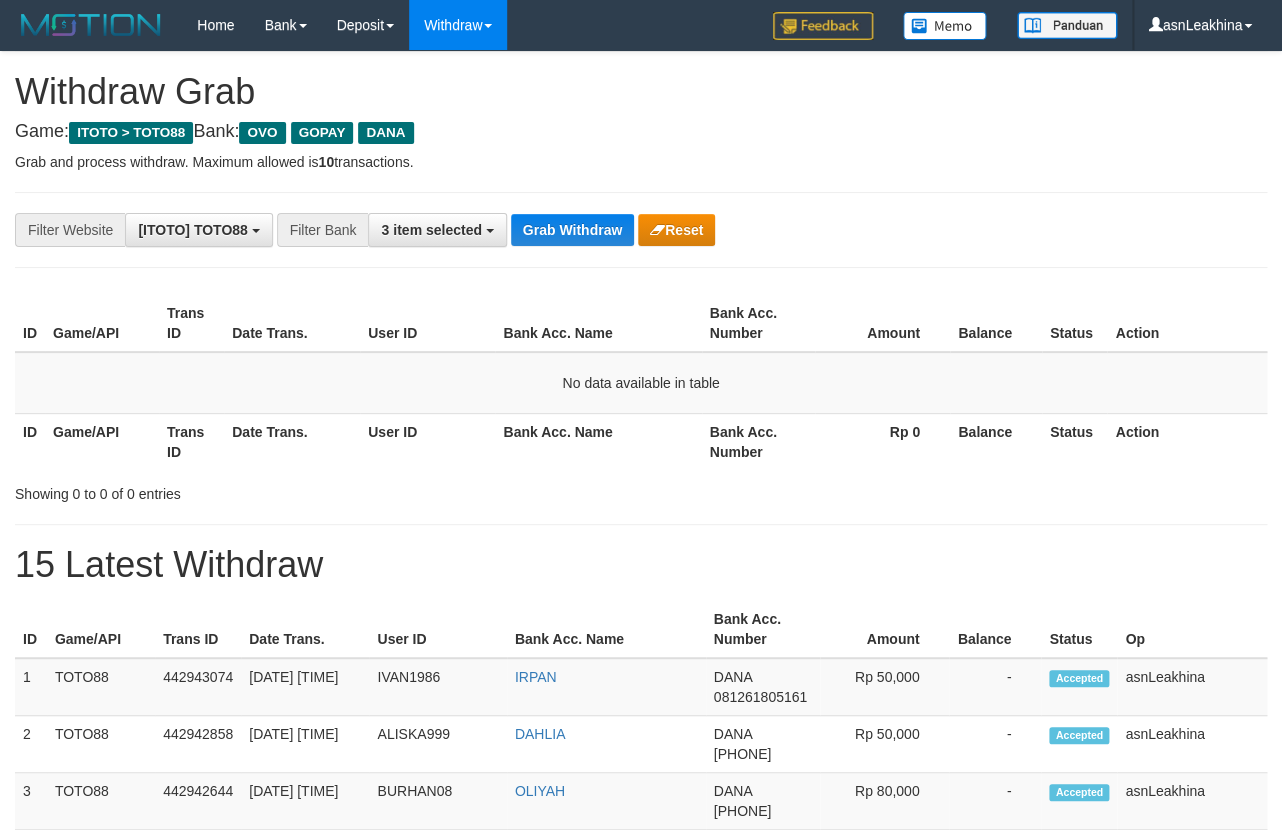 click on "Withdraw Grab" at bounding box center [641, 92] 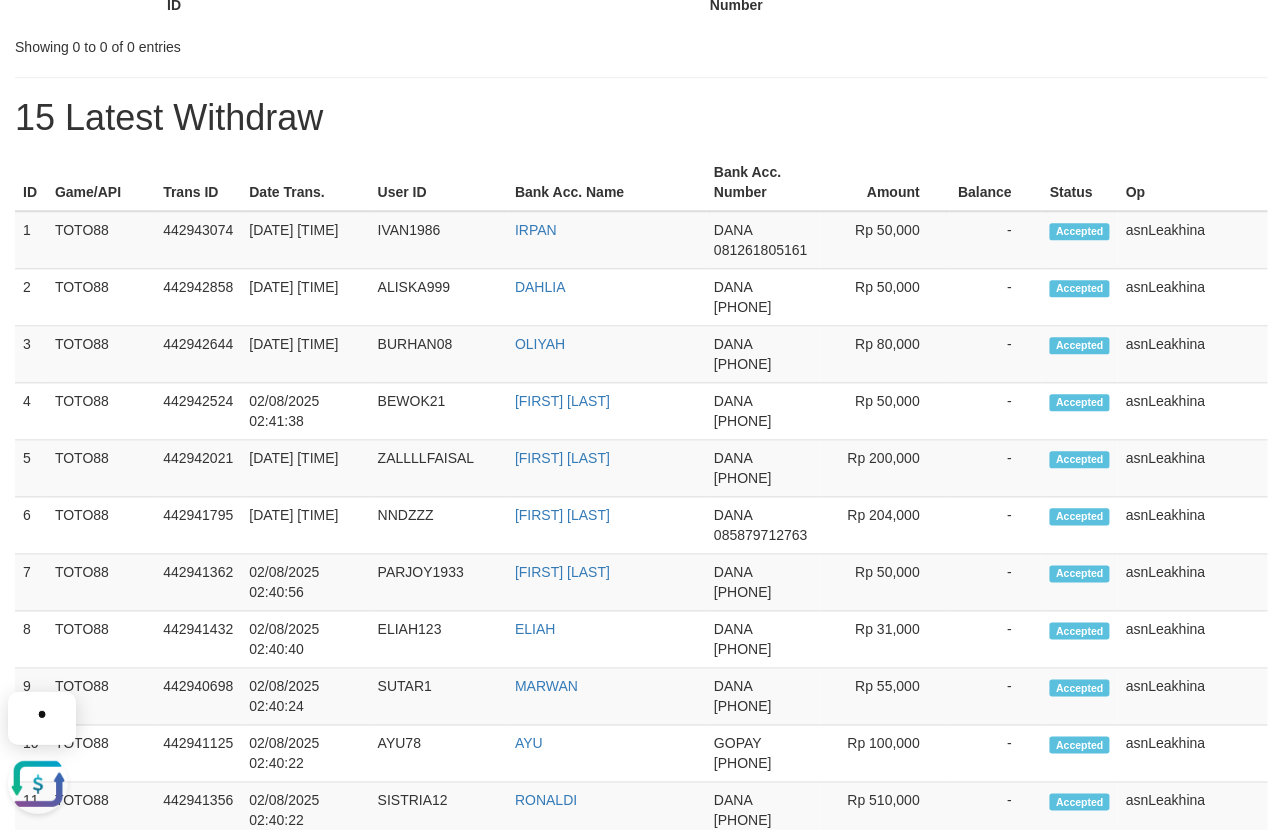 scroll, scrollTop: 11, scrollLeft: 0, axis: vertical 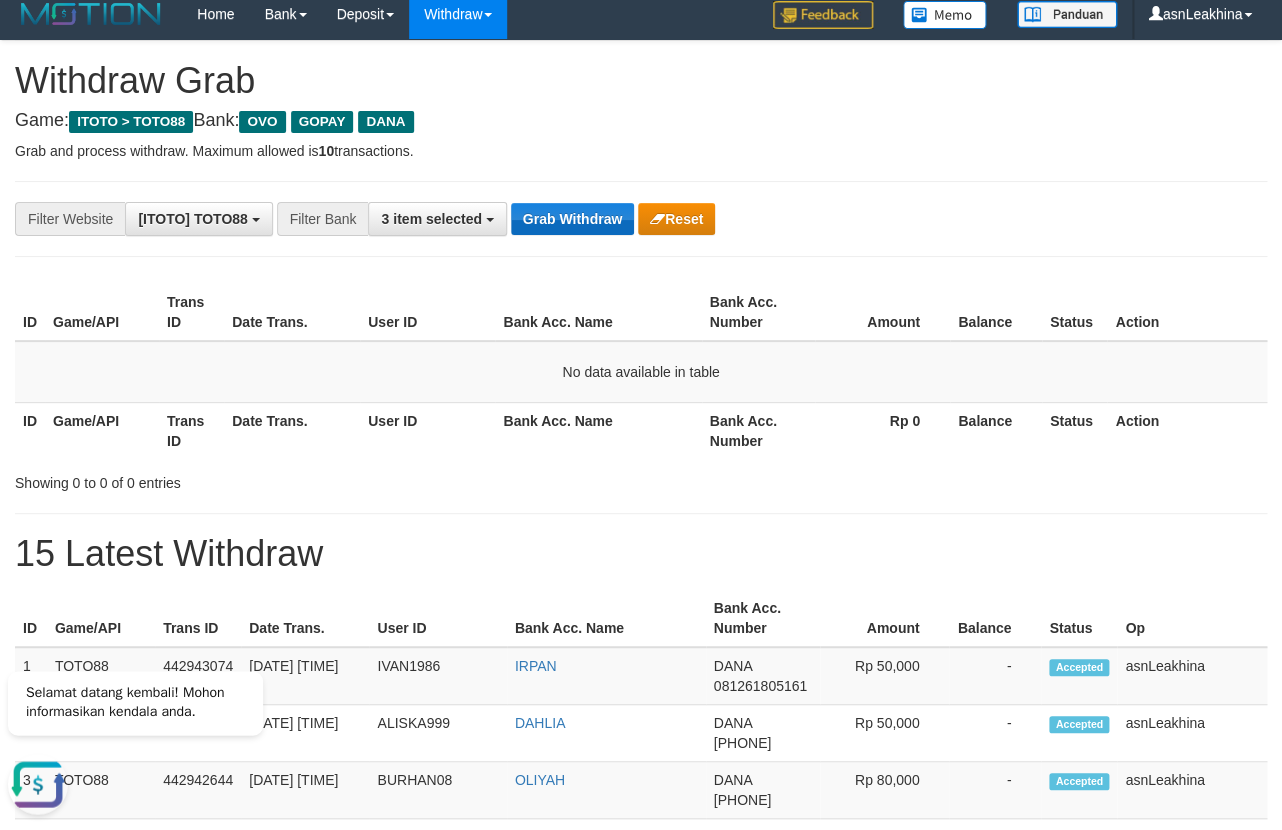 click on "**********" at bounding box center (641, 1102) 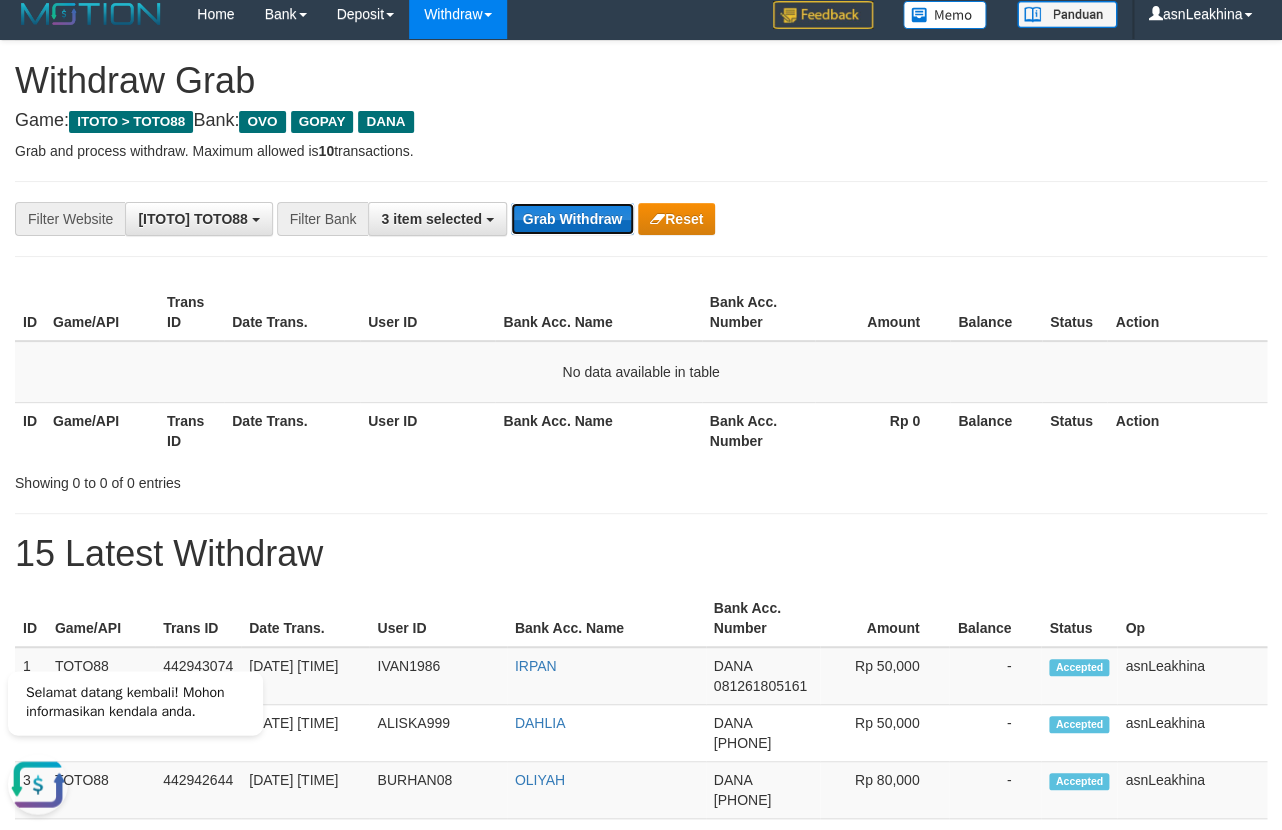 click on "Grab Withdraw" at bounding box center (572, 219) 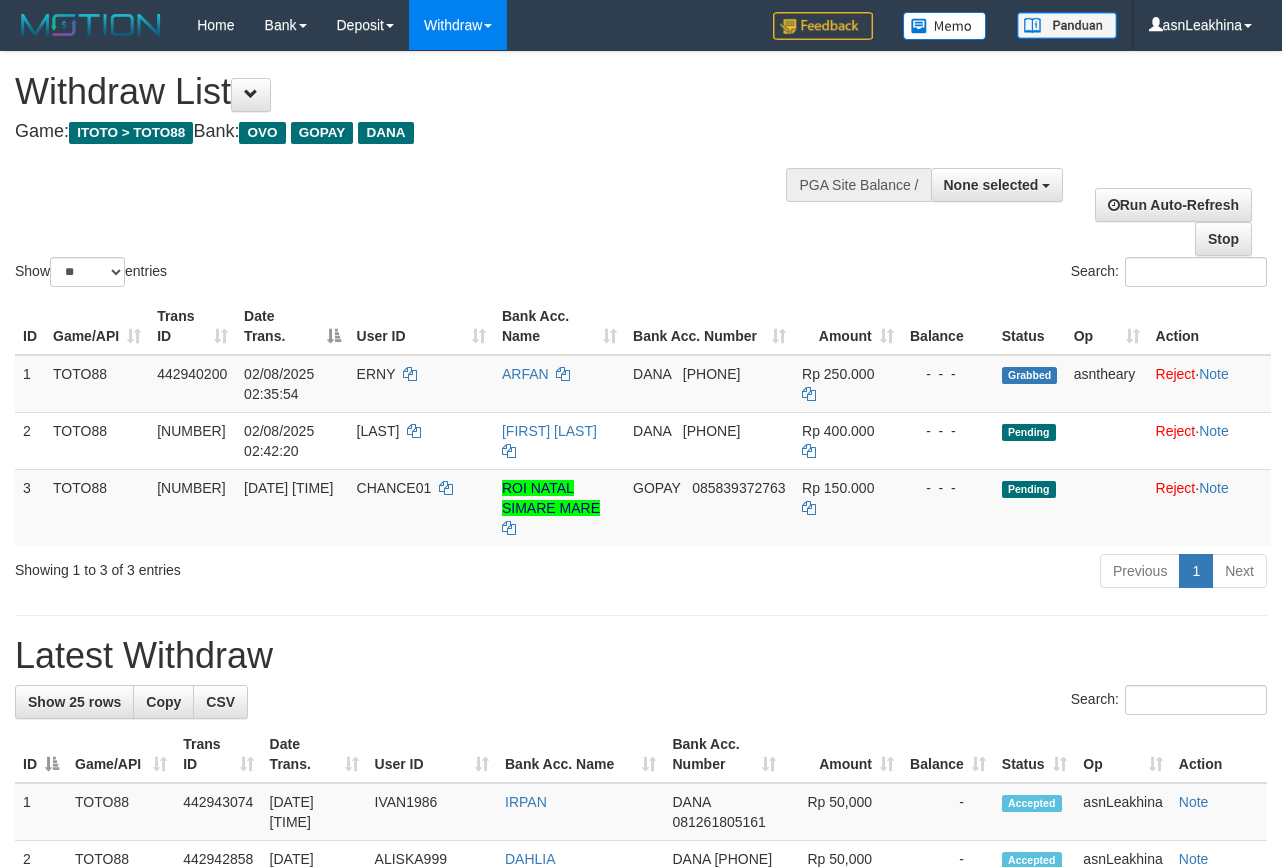 select 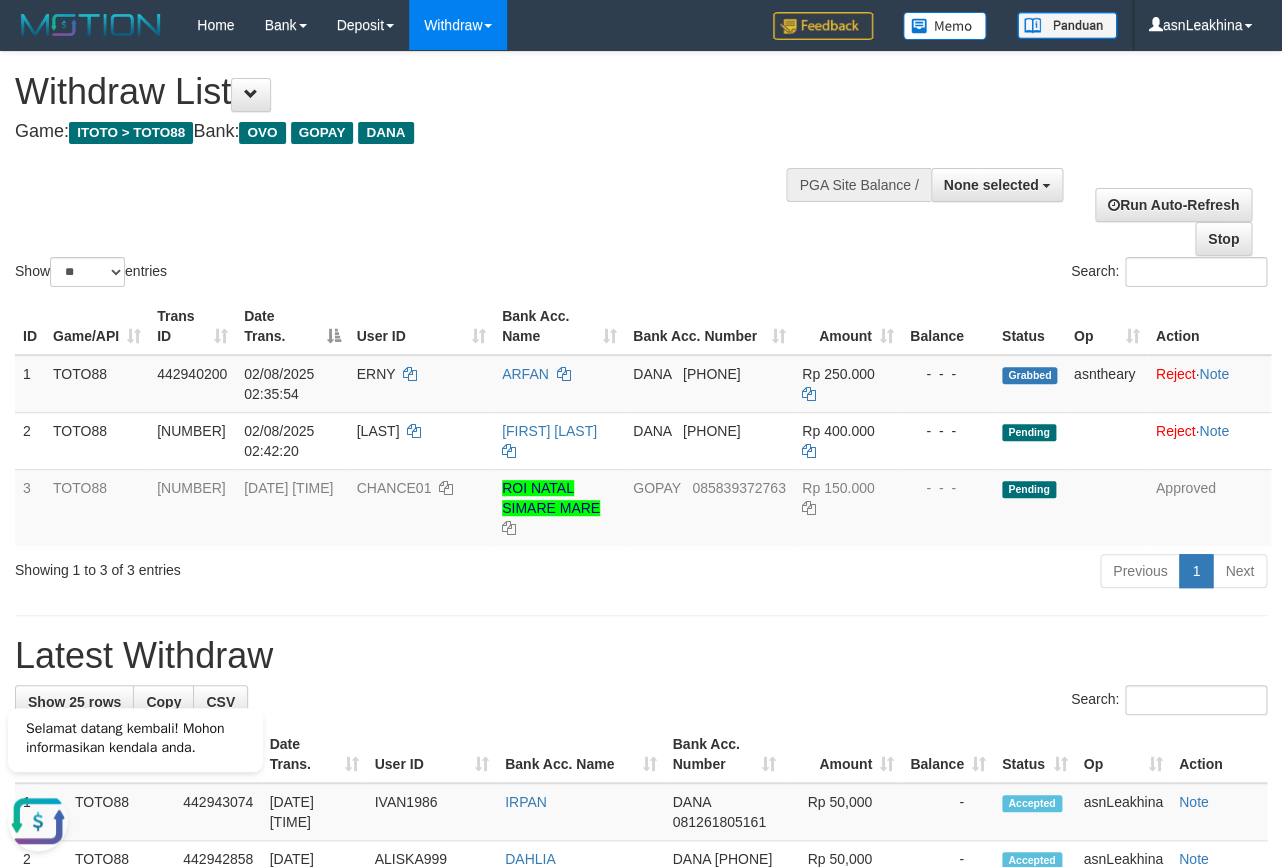 scroll, scrollTop: 0, scrollLeft: 0, axis: both 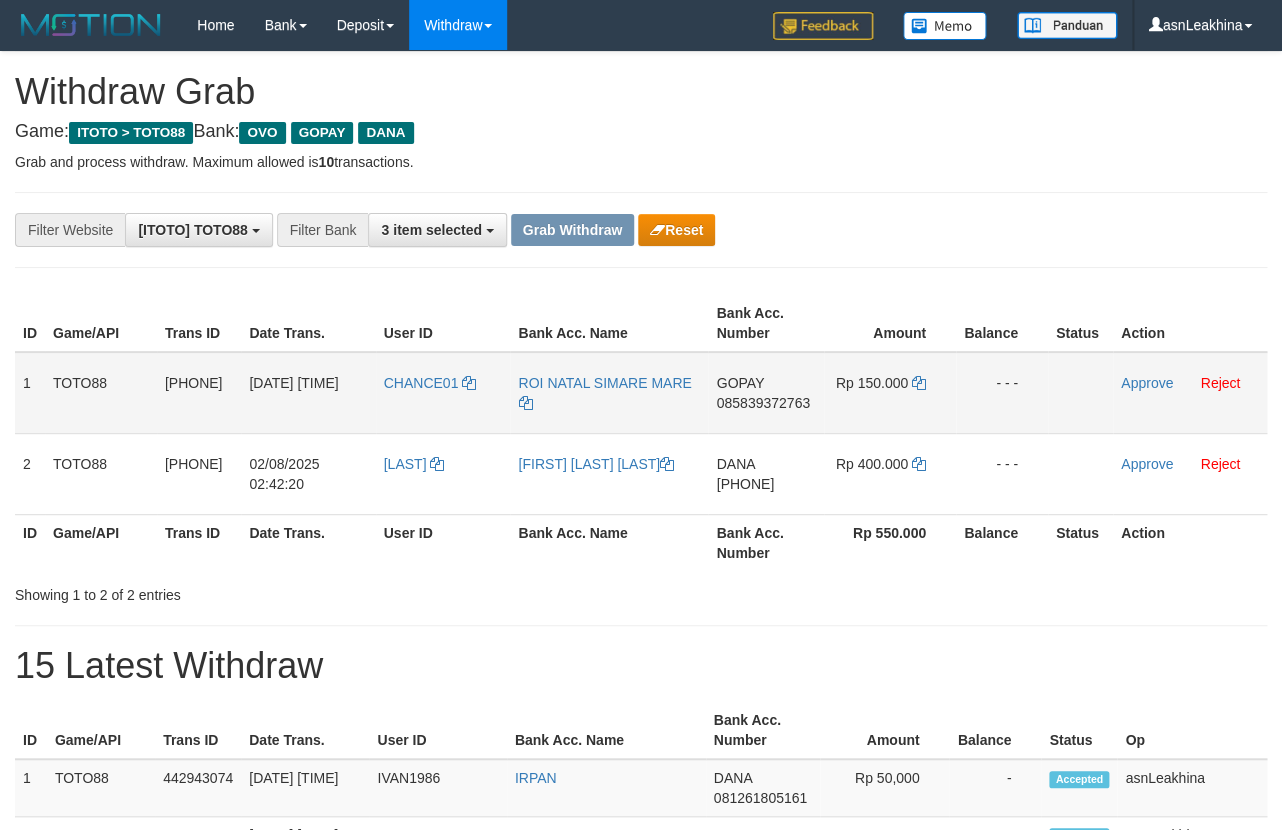 click on "085839372763" at bounding box center [762, 403] 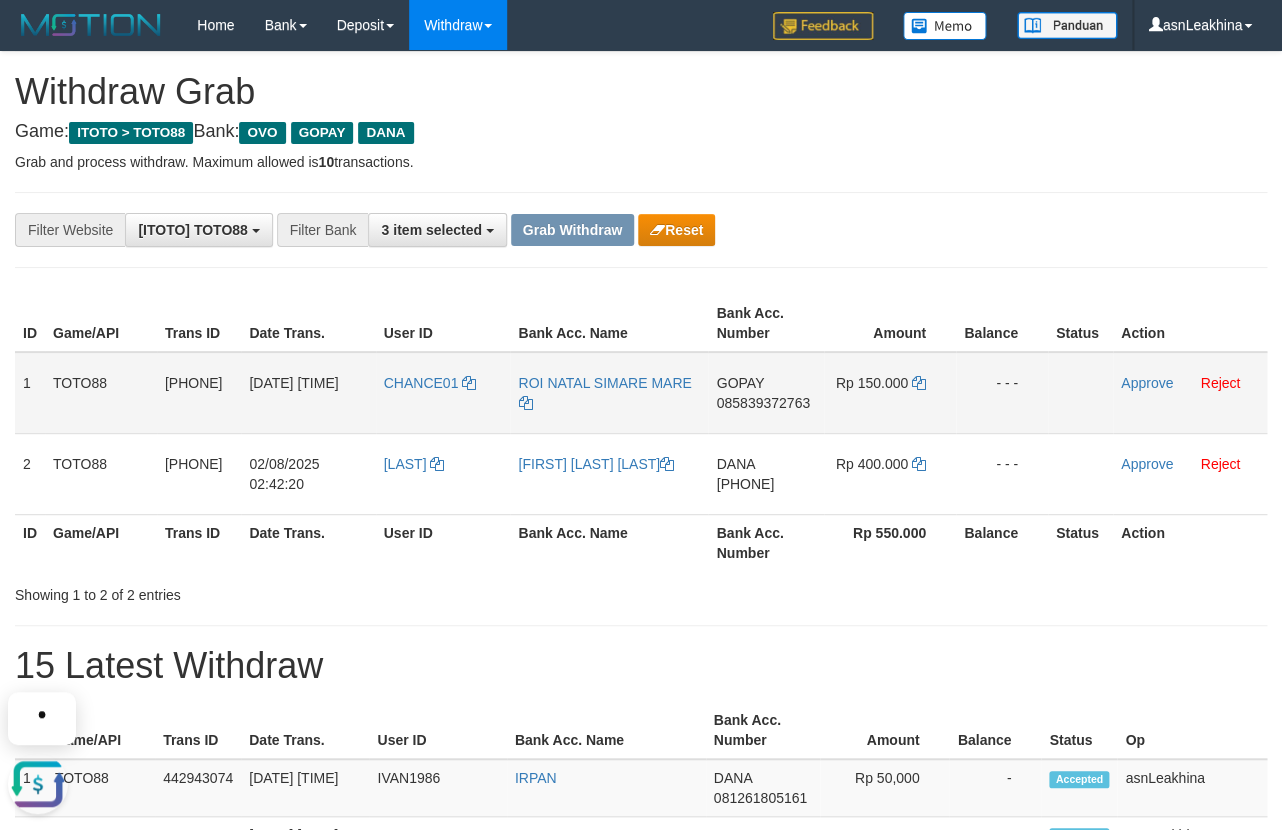 scroll, scrollTop: 0, scrollLeft: 0, axis: both 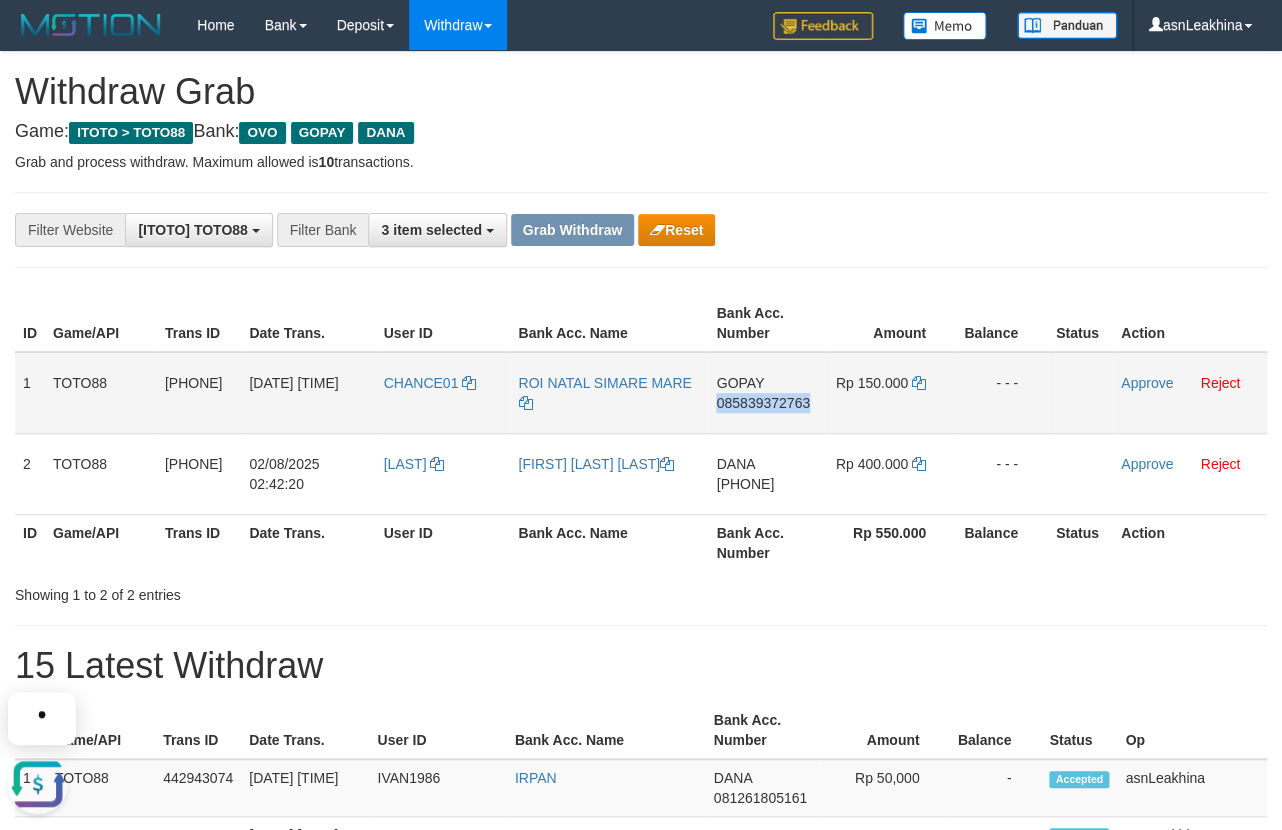 click on "085839372763" at bounding box center [762, 403] 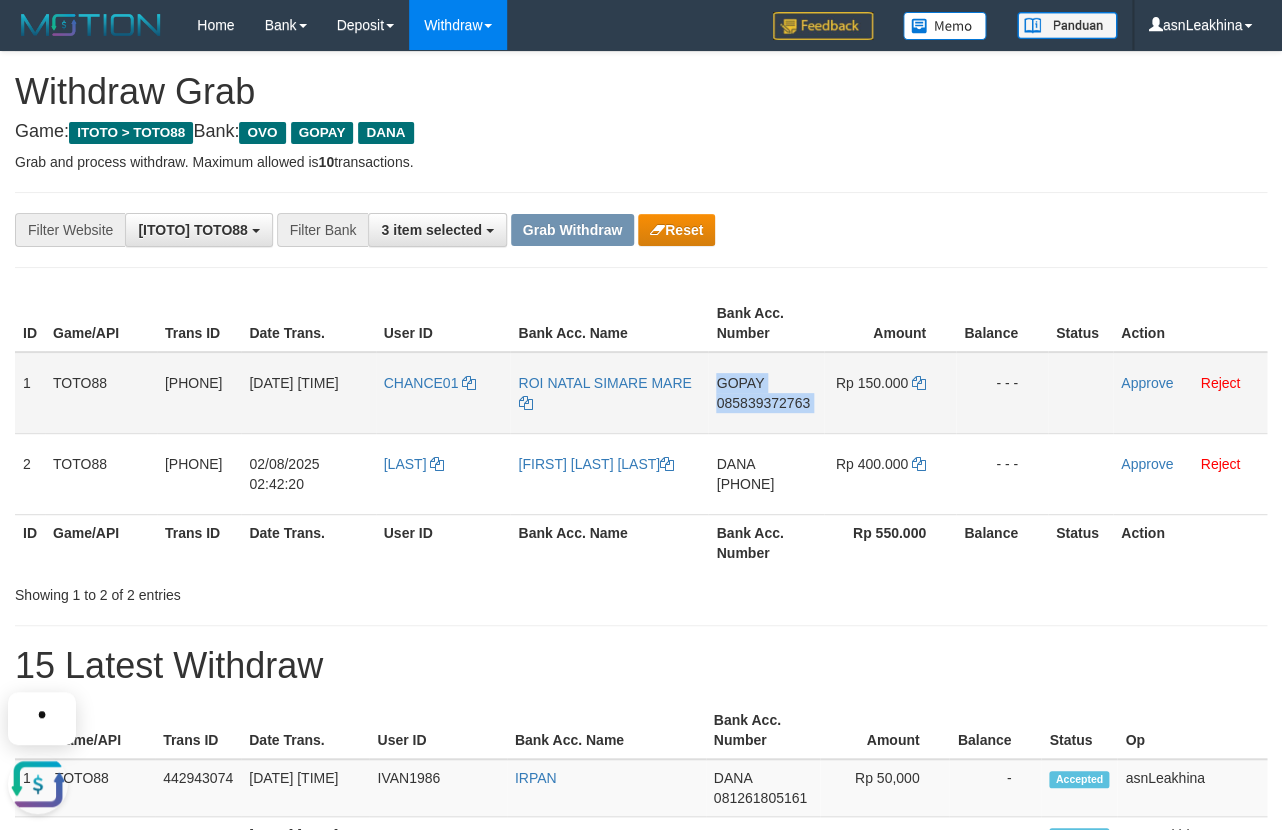click on "085839372763" at bounding box center [762, 403] 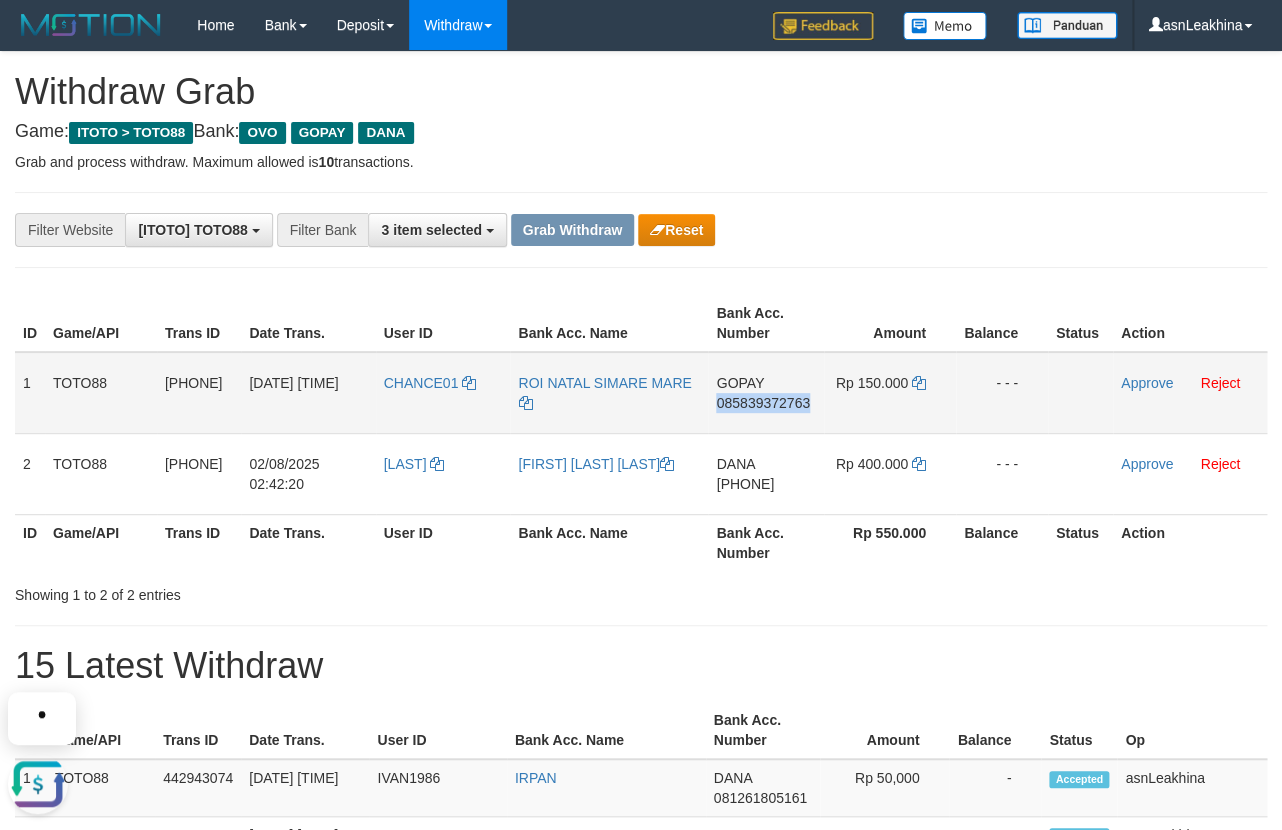 click on "085839372763" at bounding box center [762, 403] 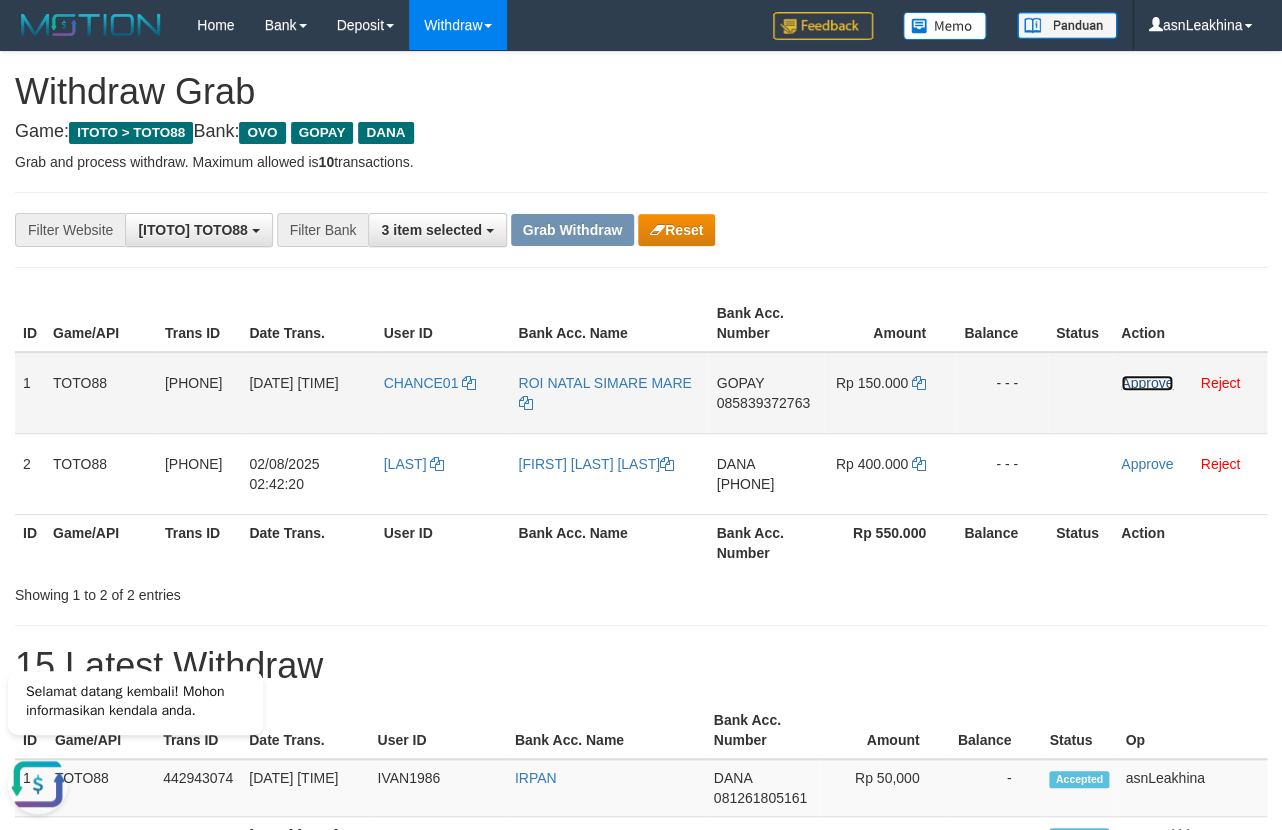 click on "Approve" at bounding box center (1147, 383) 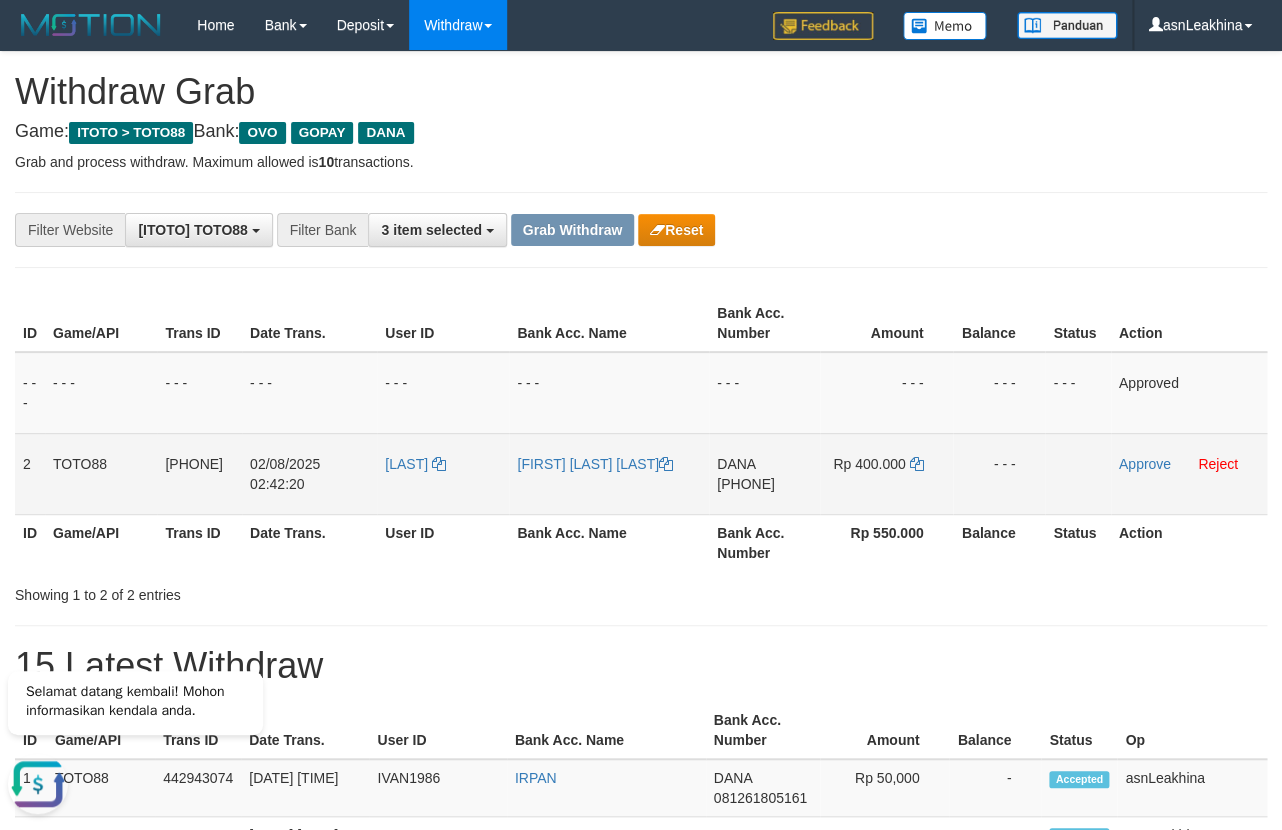 click on "[PHONE]" at bounding box center (746, 484) 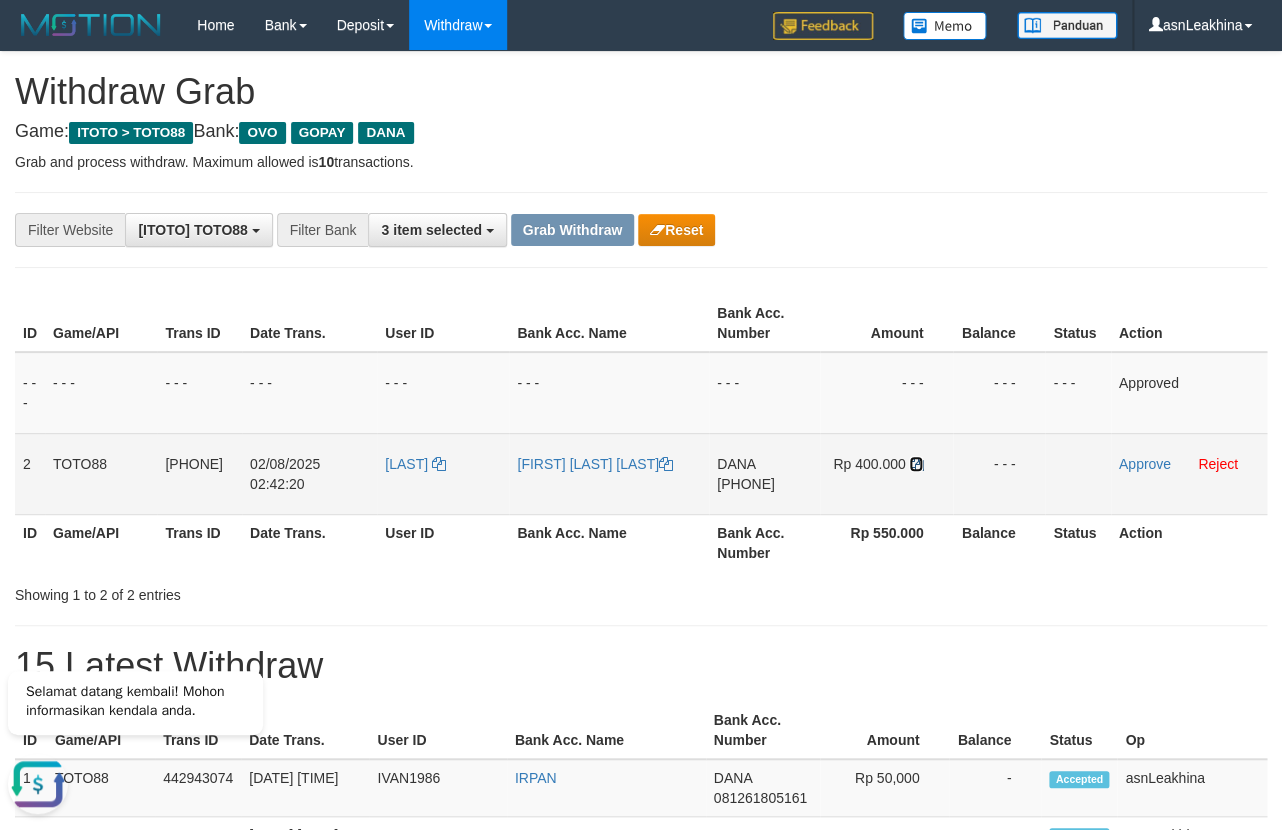 click at bounding box center (916, 464) 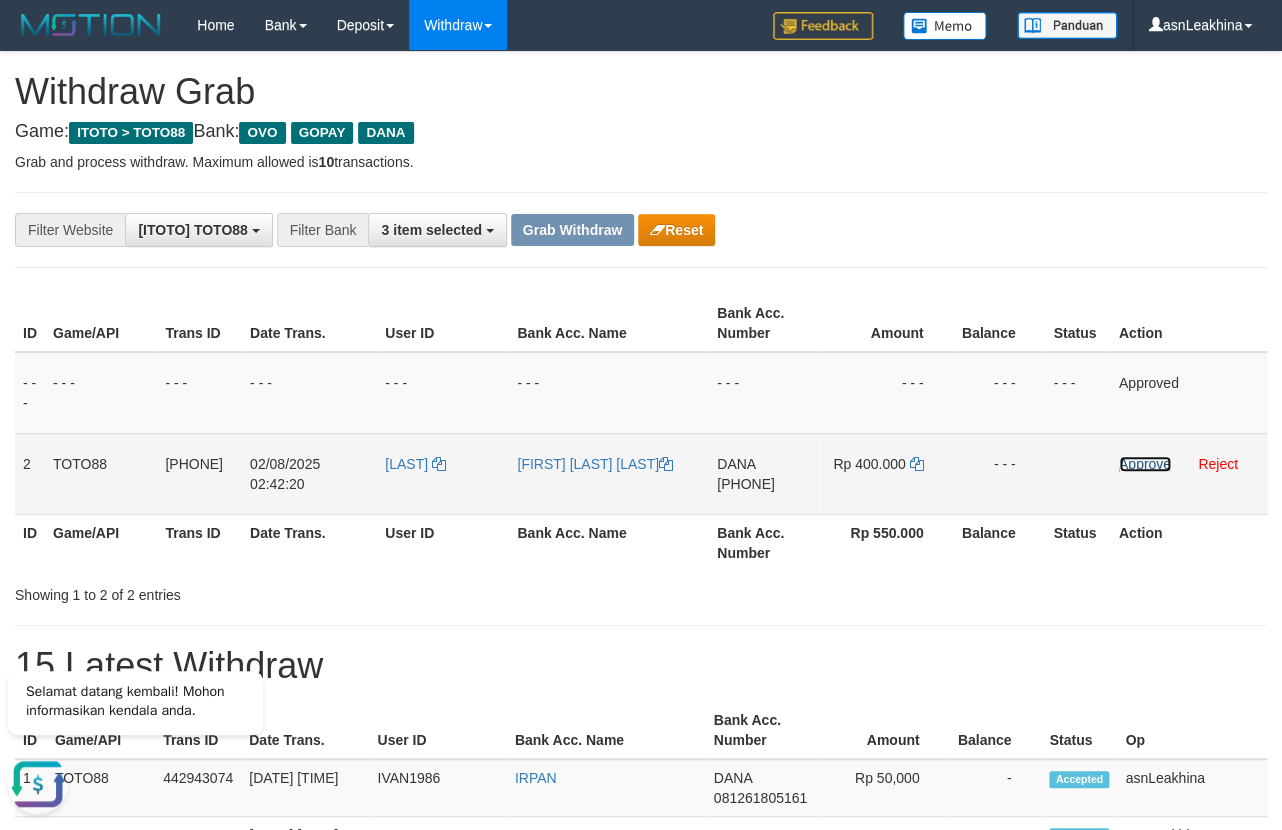 click on "Approve" at bounding box center (1145, 464) 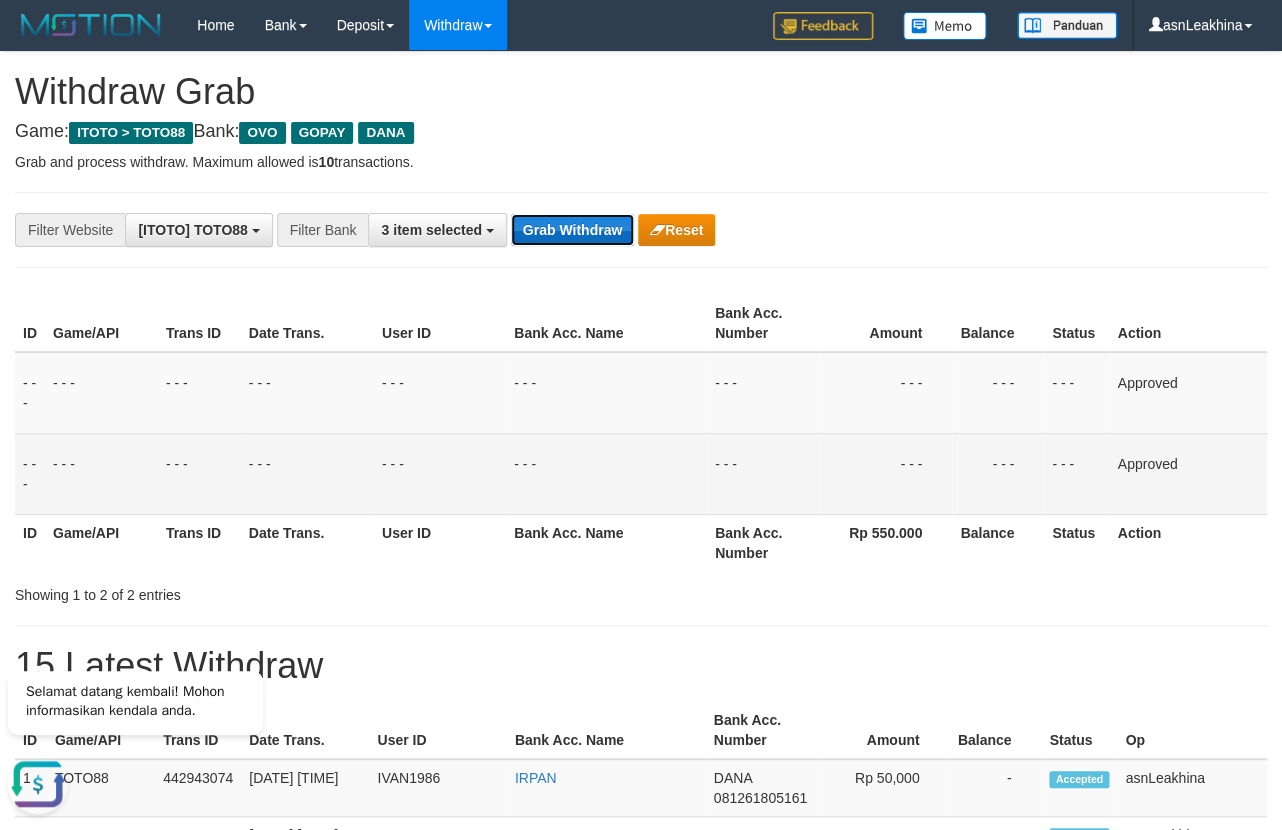 click on "Grab Withdraw" at bounding box center (572, 230) 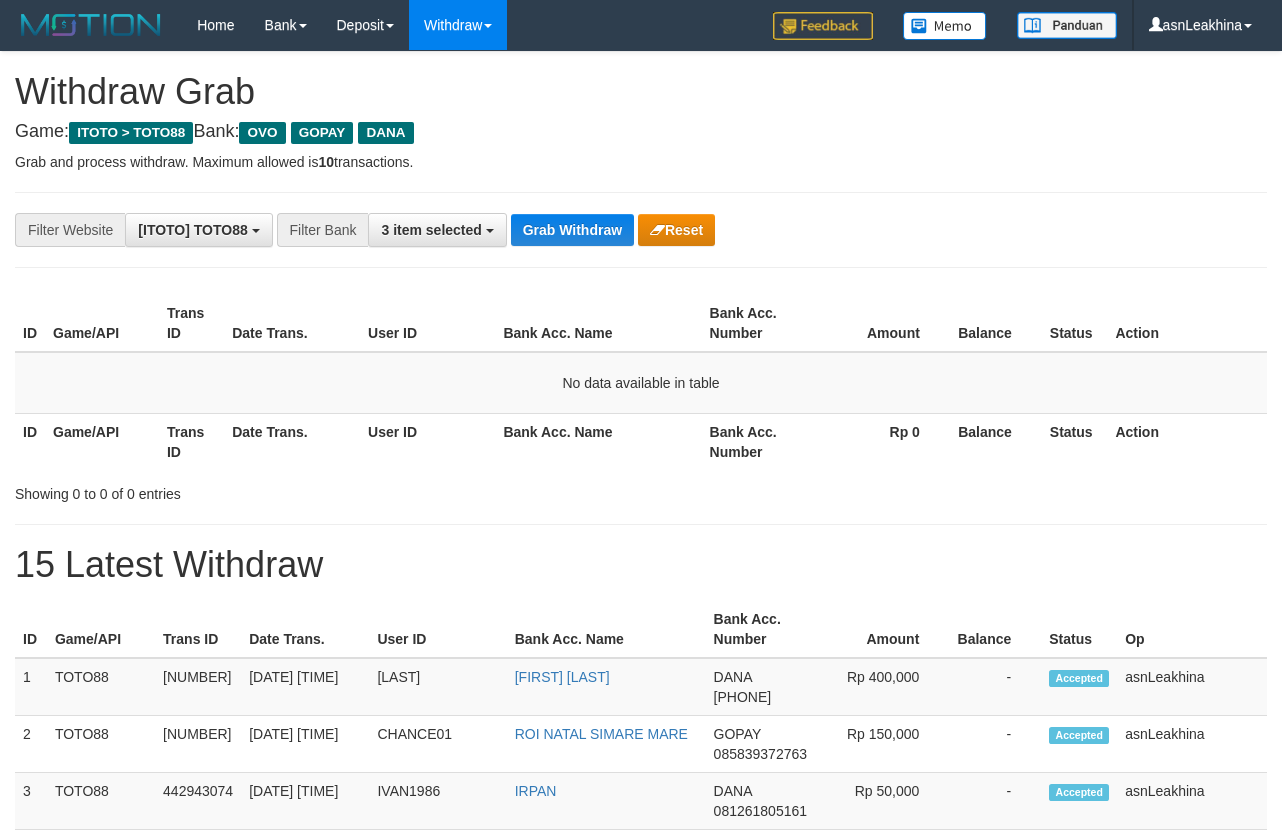 scroll, scrollTop: 0, scrollLeft: 0, axis: both 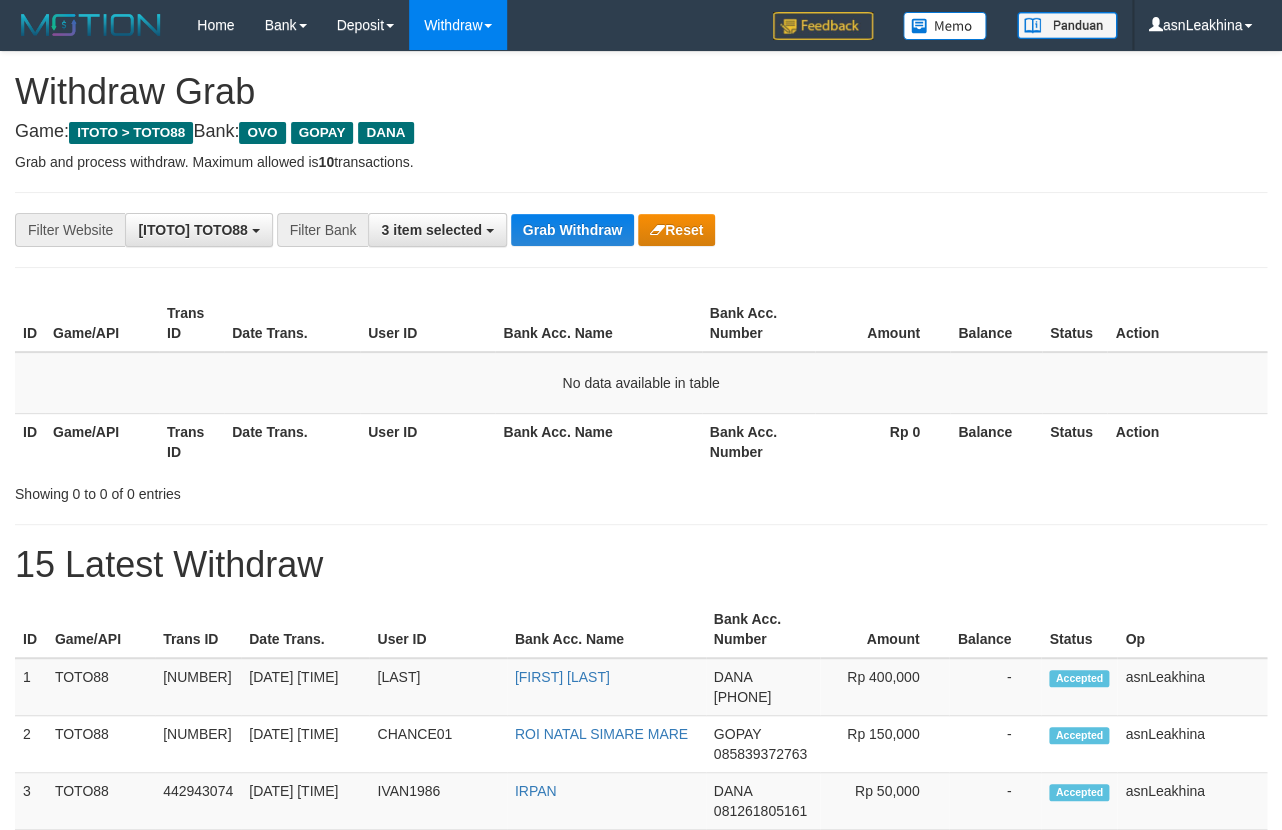 click on "**********" at bounding box center (641, 1113) 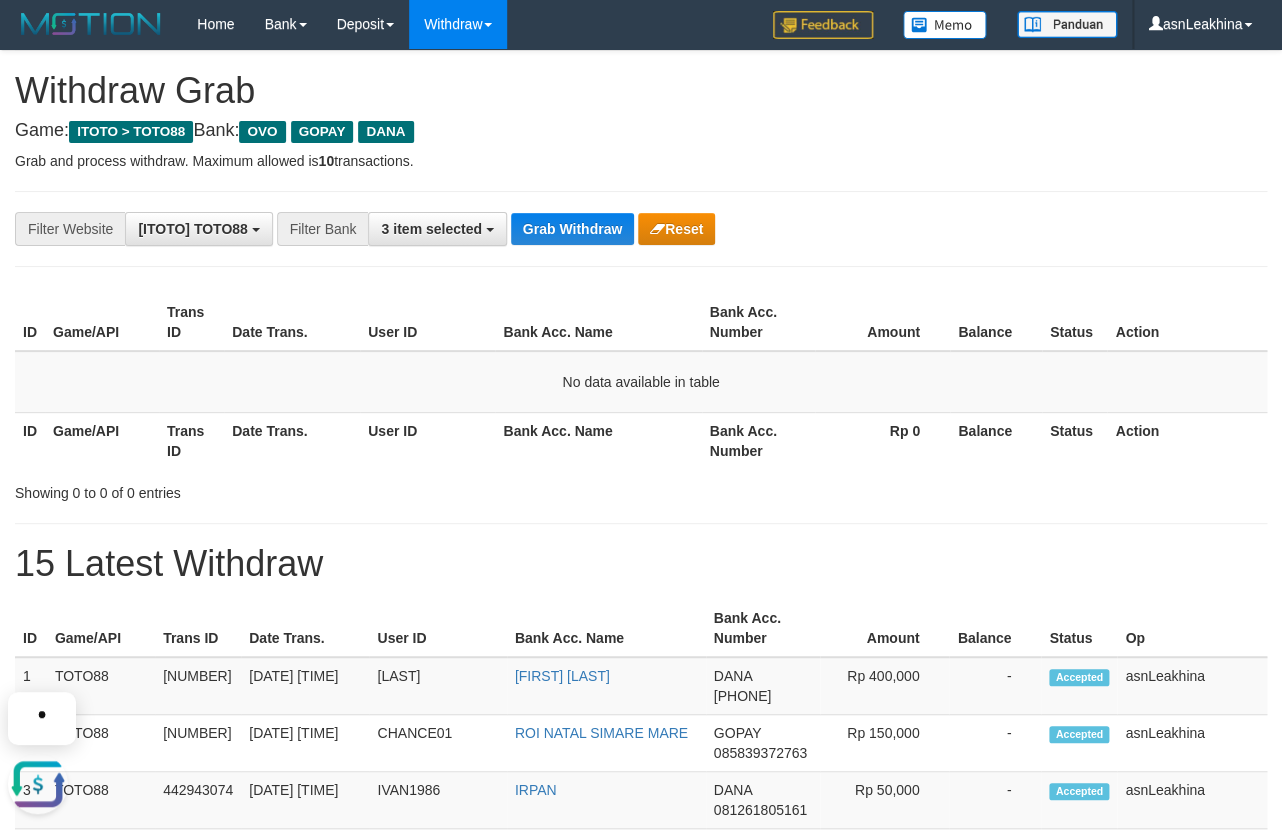 scroll, scrollTop: 0, scrollLeft: 0, axis: both 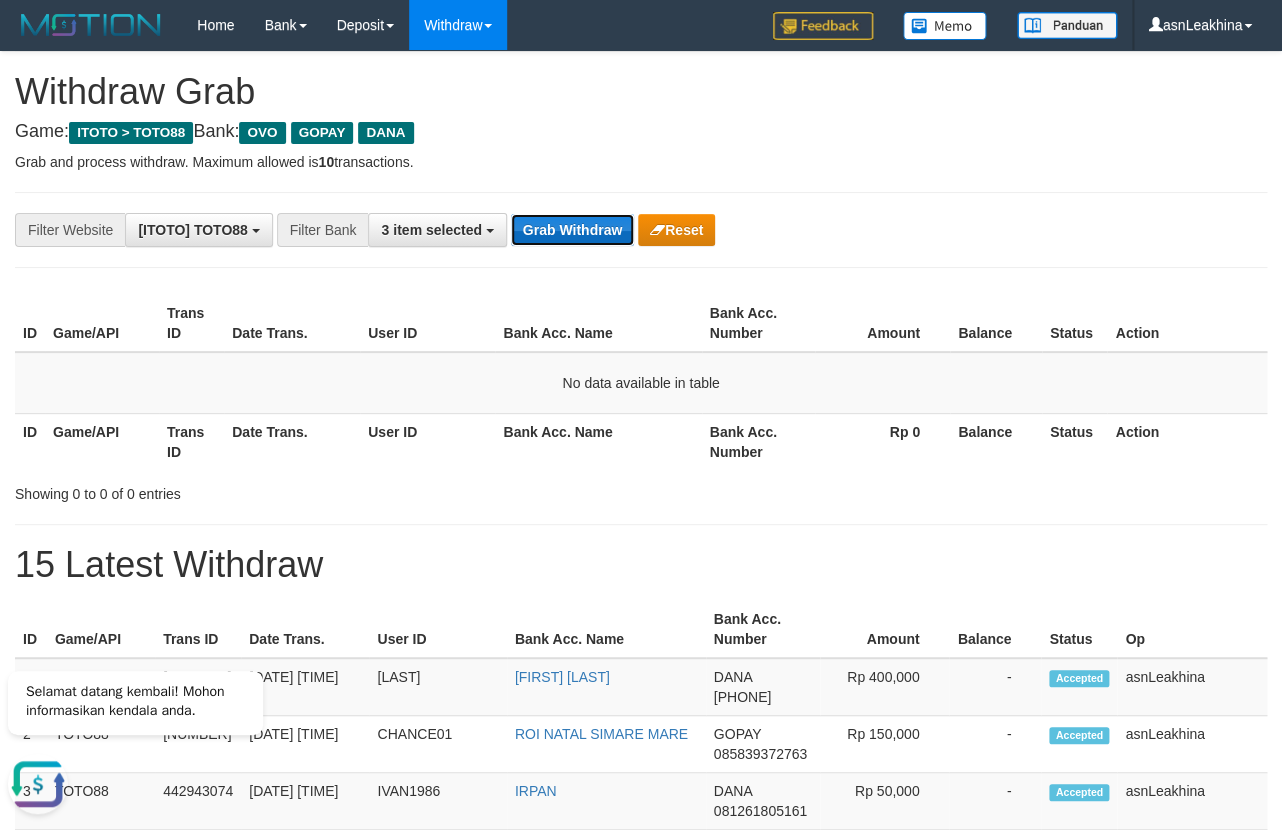 click on "Grab Withdraw" at bounding box center [572, 230] 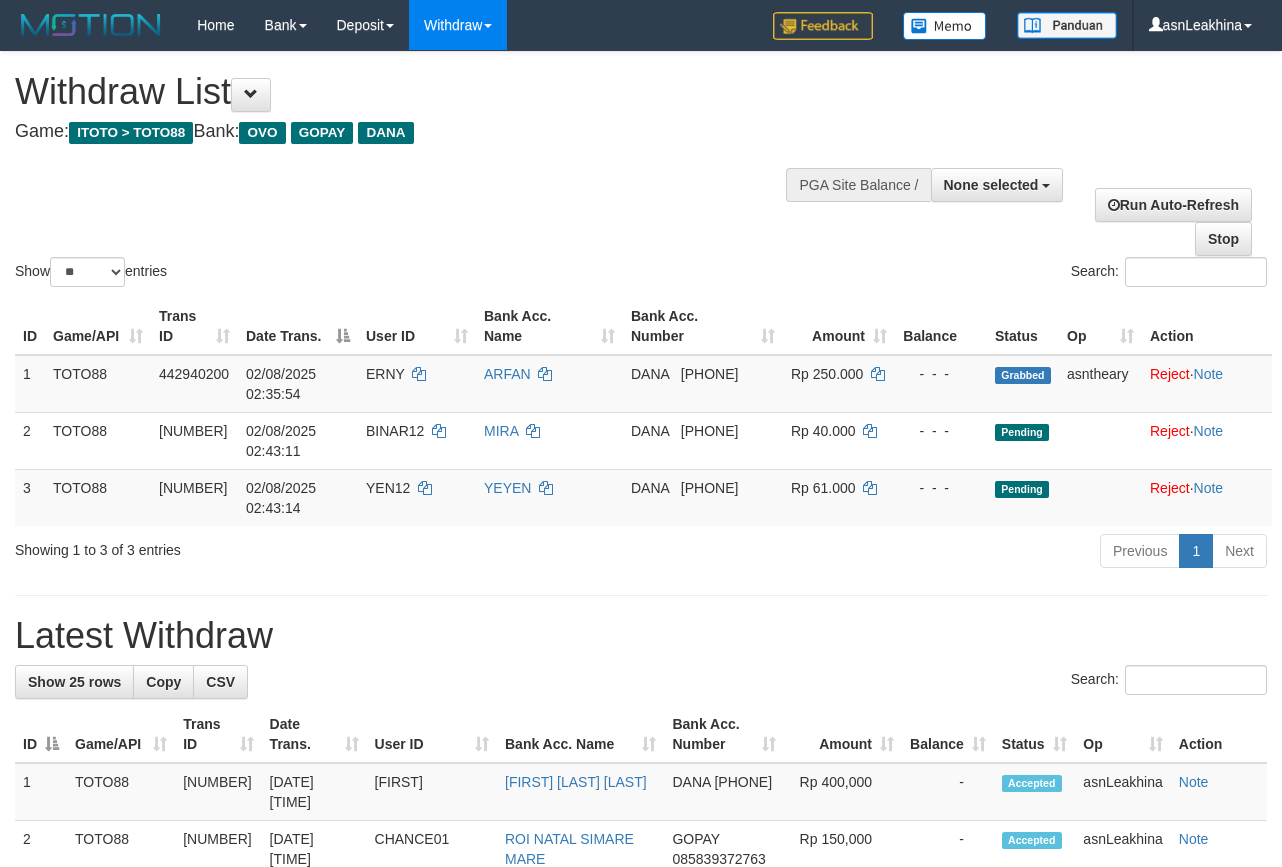 select 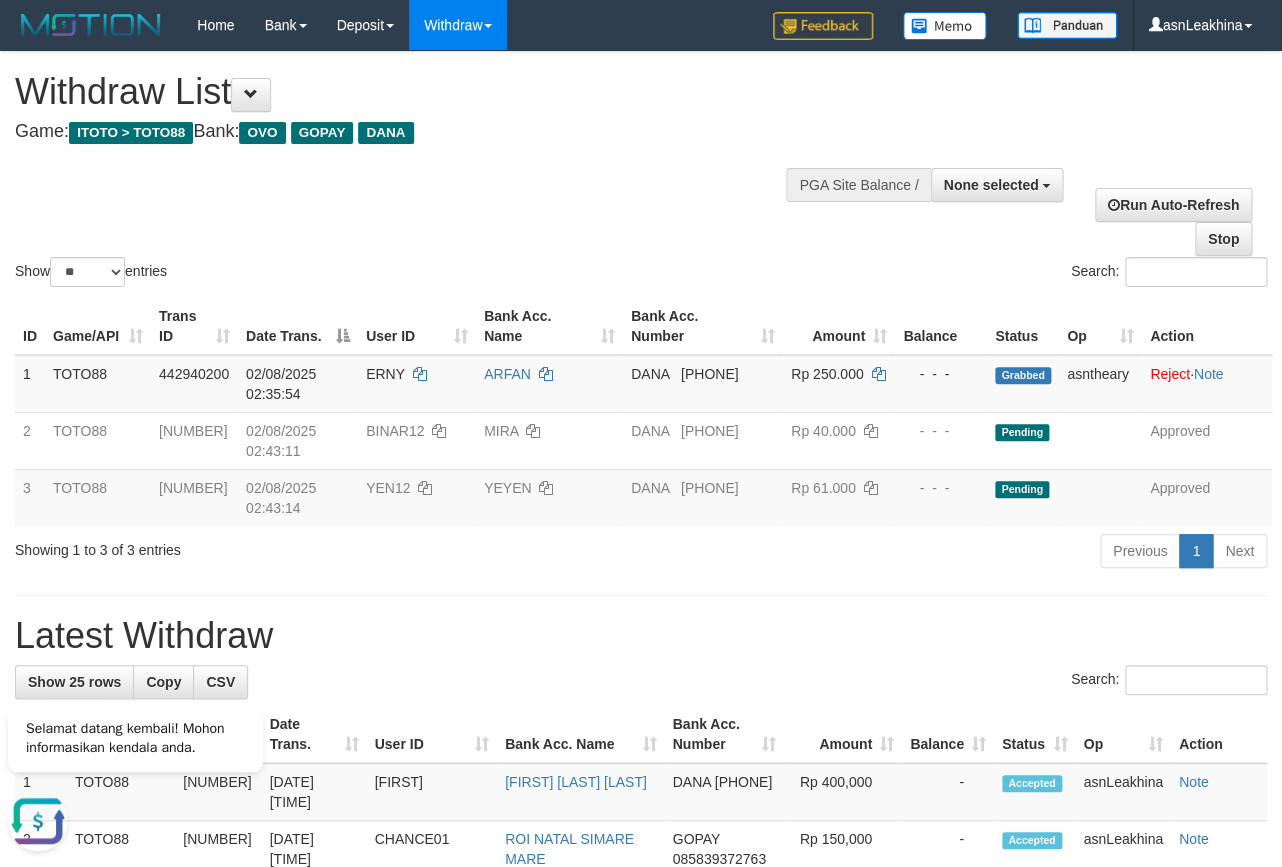 scroll, scrollTop: 0, scrollLeft: 0, axis: both 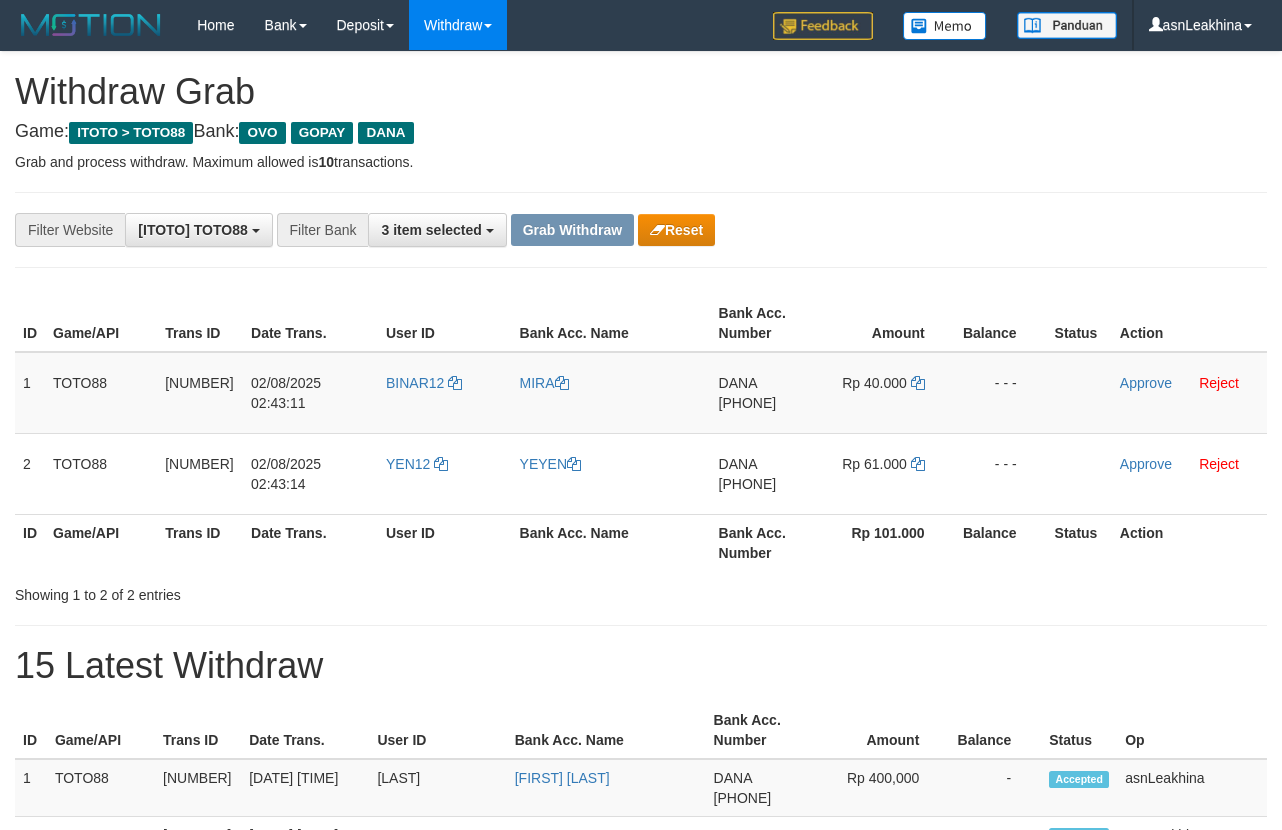 click on "[PHONE]" at bounding box center [748, 403] 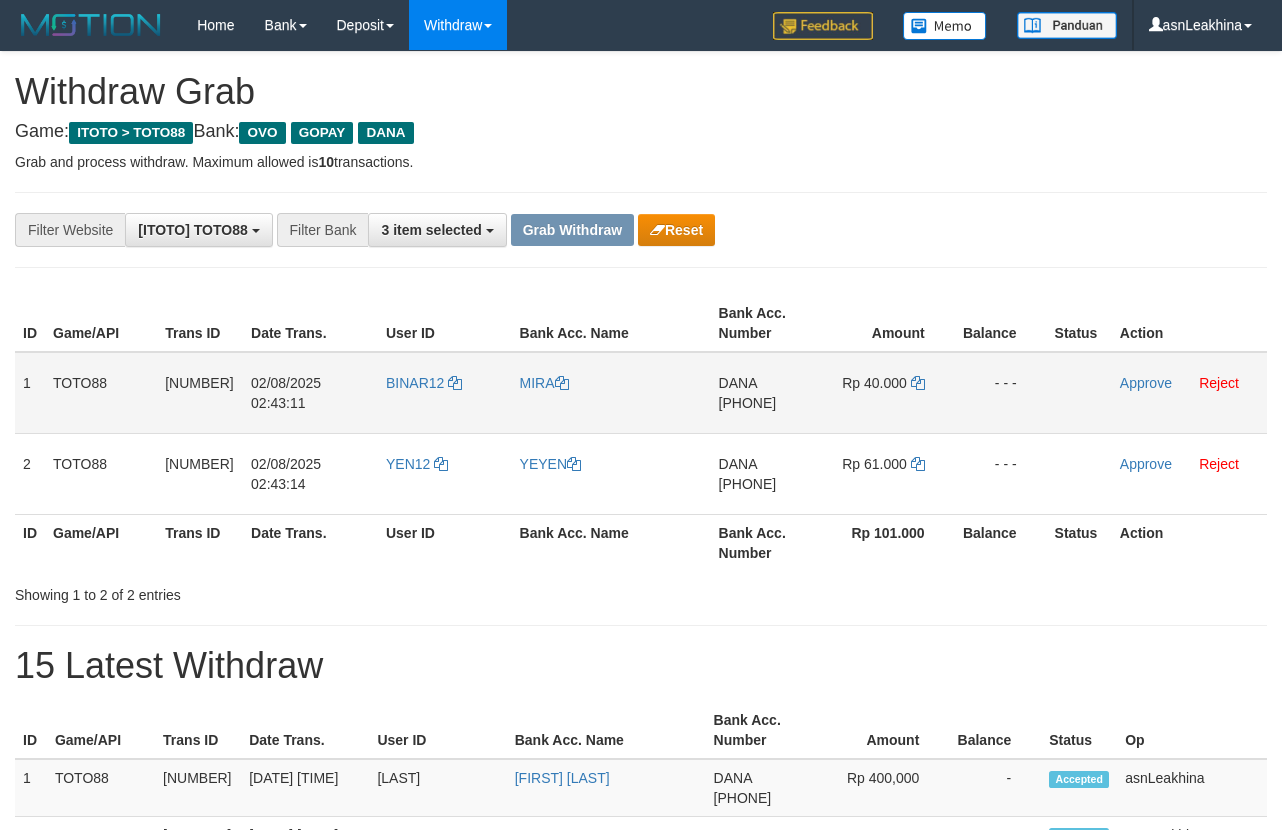 scroll, scrollTop: 0, scrollLeft: 0, axis: both 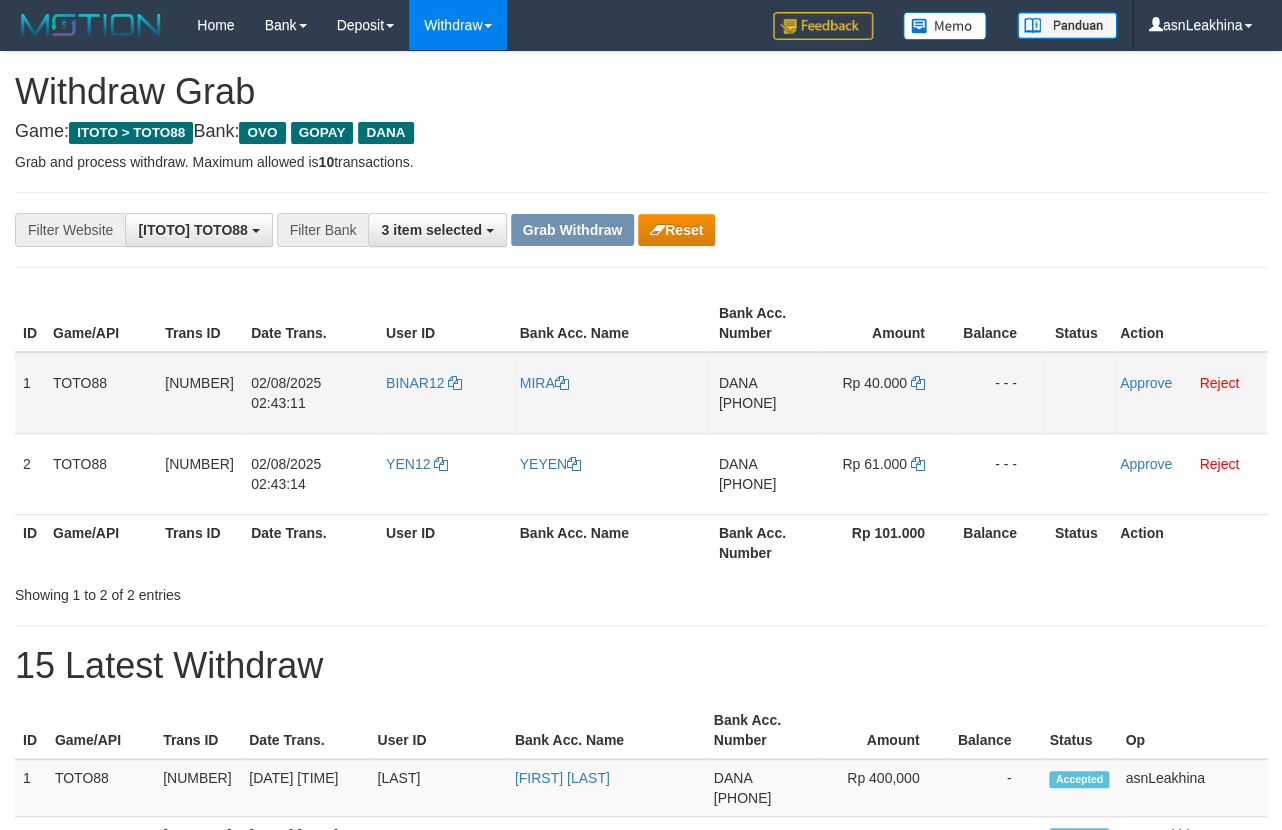 click on "[PHONE]" at bounding box center [748, 403] 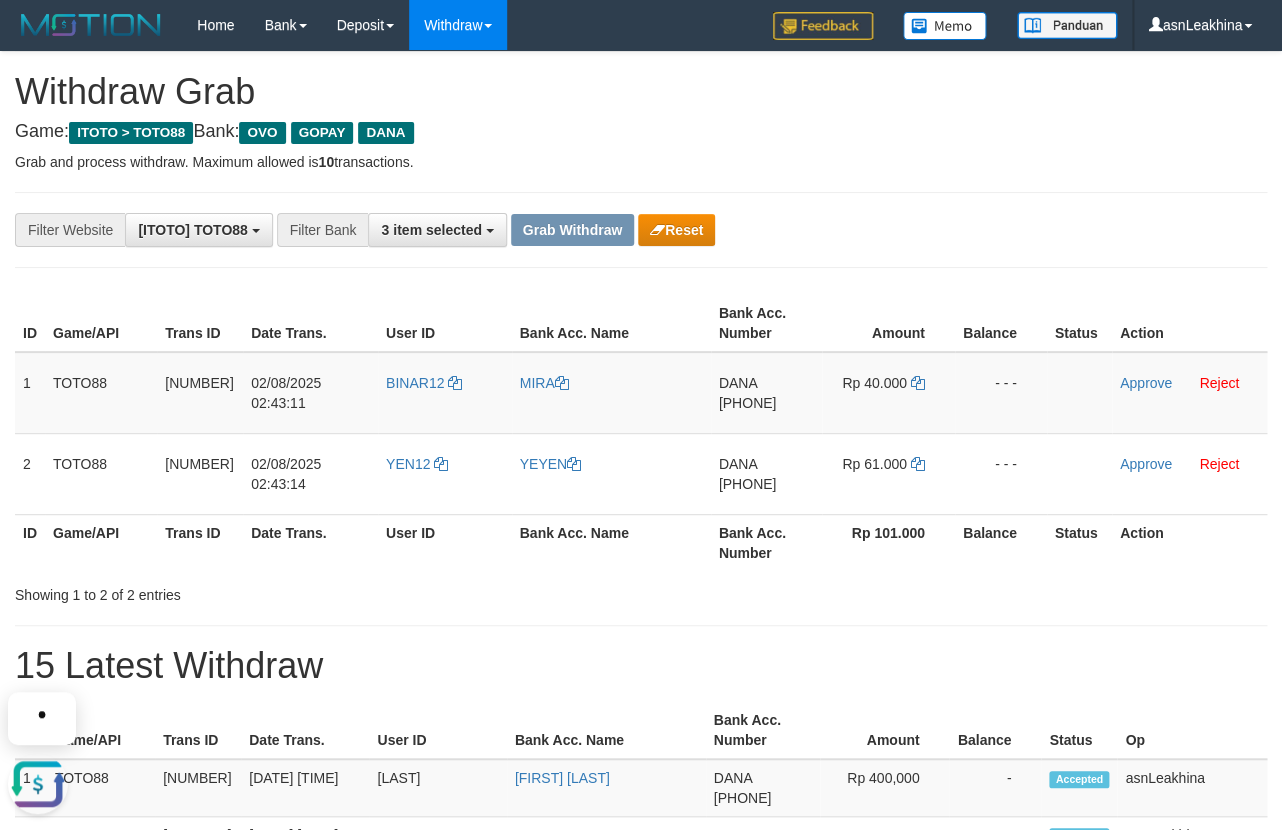 scroll, scrollTop: 0, scrollLeft: 0, axis: both 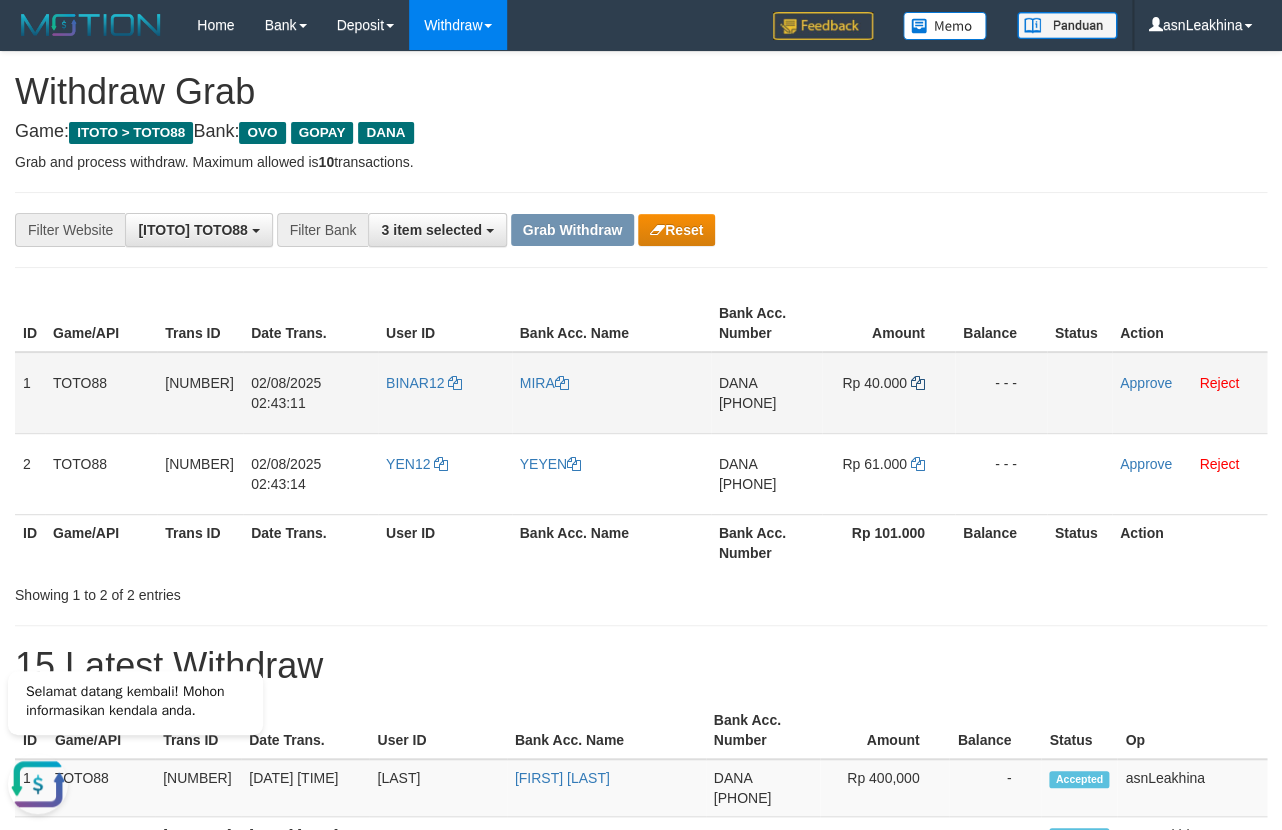 click on "Rp 40.000" at bounding box center [888, 393] 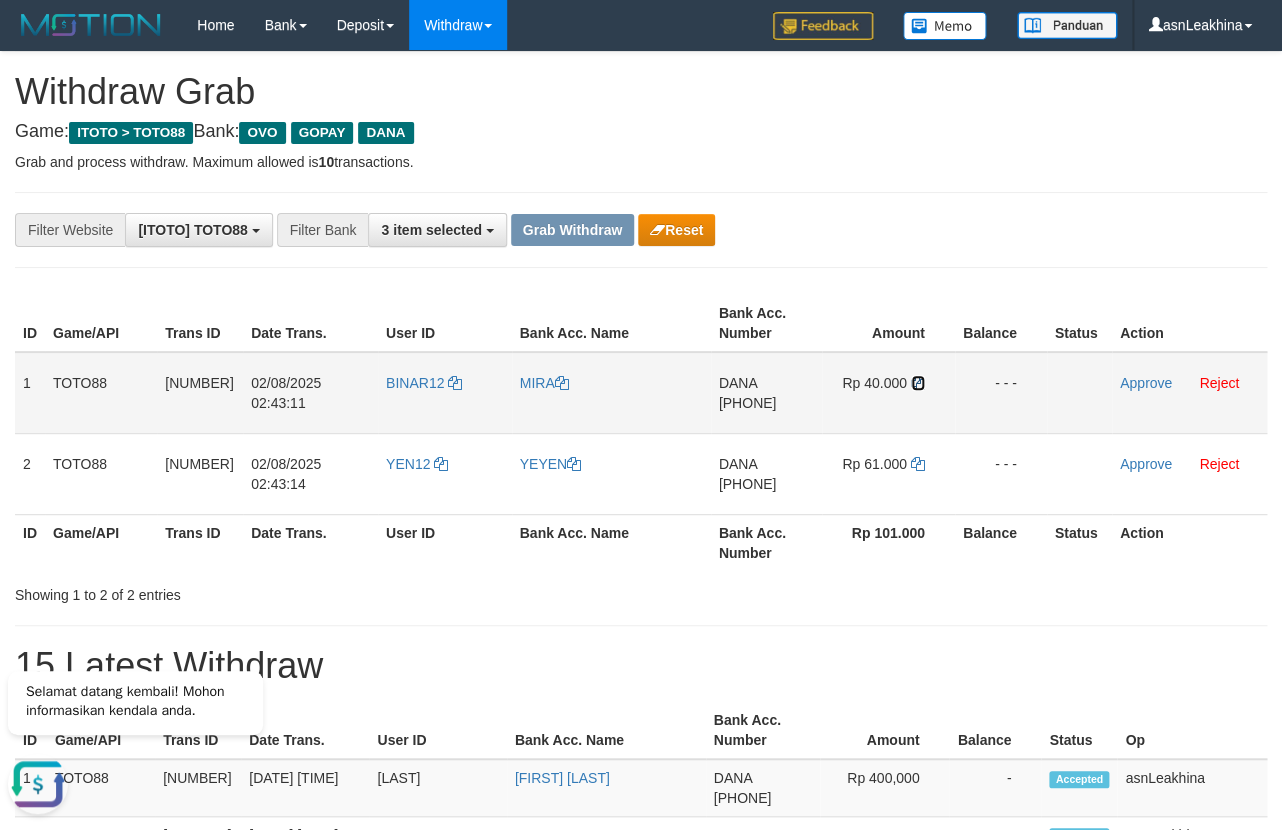 click at bounding box center [918, 383] 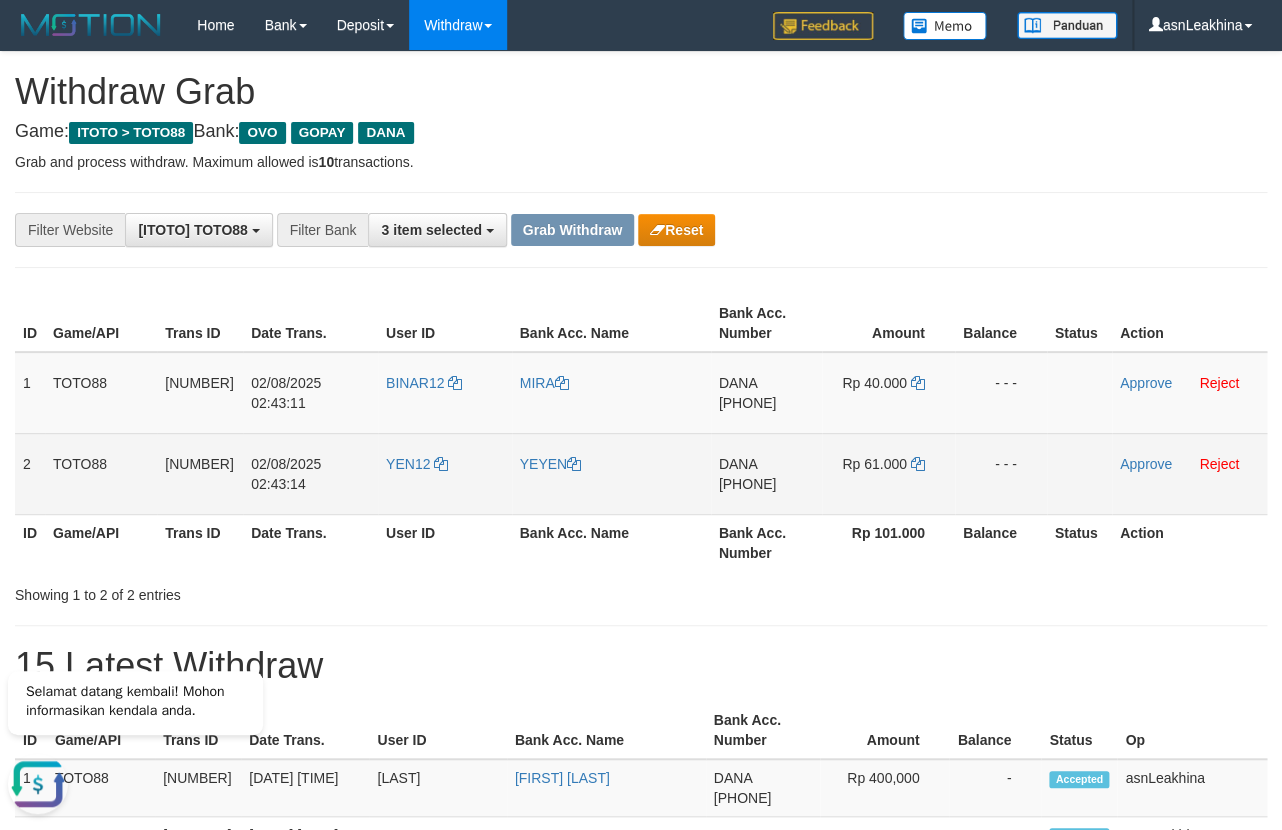 click on "[PHONE]" at bounding box center (748, 484) 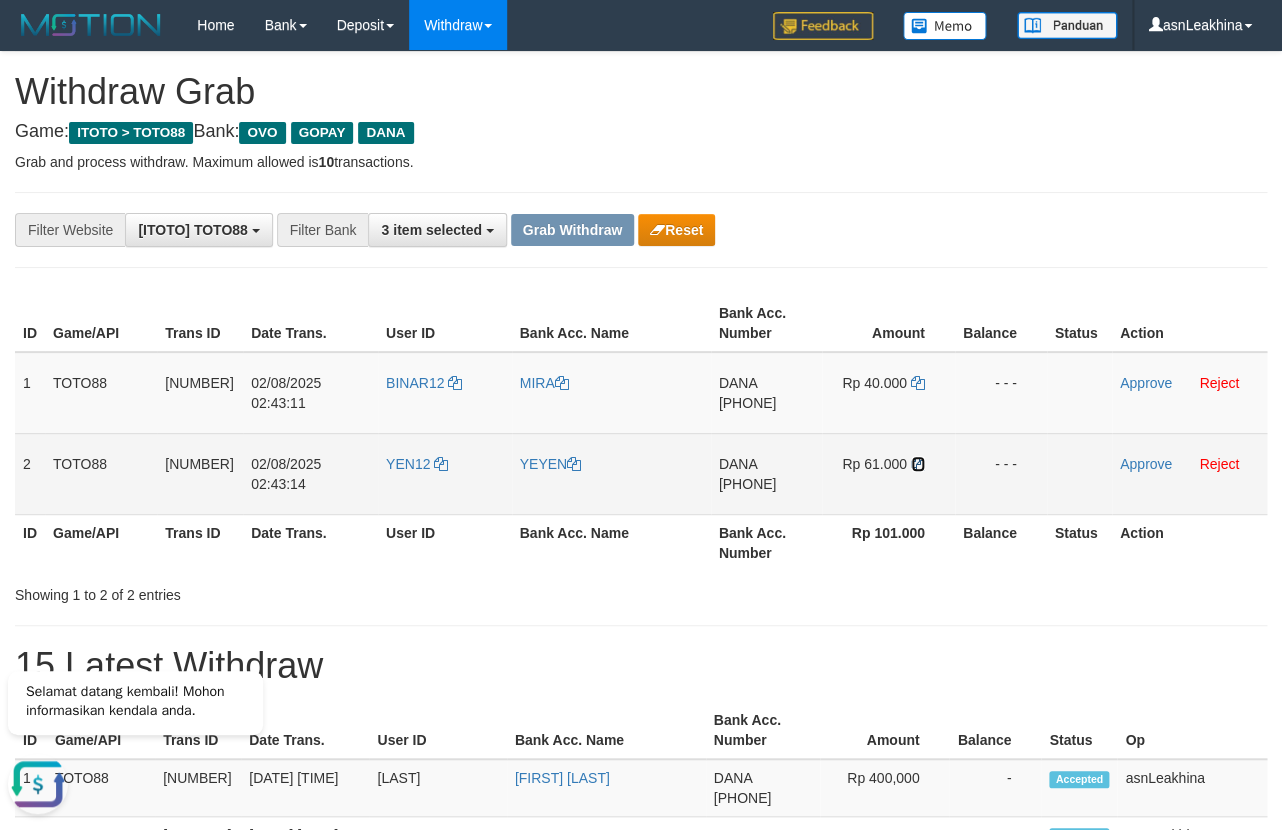 click at bounding box center [918, 464] 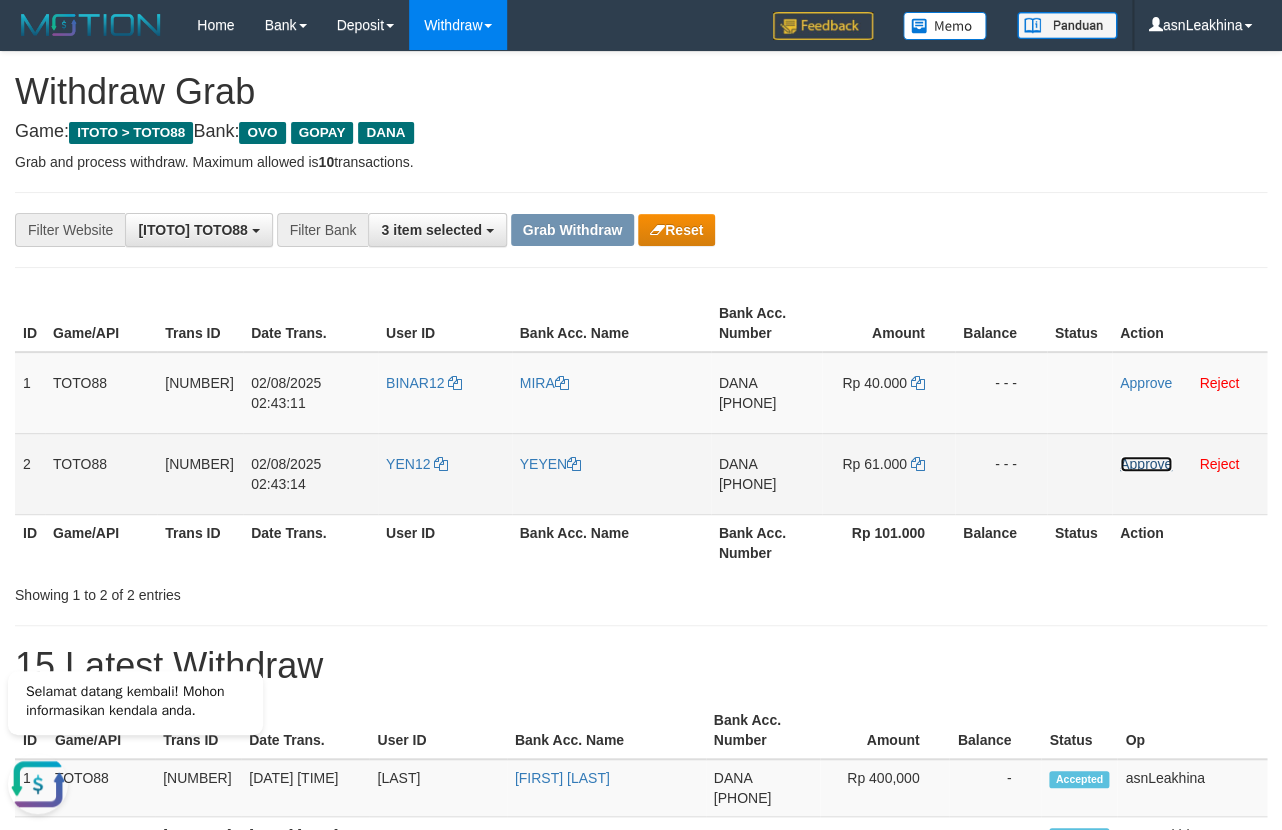 click on "Approve" at bounding box center [1146, 464] 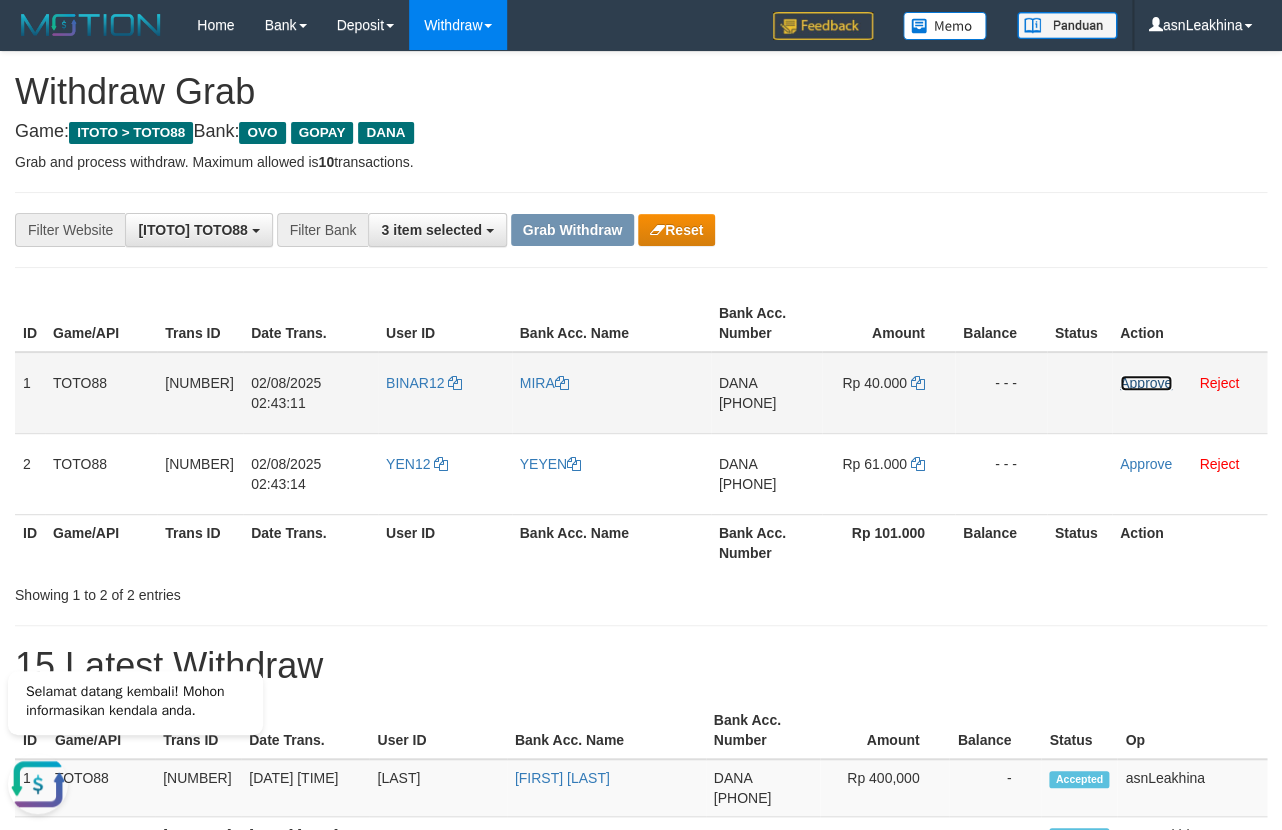click on "Approve" at bounding box center [1146, 383] 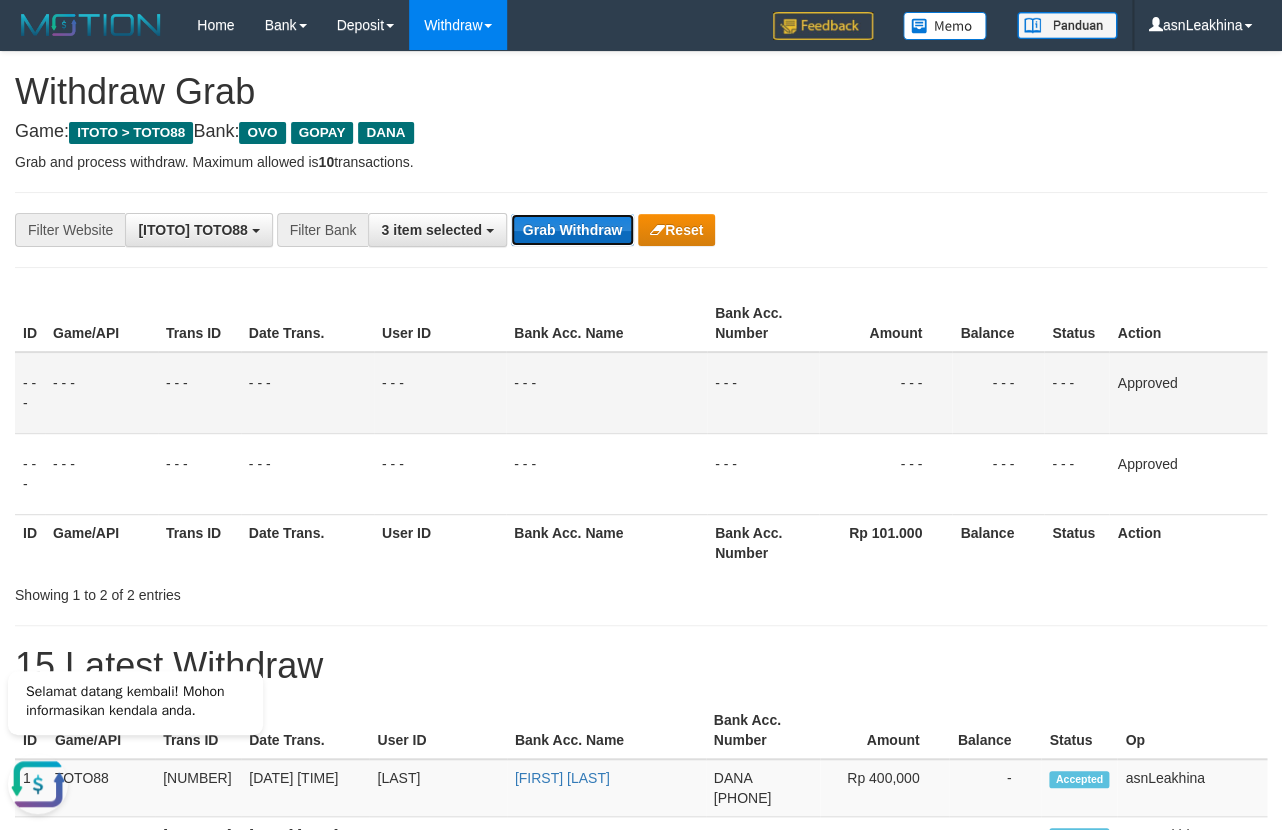 click on "Grab Withdraw" at bounding box center [572, 230] 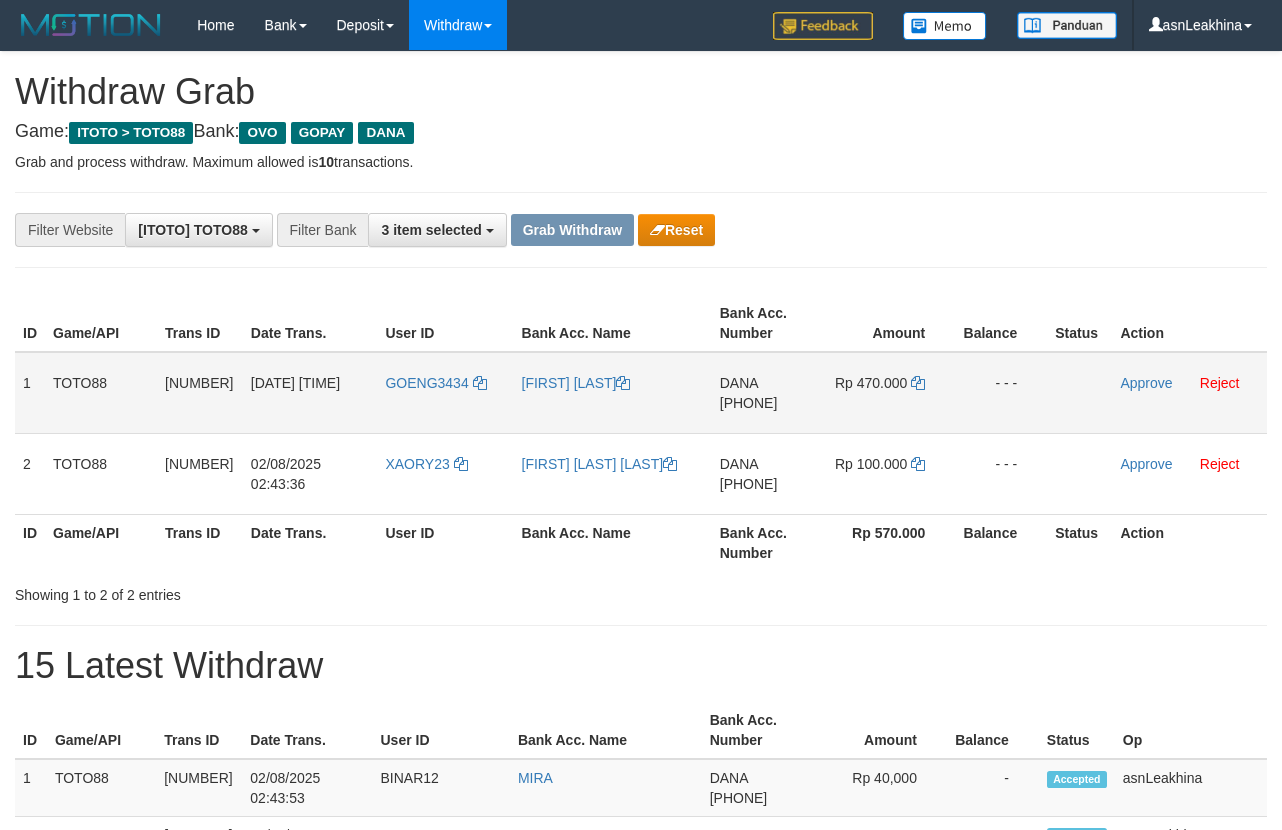 scroll, scrollTop: 0, scrollLeft: 0, axis: both 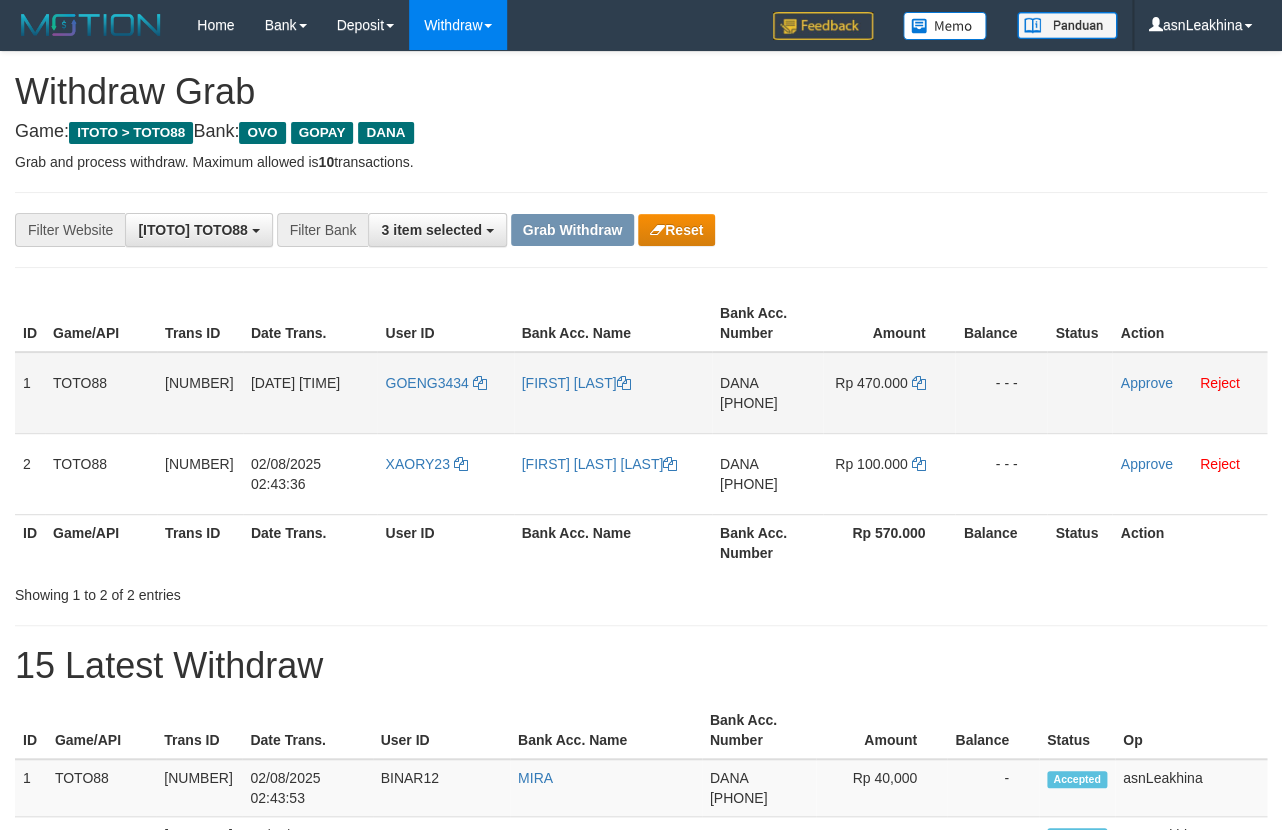 click on "[PHONE]" at bounding box center (749, 403) 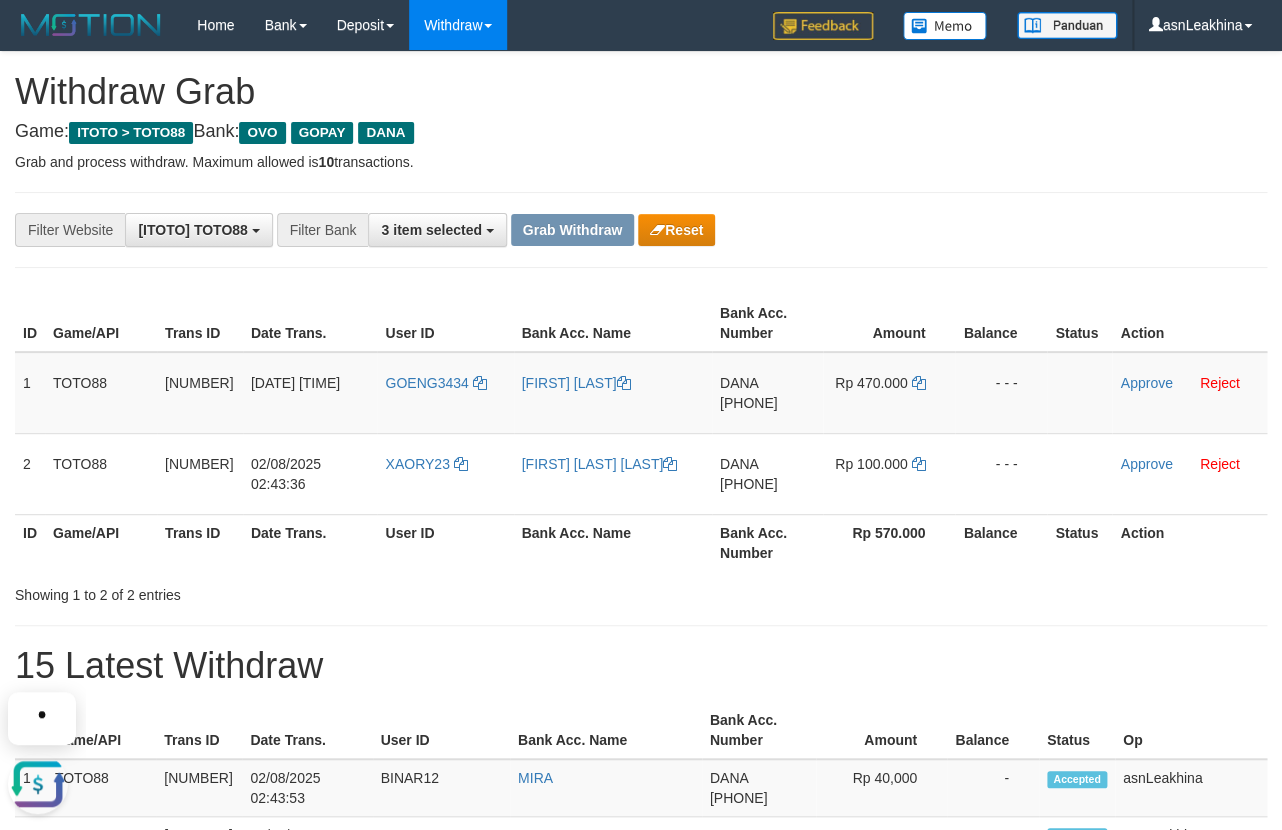 scroll, scrollTop: 0, scrollLeft: 0, axis: both 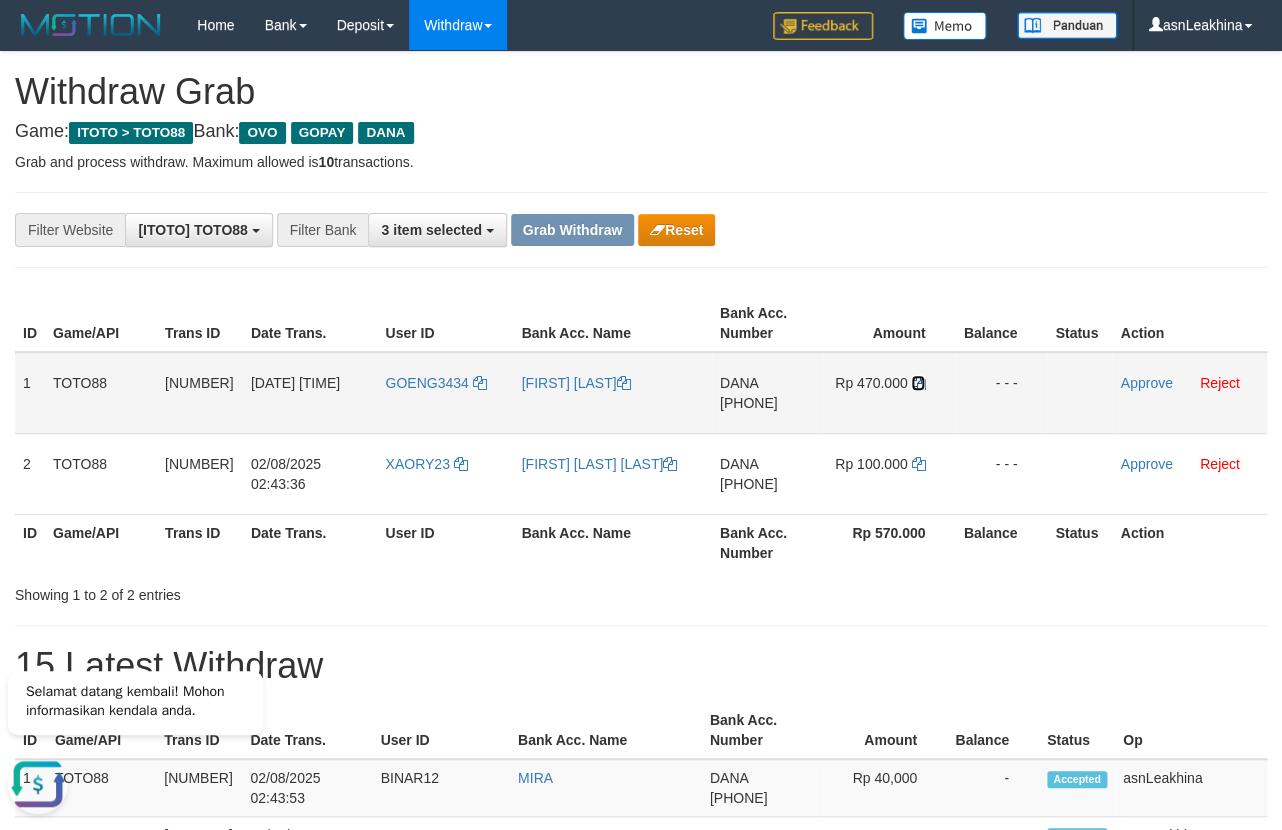 click at bounding box center (918, 383) 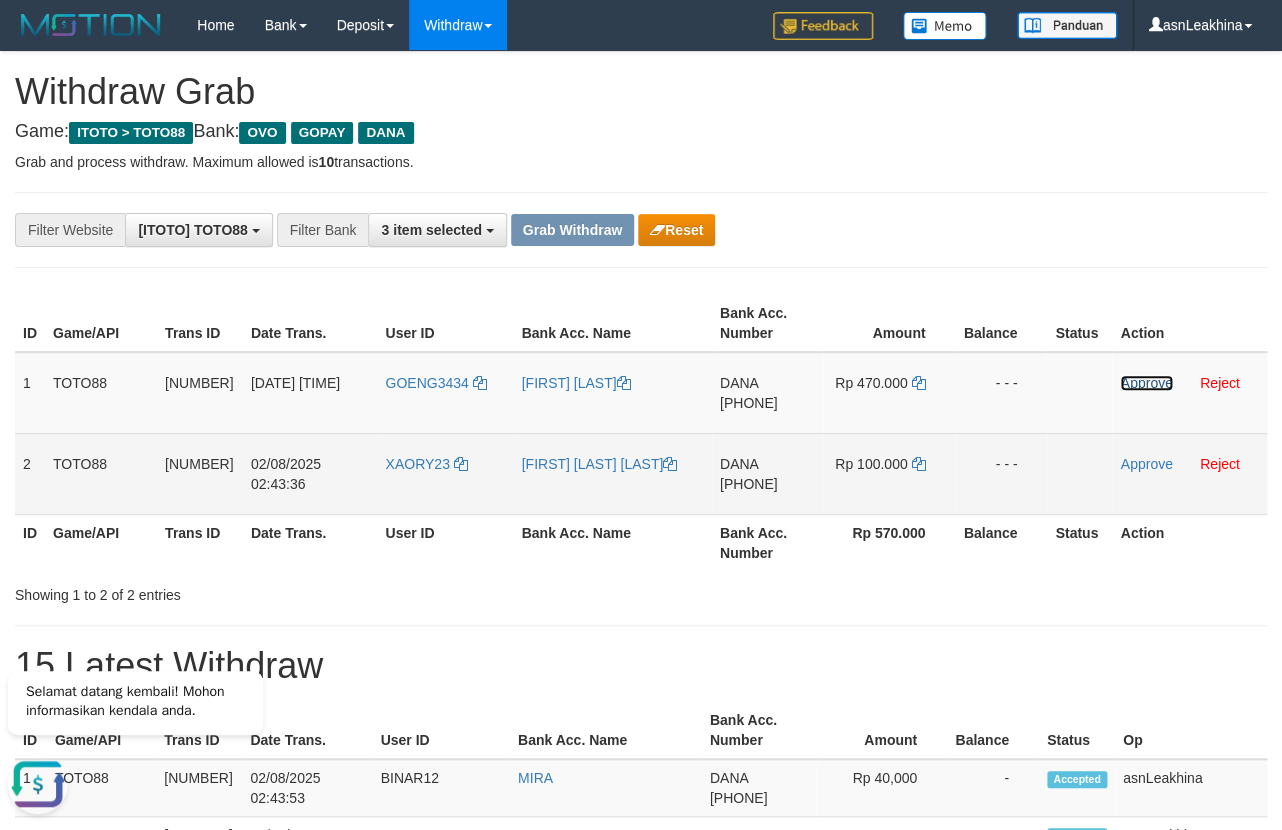 drag, startPoint x: 1128, startPoint y: 378, endPoint x: 890, endPoint y: 473, distance: 256.25964 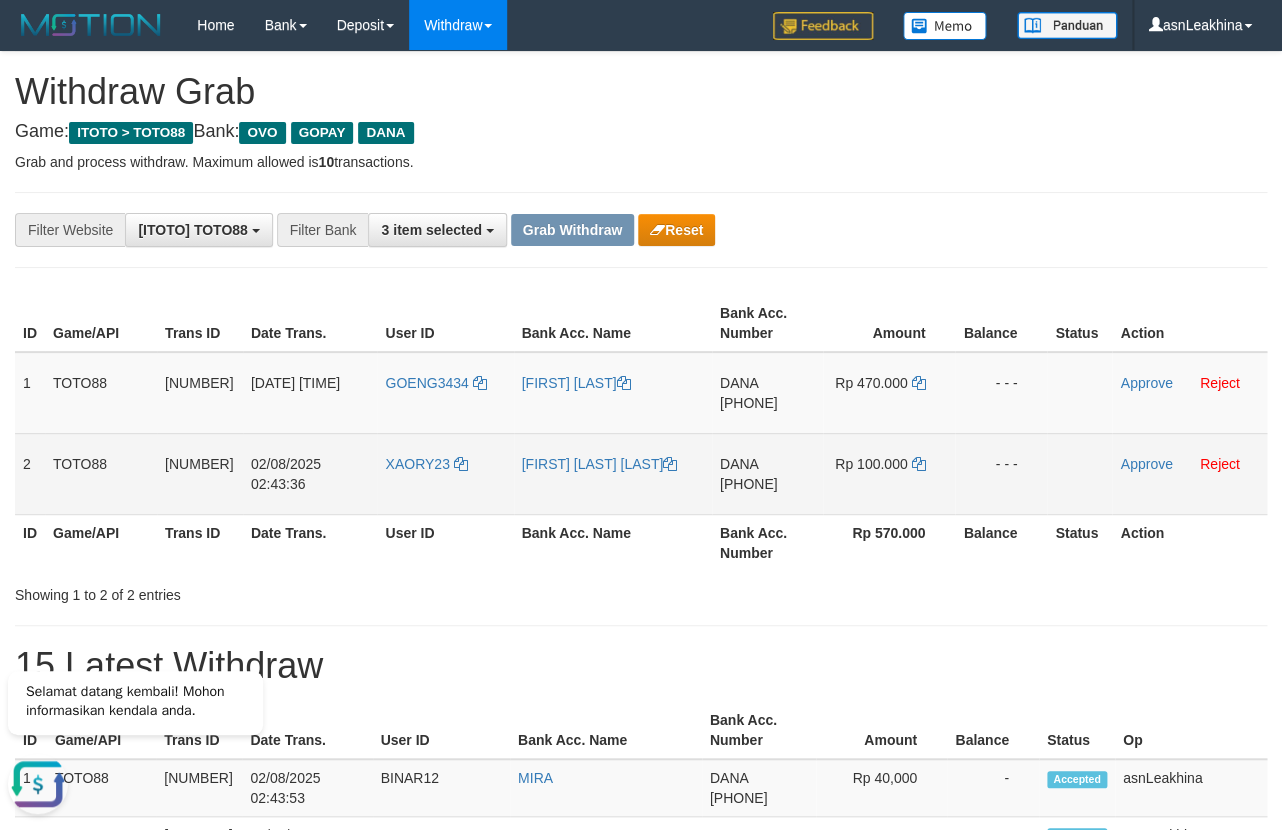 click on "[PHONE]" at bounding box center [749, 484] 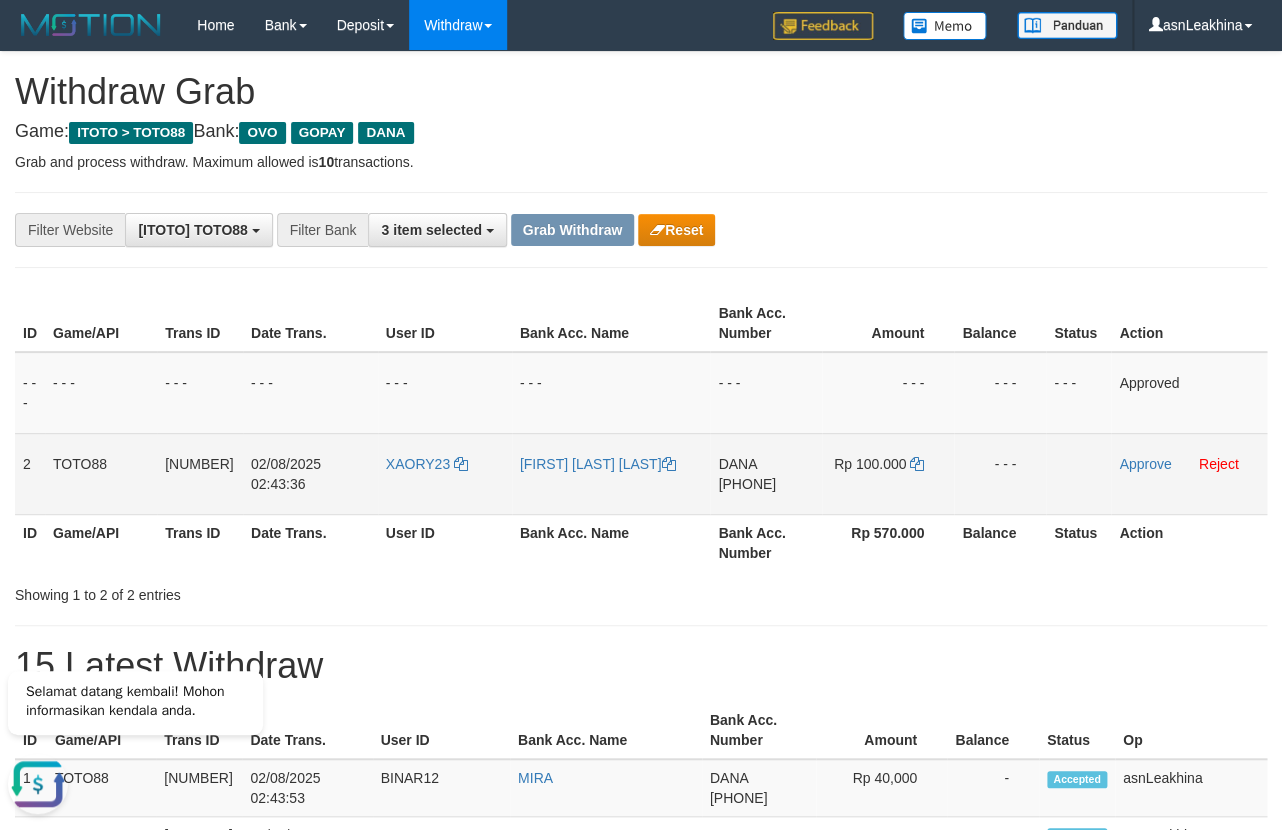 click on "[PHONE]" at bounding box center [747, 484] 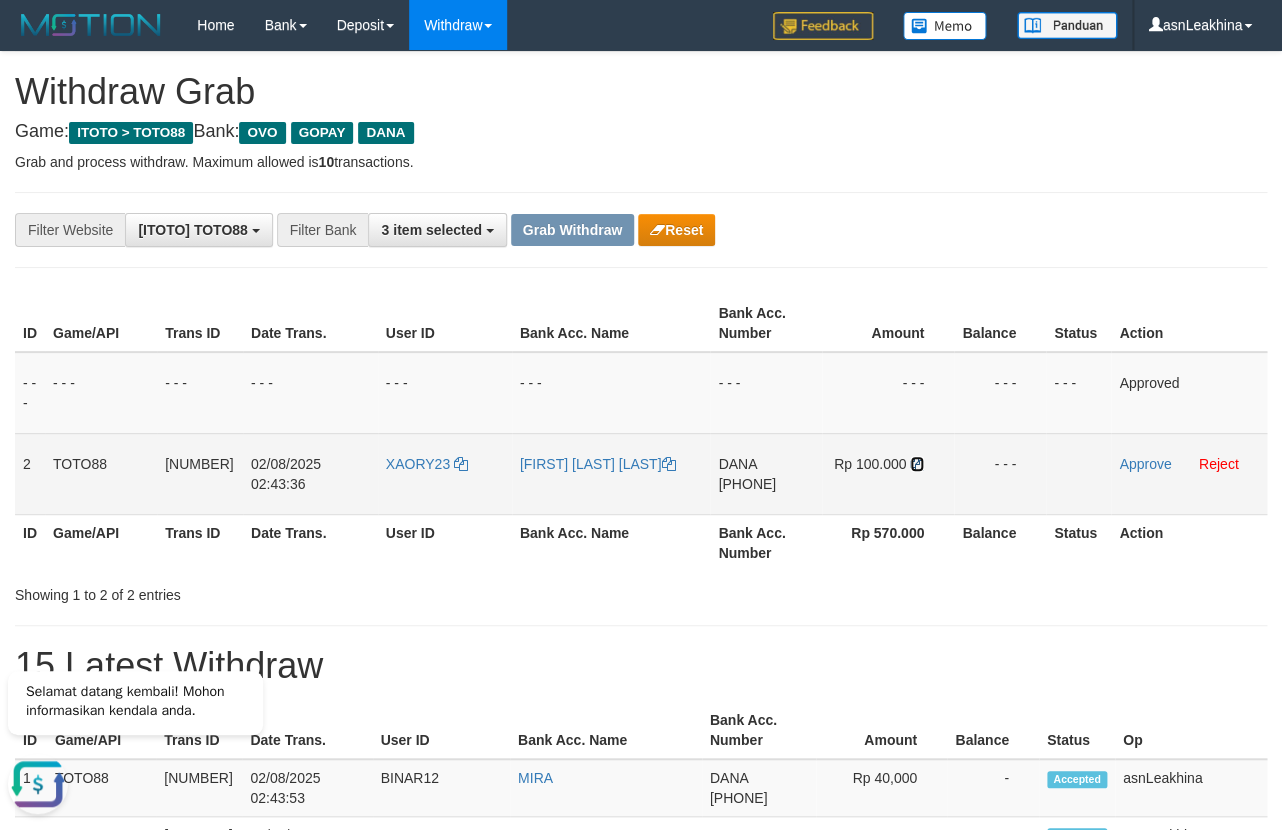 click at bounding box center (917, 464) 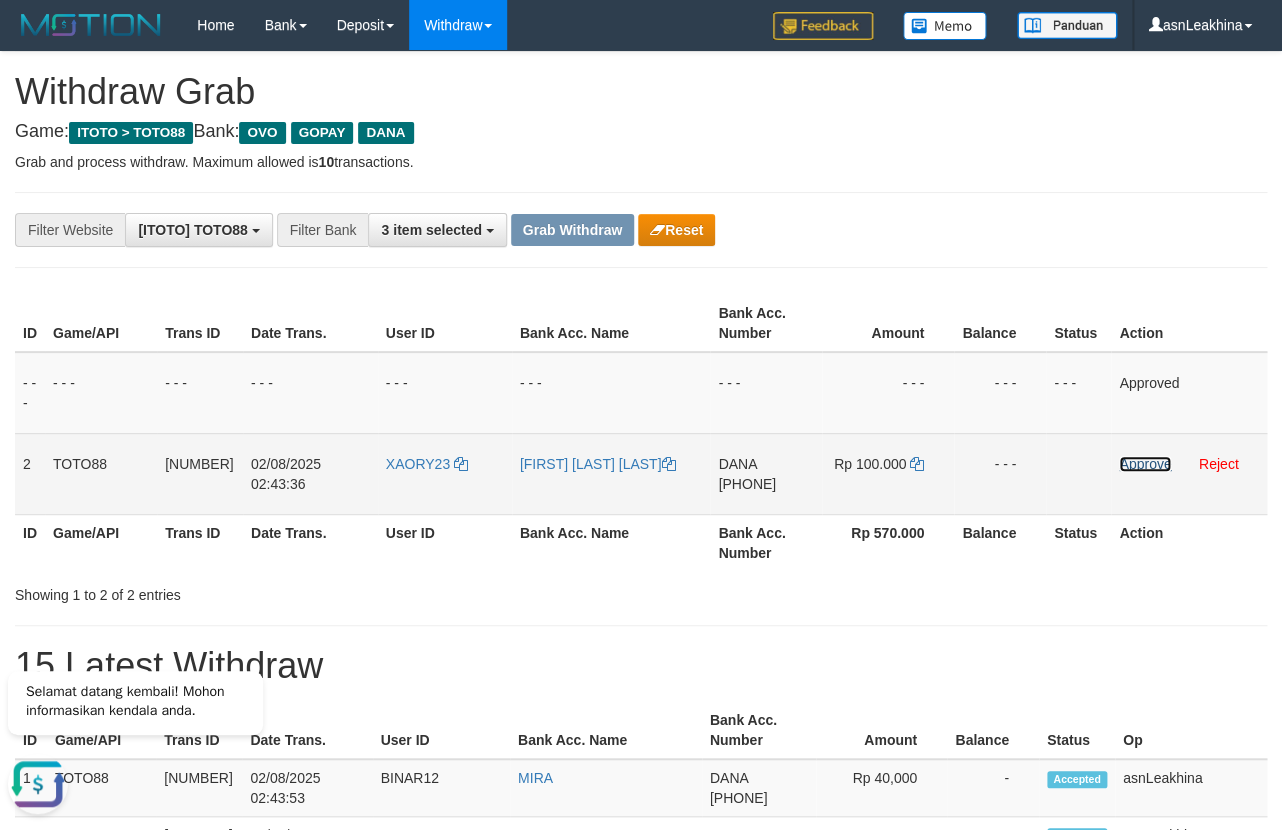 click on "Approve" at bounding box center [1145, 464] 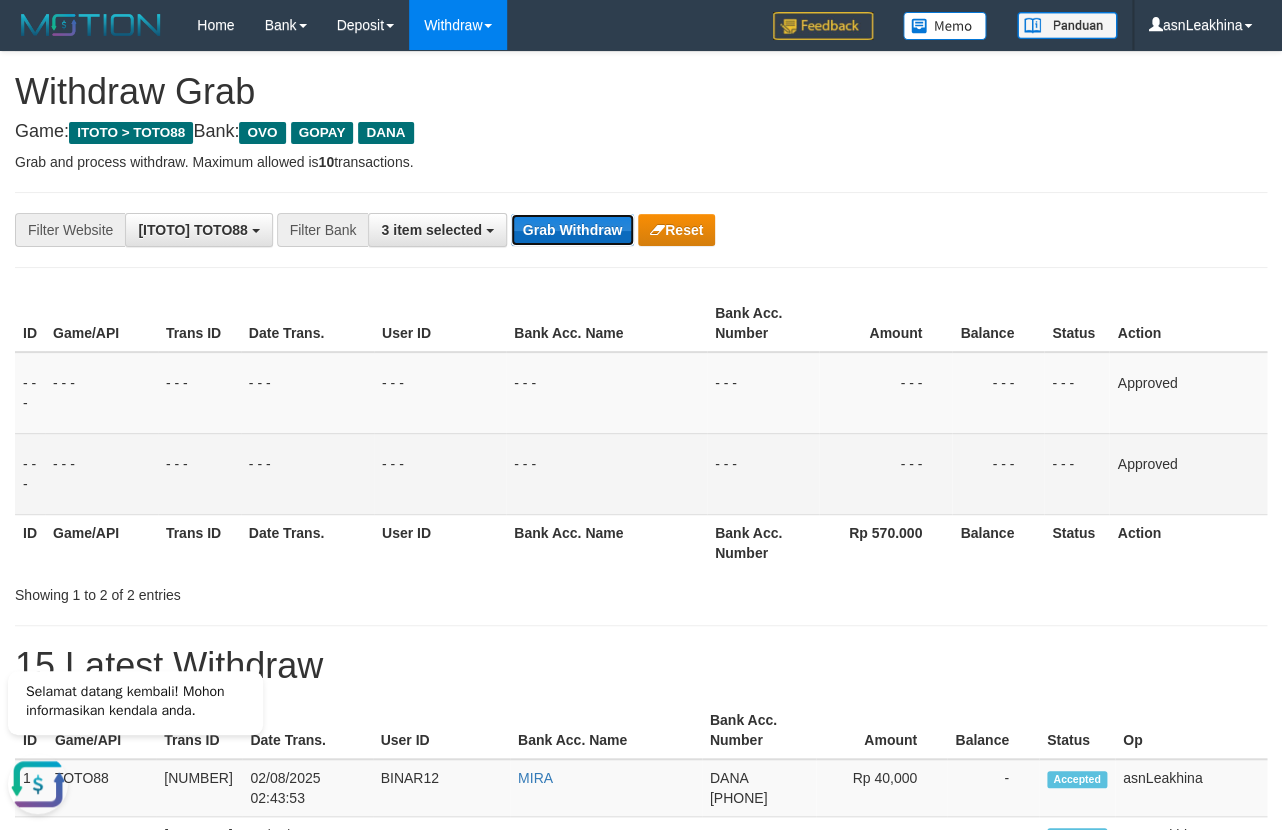click on "Grab Withdraw" at bounding box center (572, 230) 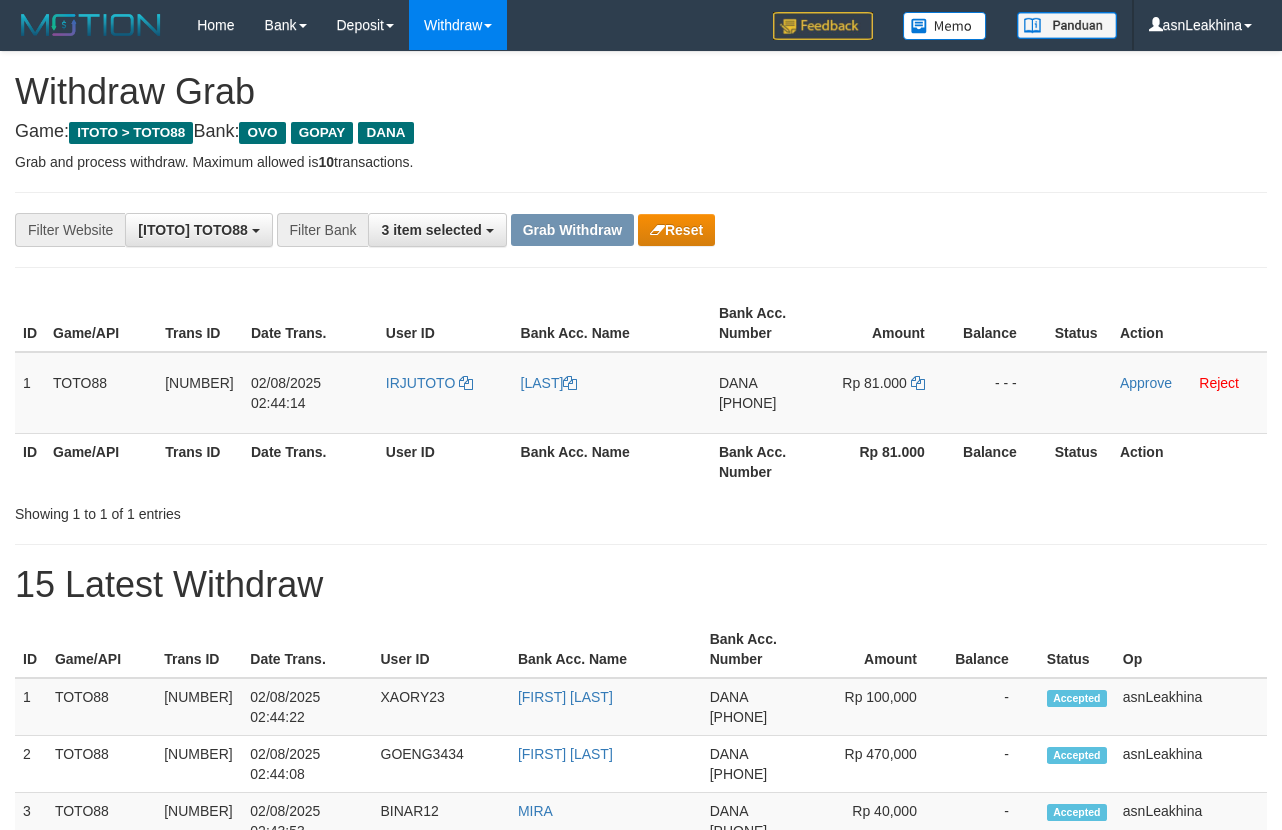 scroll, scrollTop: 0, scrollLeft: 0, axis: both 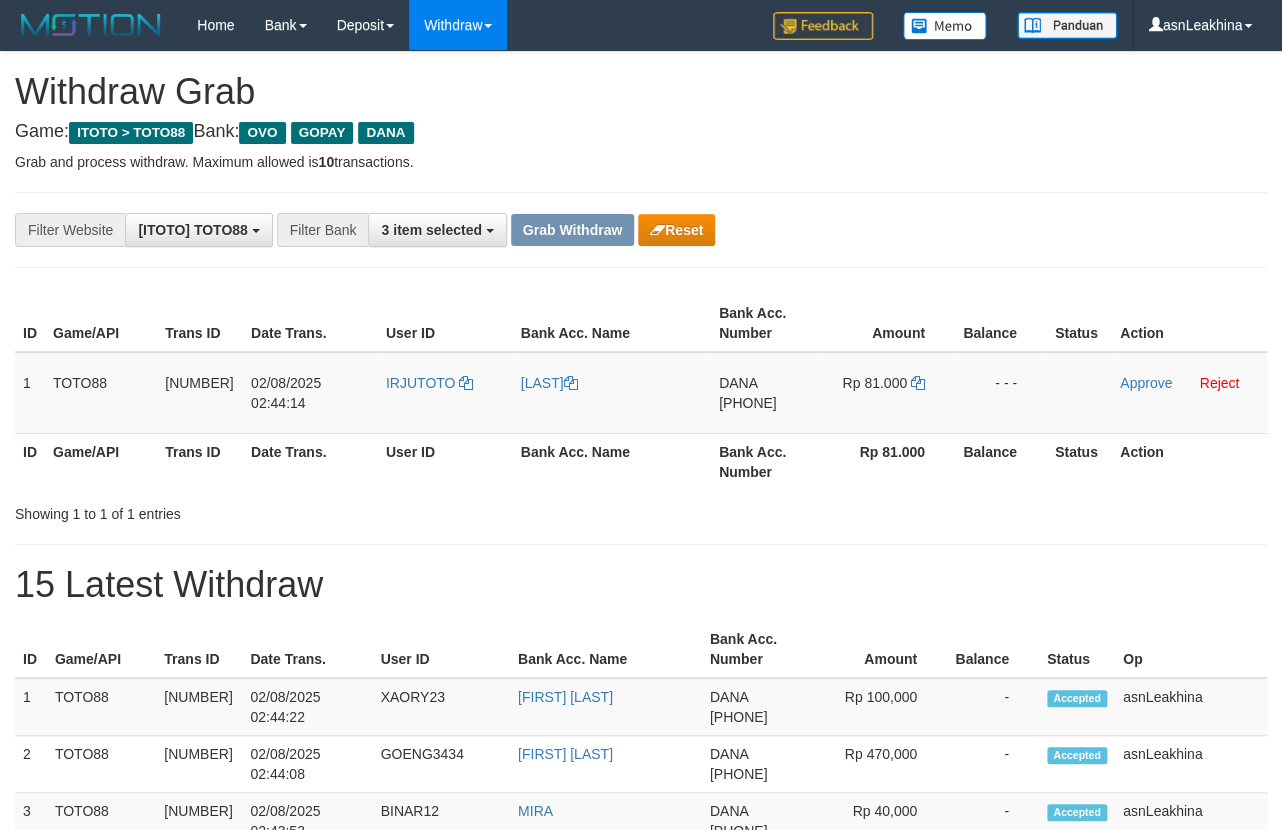 click on "[PHONE]" at bounding box center [748, 403] 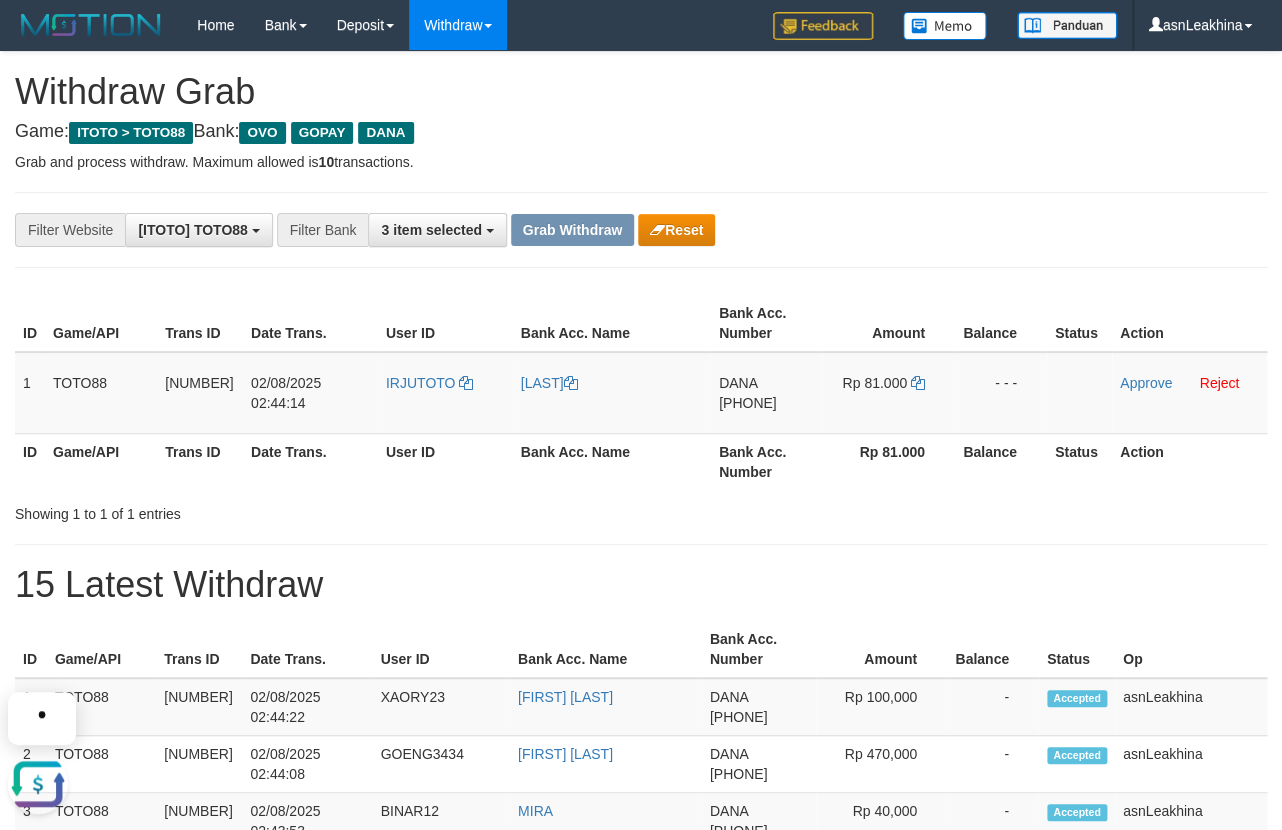 scroll, scrollTop: 0, scrollLeft: 0, axis: both 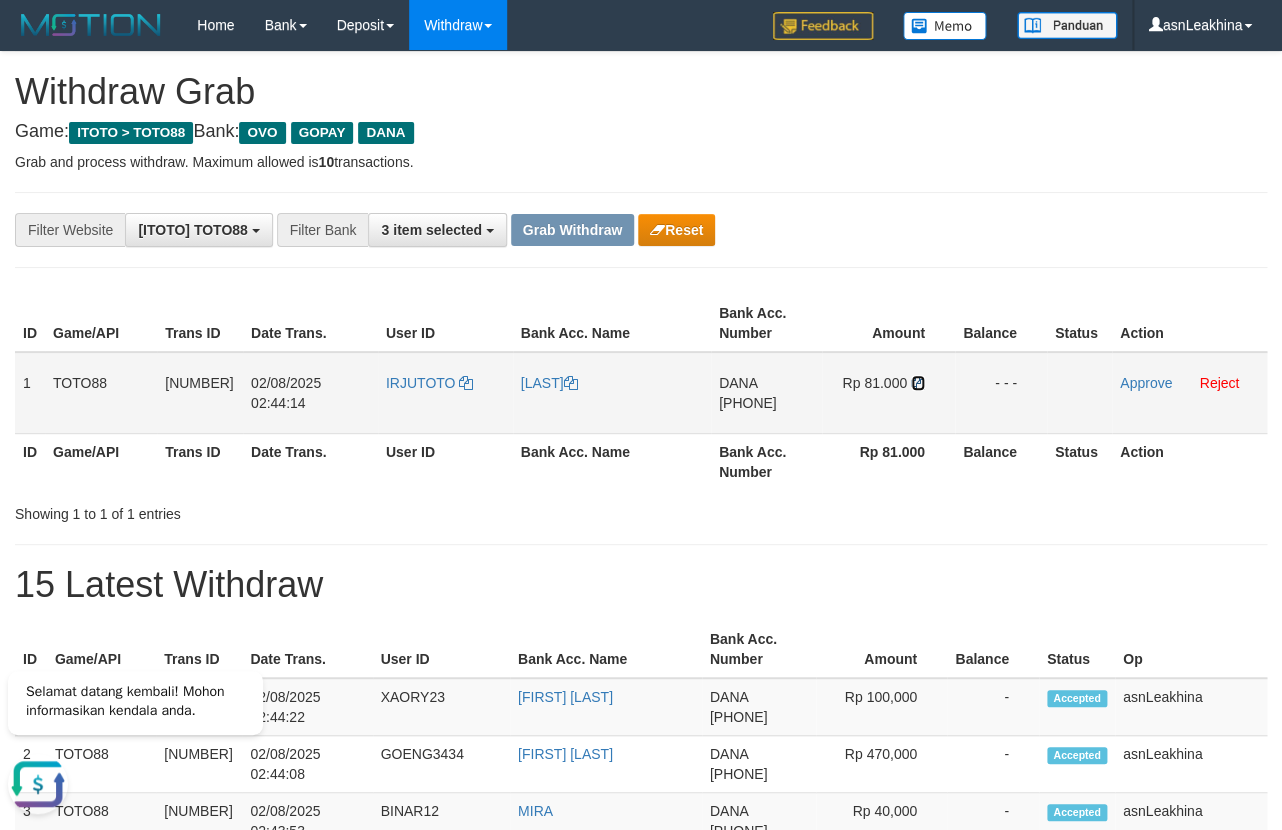 click at bounding box center [918, 383] 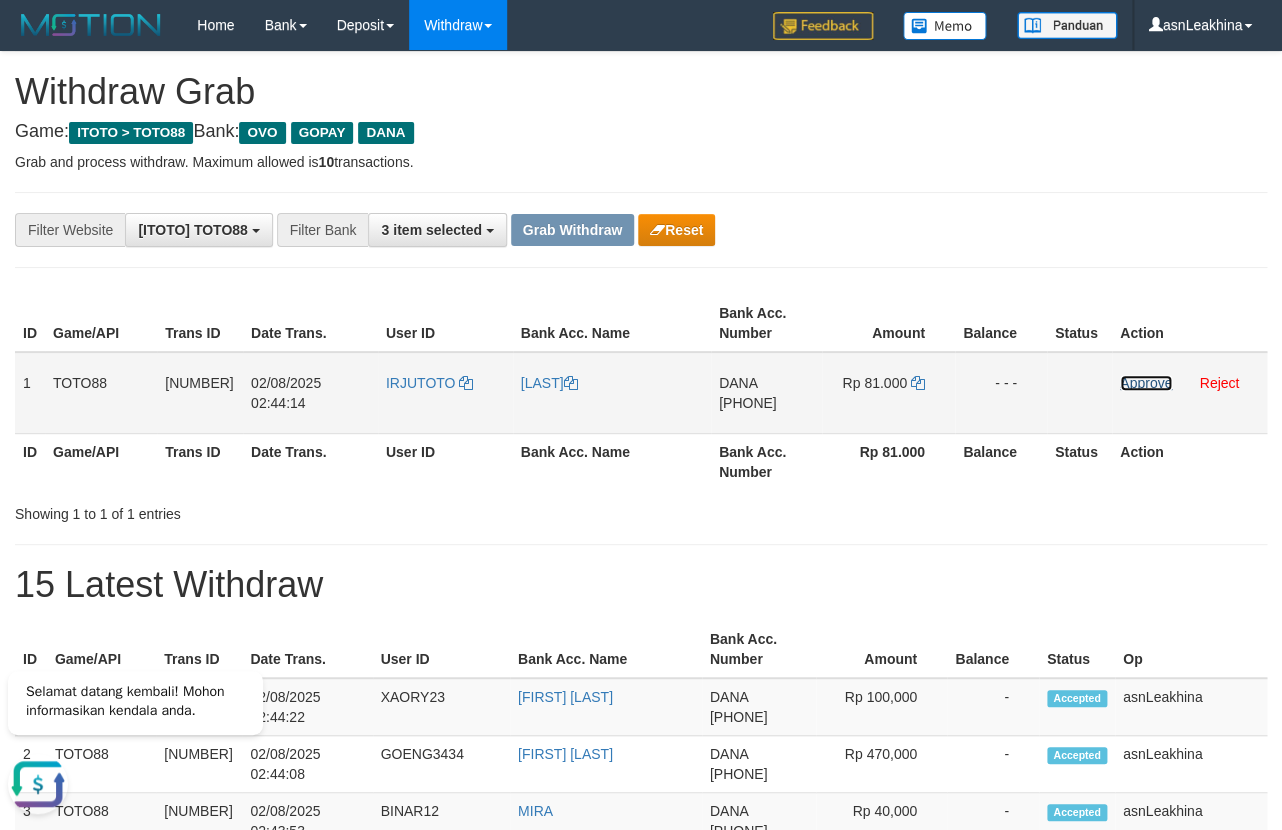 click on "Approve" at bounding box center (1146, 383) 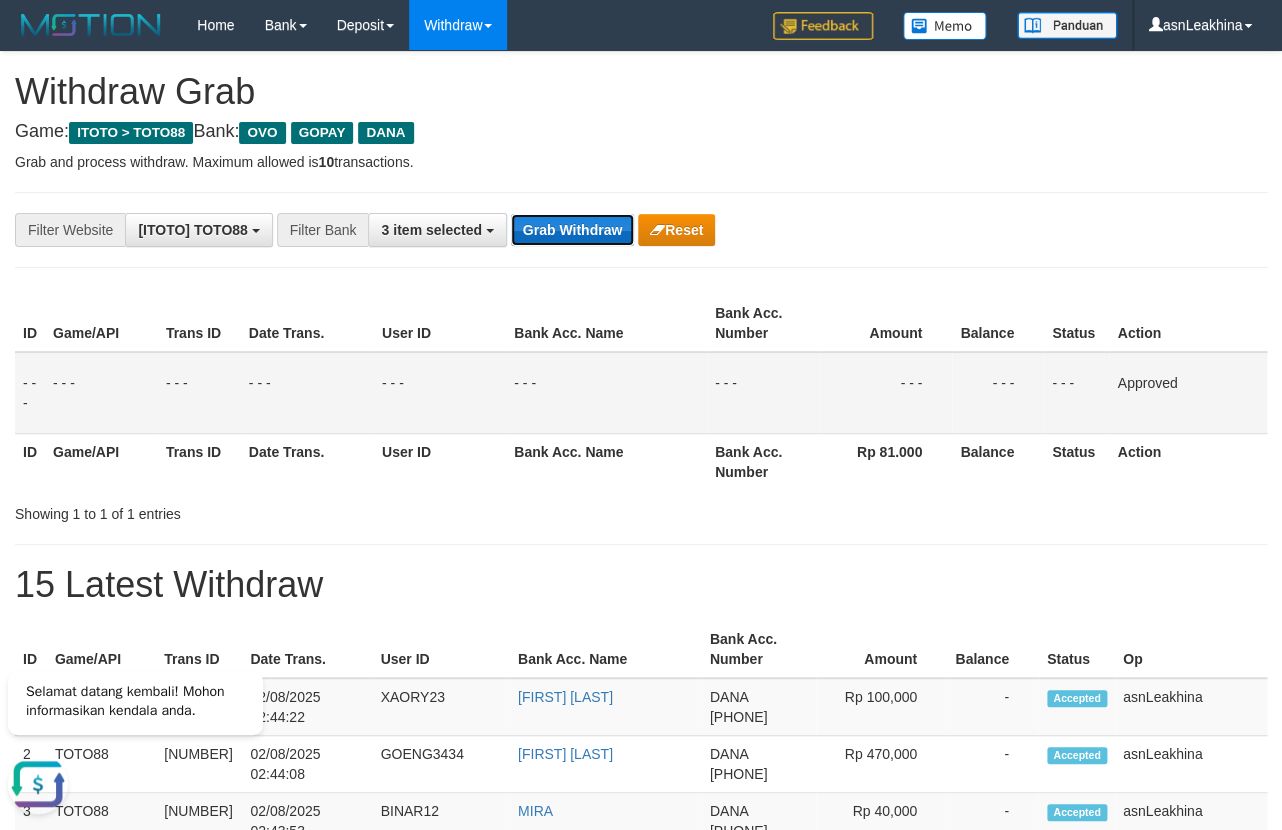 click on "Grab Withdraw" at bounding box center [572, 230] 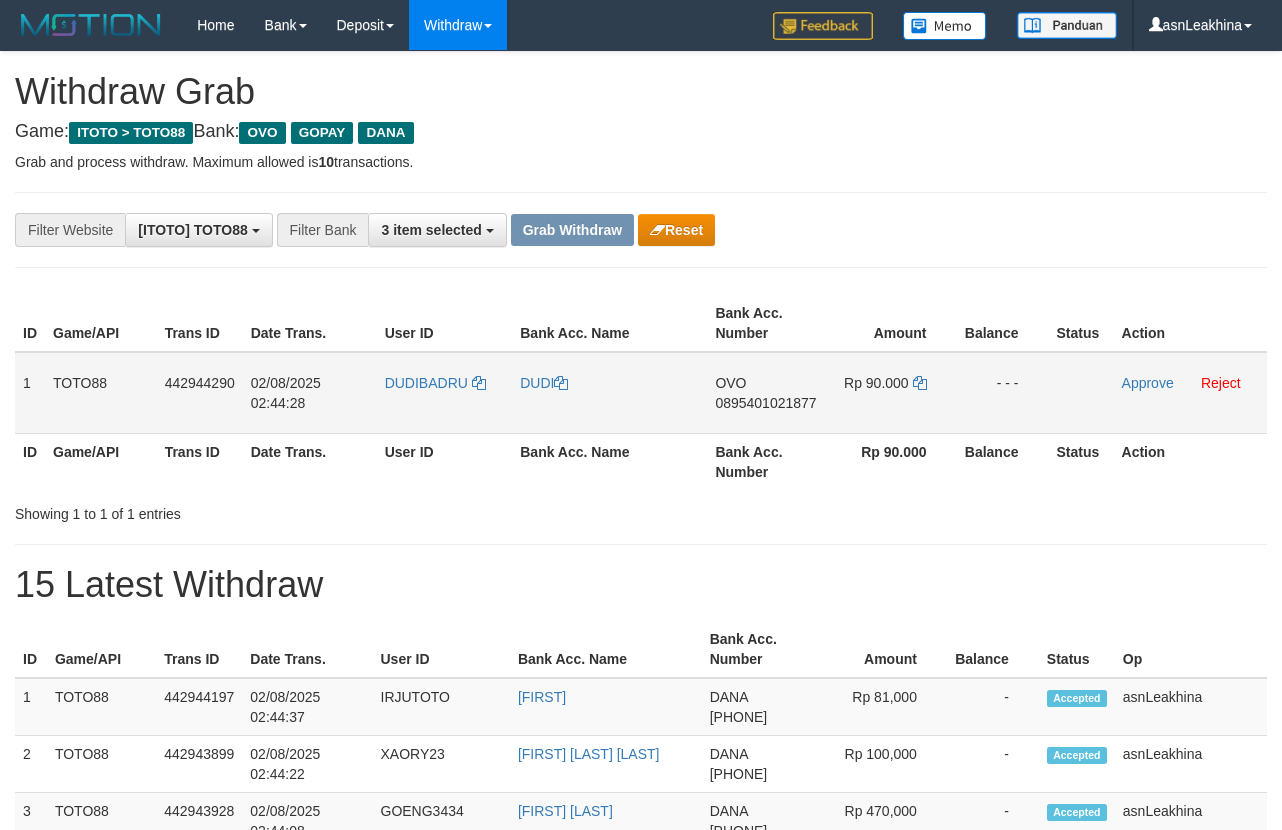 scroll, scrollTop: 0, scrollLeft: 0, axis: both 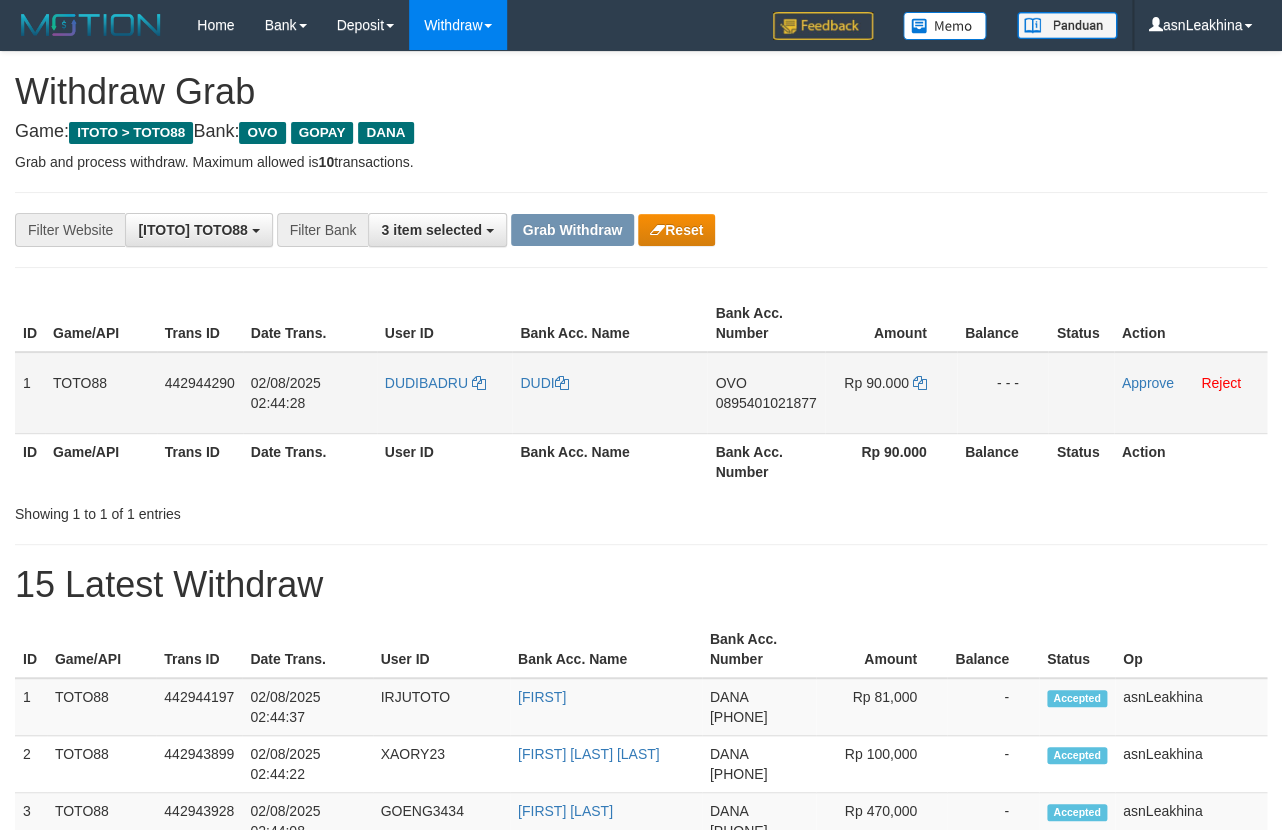 click on "0895401021877" at bounding box center [765, 403] 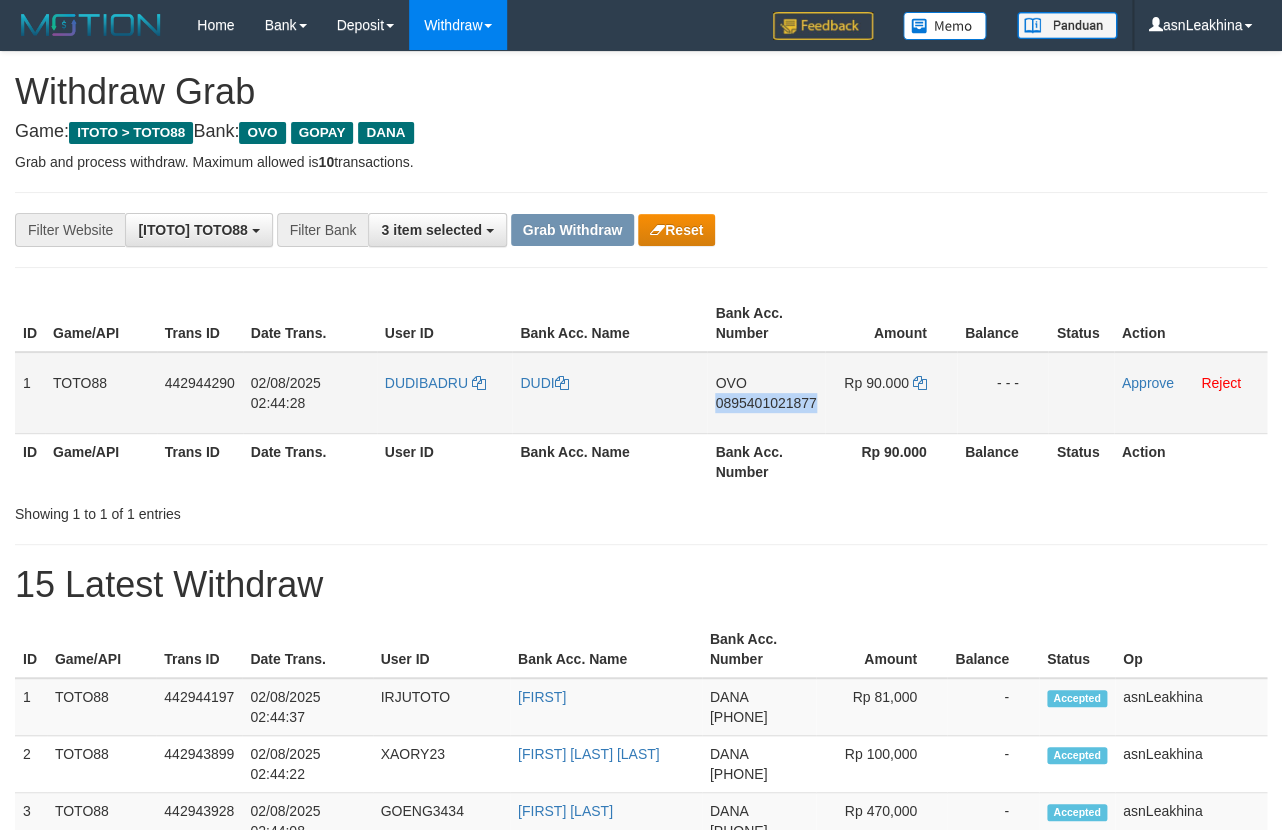 click on "0895401021877" at bounding box center [765, 403] 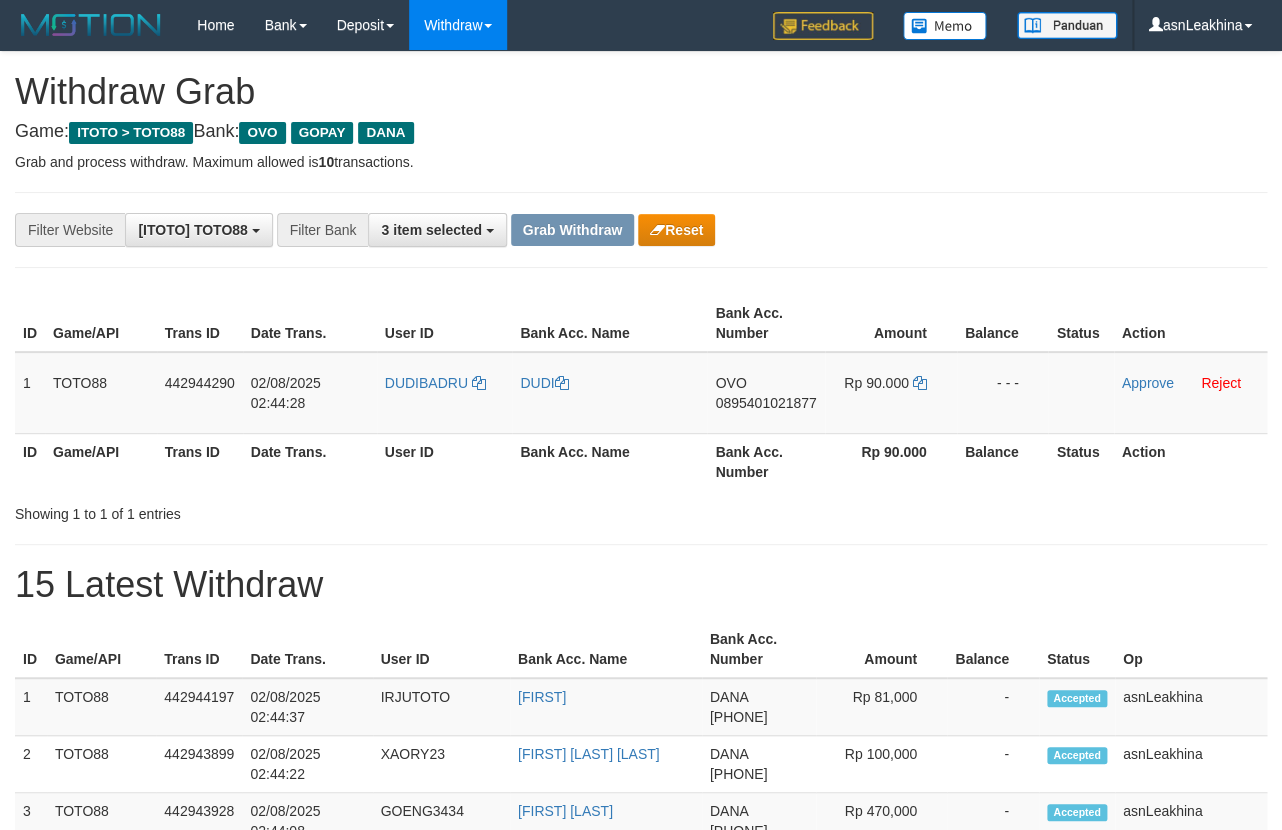scroll, scrollTop: 0, scrollLeft: 0, axis: both 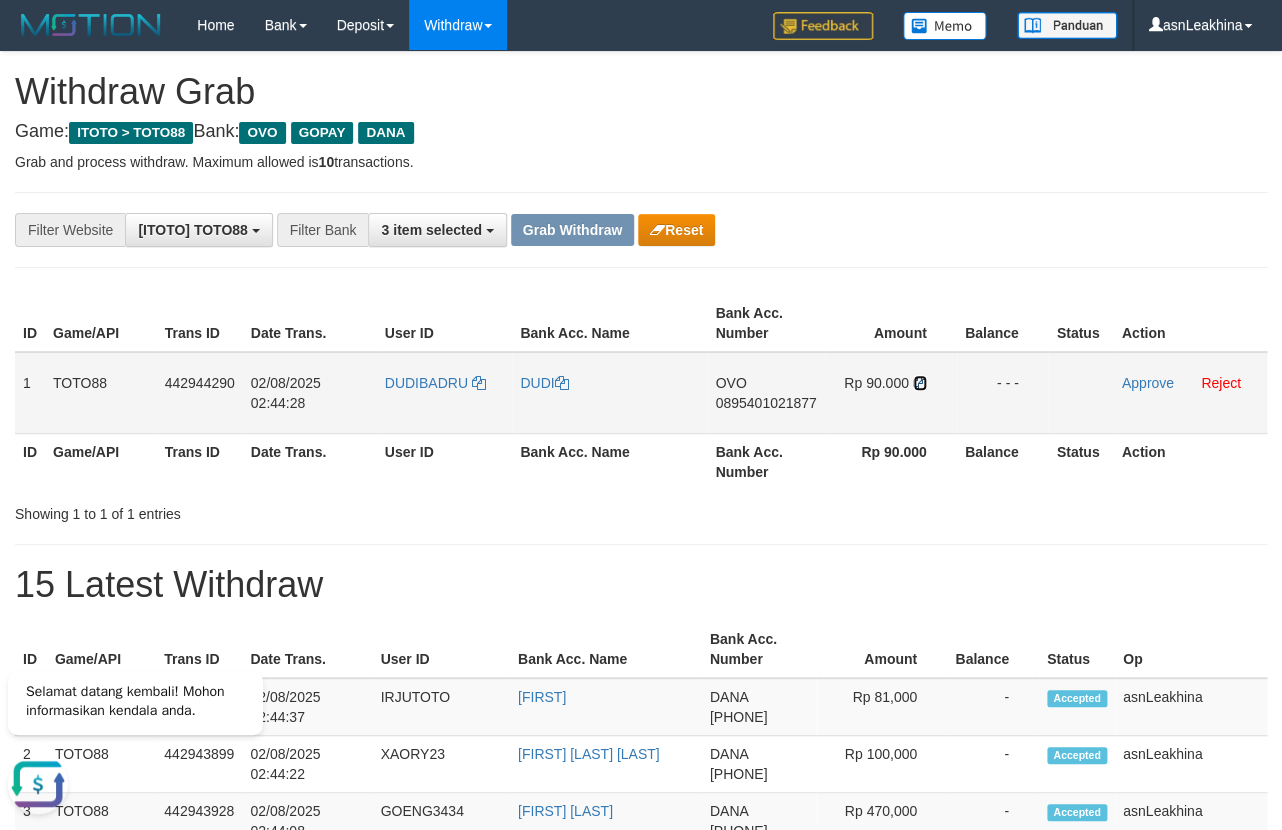 click at bounding box center [920, 383] 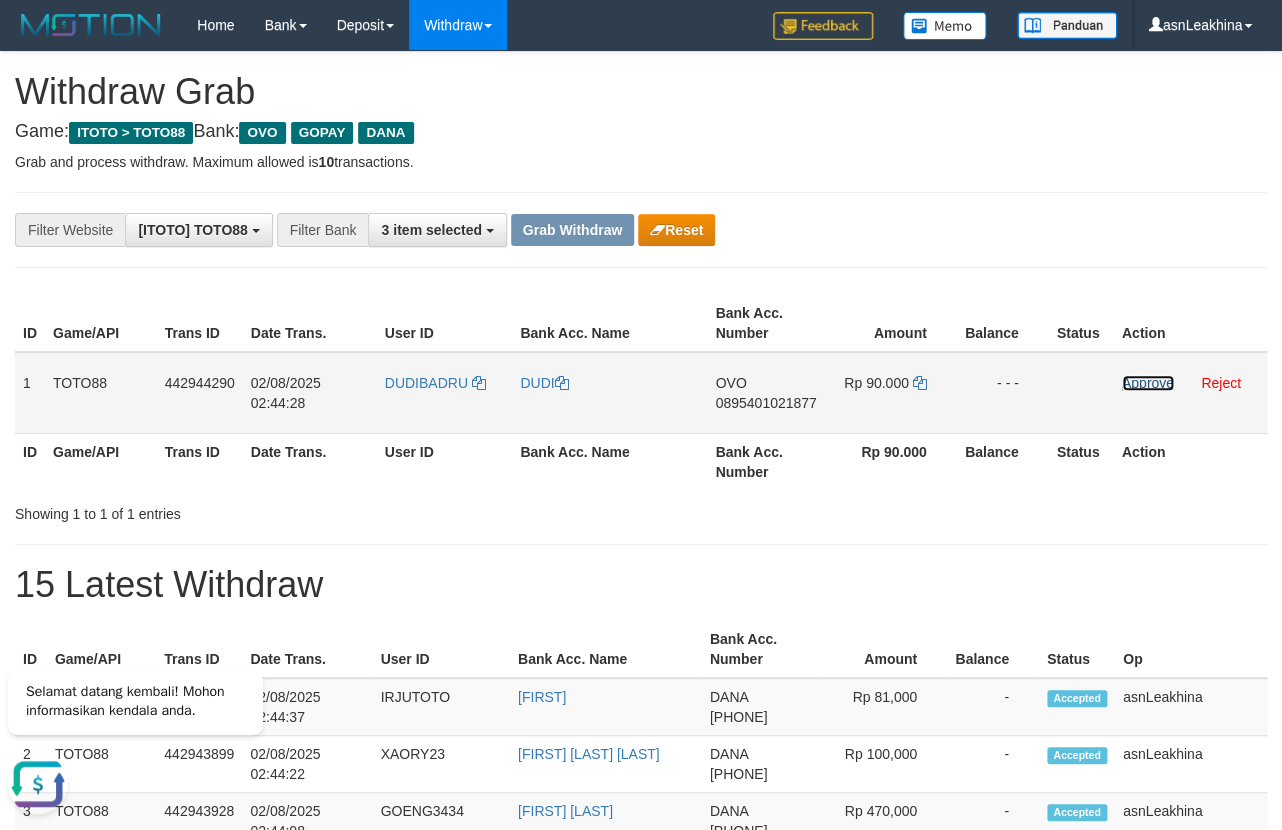 click on "Approve" at bounding box center [1148, 383] 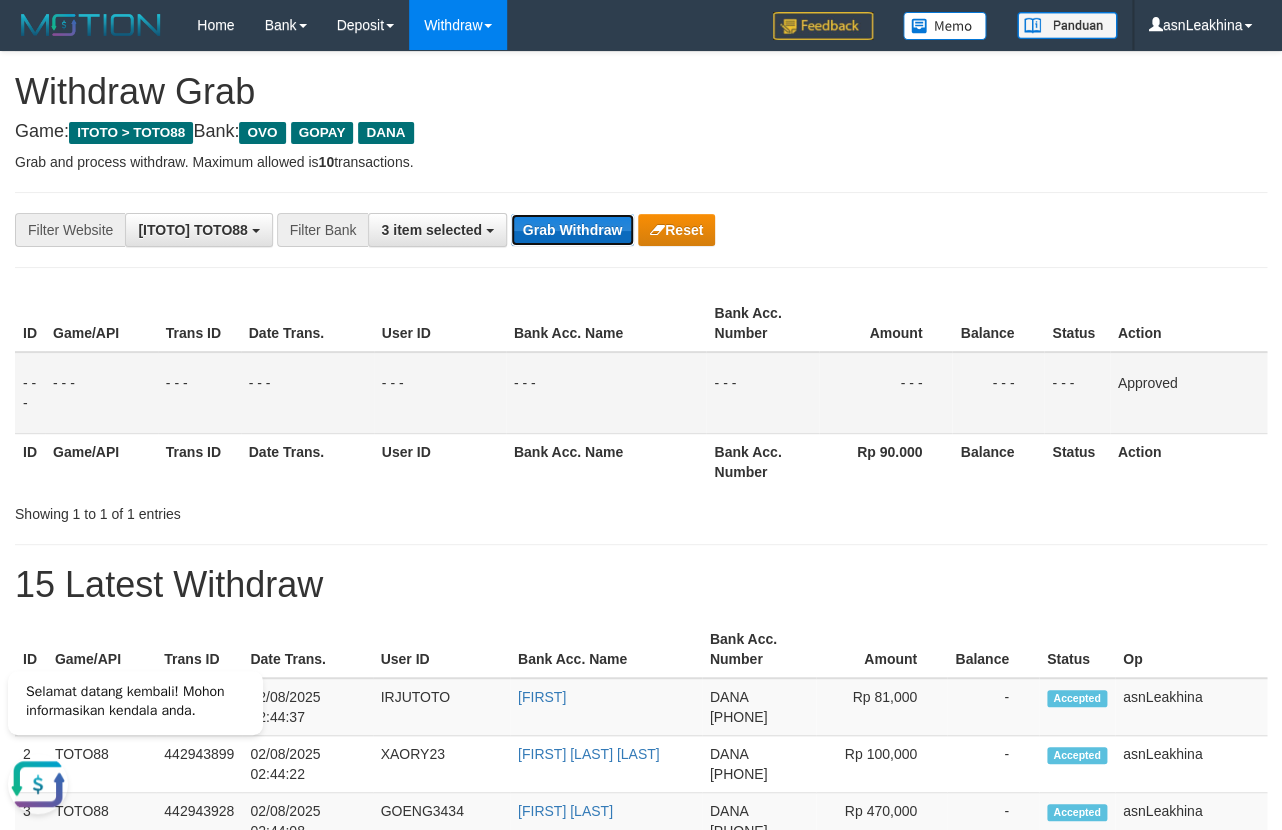 click on "Grab Withdraw" at bounding box center (572, 230) 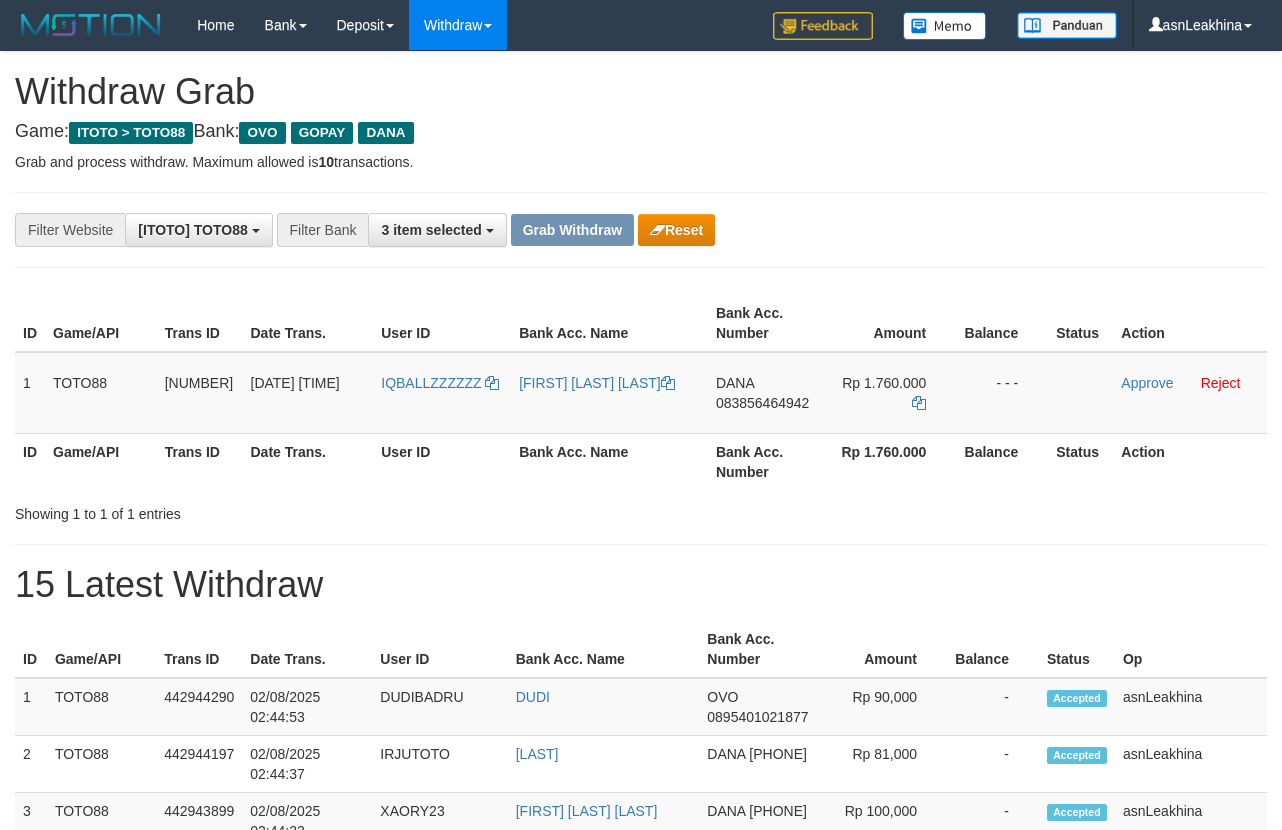 scroll, scrollTop: 0, scrollLeft: 0, axis: both 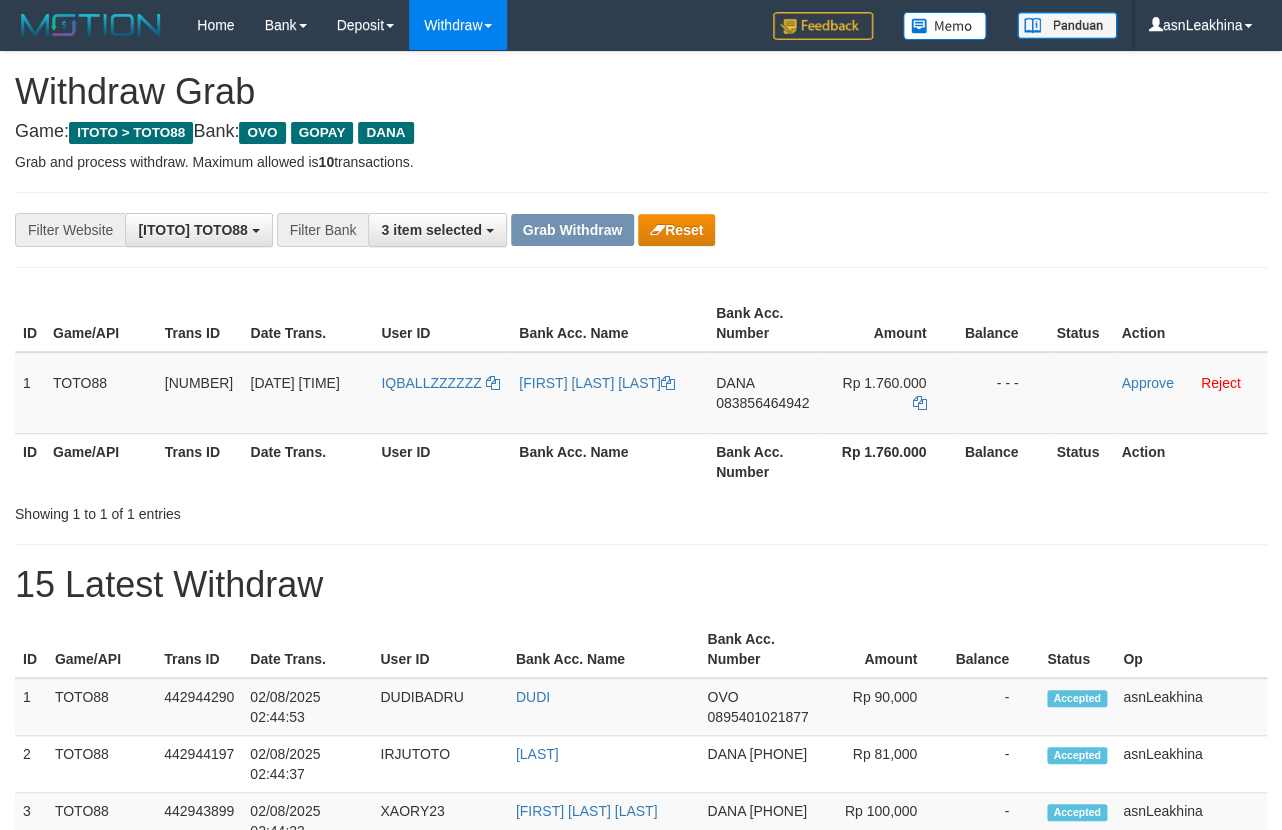 click on "Game:   ITOTO > TOTO88    		Bank:   OVO   GOPAY   DANA" at bounding box center (641, 132) 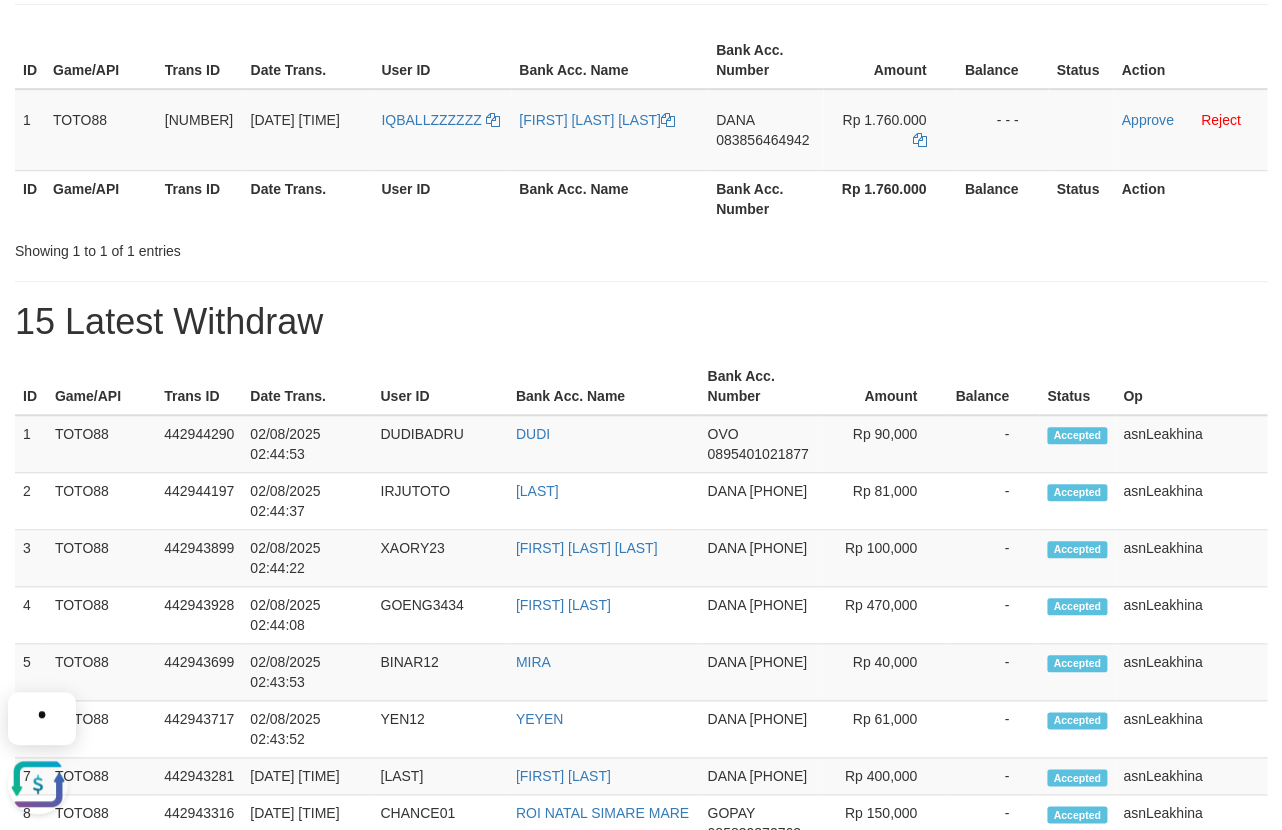 scroll, scrollTop: 0, scrollLeft: 0, axis: both 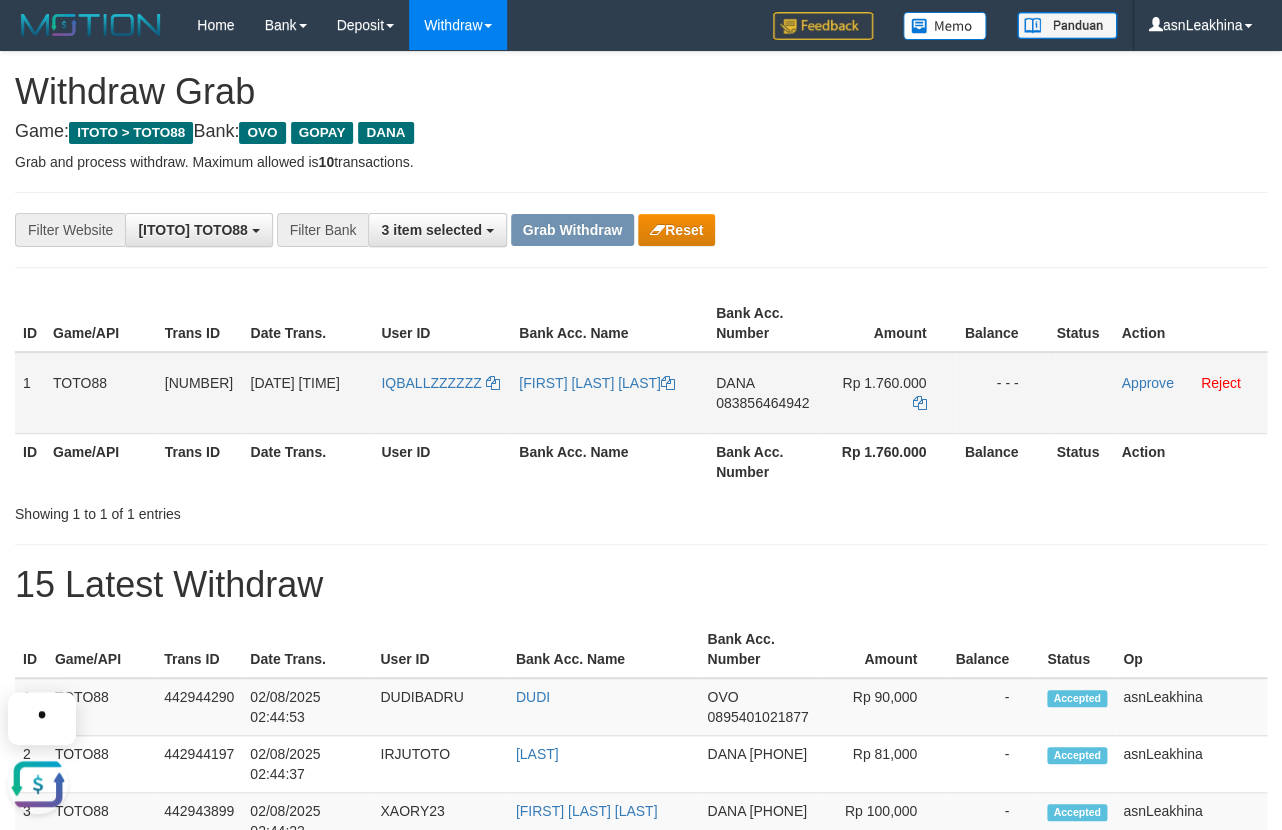 click on "083856464942" at bounding box center (762, 403) 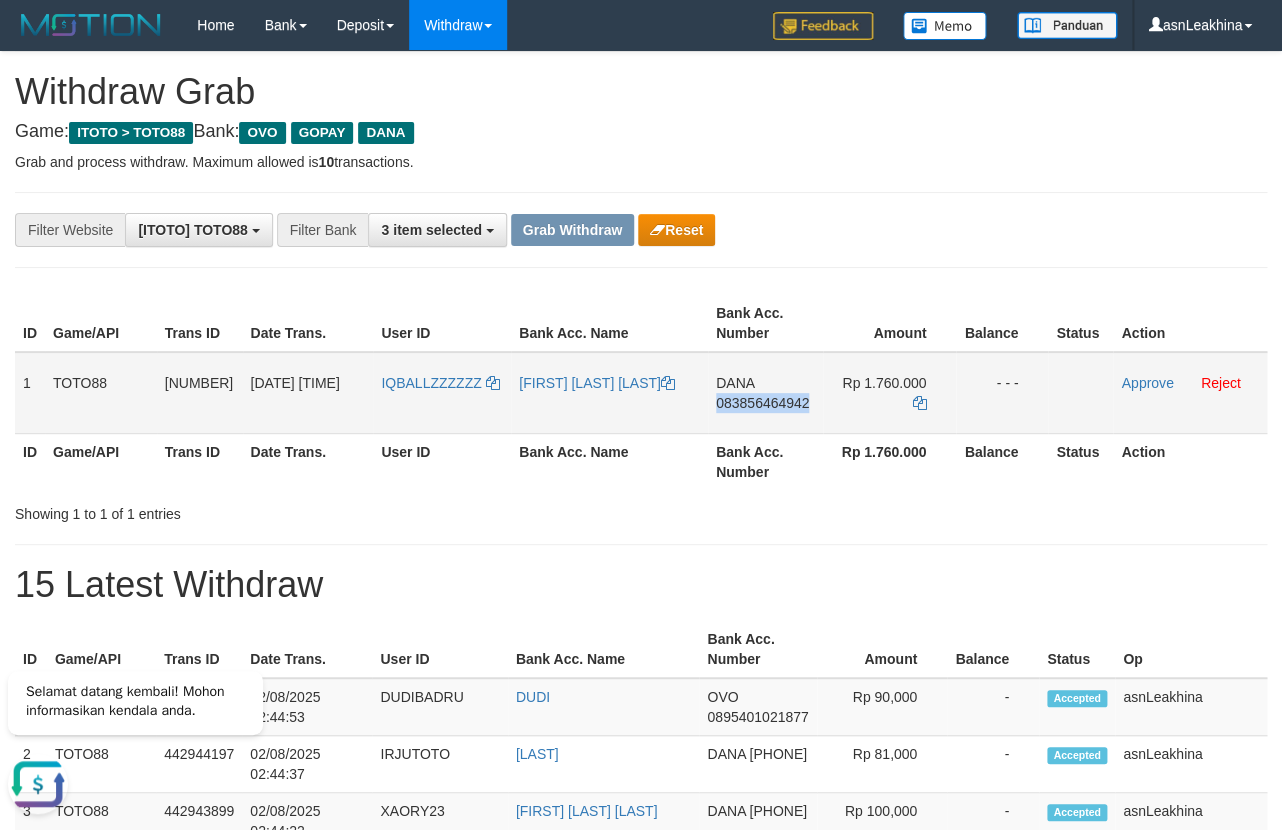 click on "083856464942" at bounding box center [762, 403] 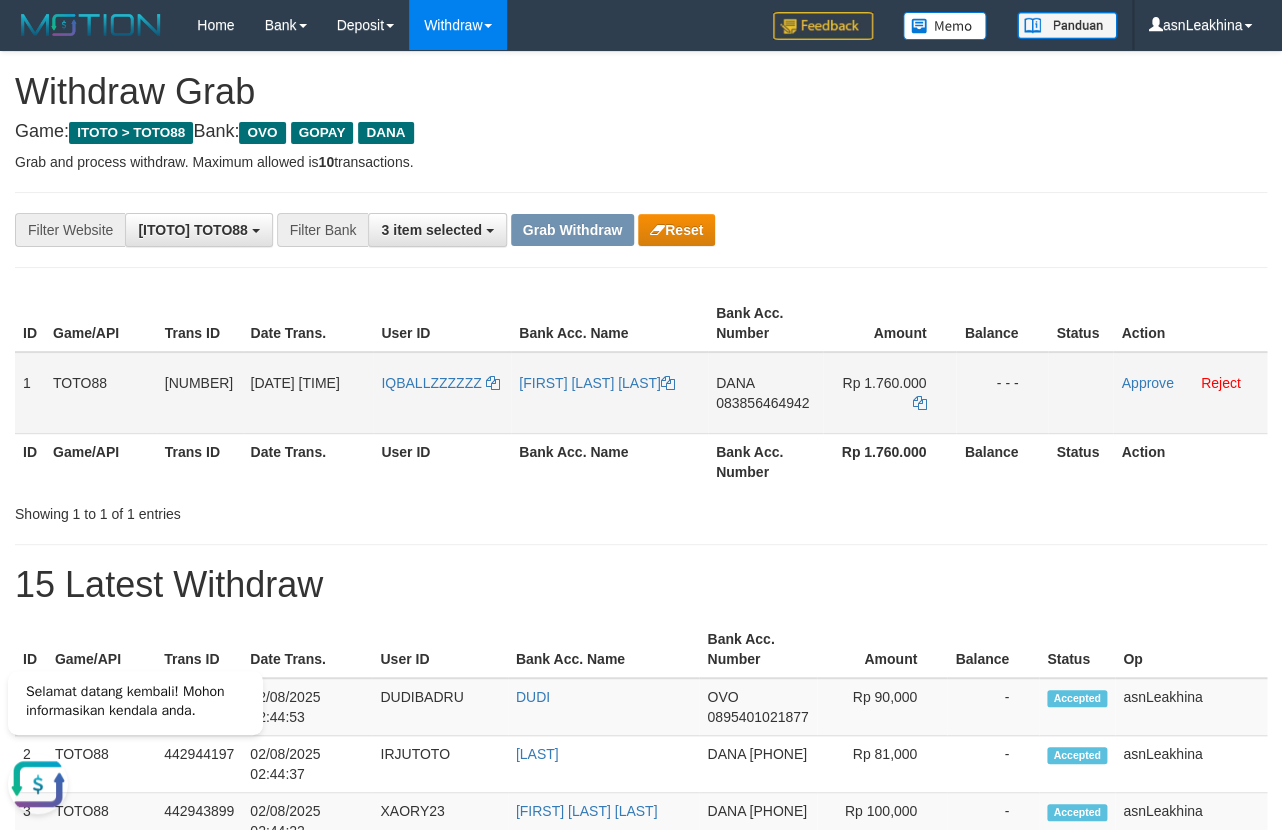 click on "083856464942" at bounding box center [762, 403] 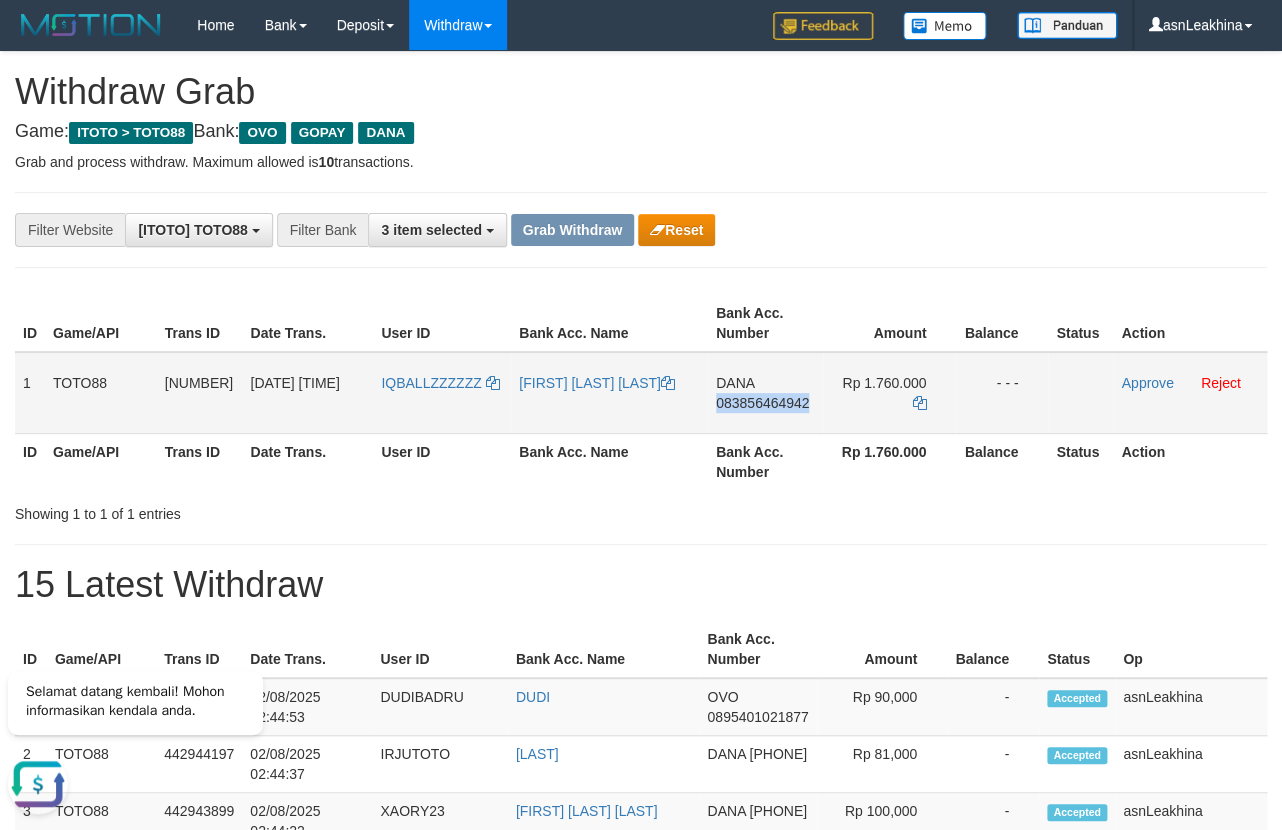 click on "083856464942" at bounding box center (762, 403) 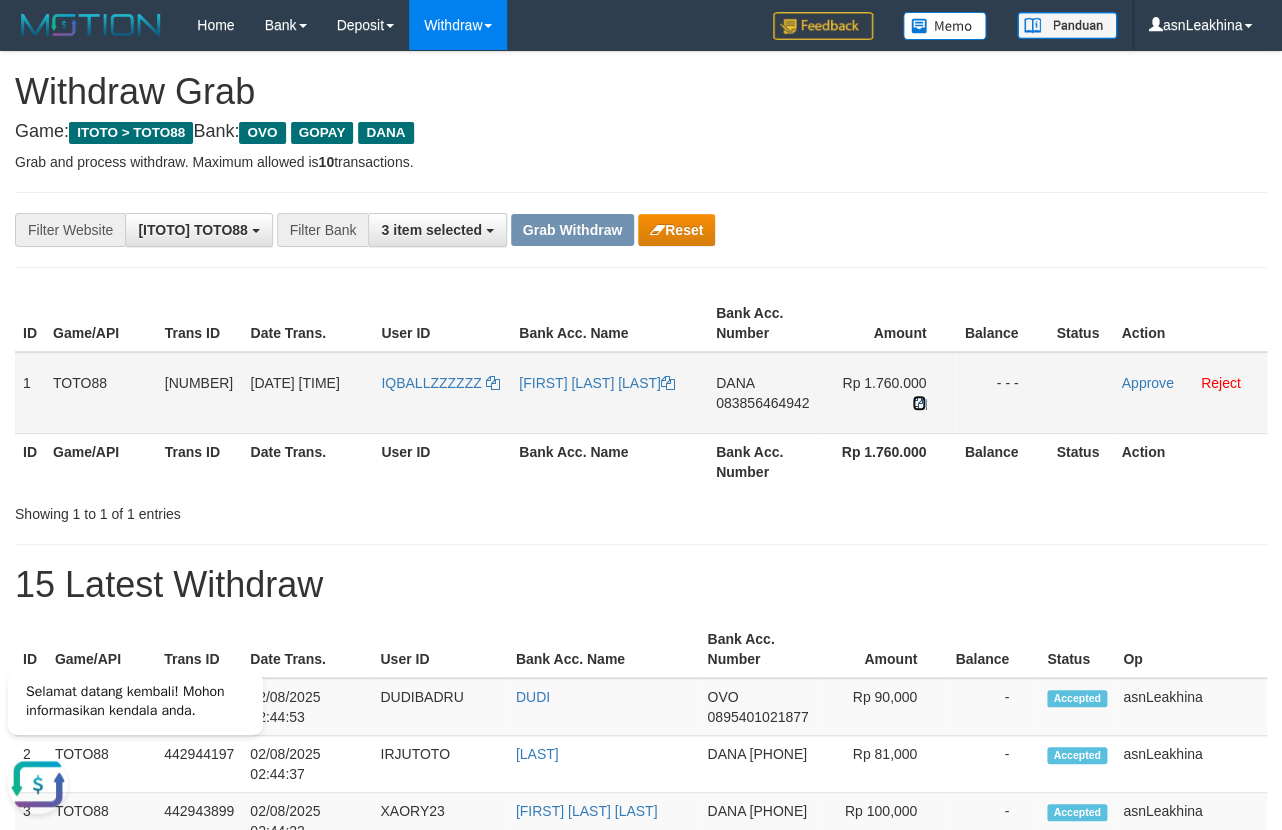 click at bounding box center (919, 403) 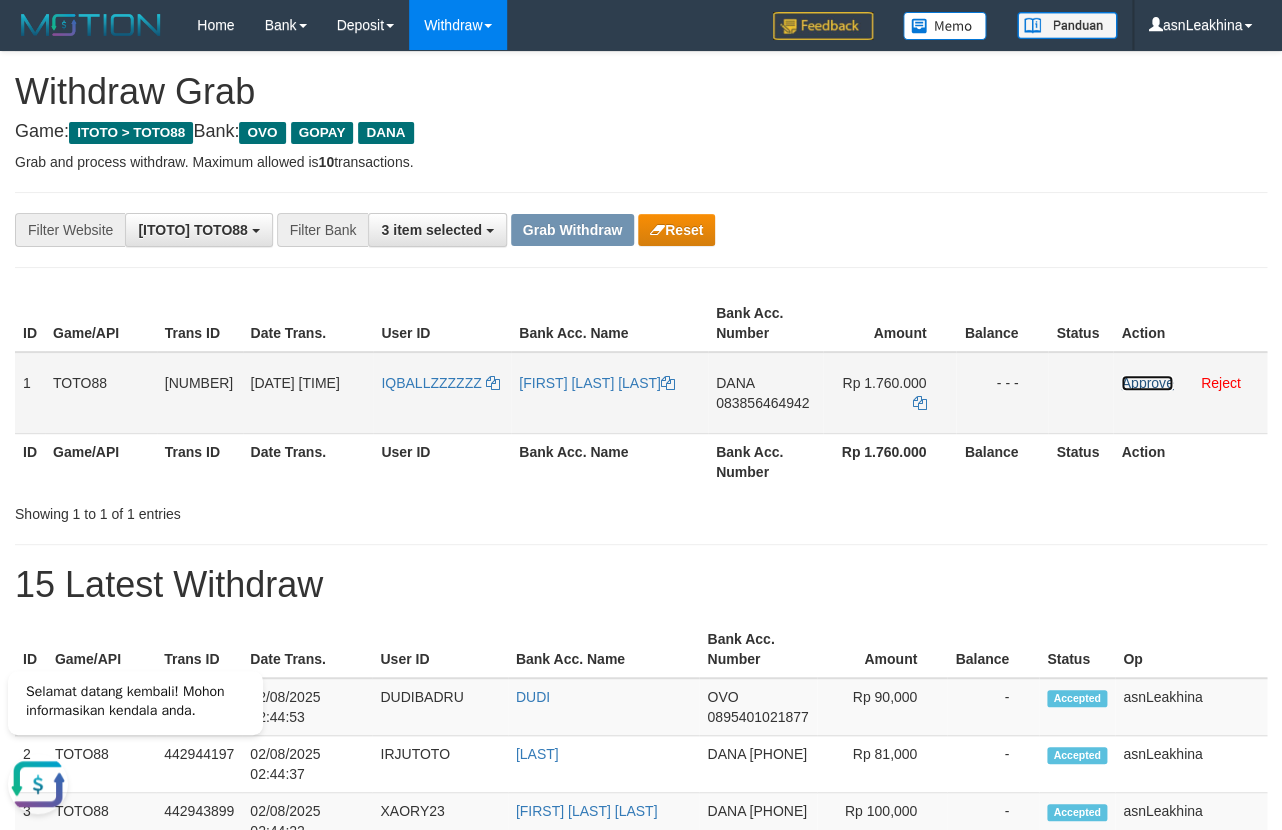 click on "Approve" at bounding box center (1147, 383) 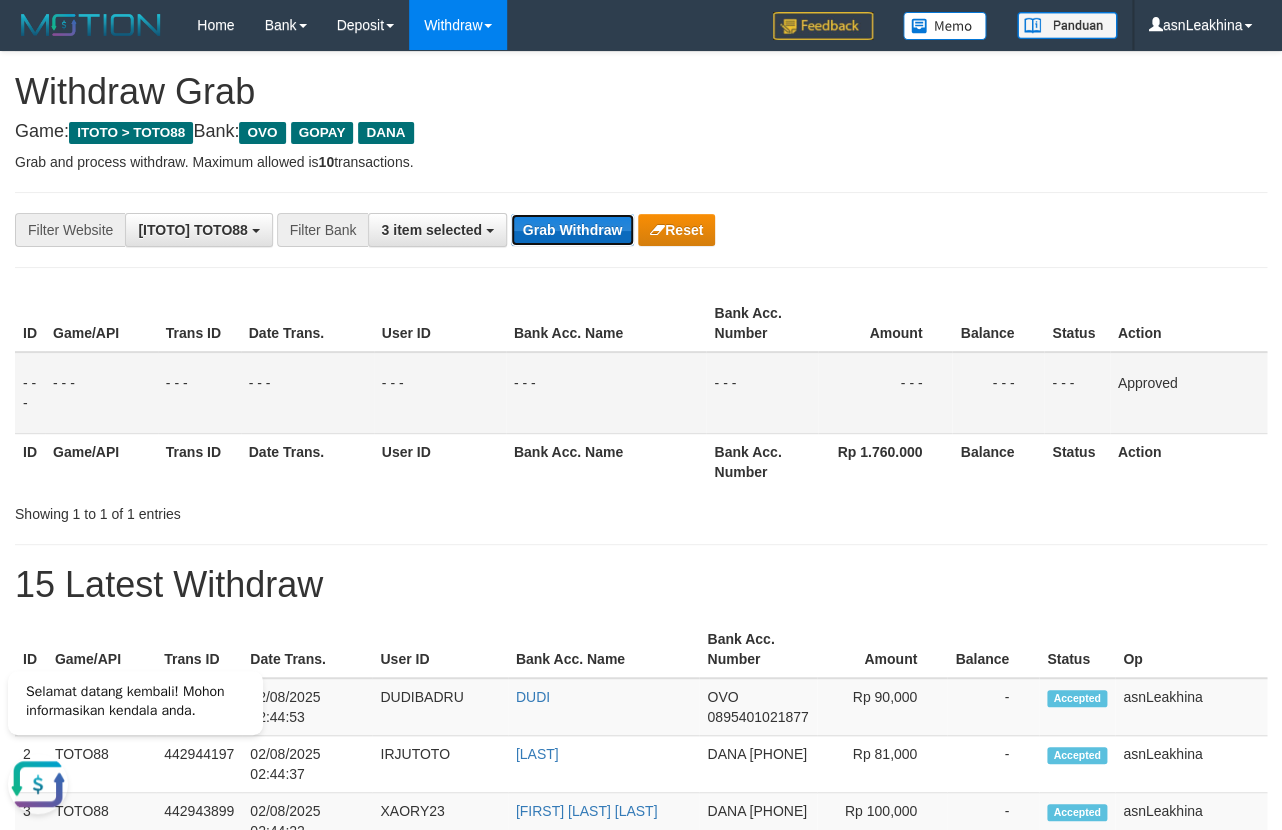 click on "Grab Withdraw" at bounding box center (572, 230) 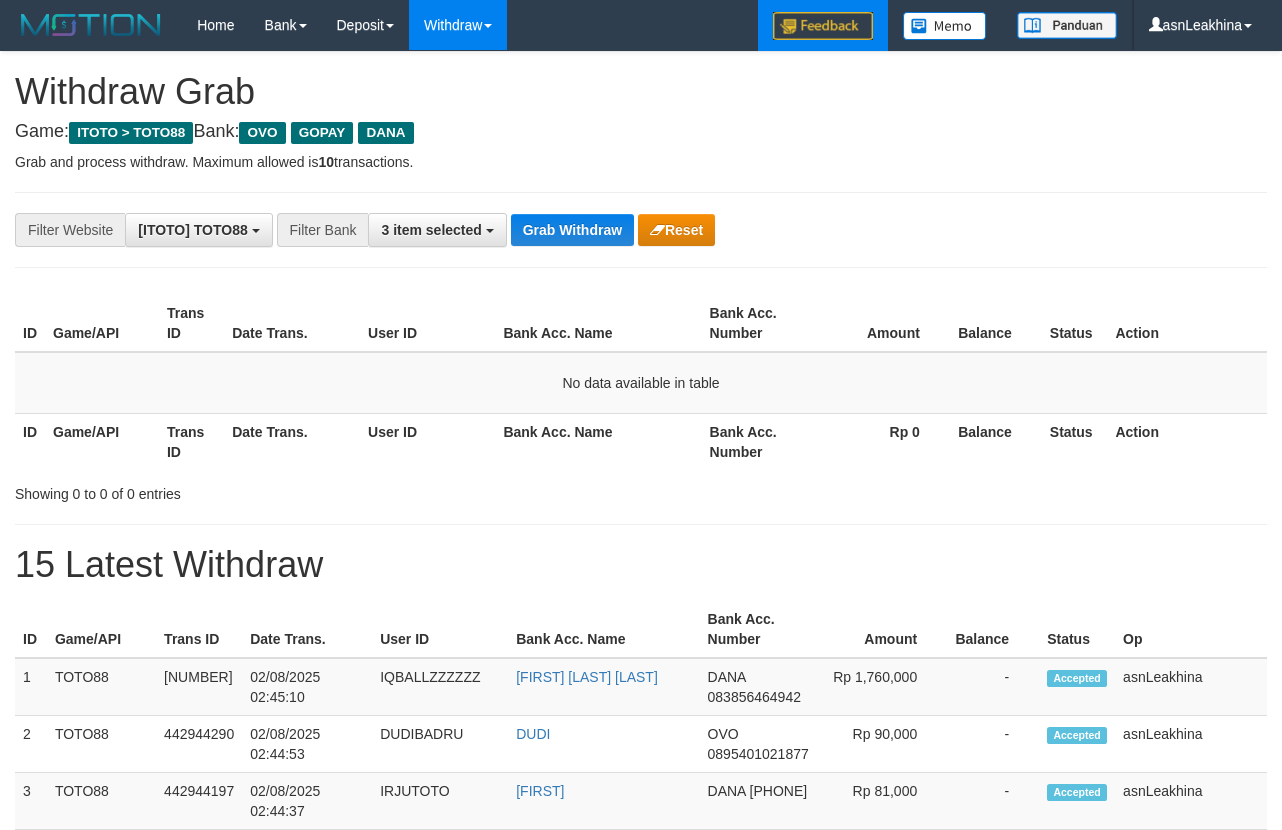 scroll, scrollTop: 0, scrollLeft: 0, axis: both 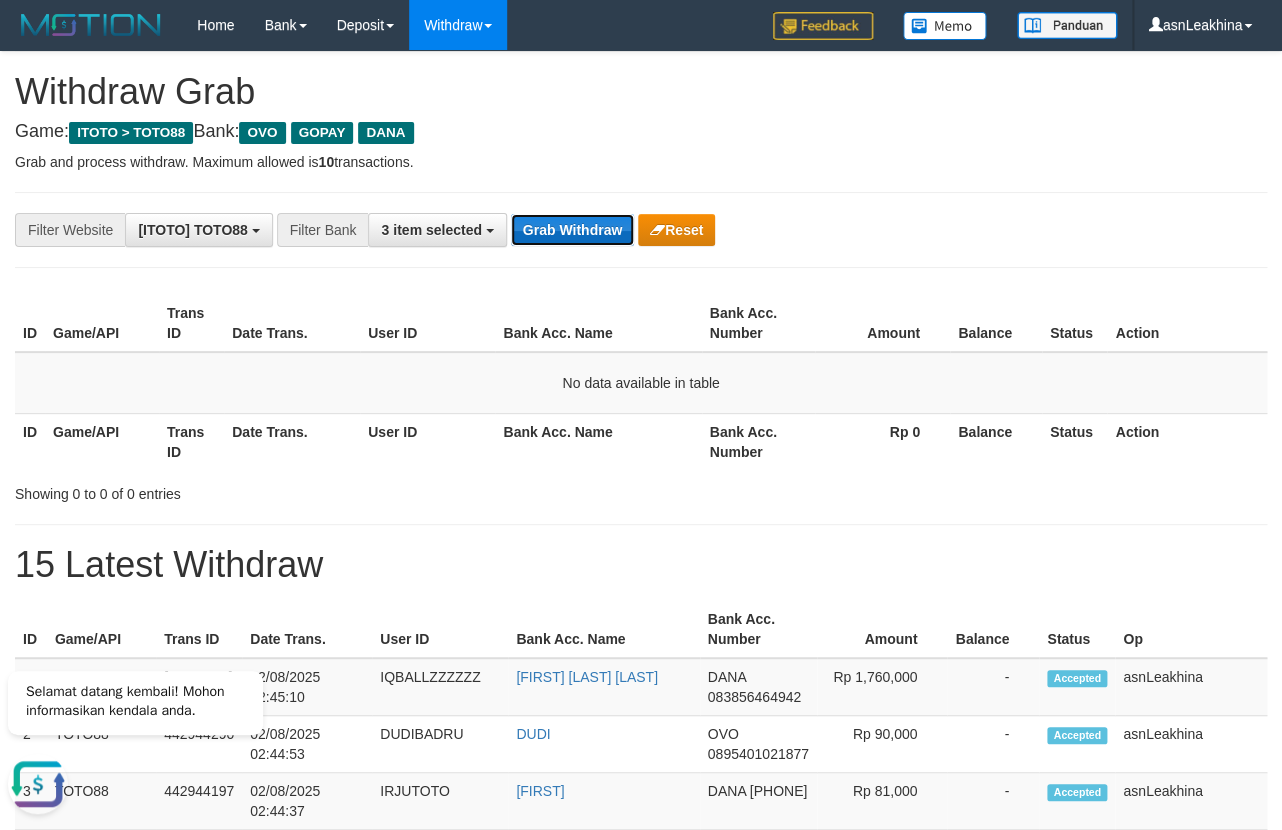 click on "Grab Withdraw" at bounding box center (572, 230) 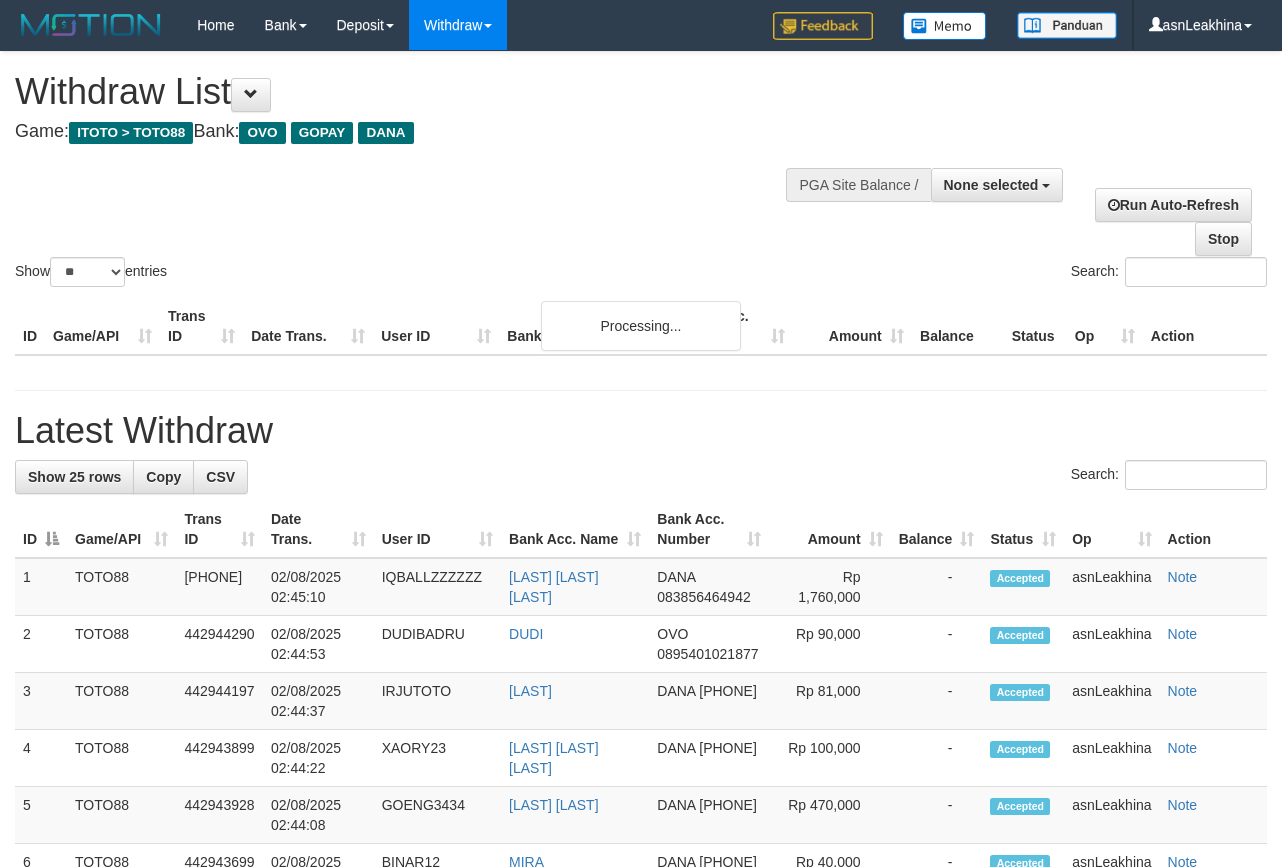 select 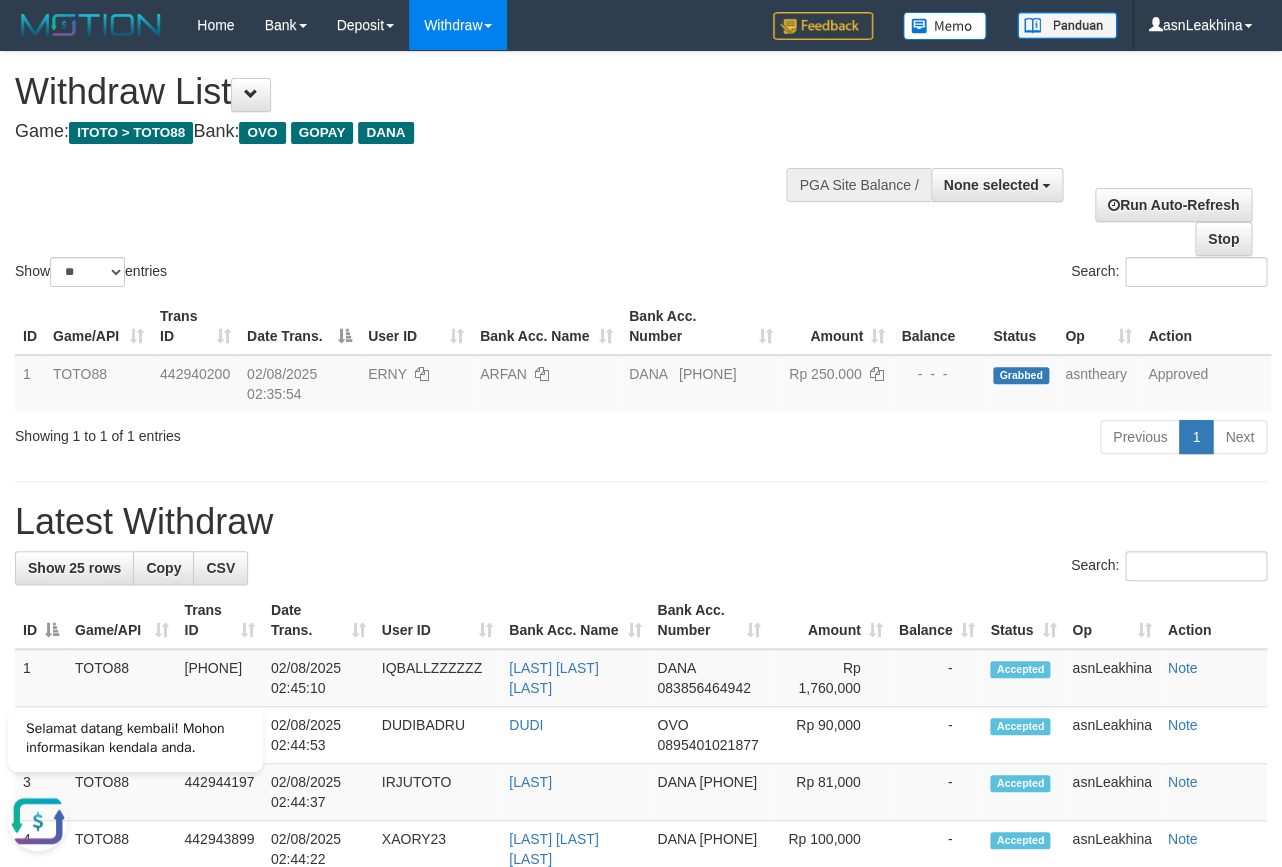 scroll, scrollTop: 0, scrollLeft: 0, axis: both 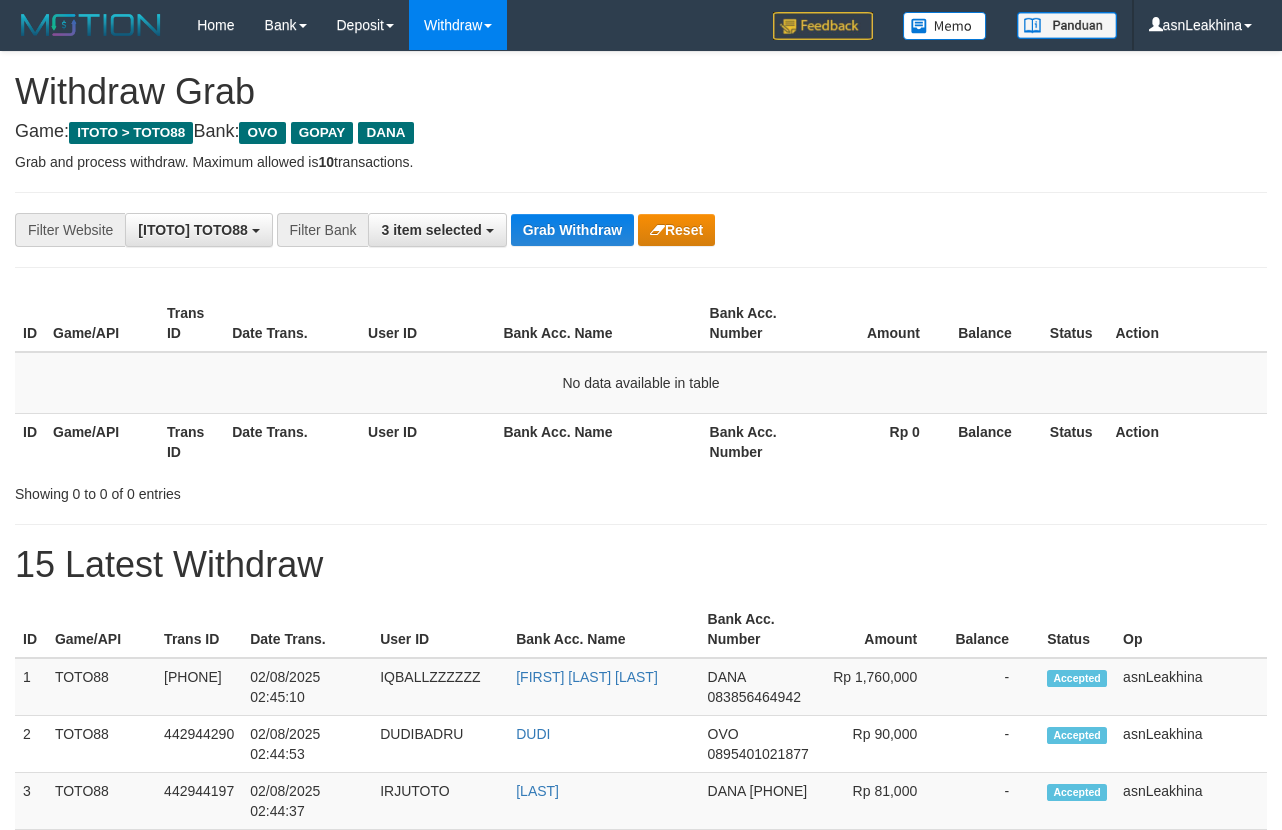 click on "Grab Withdraw" at bounding box center [572, 230] 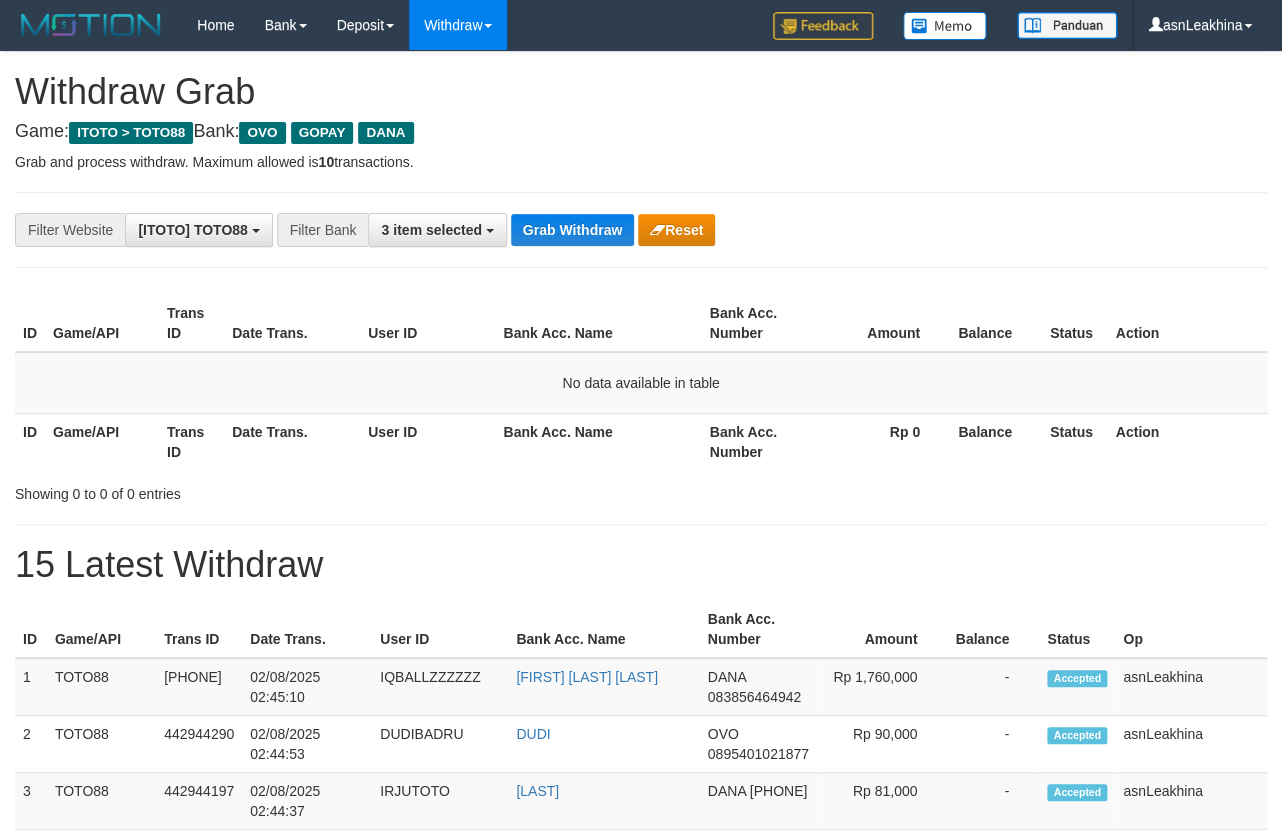 scroll, scrollTop: 17, scrollLeft: 0, axis: vertical 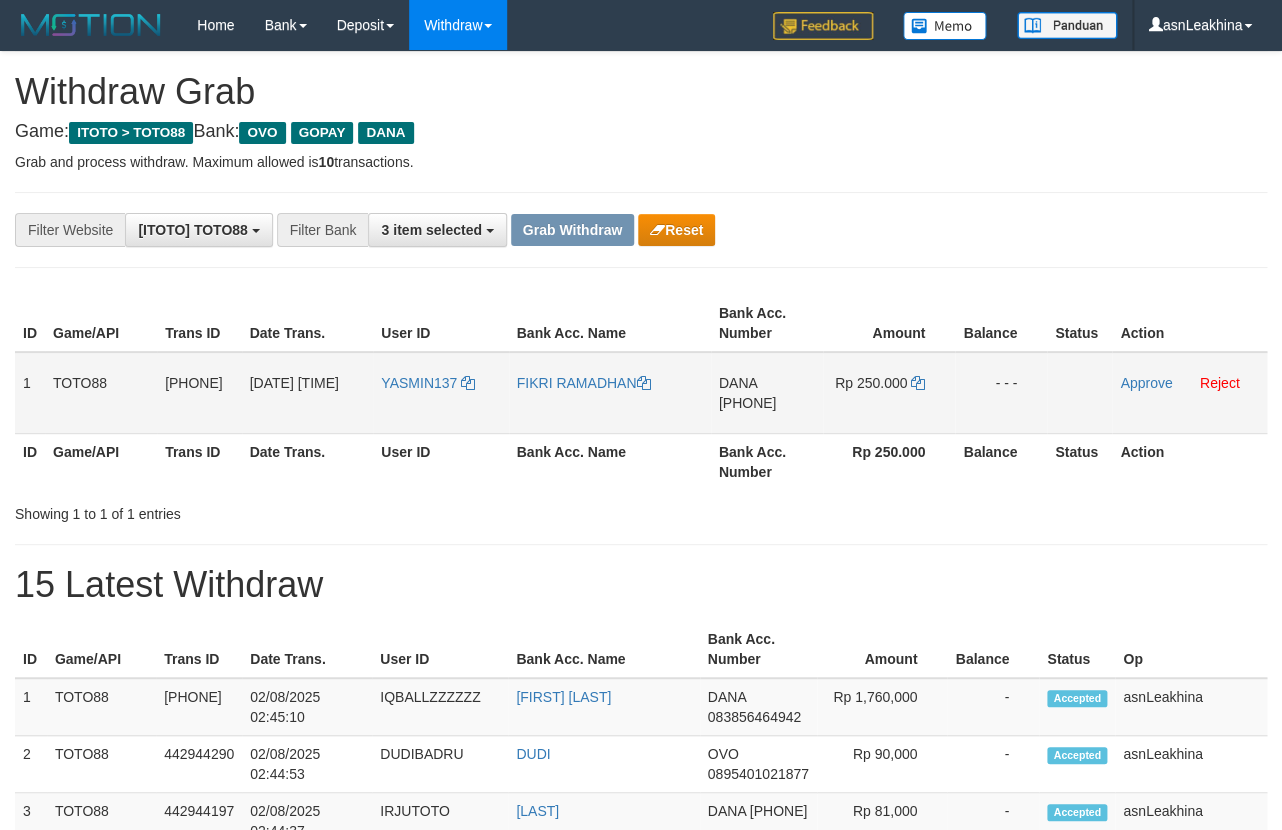 click on "[PHONE]" at bounding box center (748, 403) 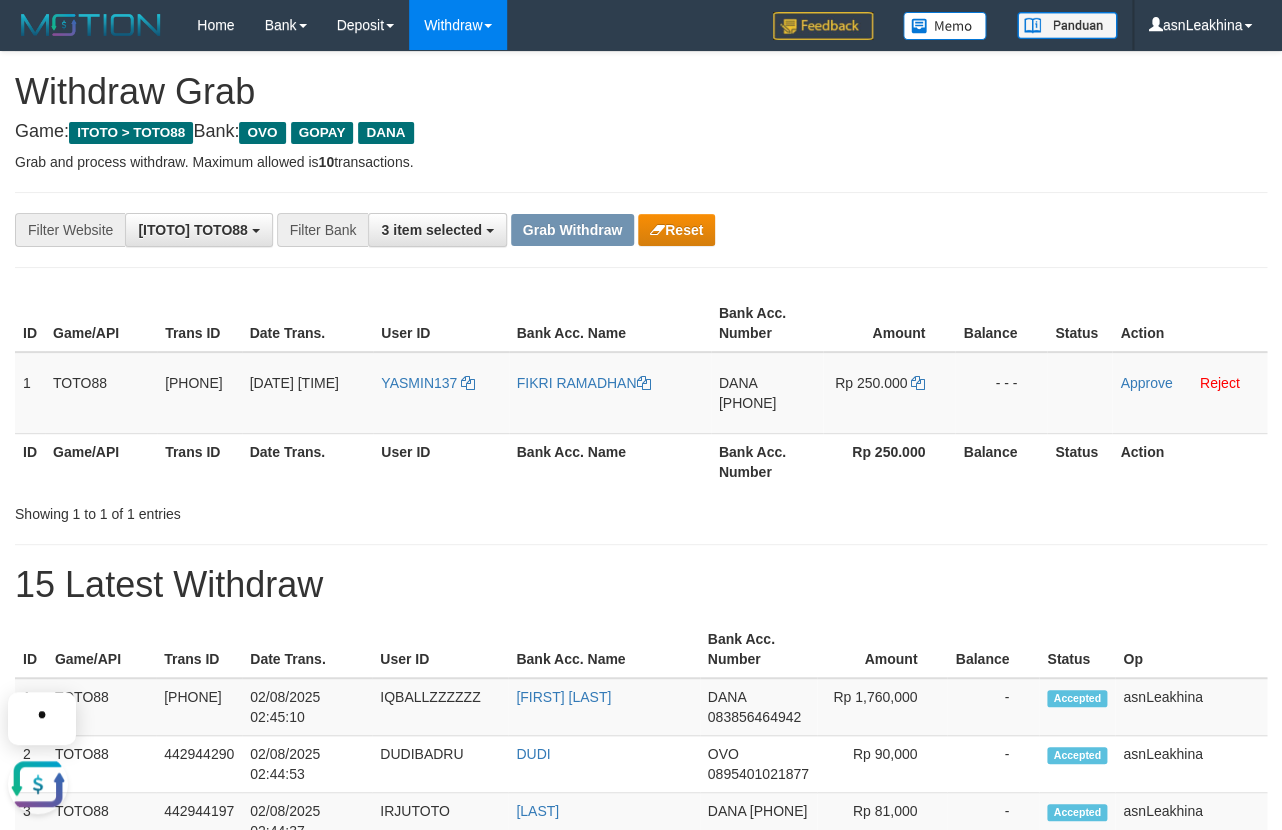 scroll, scrollTop: 0, scrollLeft: 0, axis: both 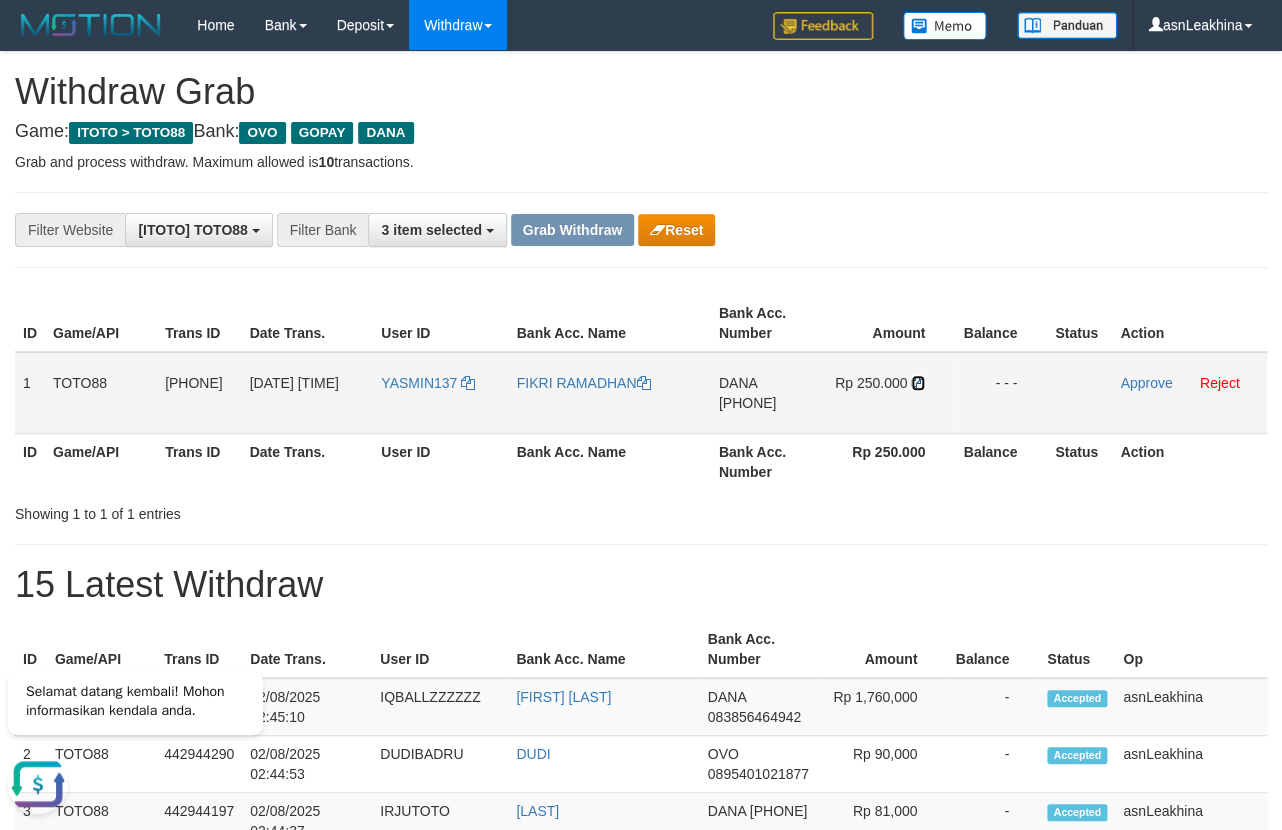 click at bounding box center (918, 383) 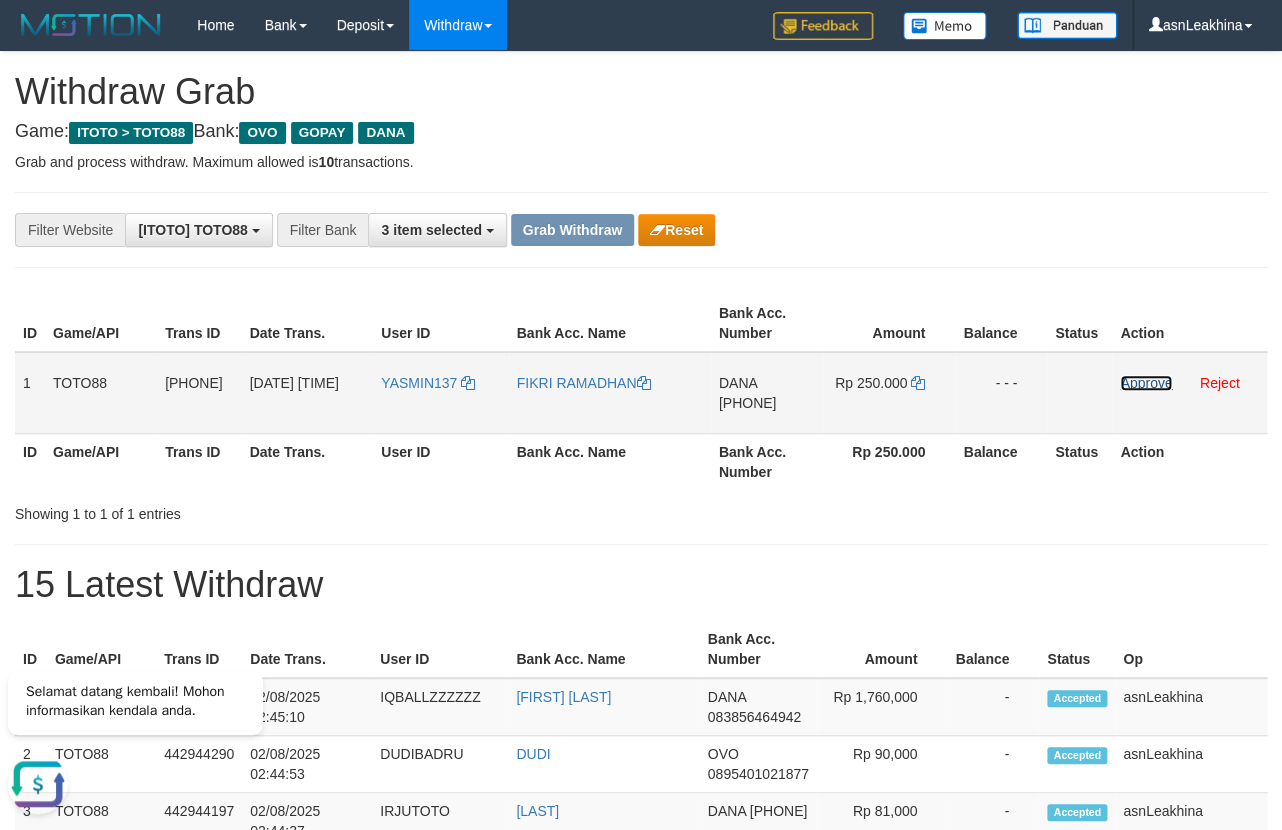 click on "Approve" at bounding box center [1146, 383] 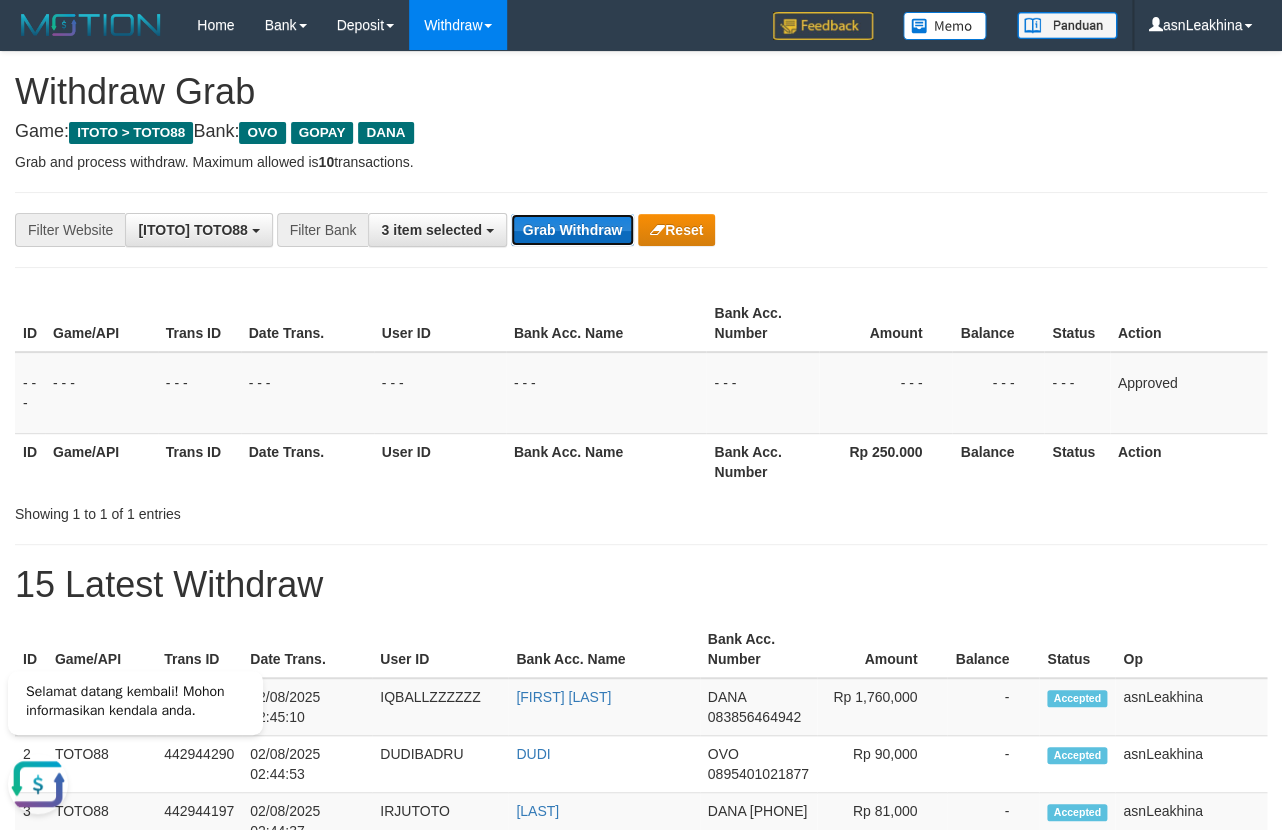 click on "Grab Withdraw" at bounding box center (572, 230) 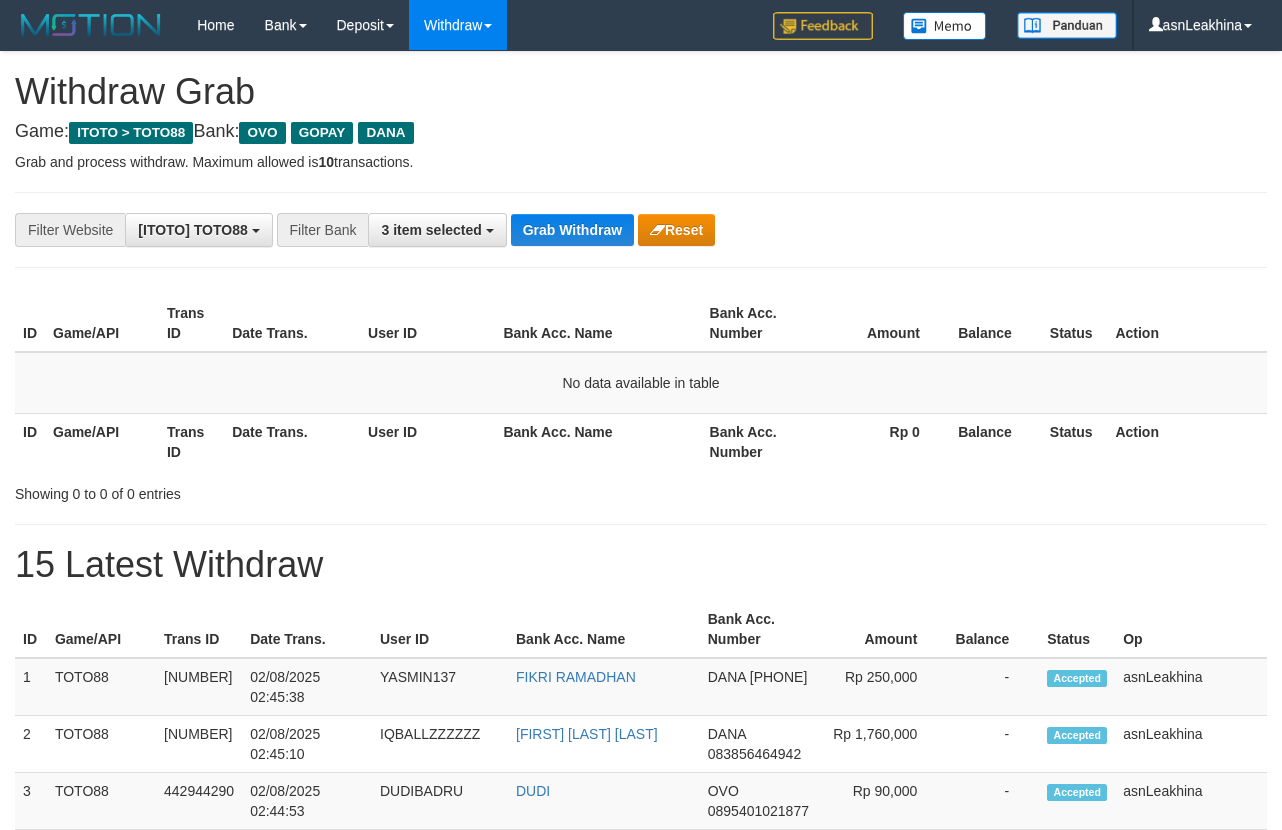 scroll, scrollTop: 0, scrollLeft: 0, axis: both 